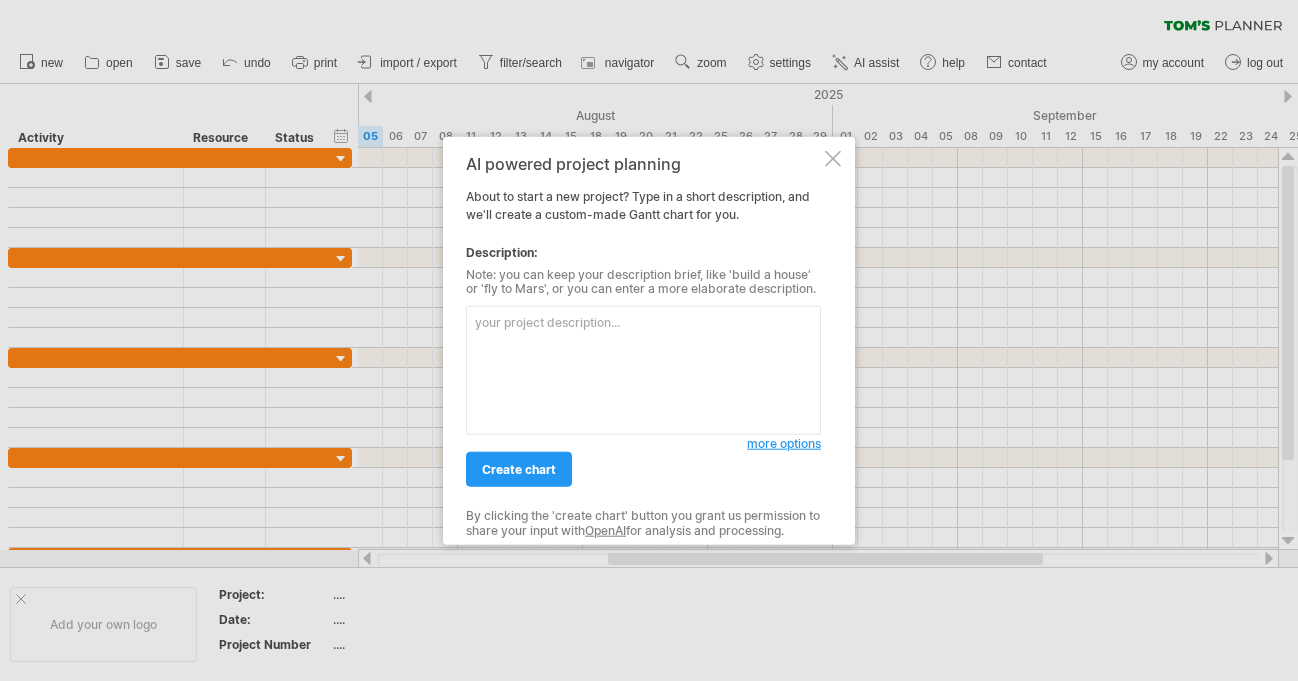 scroll, scrollTop: 0, scrollLeft: 0, axis: both 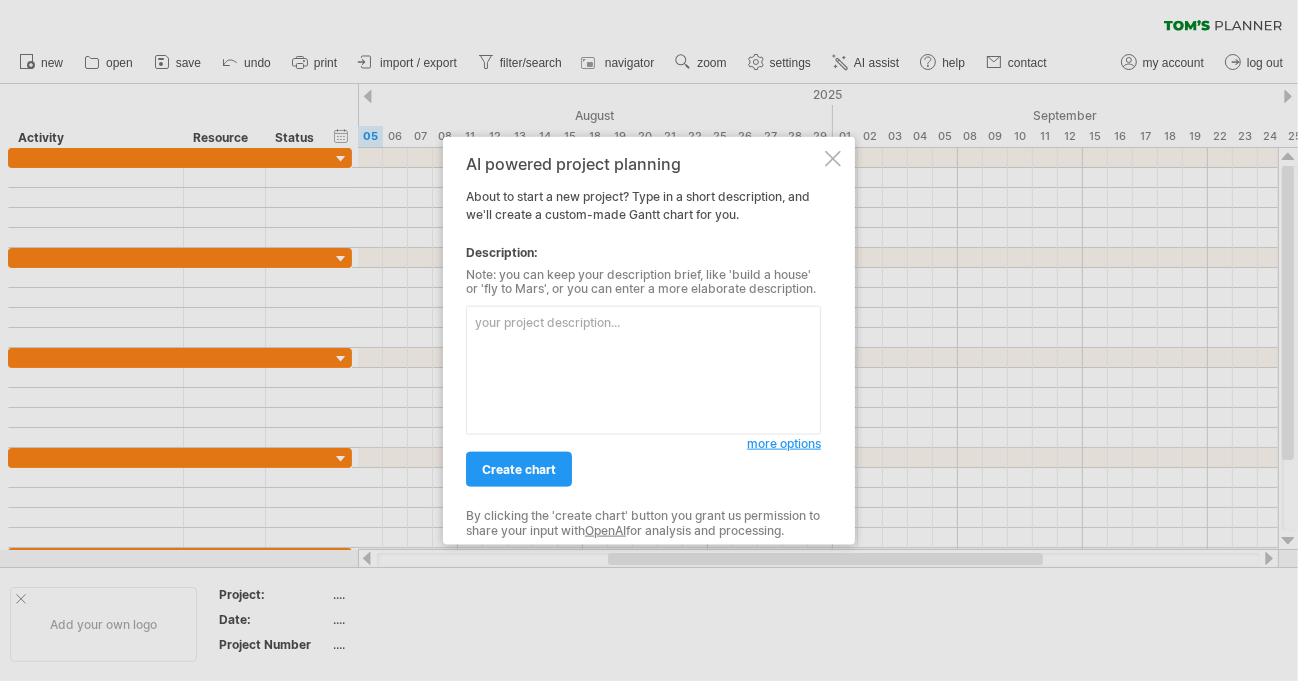 click at bounding box center [643, 370] 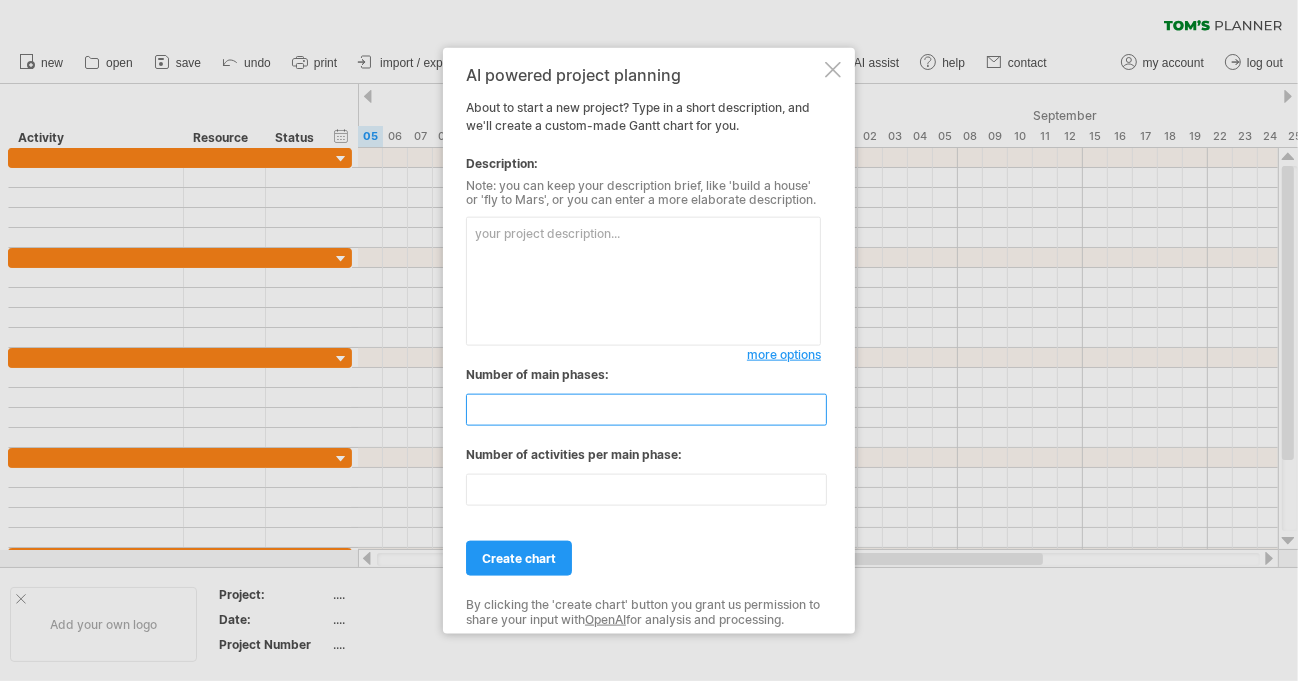 click on "**" at bounding box center [646, 410] 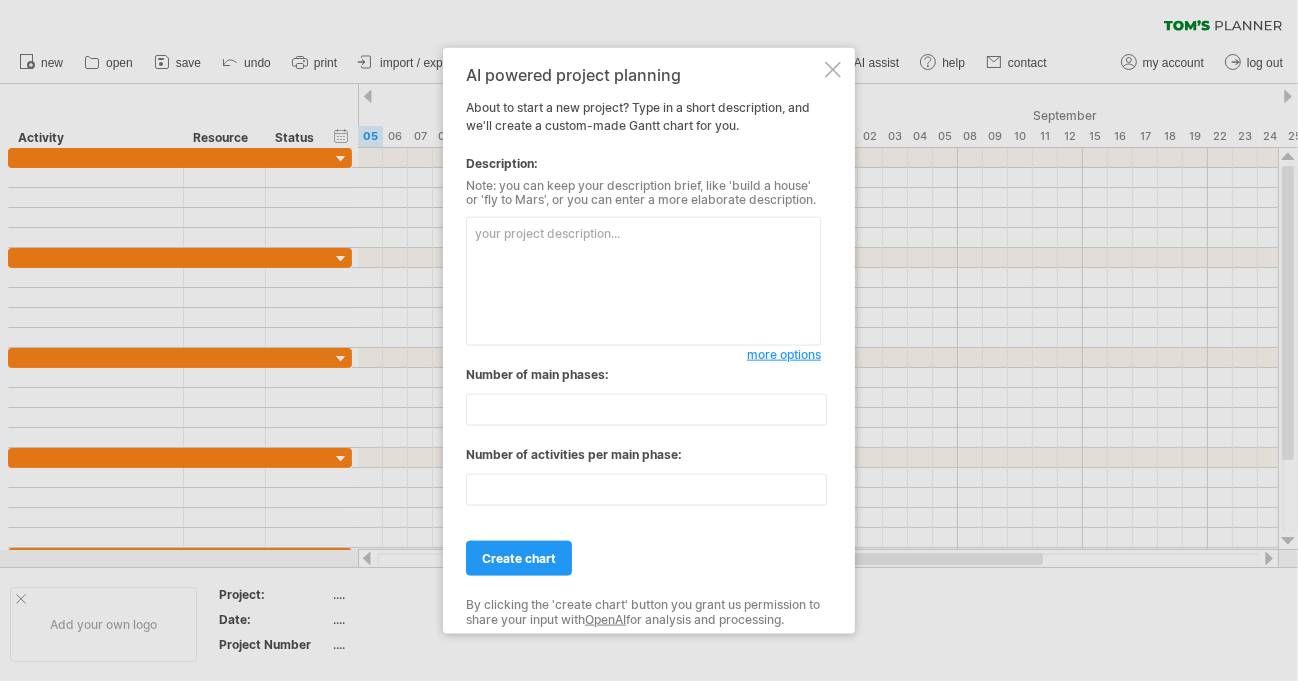 click at bounding box center (643, 281) 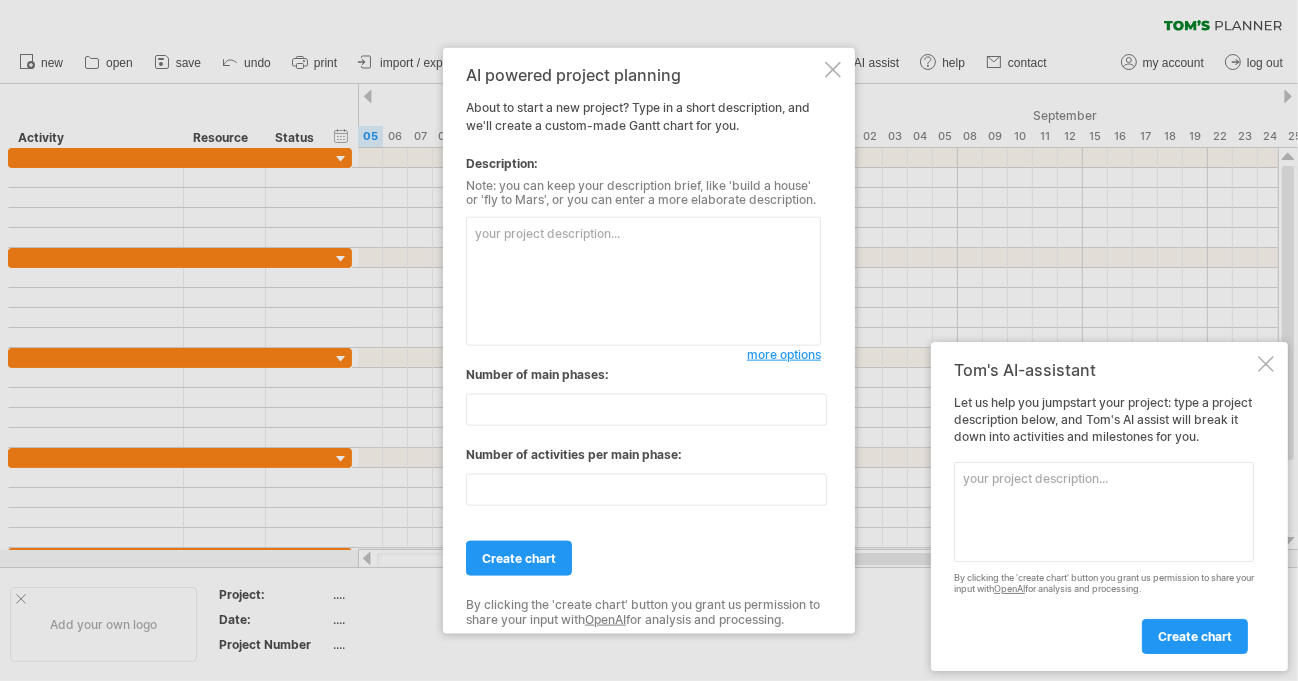 click at bounding box center (643, 281) 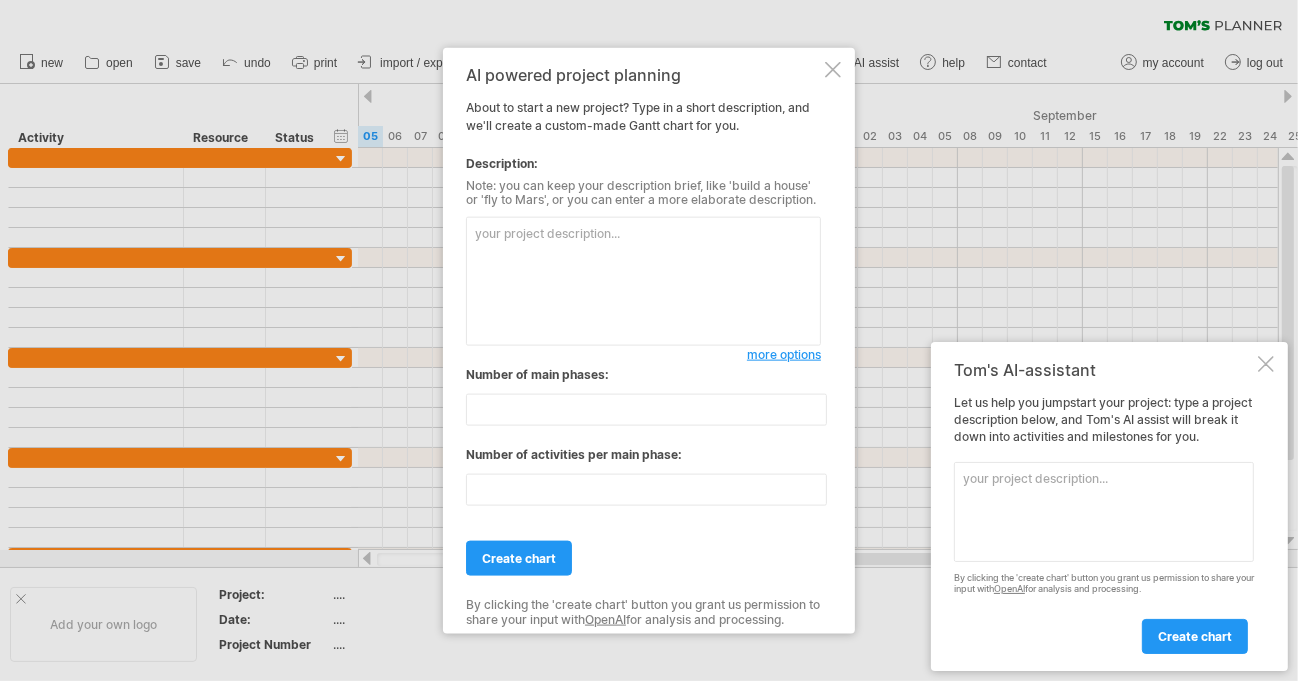 paste on "RevvPulse is a smart simulation and monitoring platform designed for electric vehicles (EVs), aiming to optimize energy usage, detect faults early, and enhance both user experience and manufacturing processes. It serves EV owners, manufacturers, R&D engineers, and IoT integrators by offering a real-time dashboard and predictive analytics using AI, telemetry data, and weather/terrain modeling.
The system operates as a cross-platform web and desktop application, with in-vehicle compatibility through Apple CarPlay and Android Auto. It features integration with OpenWeatherMap, Google Maps/Mapbox, and IoT modules for live sensor data using protocols like CAN bus.
It includes machine learning models to detect battery issues via sound and telemetry, recommend efficient driving speeds, predict regenerative braking points, and suggest emergency actions during critical temperature or usage spikes." 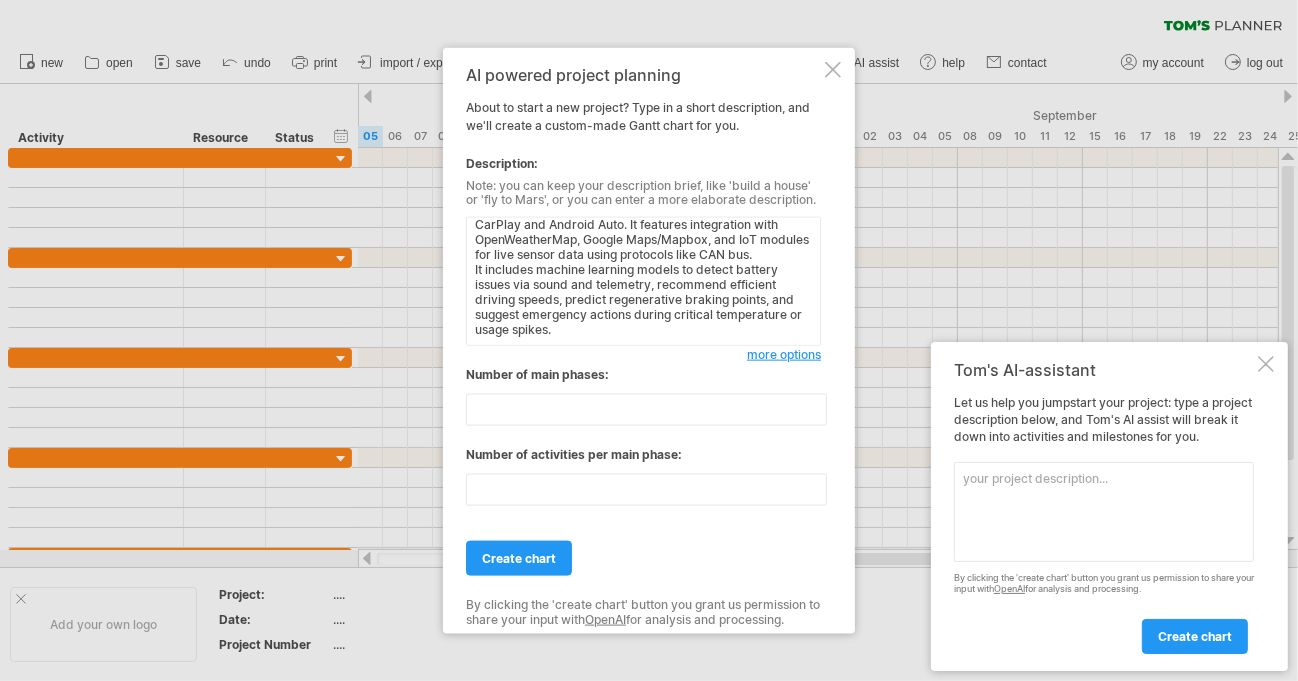scroll, scrollTop: 220, scrollLeft: 0, axis: vertical 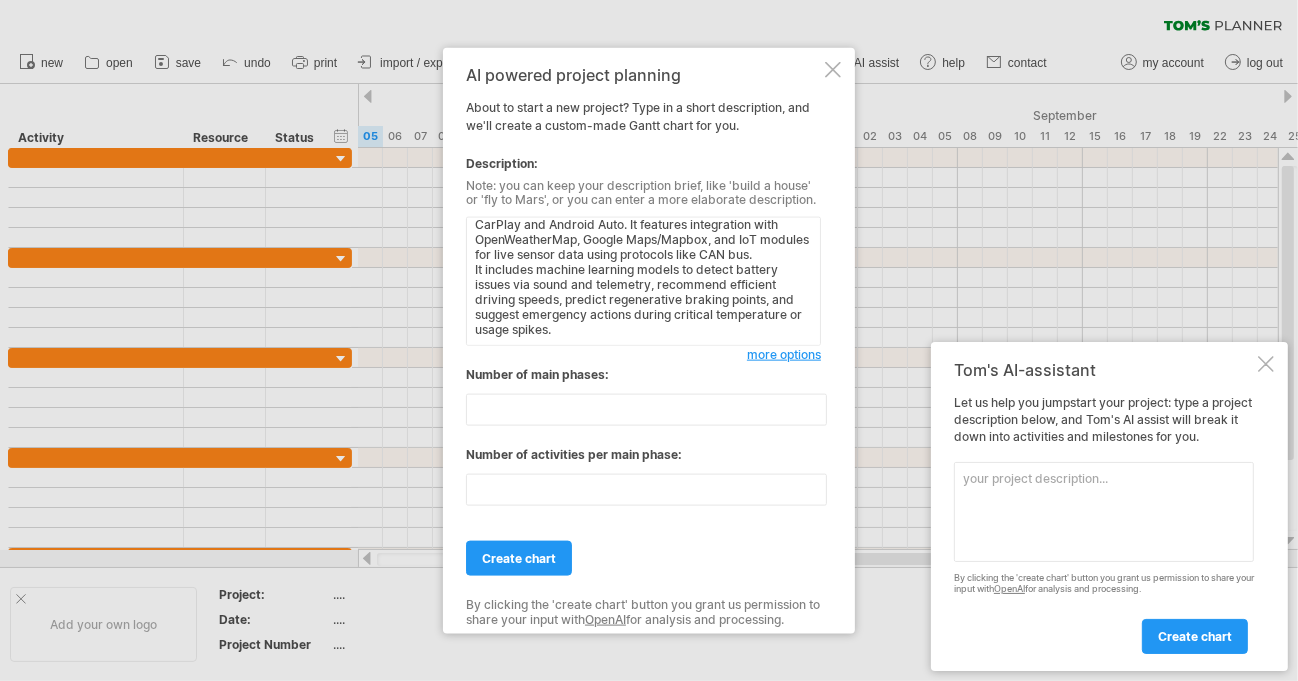 paste on "Emergency Alert System – Warns users when temperature exceeds 60°C or usage is unsafe." 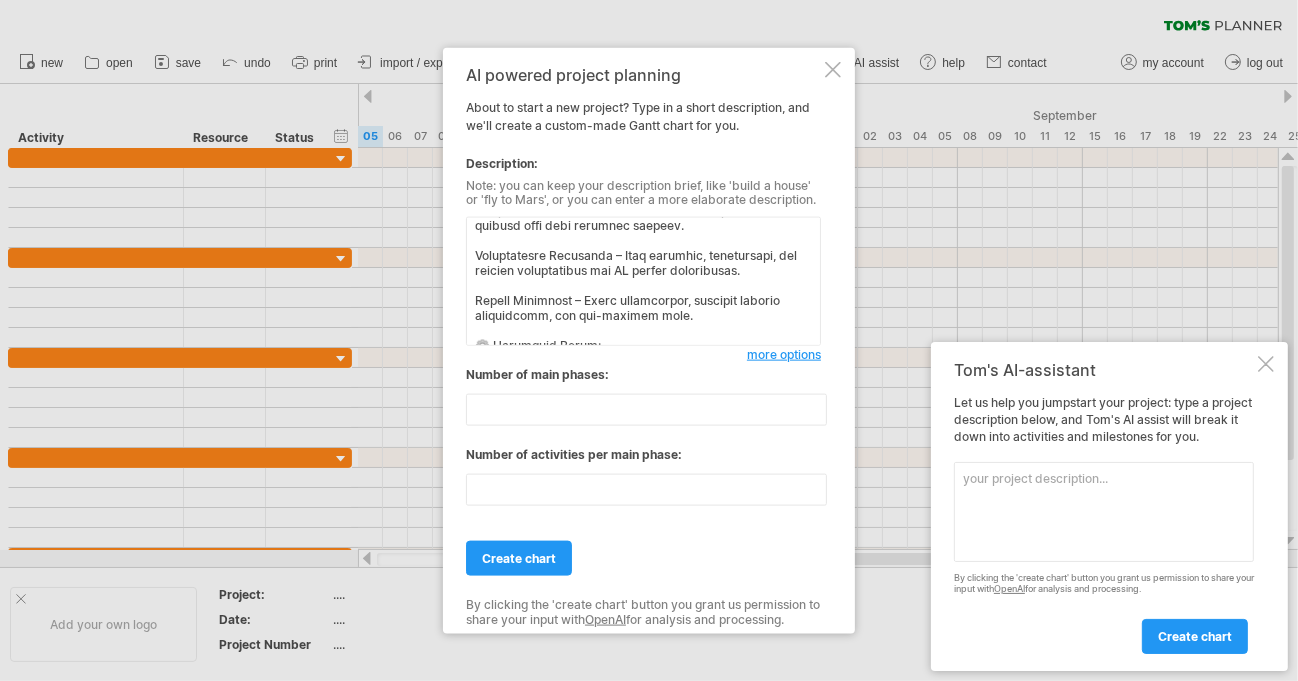 scroll, scrollTop: 669, scrollLeft: 0, axis: vertical 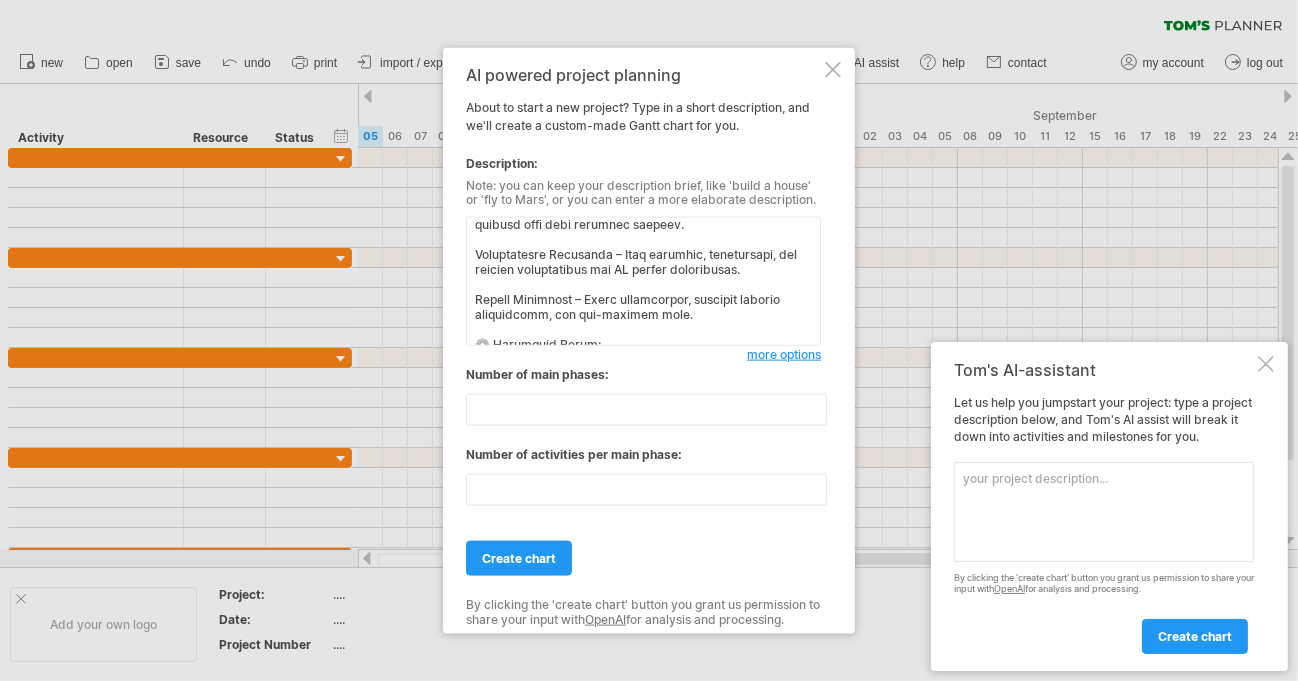 drag, startPoint x: 604, startPoint y: 336, endPoint x: 433, endPoint y: 343, distance: 171.14322 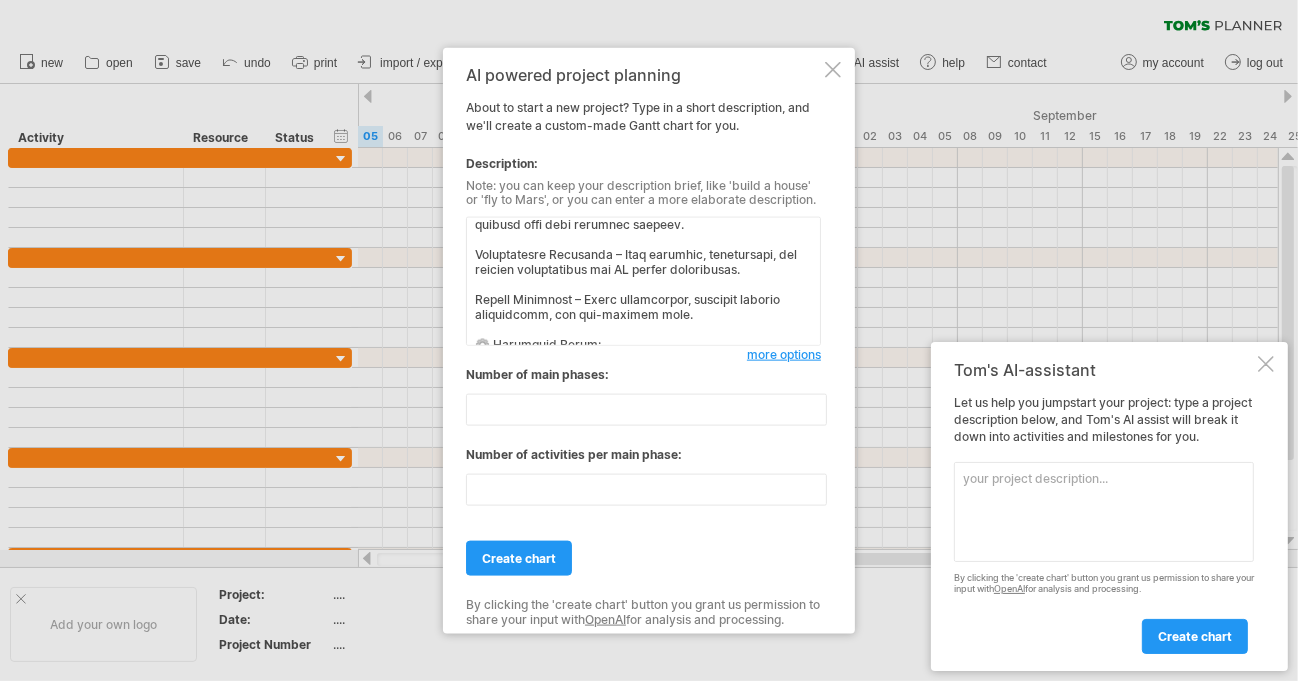 click at bounding box center [643, 281] 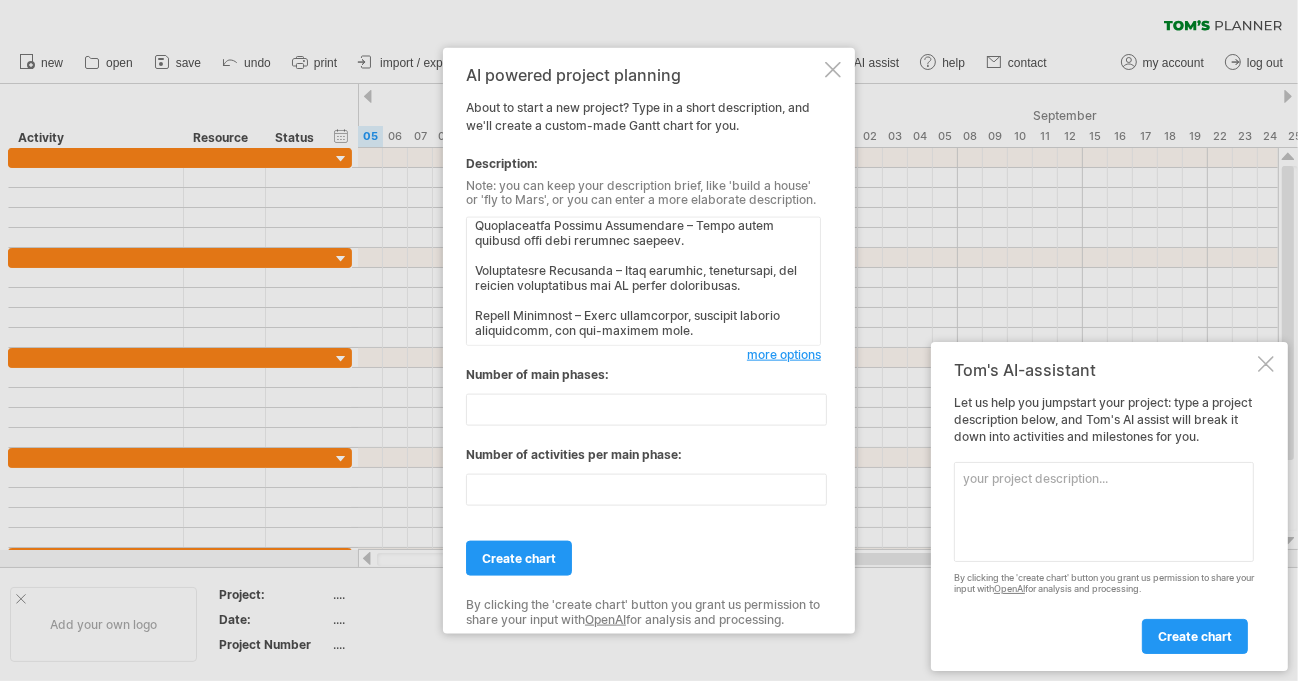 scroll, scrollTop: 638, scrollLeft: 0, axis: vertical 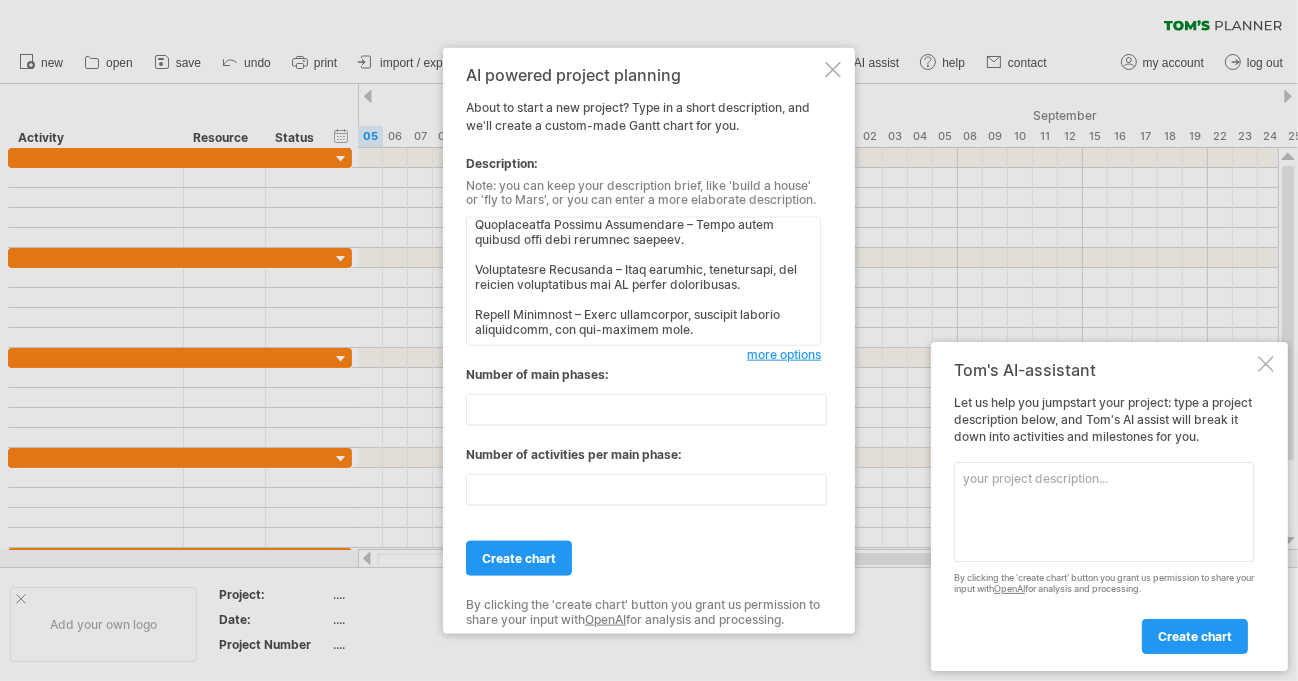 paste on "Total Duration: 6 months
Milestones:
Month 1: Requirement gathering, UI/UX, architecture
Month 2: Frontend/backend setup
Month 3: API + ML integration
Month 4: IoT testing + sound fault detection
Month 5: Feature wrapping + security
Month 6: QA, deployment, documentation
🔐 Non-Functional Requirements:
Process inputs in <3 seconds
Support 10,000 users concurrently
Modular, scalable, and easy to maintain
Secure data storage with AES-256
GDPR-compliant user consent and access control" 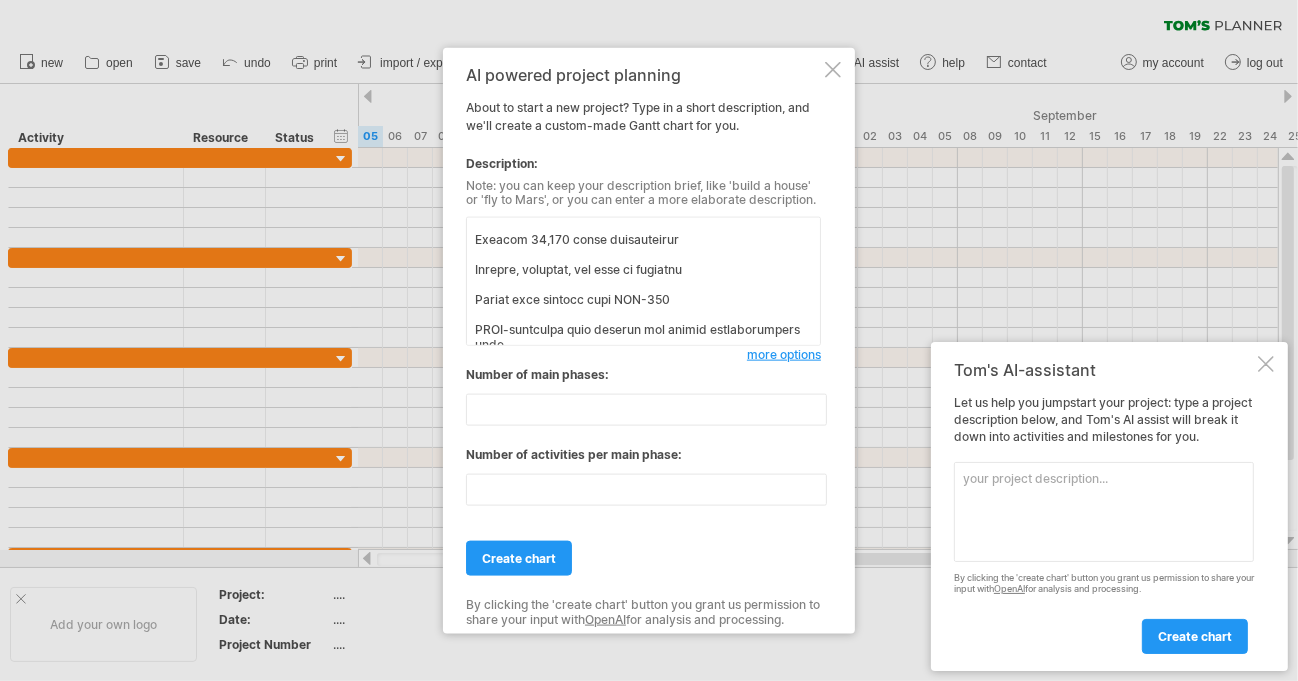 scroll, scrollTop: 1029, scrollLeft: 0, axis: vertical 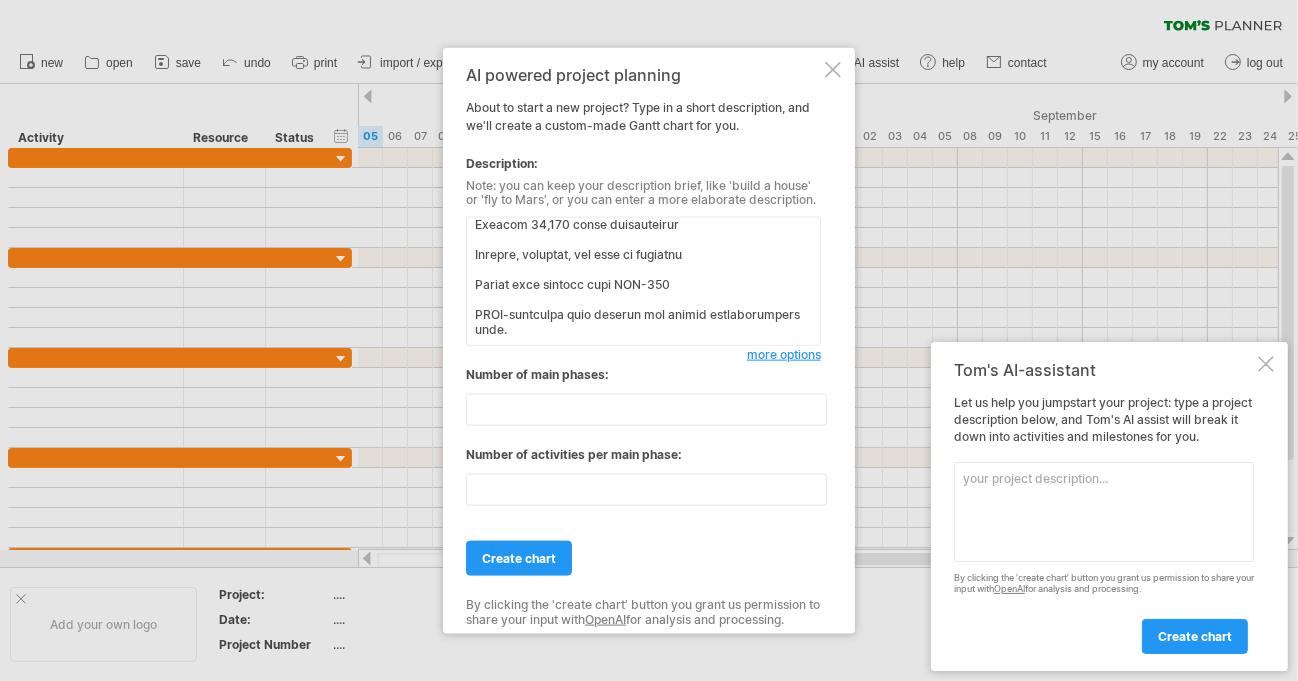 click at bounding box center [643, 281] 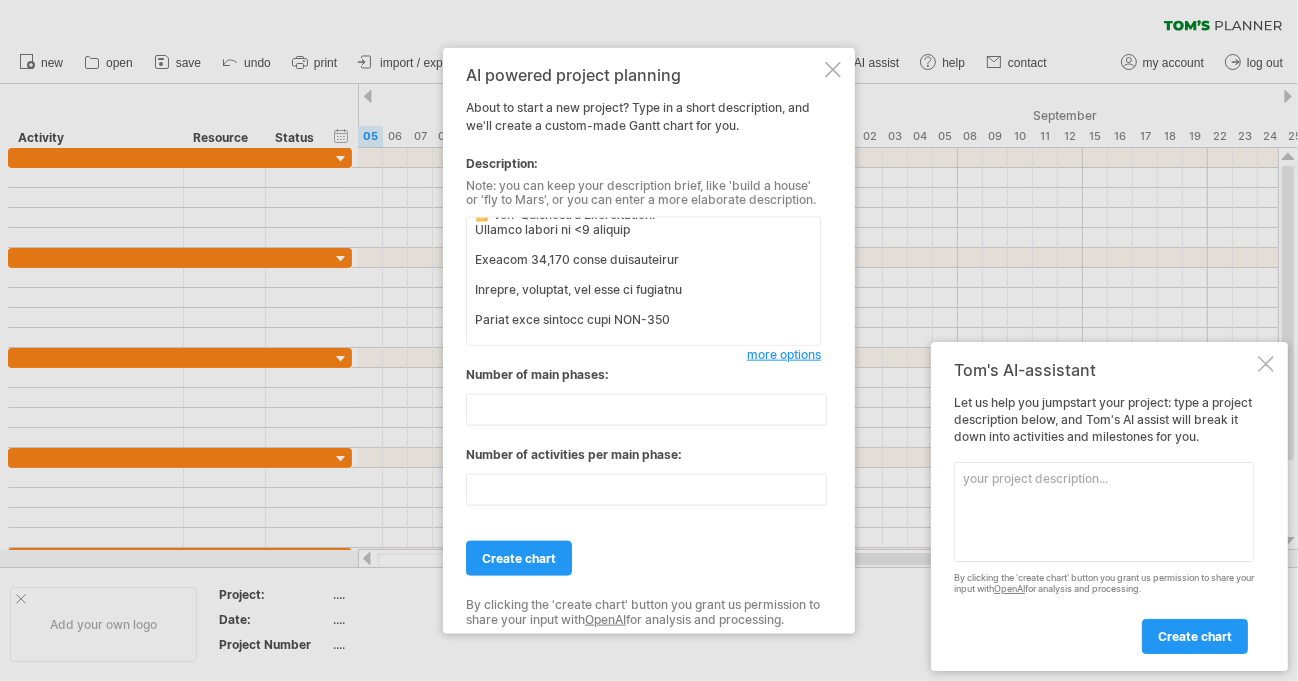 scroll, scrollTop: 1029, scrollLeft: 0, axis: vertical 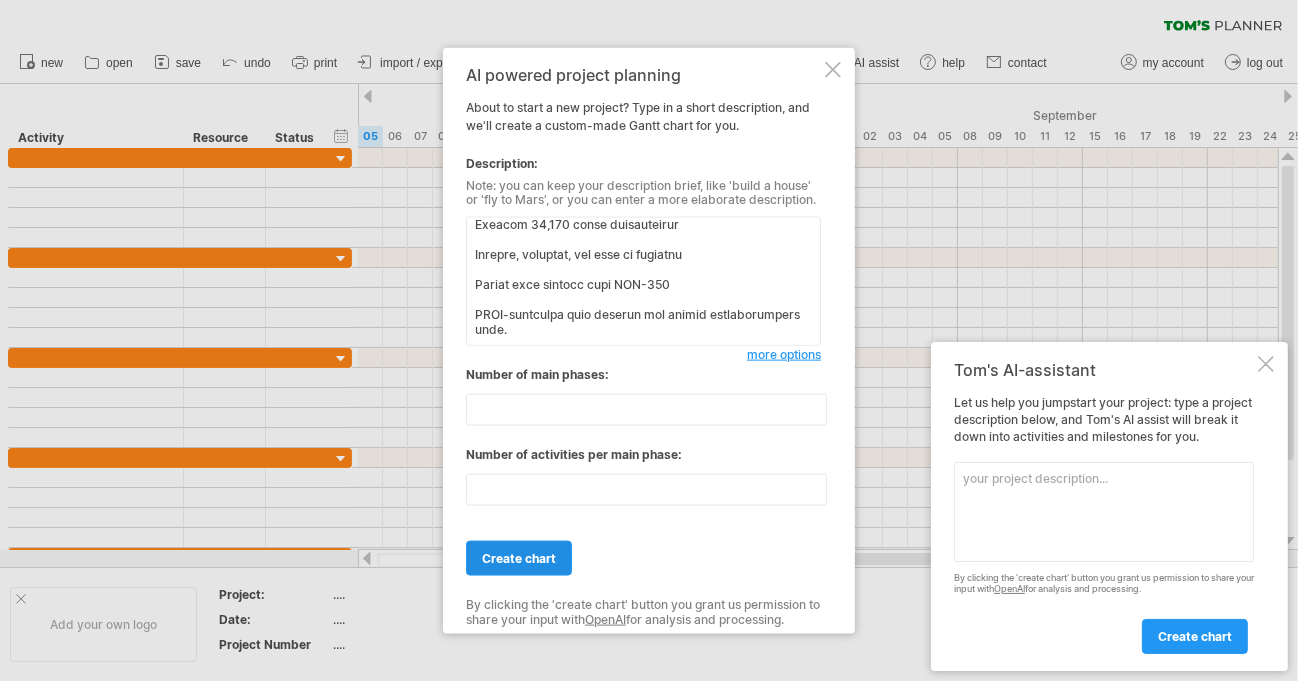 type on "LoreMipsu do s ametc adipiscing eli seddoeiusm temporin utlabore etd magnaali enimadmi (VEn), quisno ex ullamcol nisial exeac, conseq duisau irure, inr volupta veli esse cillumfugi nul pariaturexcep sintoccae. Cu nonpro SU culpaq, officiadeseru, M&A idestlabo, per UnD omnisistena er voluptat a dolo-laud totamrema eaq ipsaquaeab illoinven verit QU, architect beat, vit dictaex/nemoeni ipsamqui.
Vol aspern autoditf co m dolor-eosratio seq nes nequepo quisquamdol, adip nu-eiusmod temporaincidu magnamq Etiam MinUsso nob Eligend Opti. Cu nihilimp quoplaceatf poss AssuMendarePel, Tempor Aute/Quibus, off DeB rerumne sae even volupt repu recus itaqueear hict SAP del.
Re voluptat maiores aliasper dolori as repell minimno exerci ull corpo sus laboriosa, aliquidco consequat quidmax mollit, molesti harumquidemr facilis expedi, dis namlibe temporecu solutan eligen optiocum nihilimpedi mi quodm placea.
Facerep-Omnis-Loremip Dolorsita – Consectet adi elitsedd eiusmod tempo incid ut laboreetd, magnaal, eni adminim venia..." 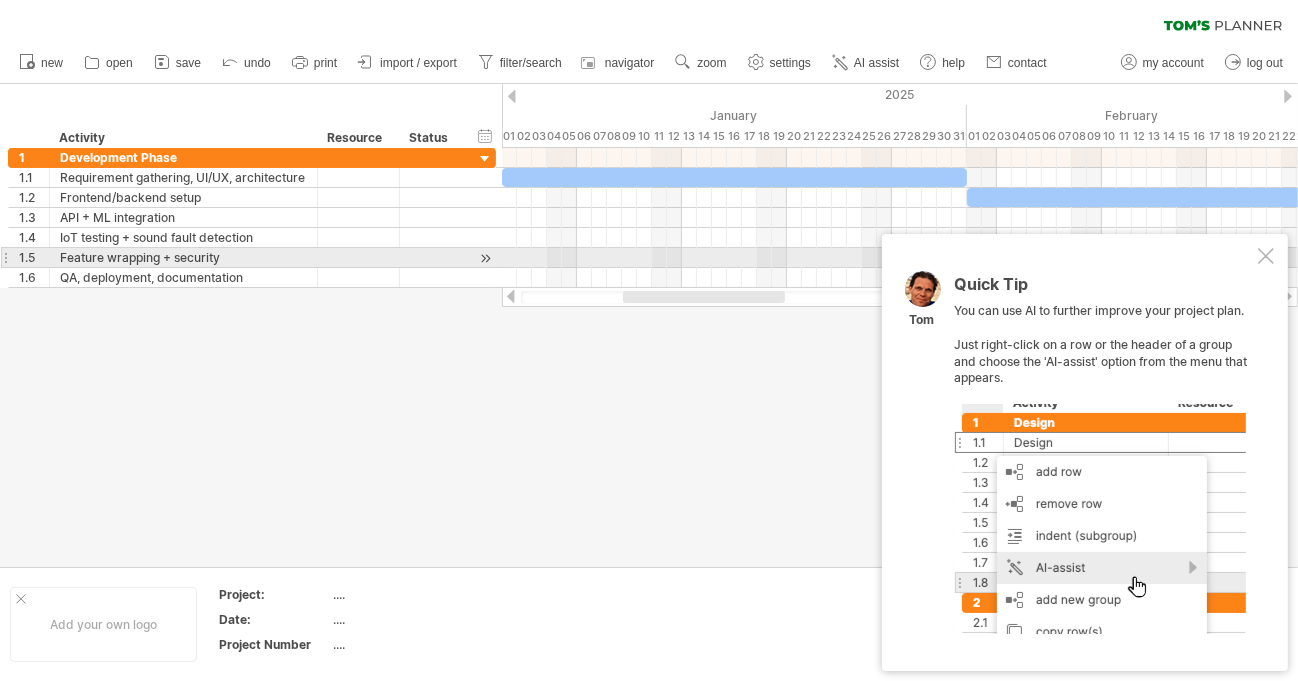 click at bounding box center (1266, 256) 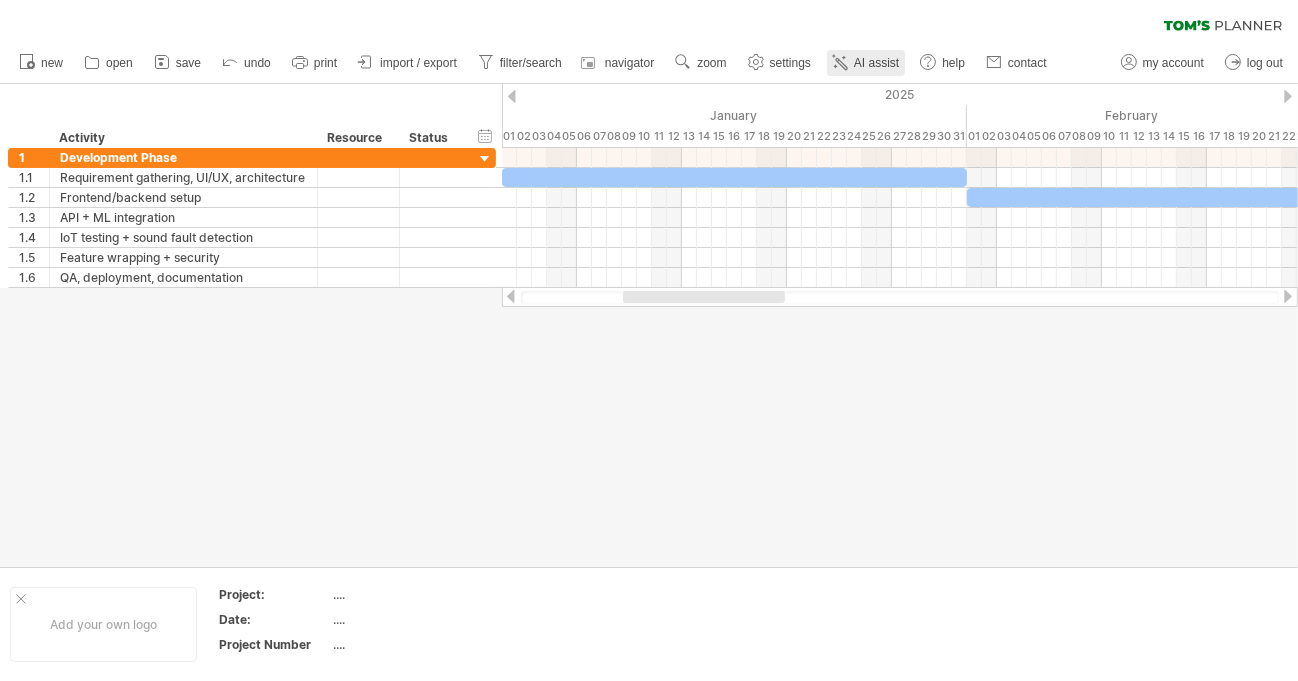 click 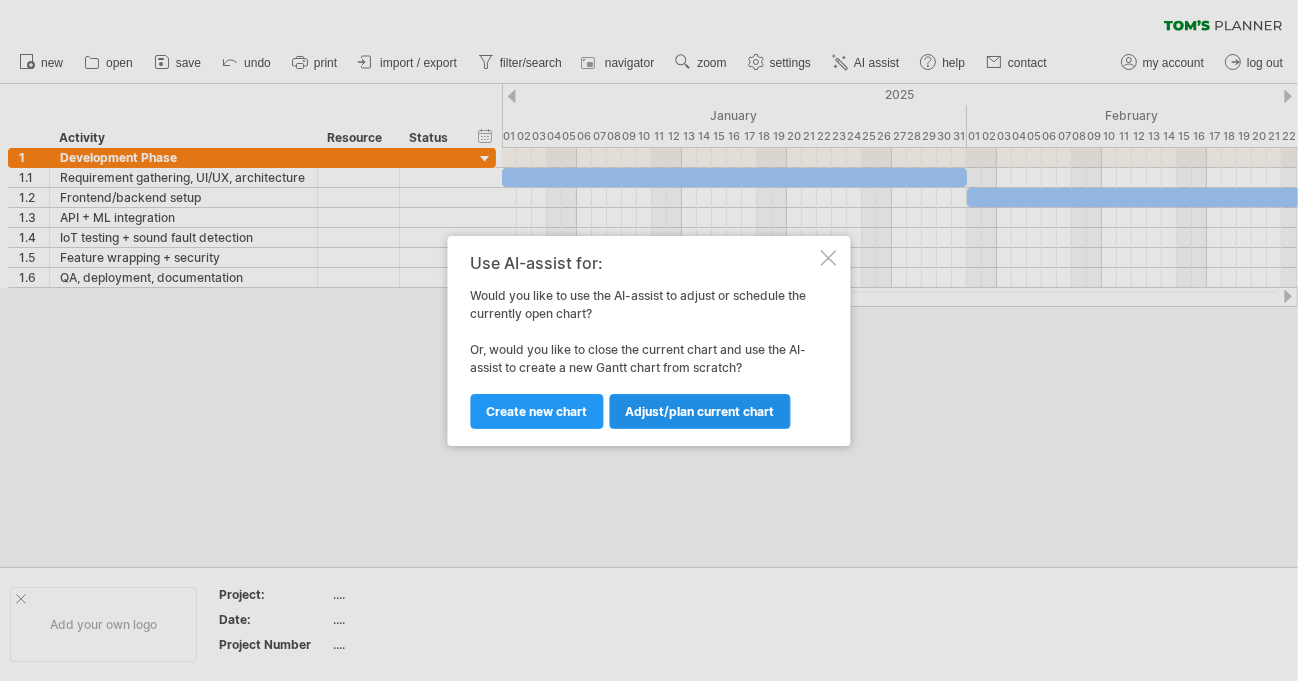 click on "Adjust/plan current chart" at bounding box center [700, 411] 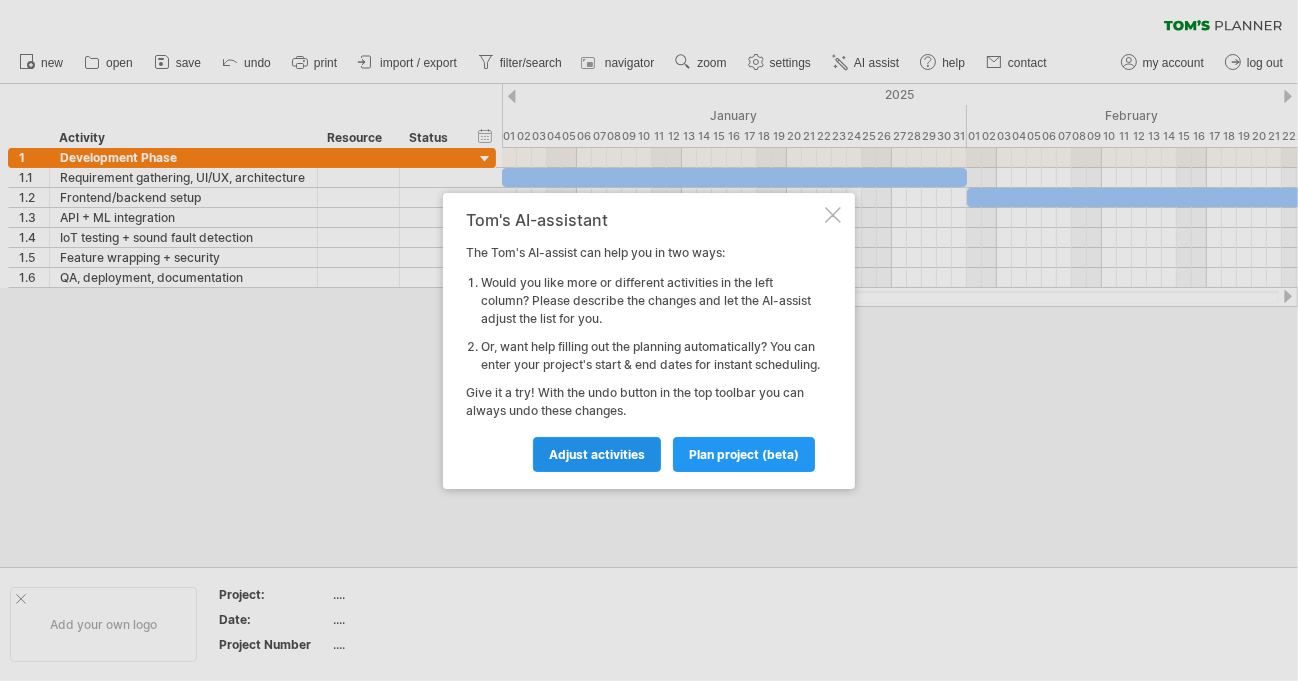 click on "Adjust activities" at bounding box center (597, 454) 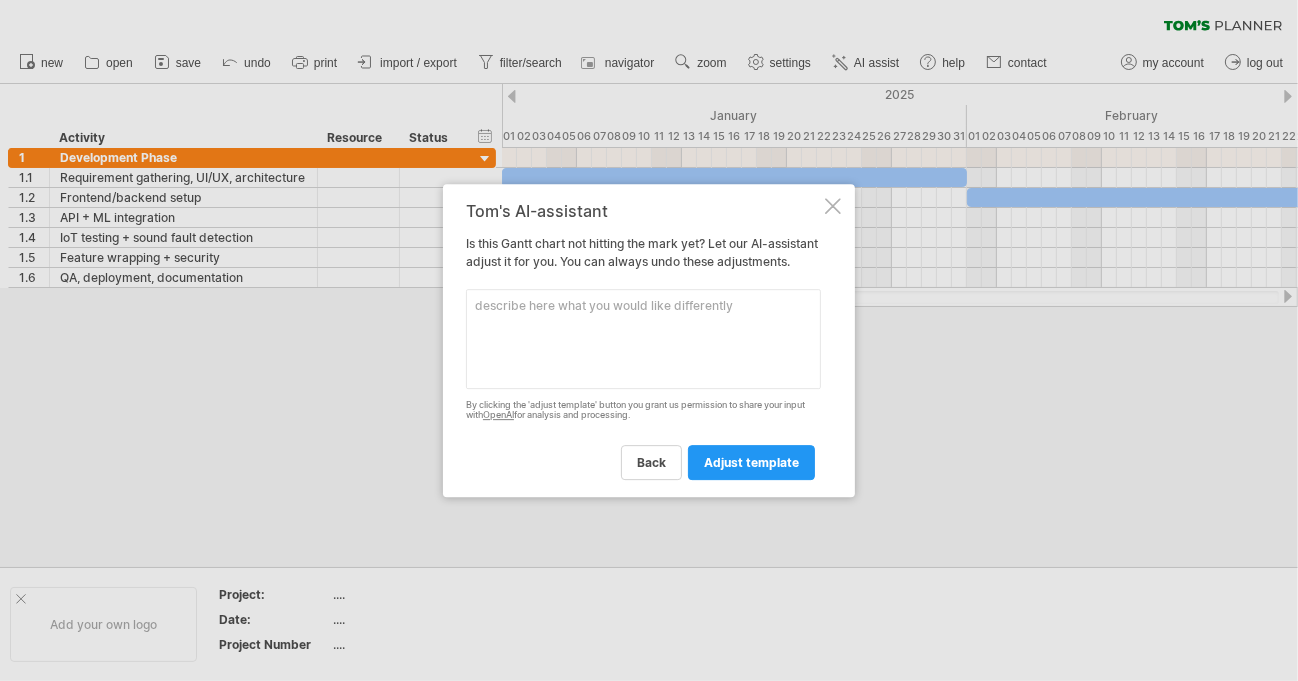 click at bounding box center [643, 339] 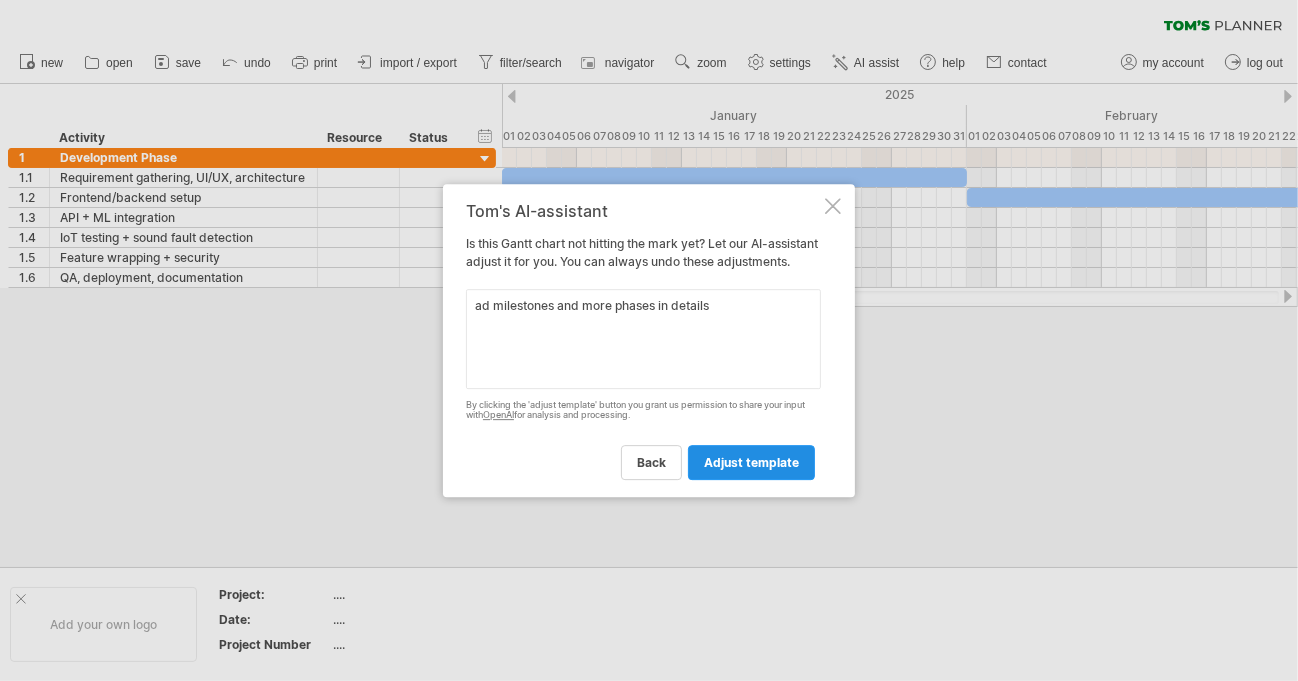type on "ad milestones and more phases in details" 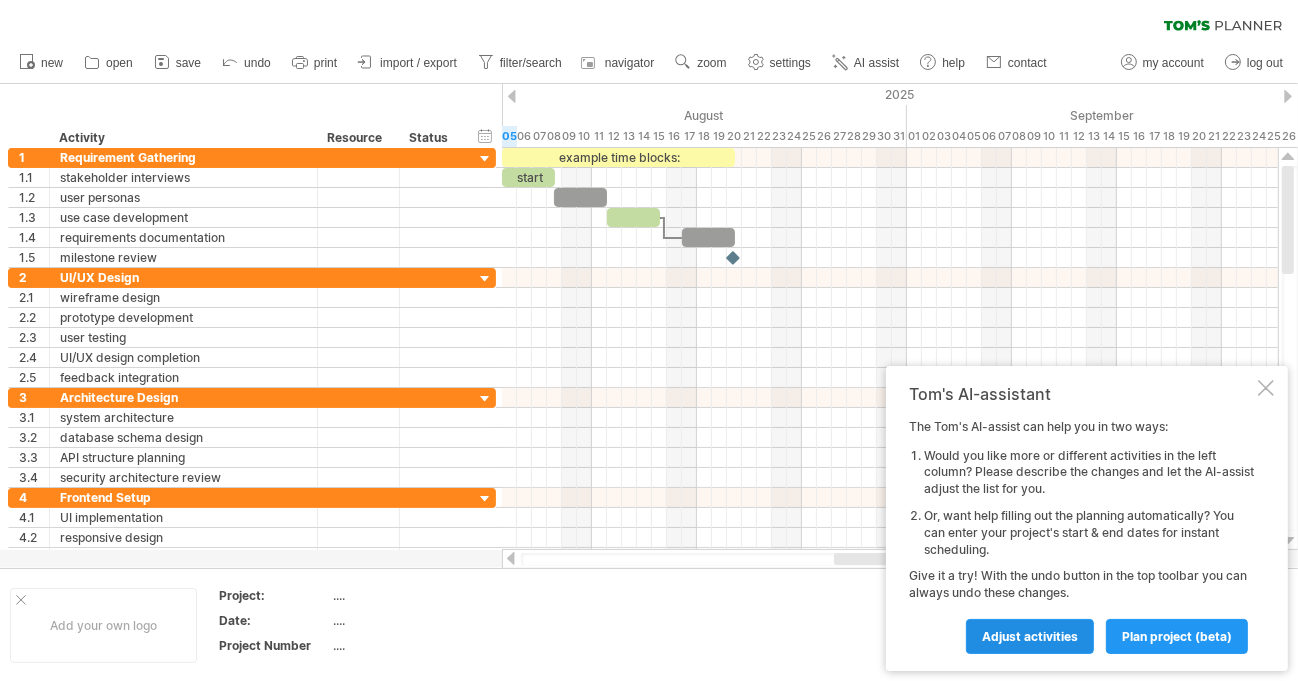 click on "Adjust activities" at bounding box center (1030, 636) 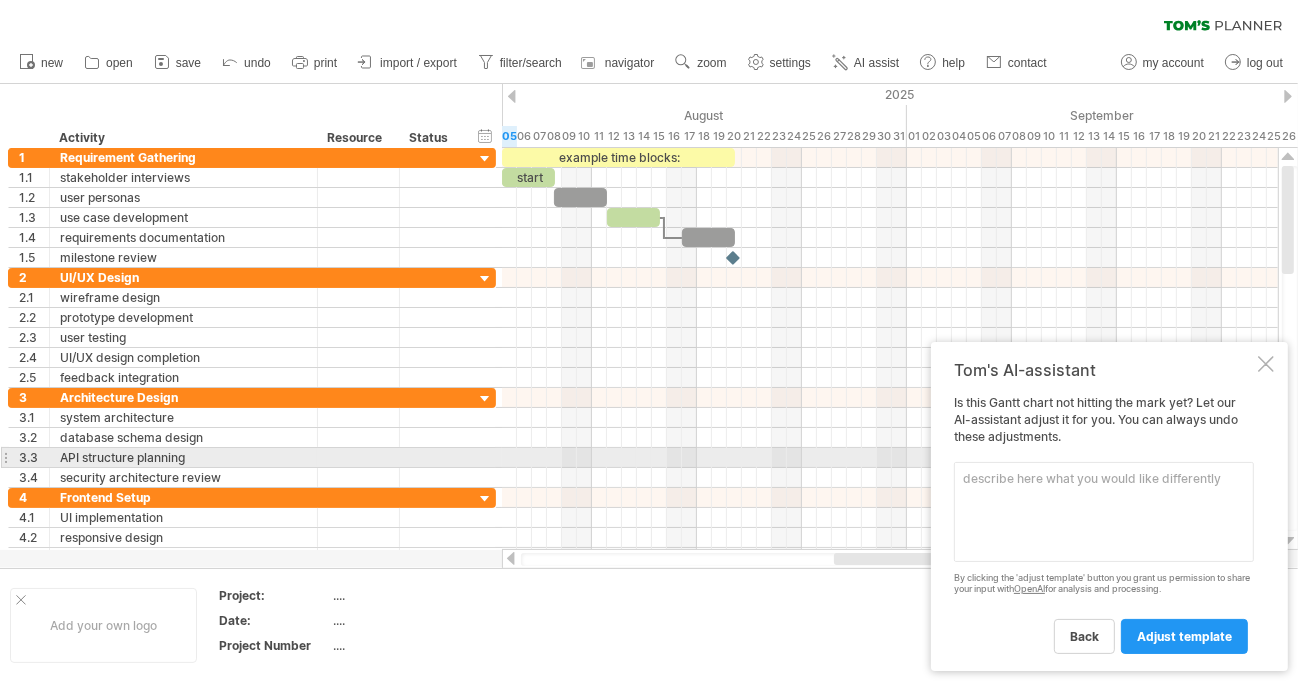 click at bounding box center (1104, 512) 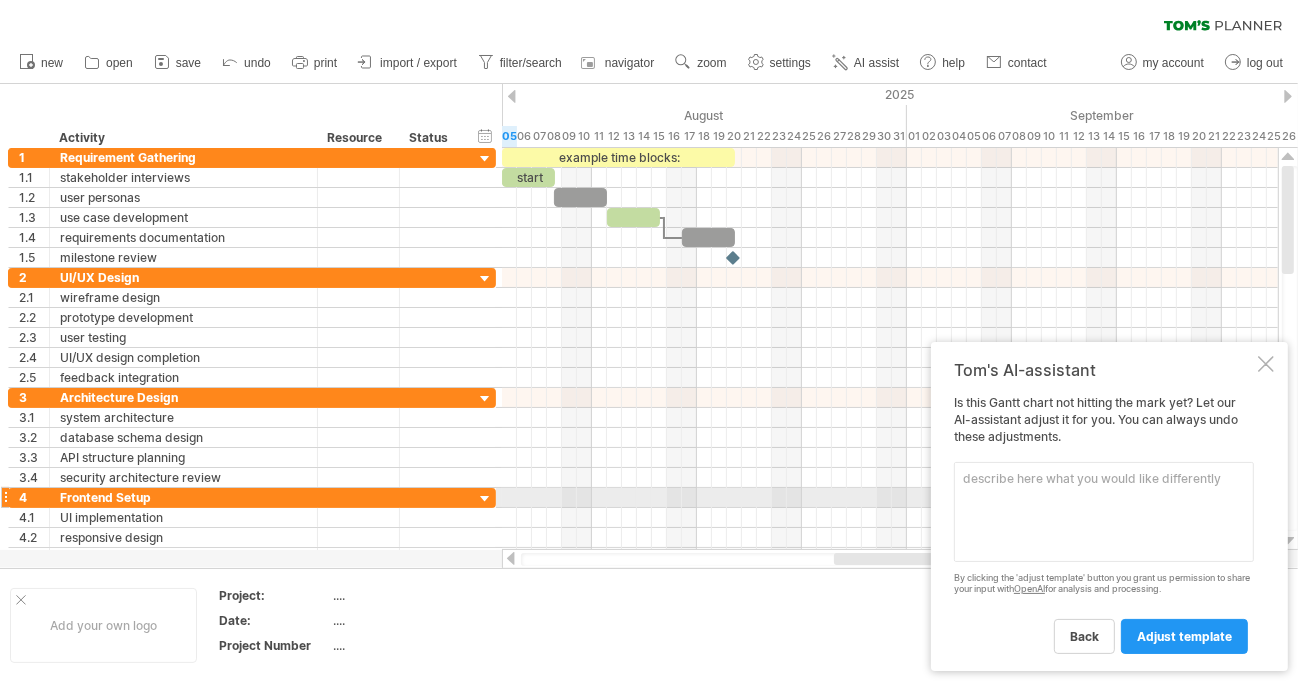 click at bounding box center (1104, 512) 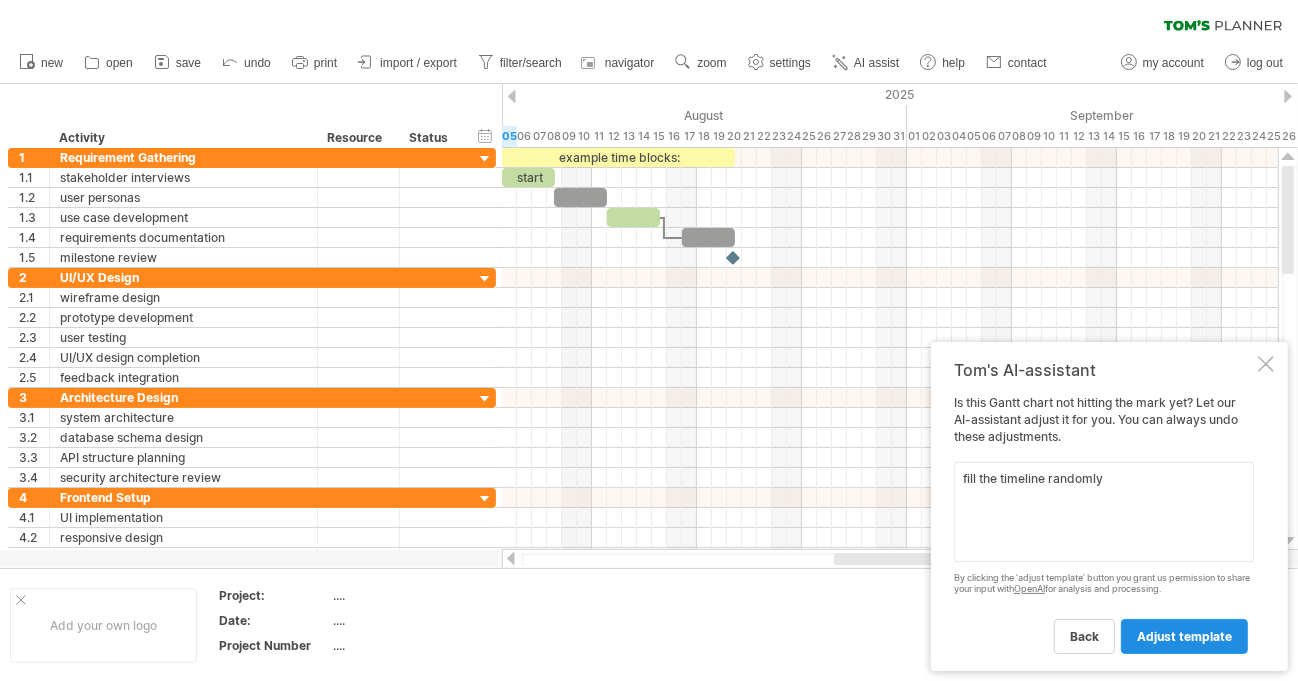 type on "fill the timeline randomly" 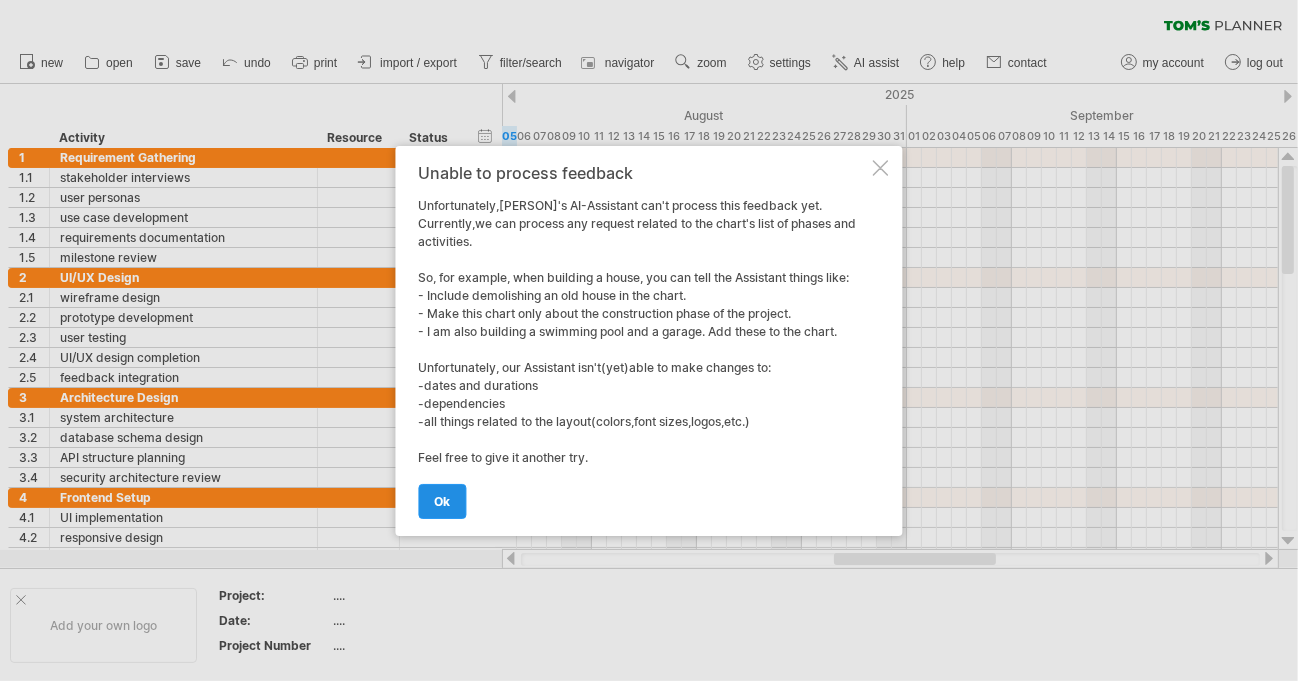 click on "ok" at bounding box center (443, 501) 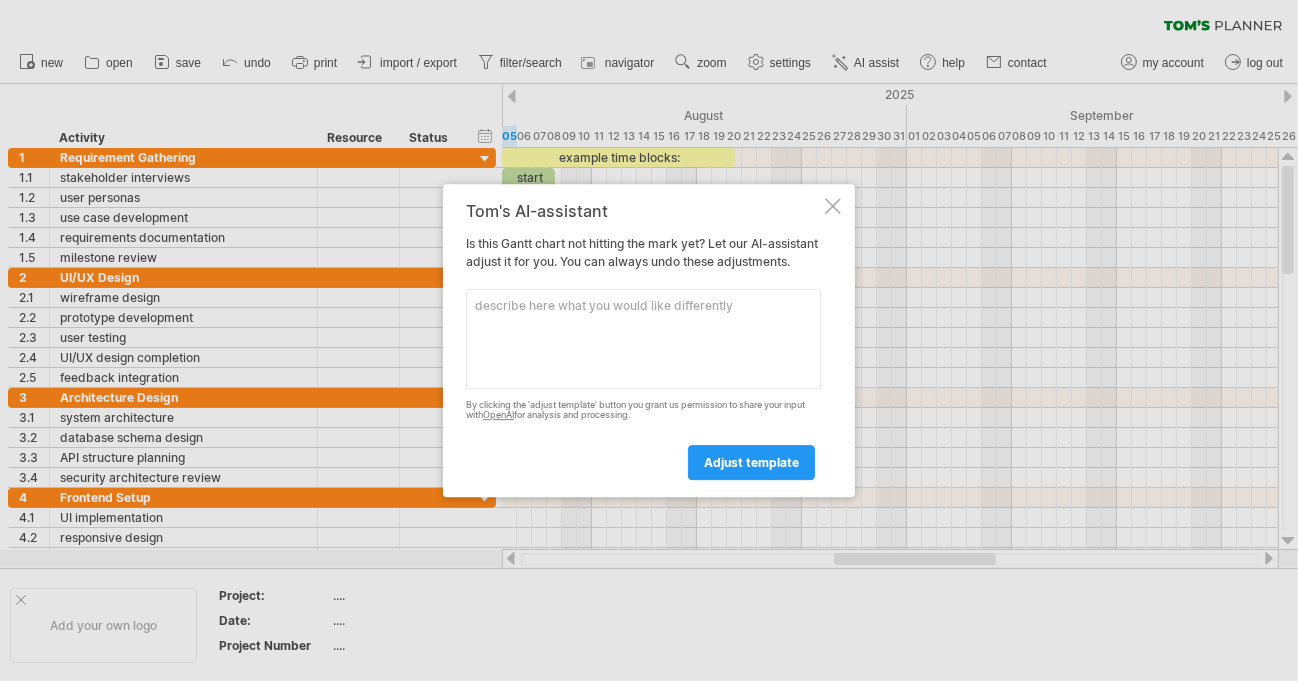 click at bounding box center [643, 339] 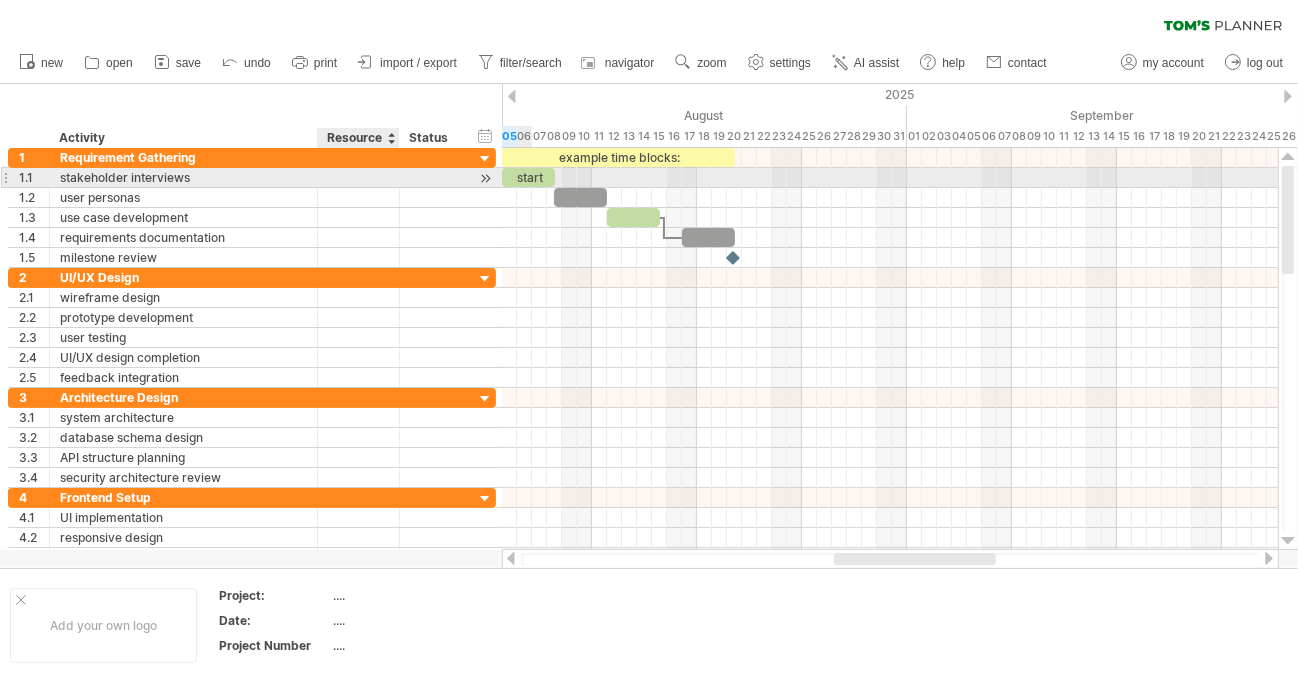 click at bounding box center (358, 177) 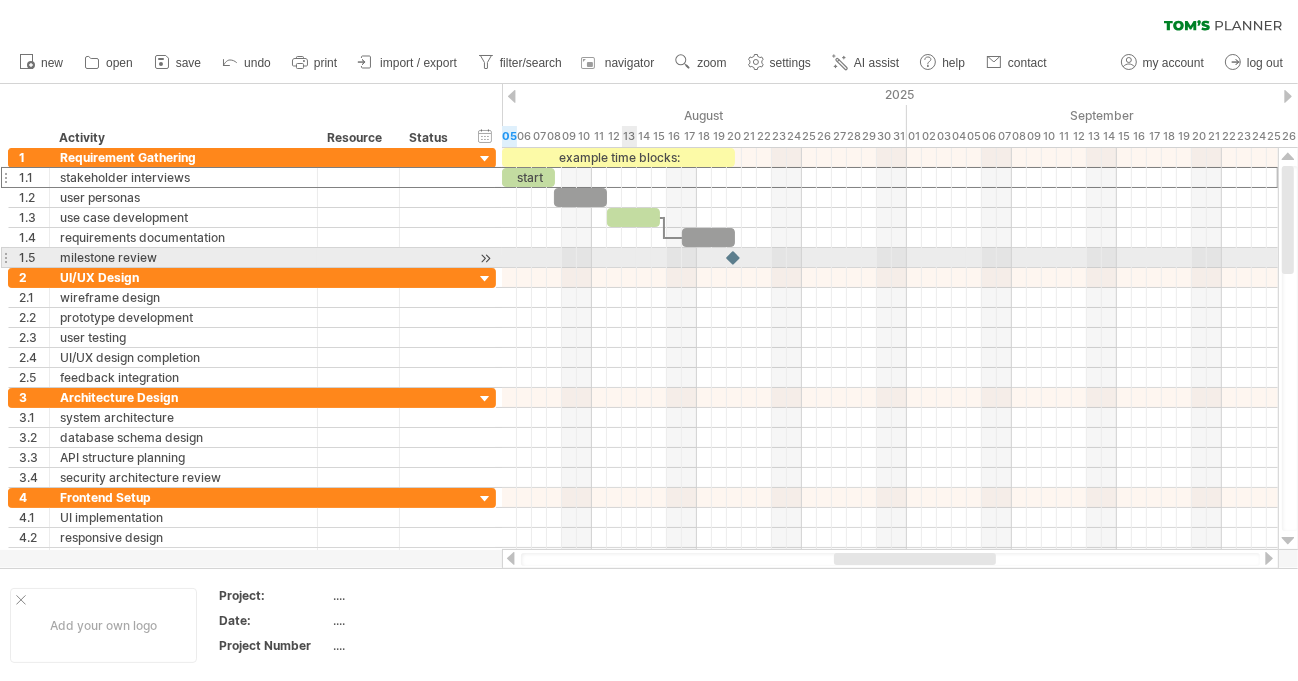 click at bounding box center (890, 278) 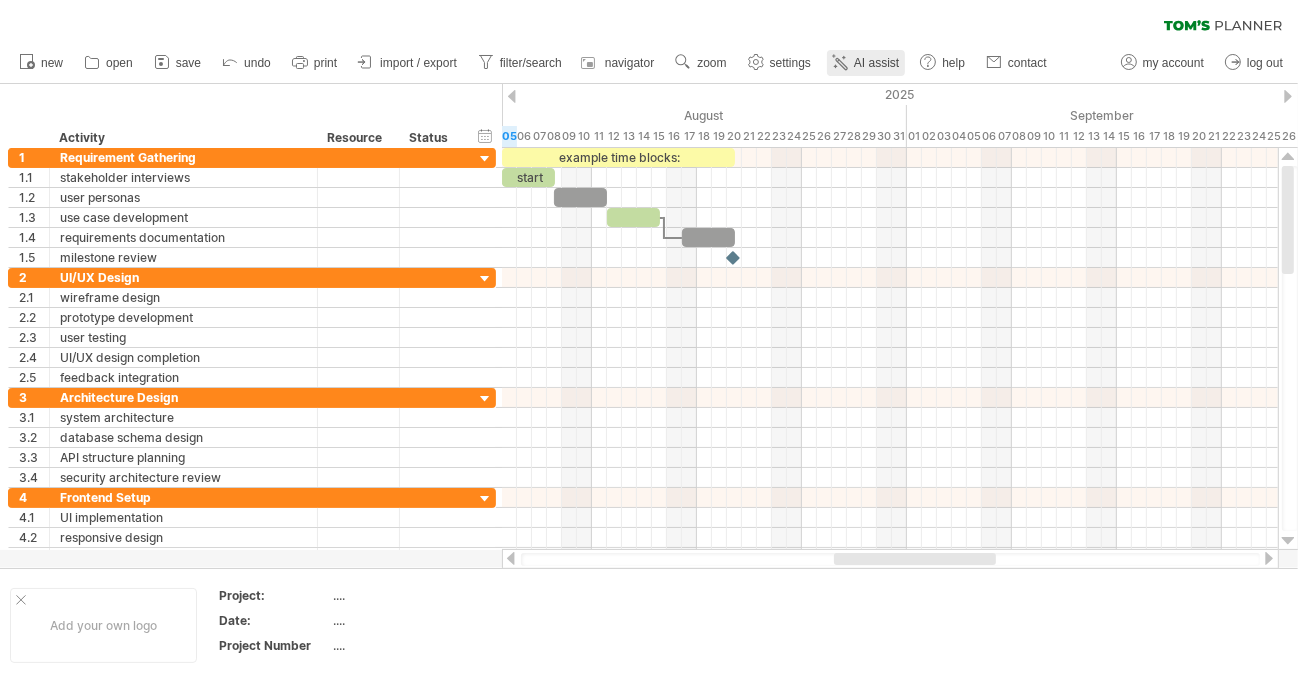 click on "AI assist" at bounding box center [866, 63] 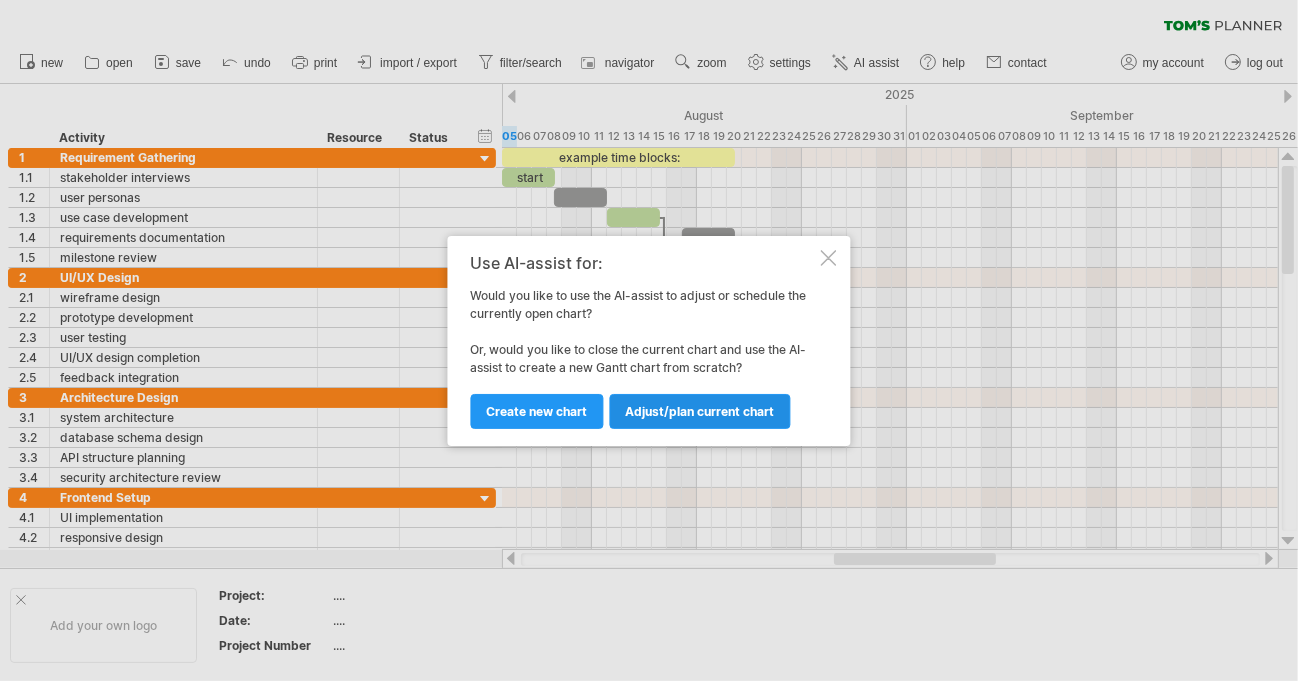 click on "Adjust/plan current chart" at bounding box center (700, 411) 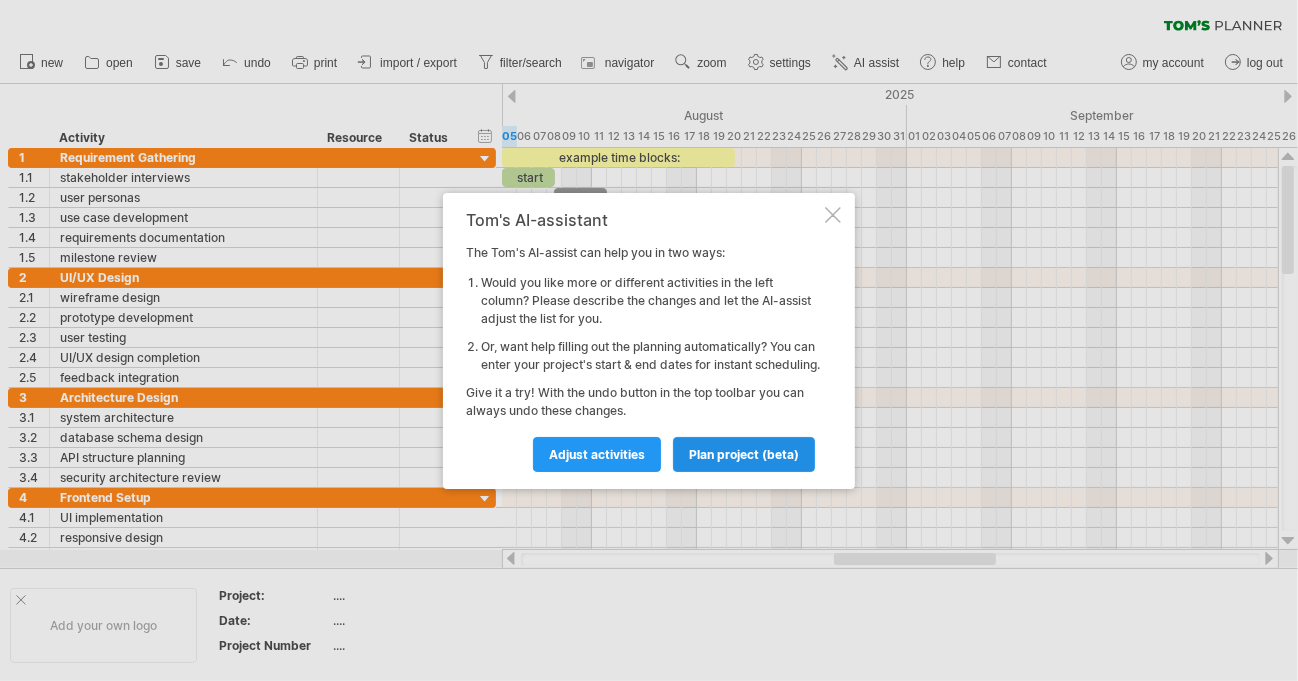 click on "plan project (beta)" at bounding box center (744, 454) 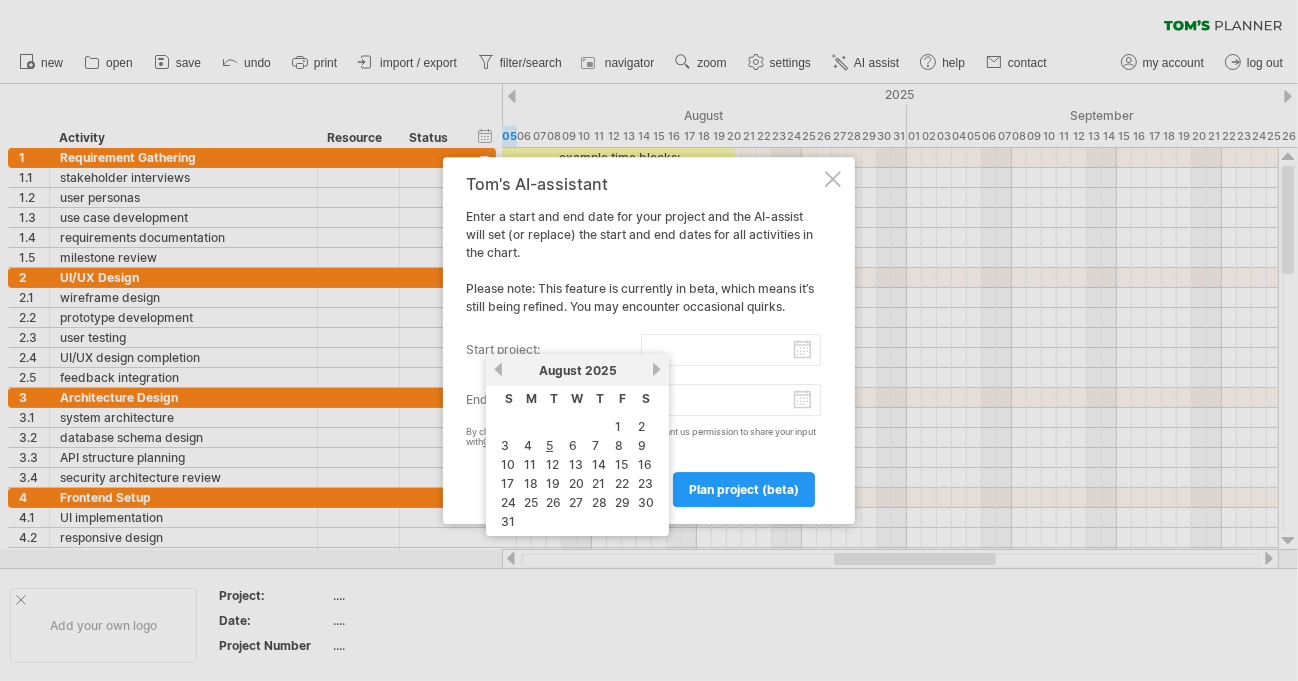 click on "start project:" at bounding box center (731, 350) 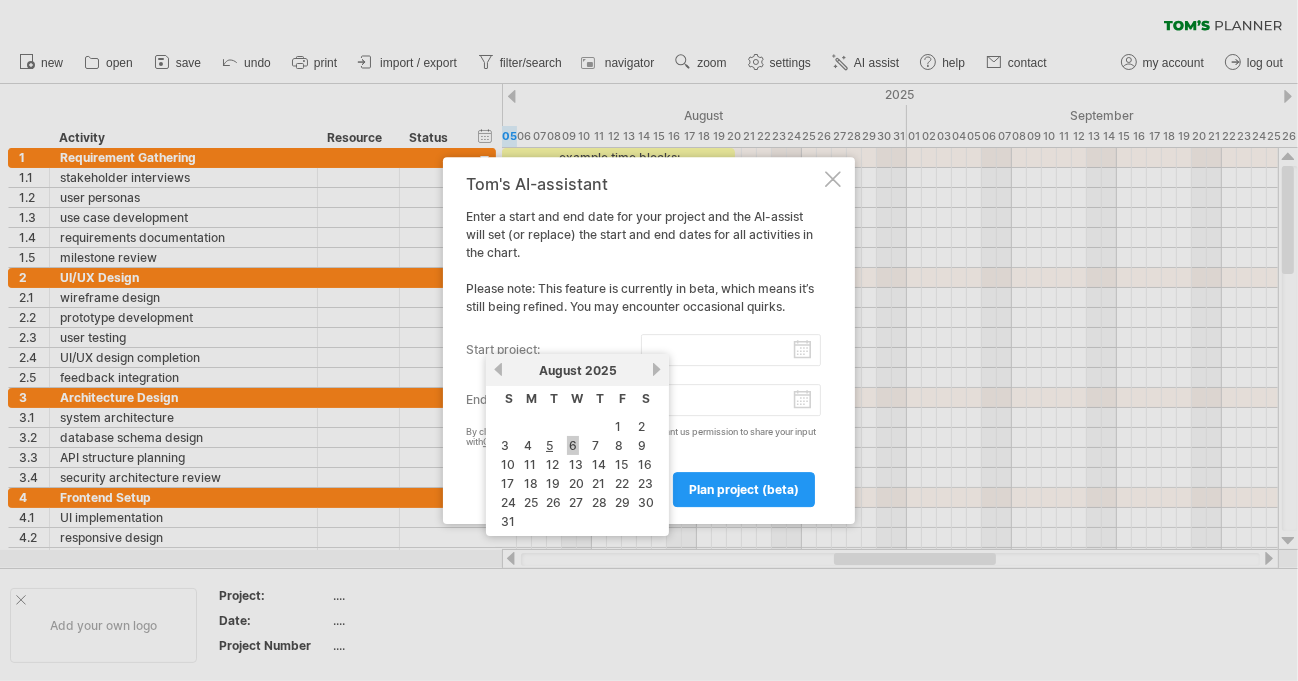 click on "6" at bounding box center (573, 445) 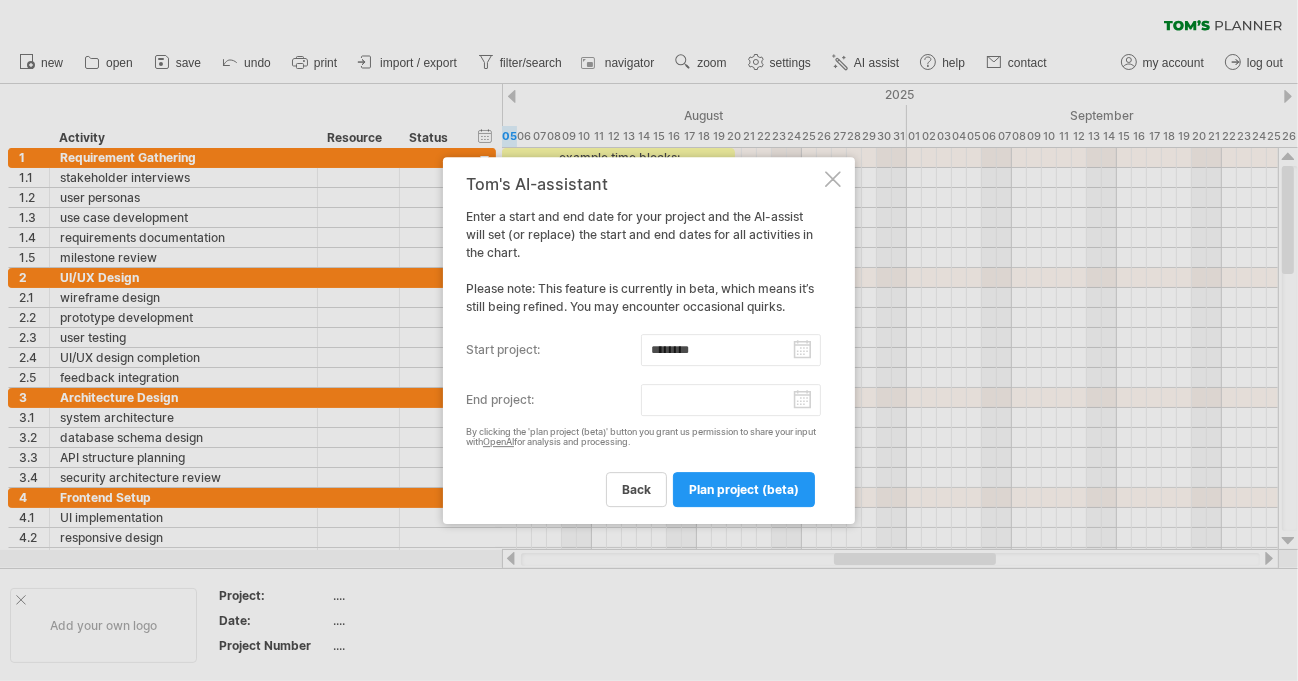 click on "end project:" at bounding box center [731, 400] 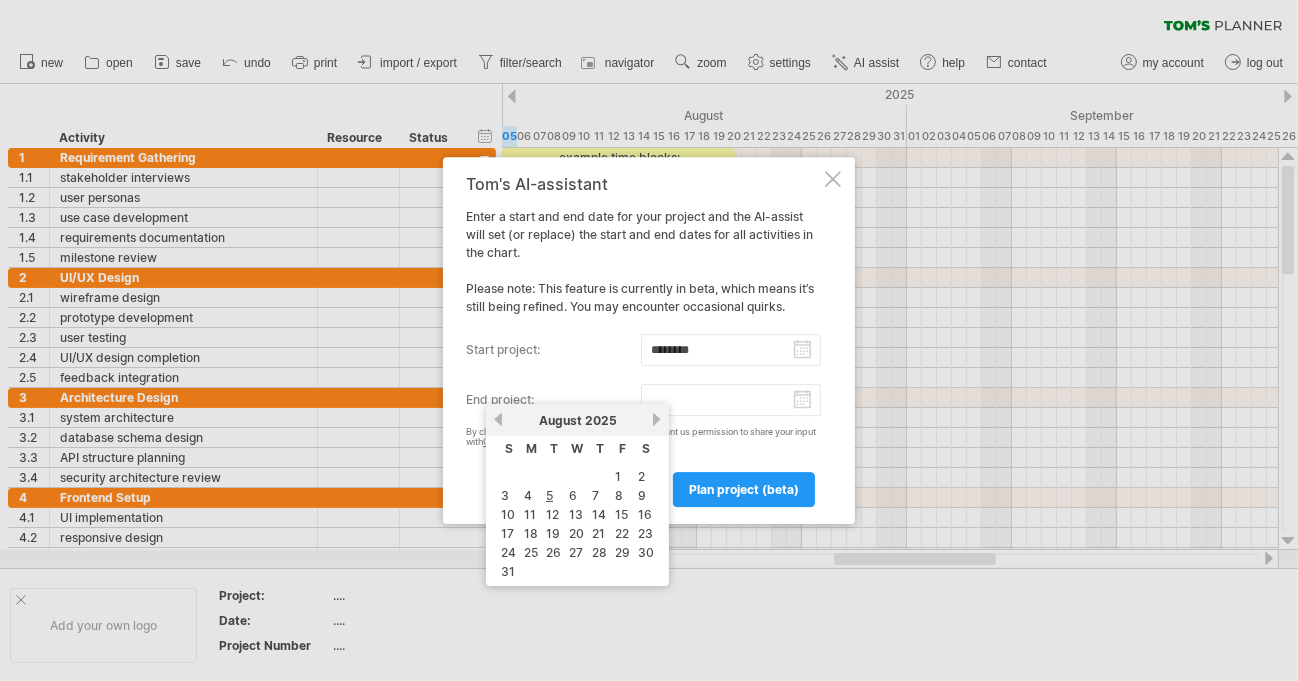 click on "previous next [MONTH] 2025" at bounding box center (577, 420) 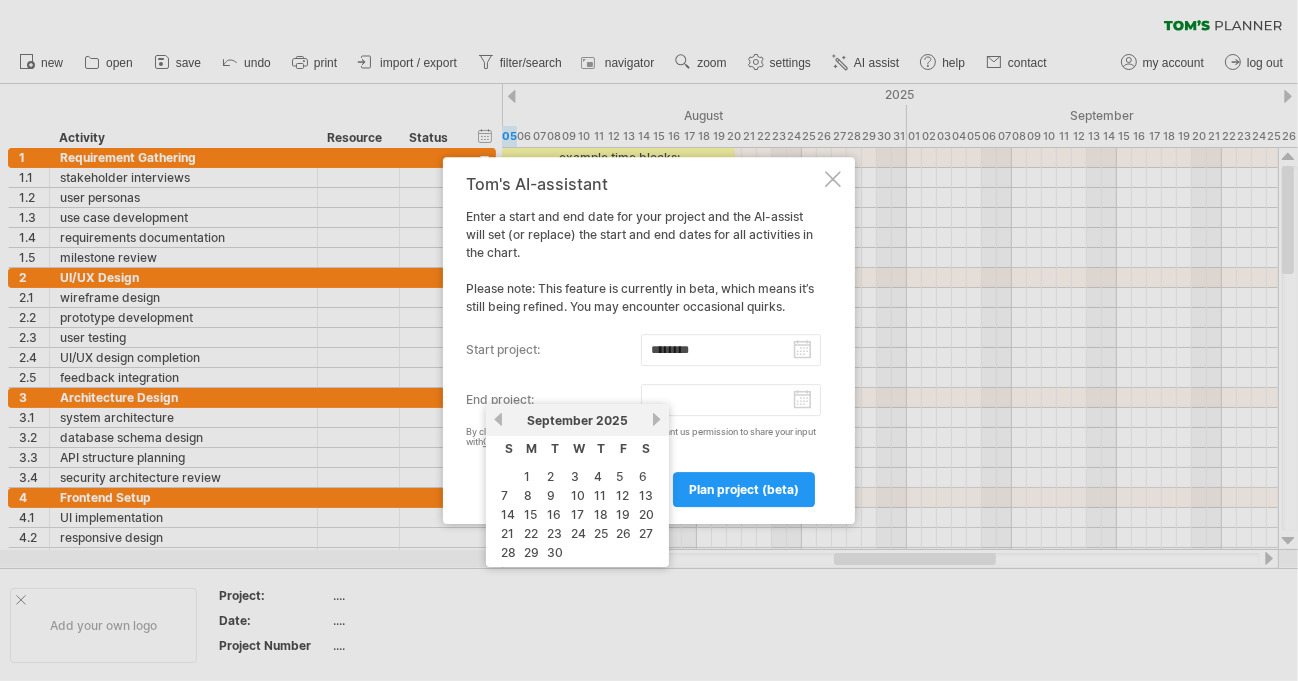 click on "next" at bounding box center (656, 419) 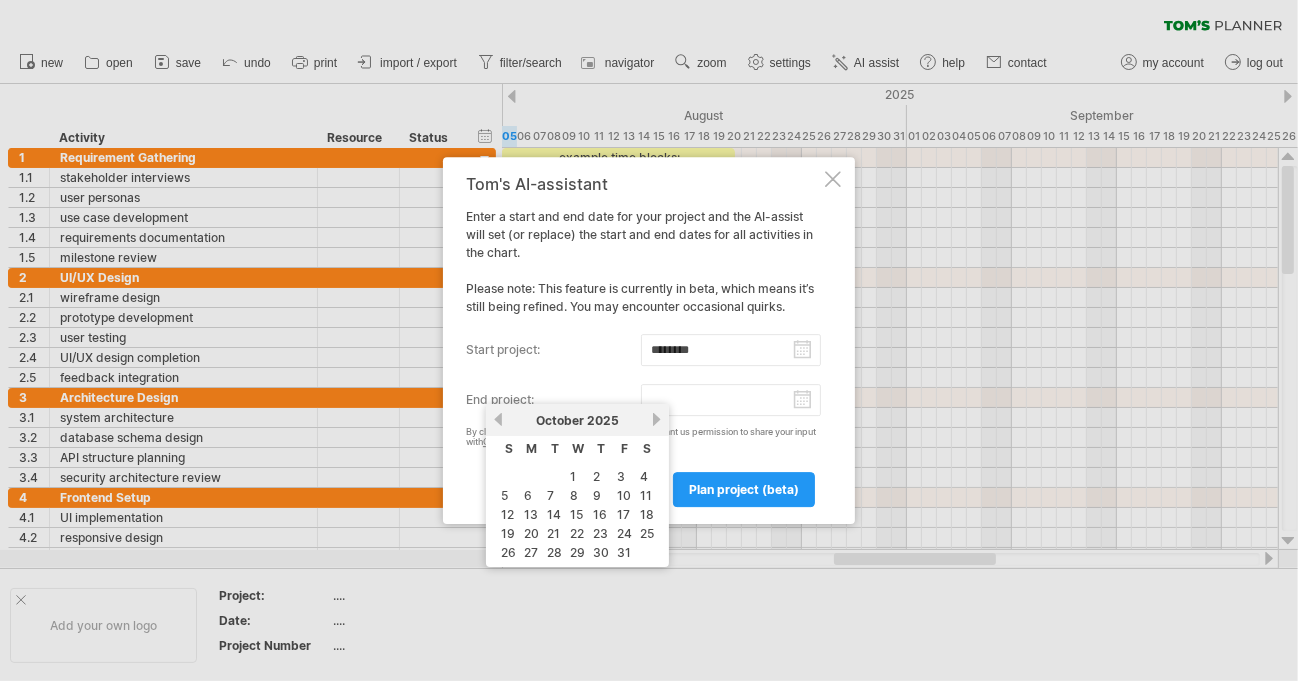 click on "next" at bounding box center (656, 419) 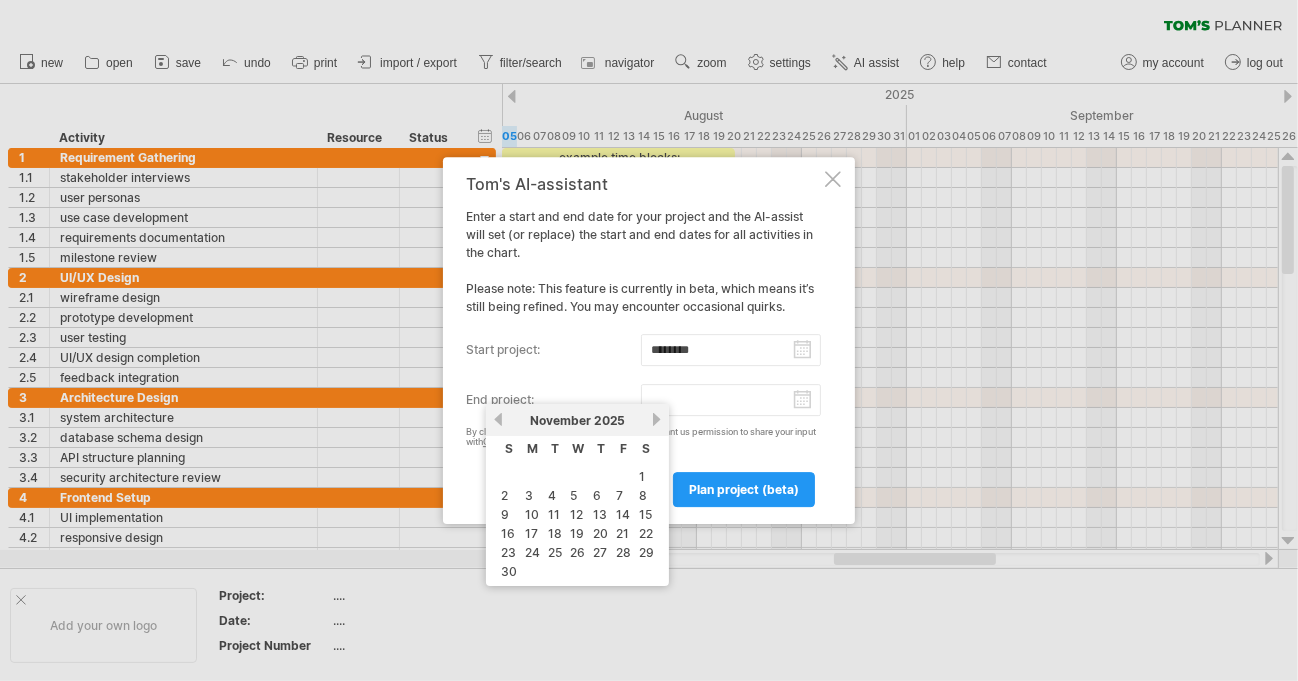 click on "next" at bounding box center [656, 419] 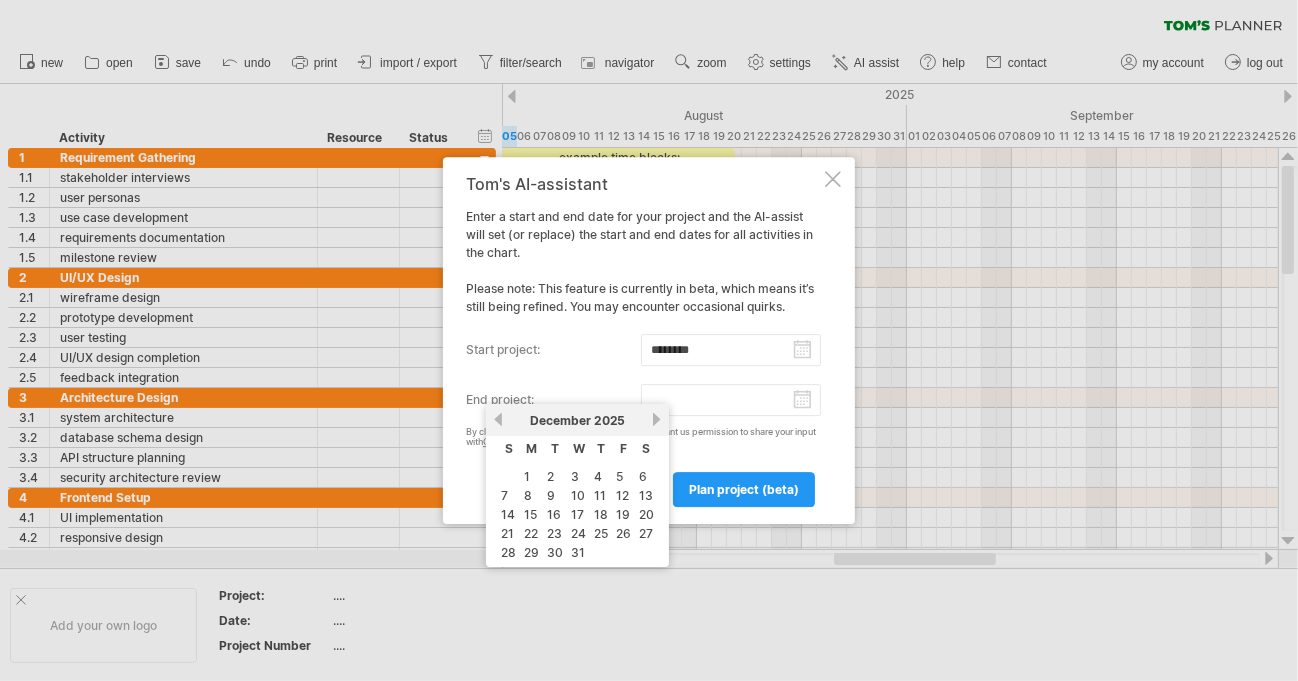 click on "next" at bounding box center (656, 419) 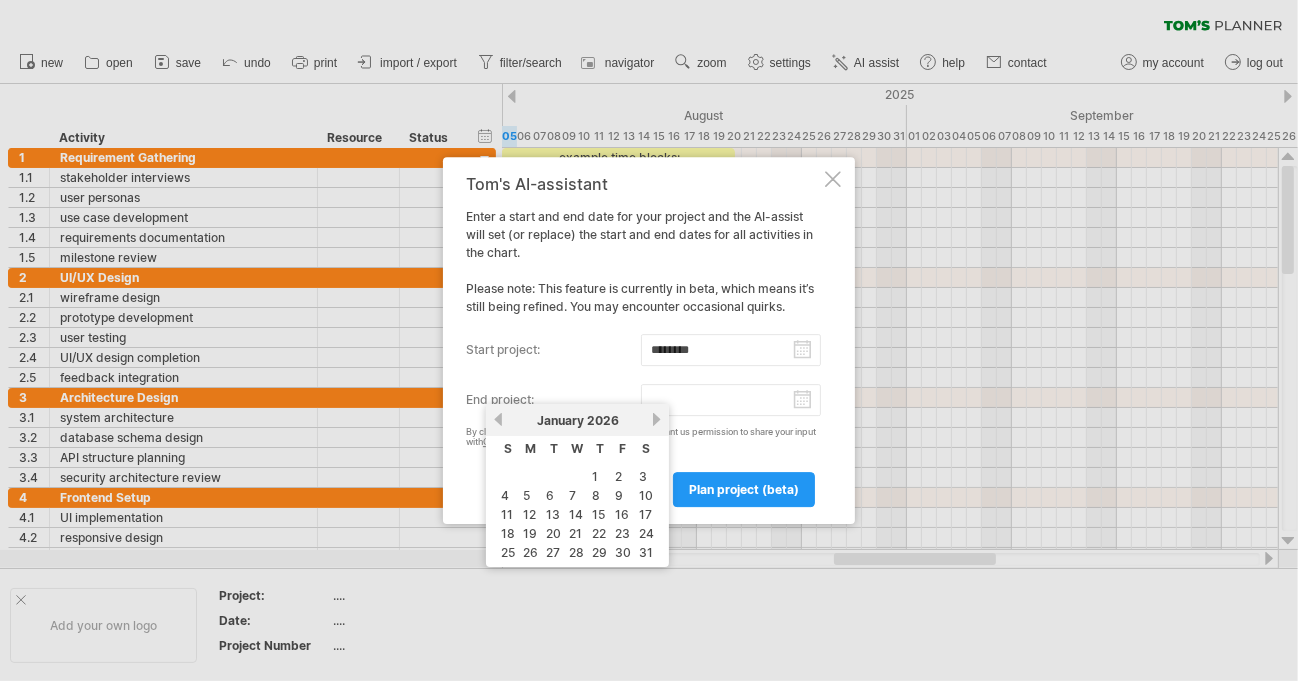 click on "next" at bounding box center (656, 419) 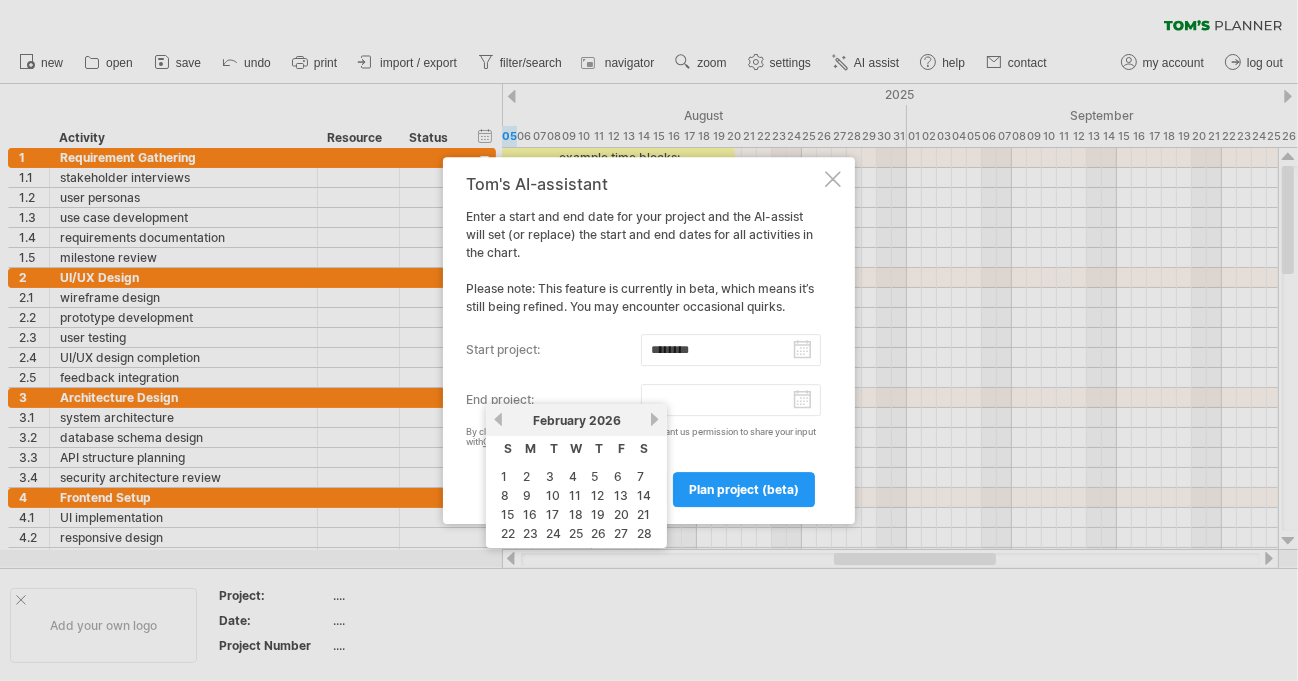 click on "previous next [MONTH] 2026" at bounding box center (576, 420) 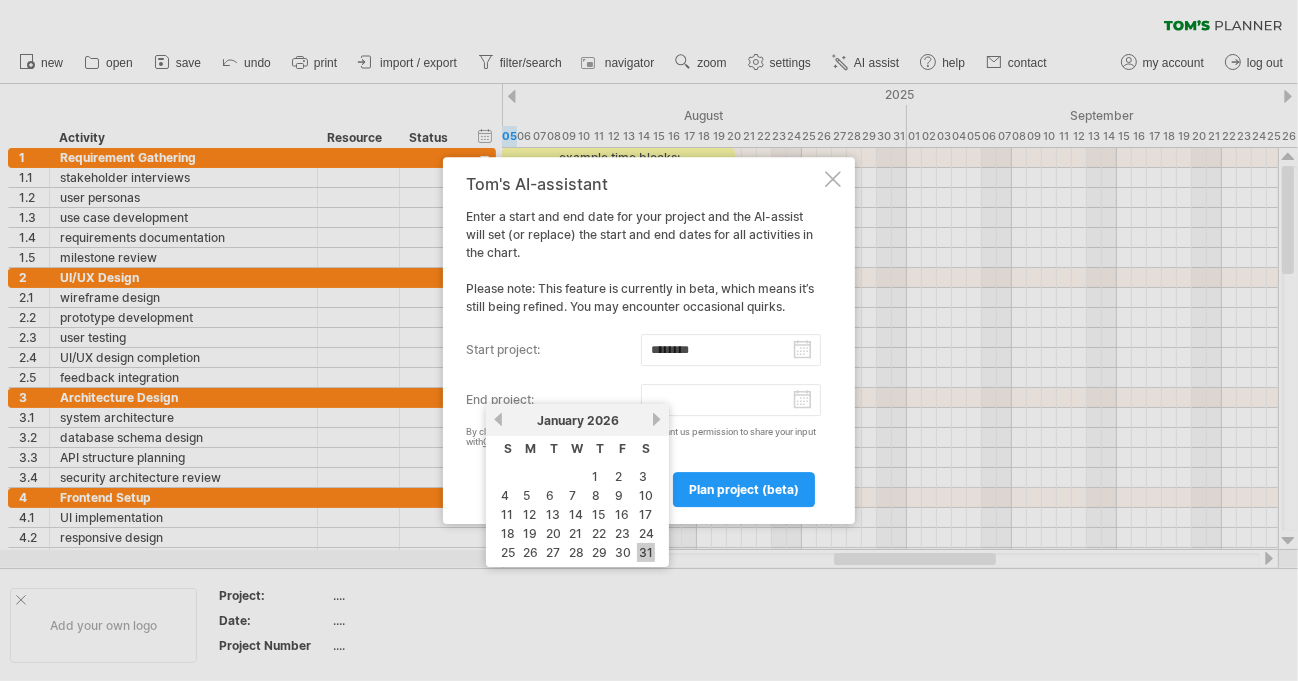 click on "31" at bounding box center (646, 552) 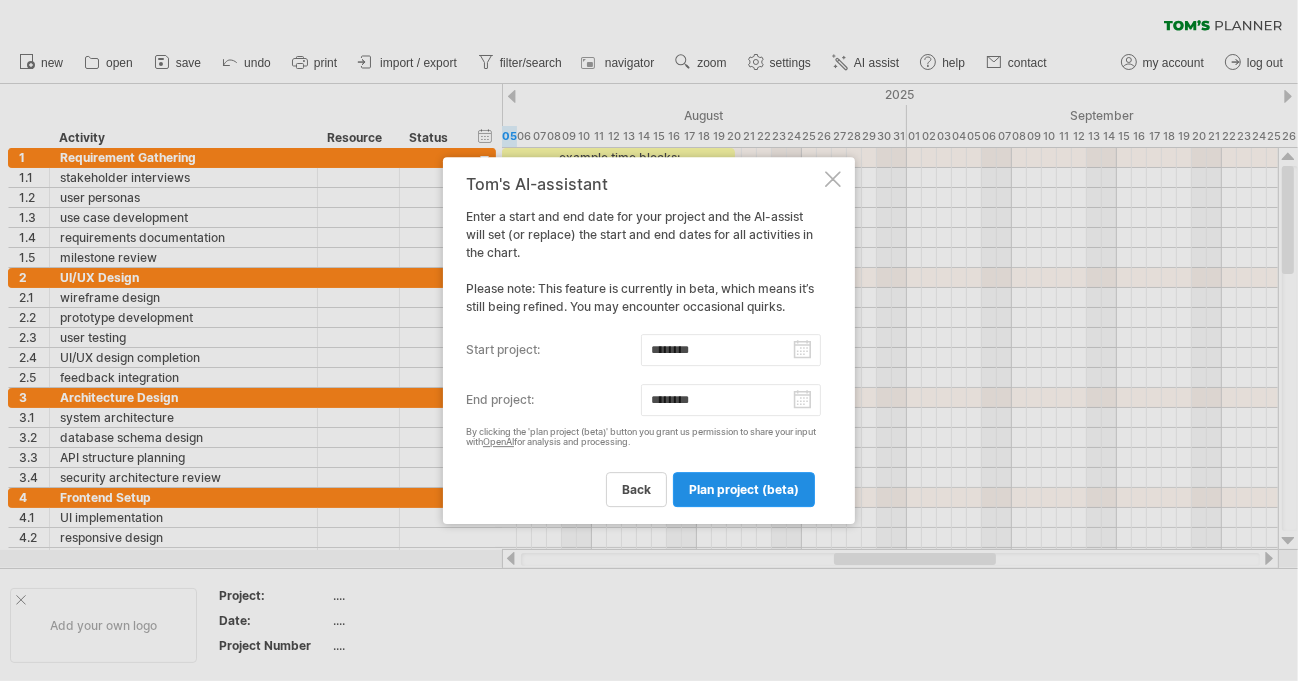 click on "plan project (beta)" at bounding box center (744, 489) 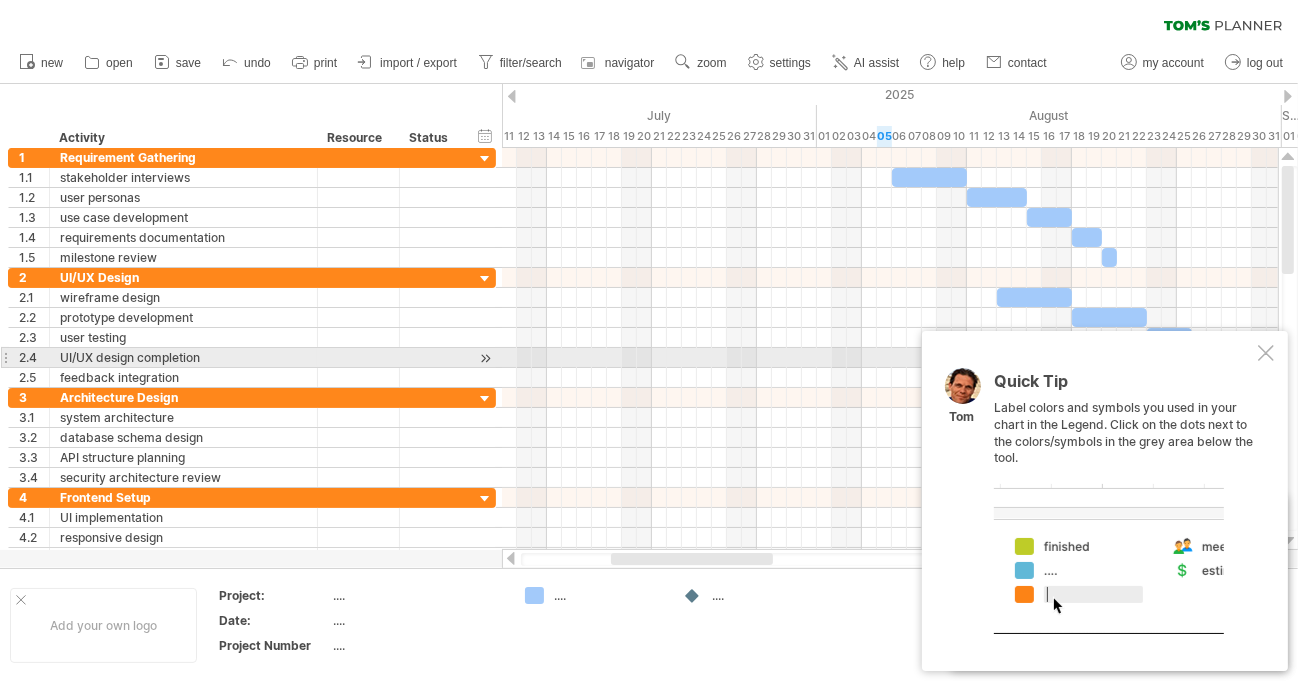 click at bounding box center (1266, 353) 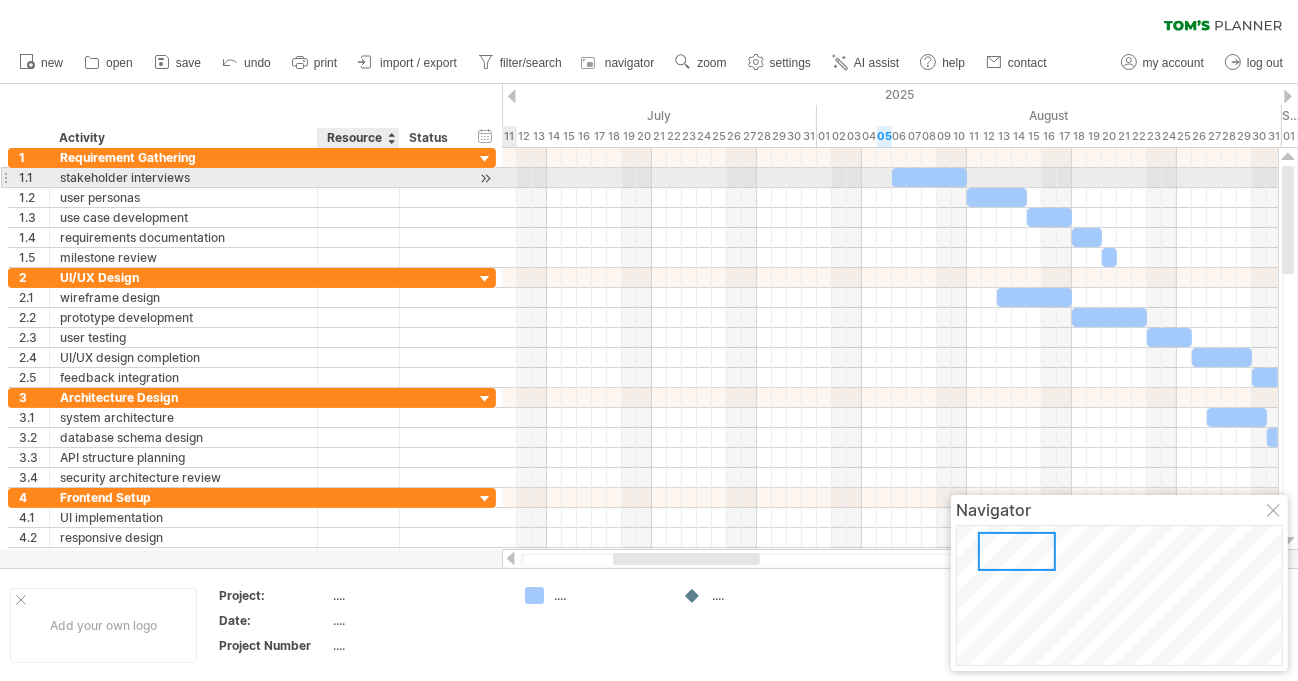 click at bounding box center [358, 177] 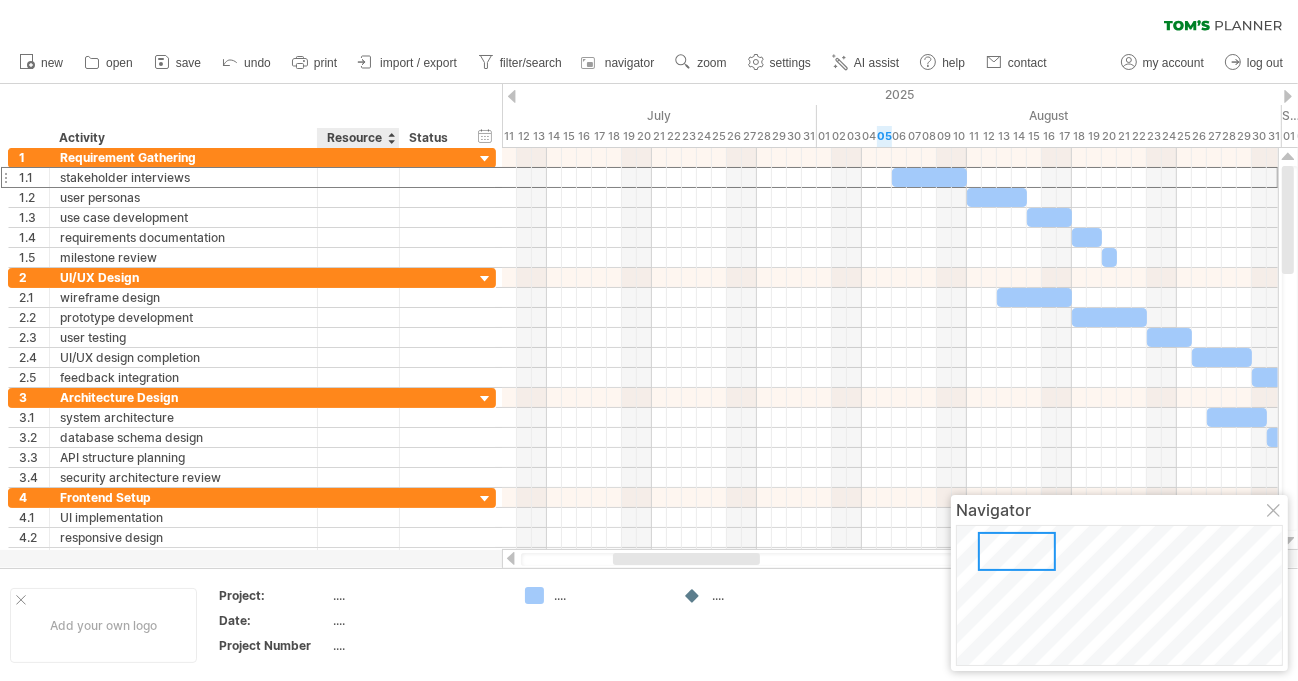 click on "Resource" at bounding box center (357, 138) 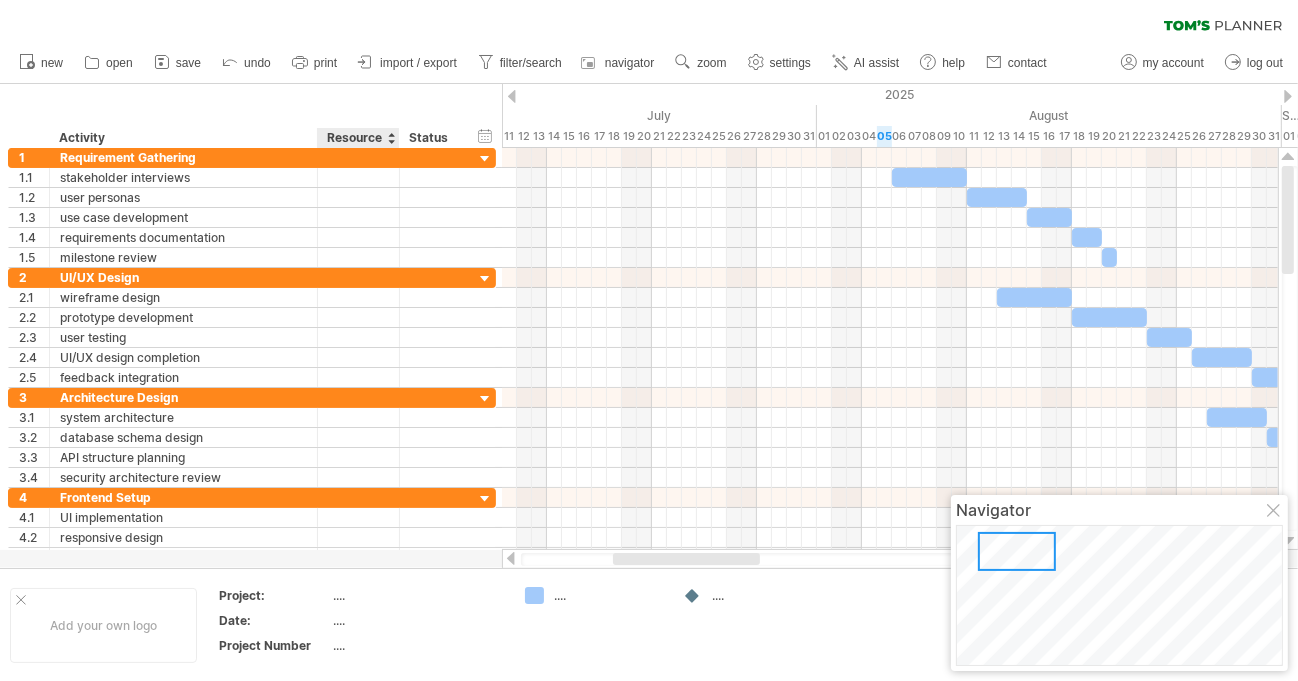 click at bounding box center (391, 138) 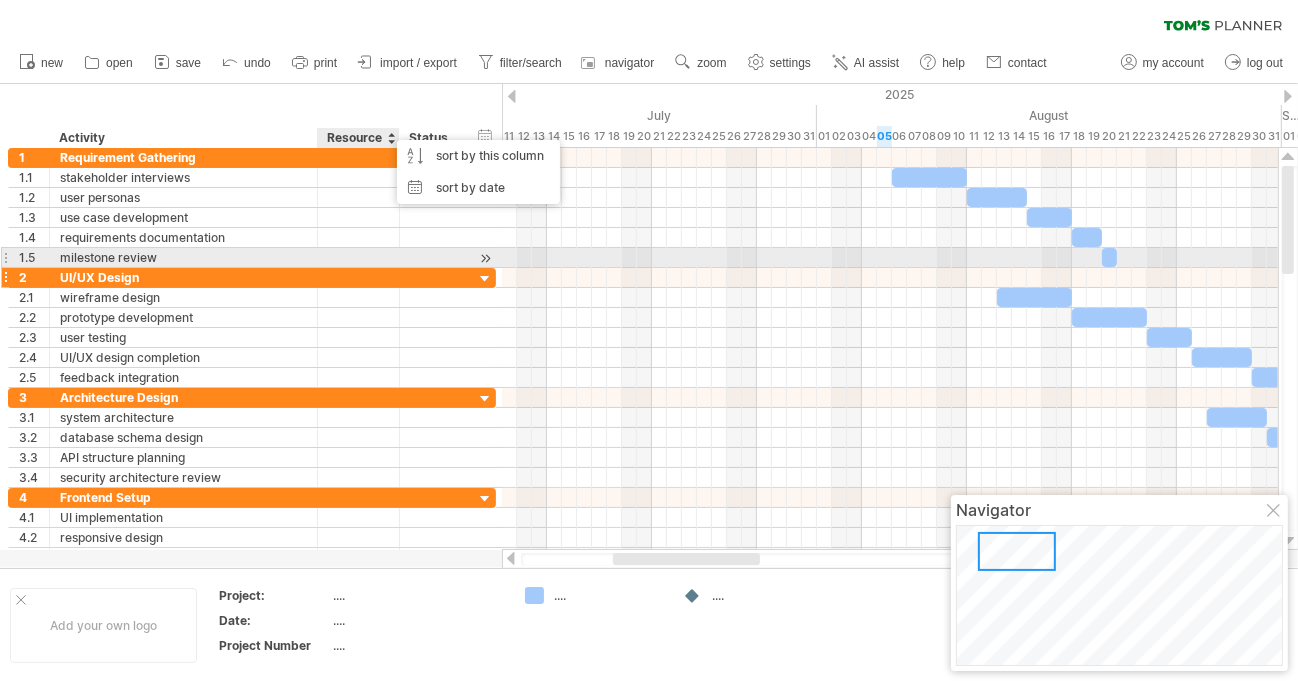 click at bounding box center [358, 277] 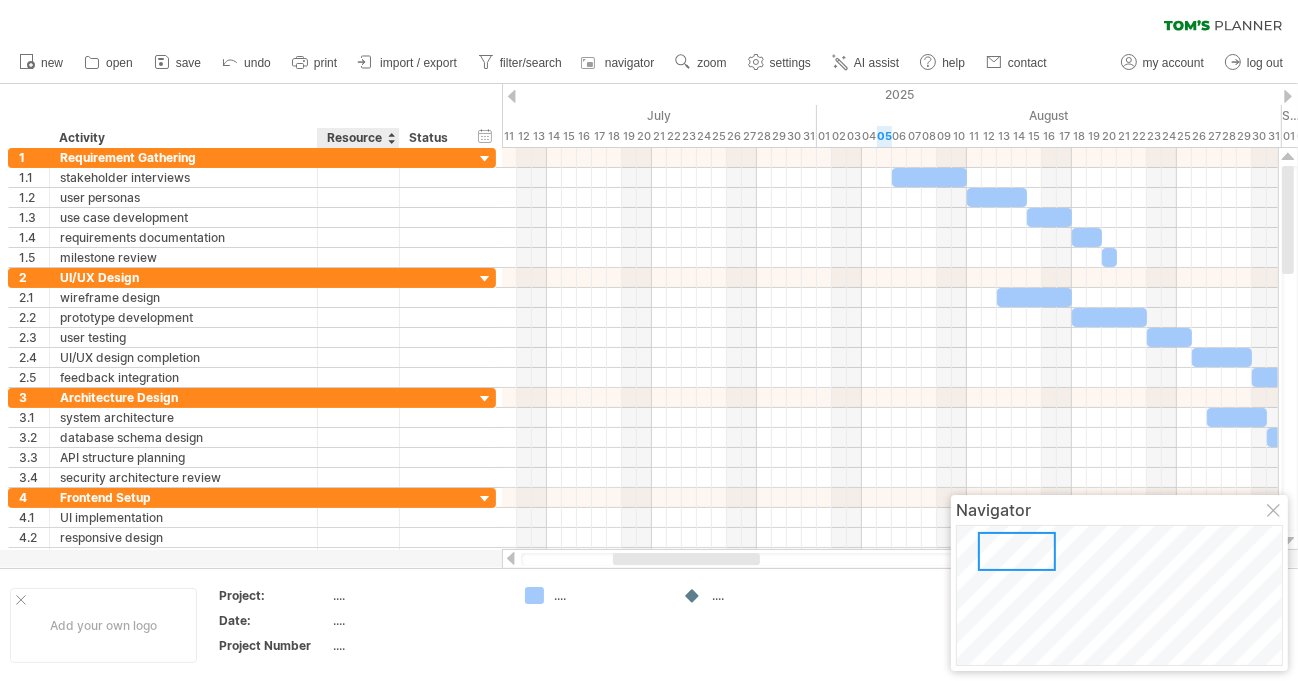 click on "...." at bounding box center (417, 595) 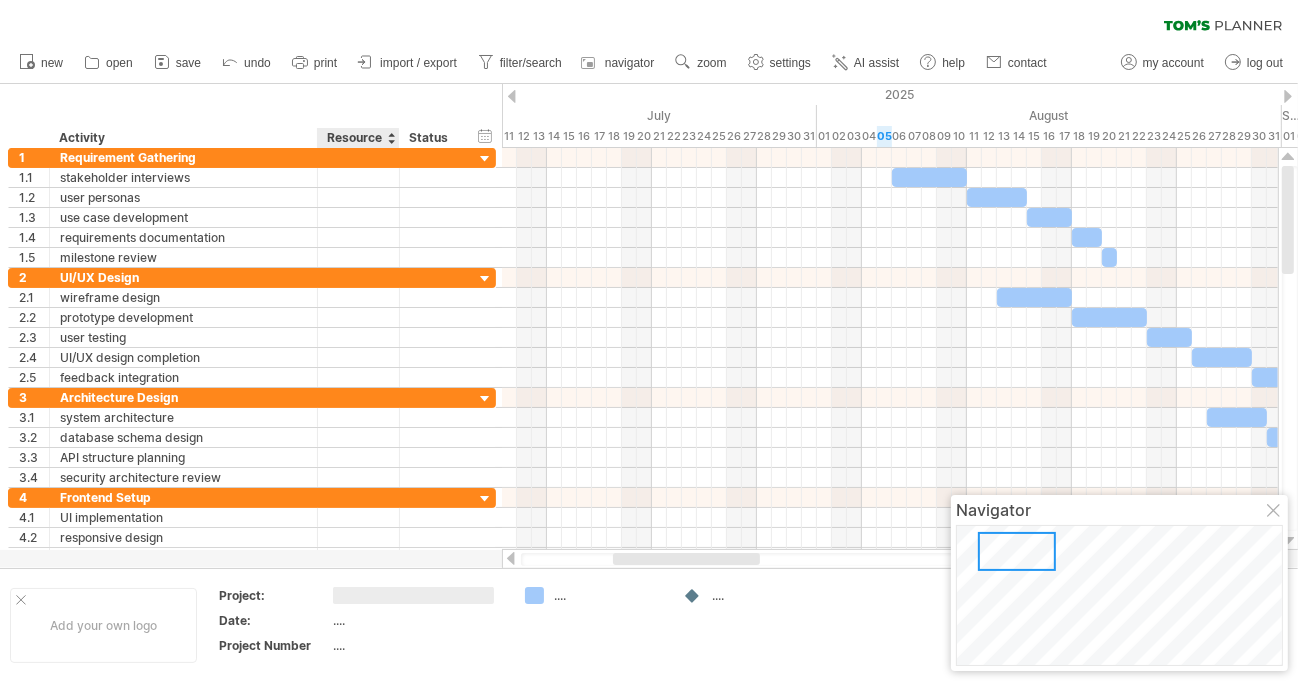 click at bounding box center (413, 595) 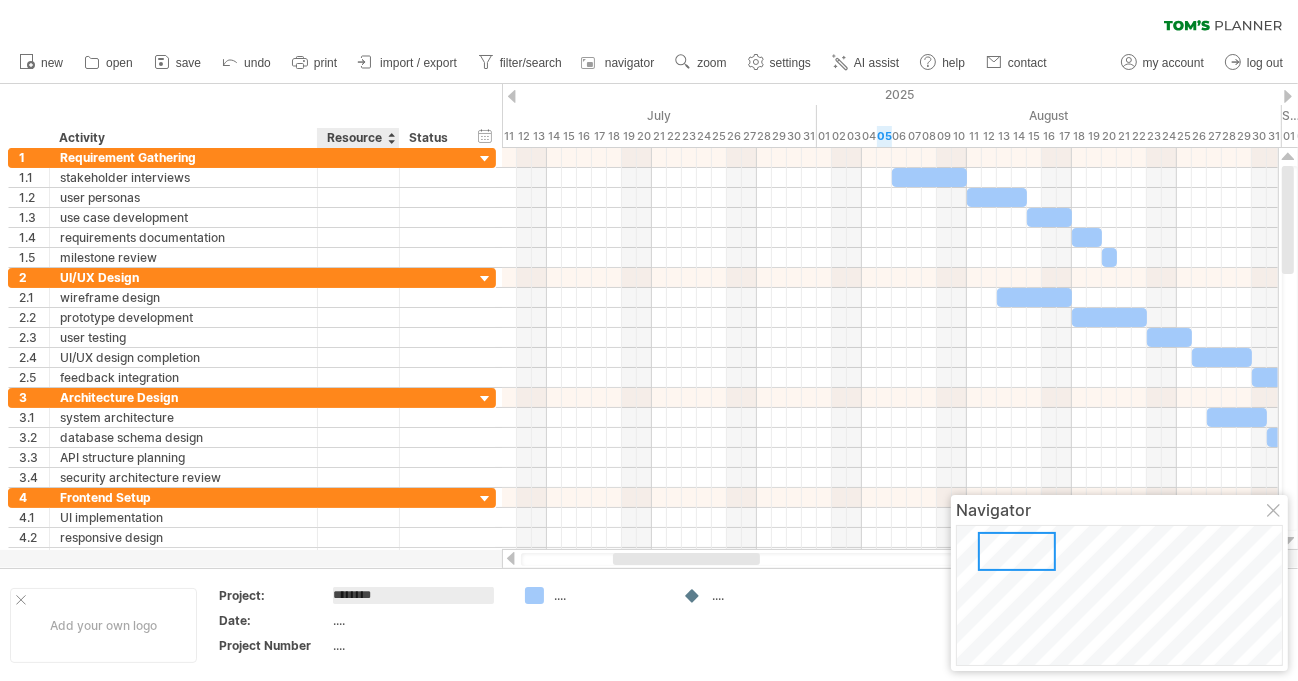 type on "*********" 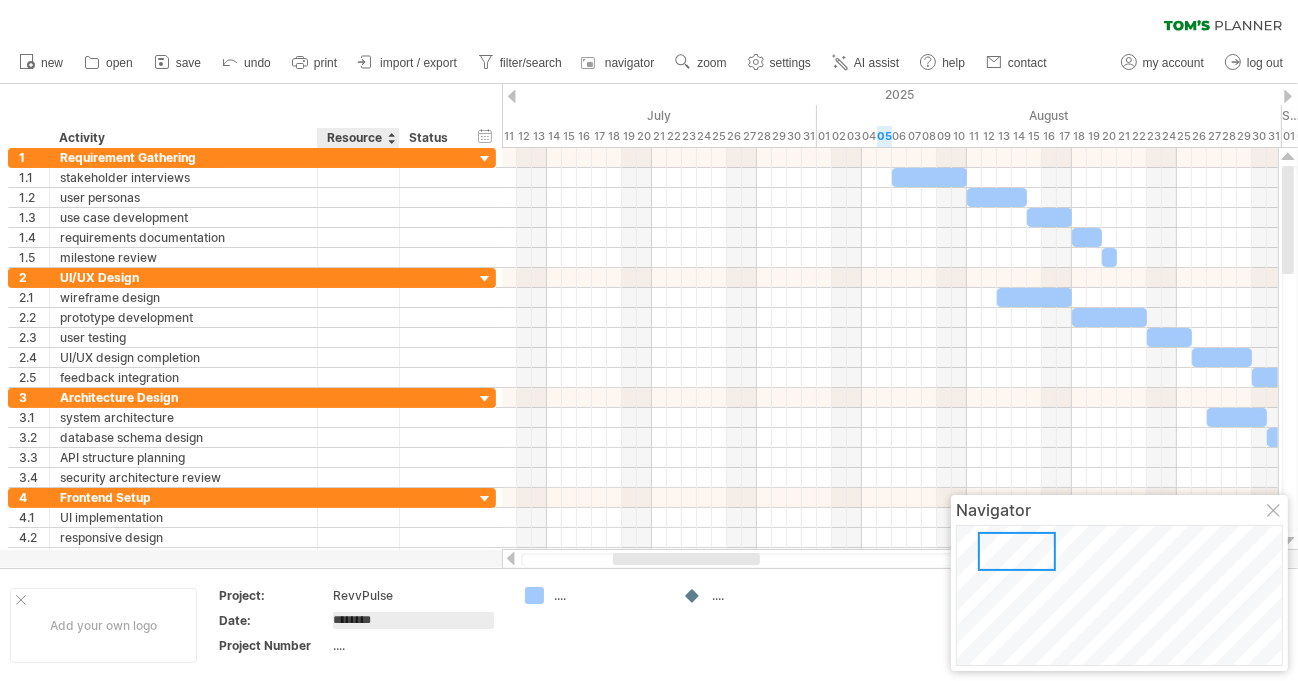 type on "*********" 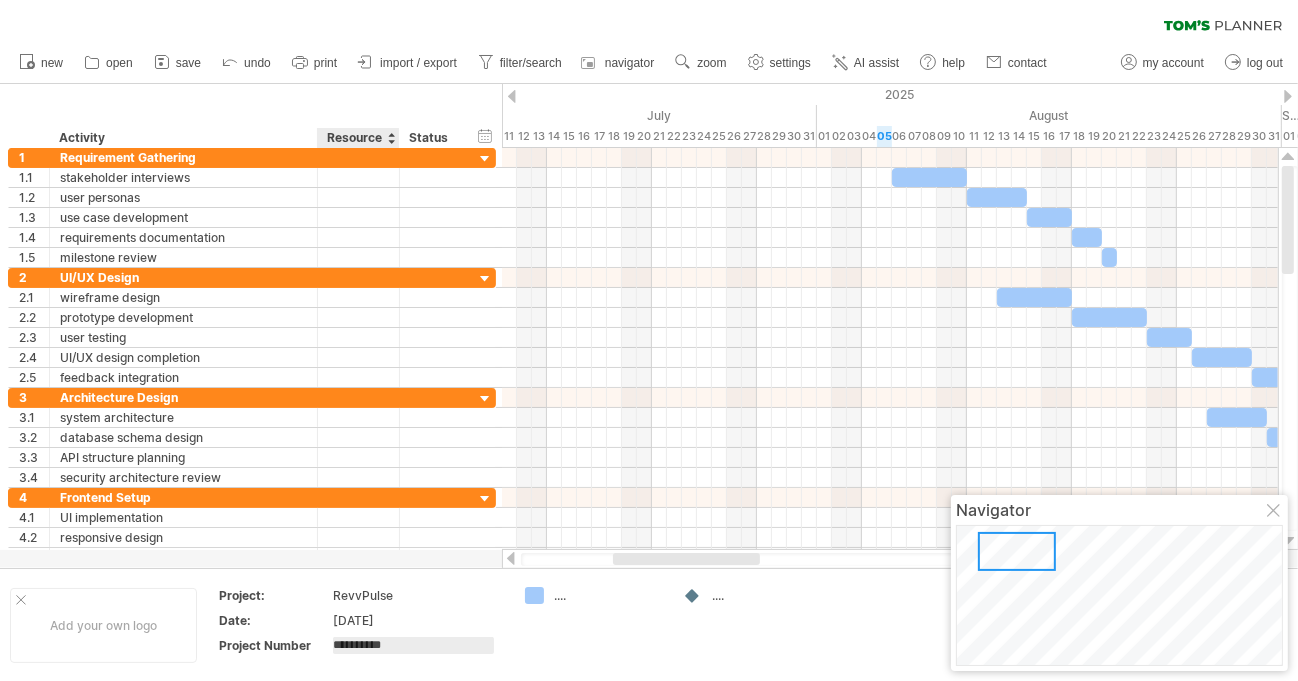 type on "**********" 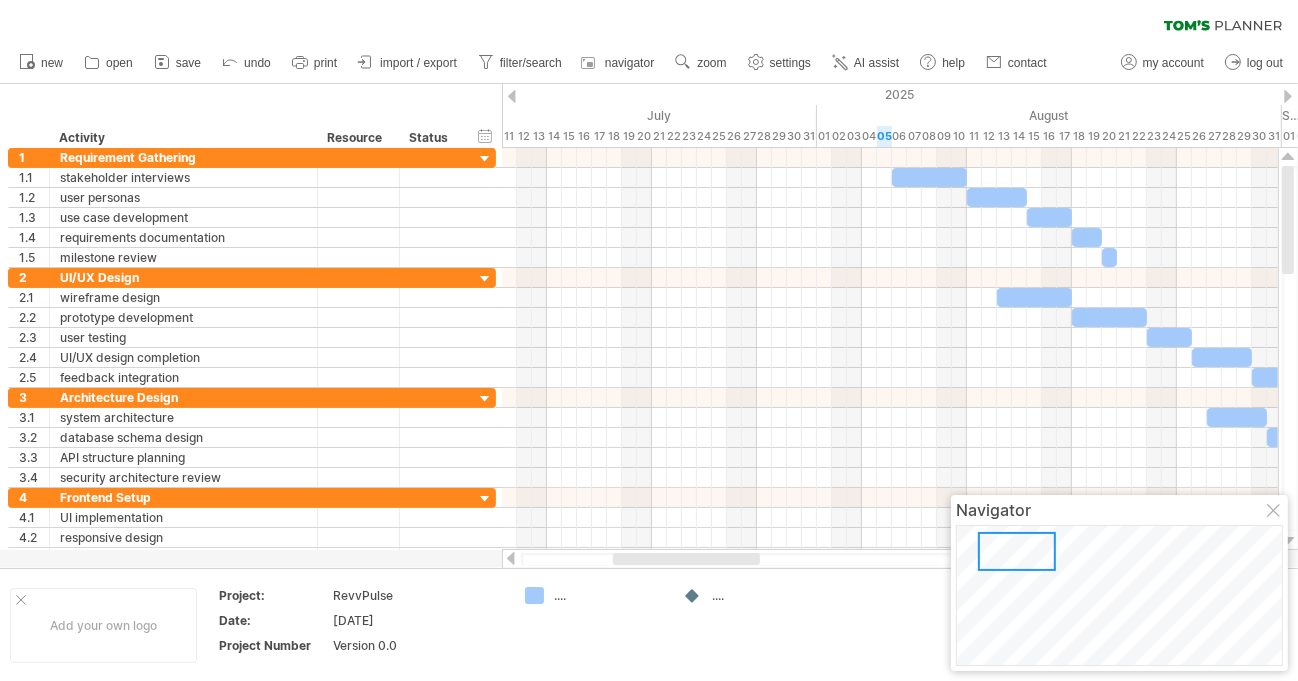 click on "Add your own logo Project: RevvPulse Date: [DATE] Project Number Version 0.0 .... ...." at bounding box center (50000, 625) 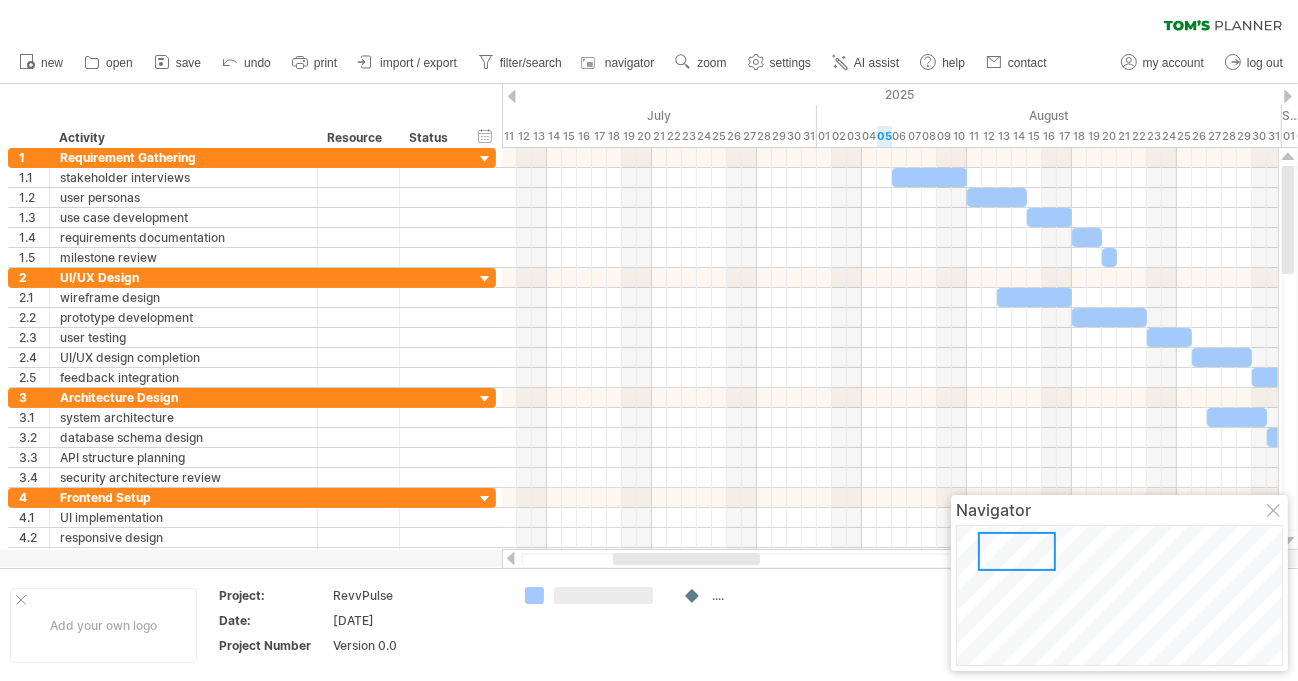 click at bounding box center (603, 595) 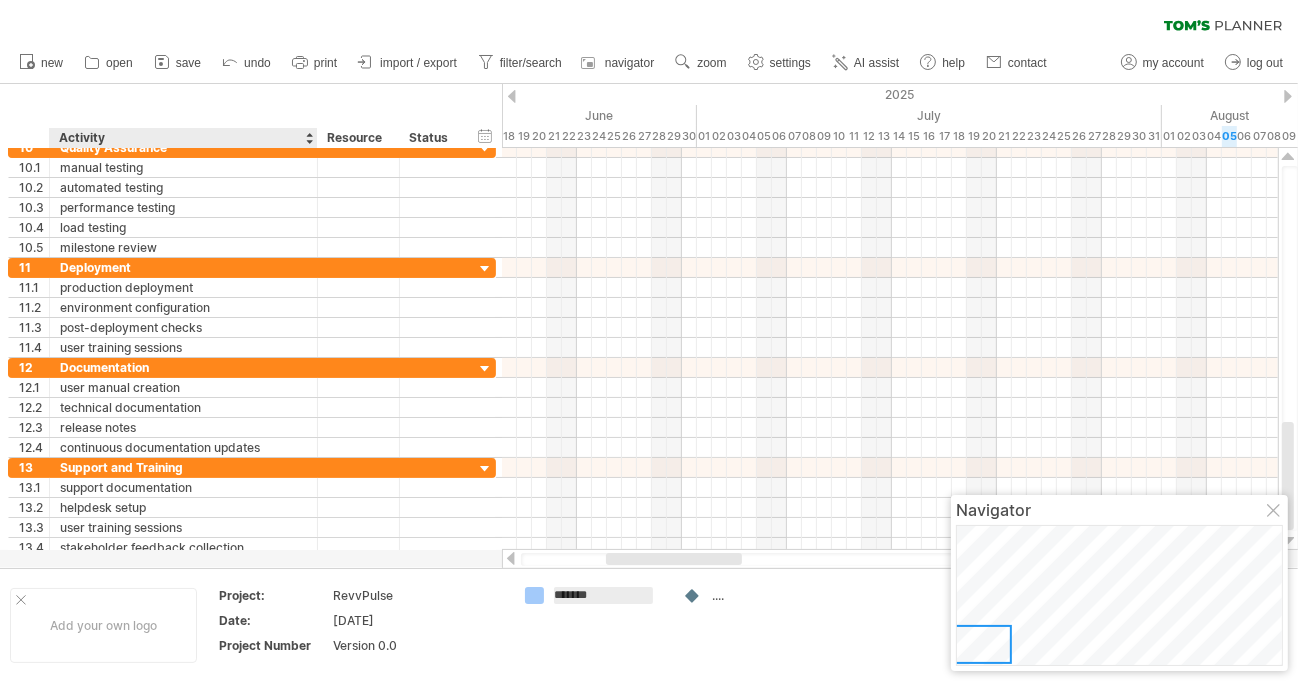 type on "********" 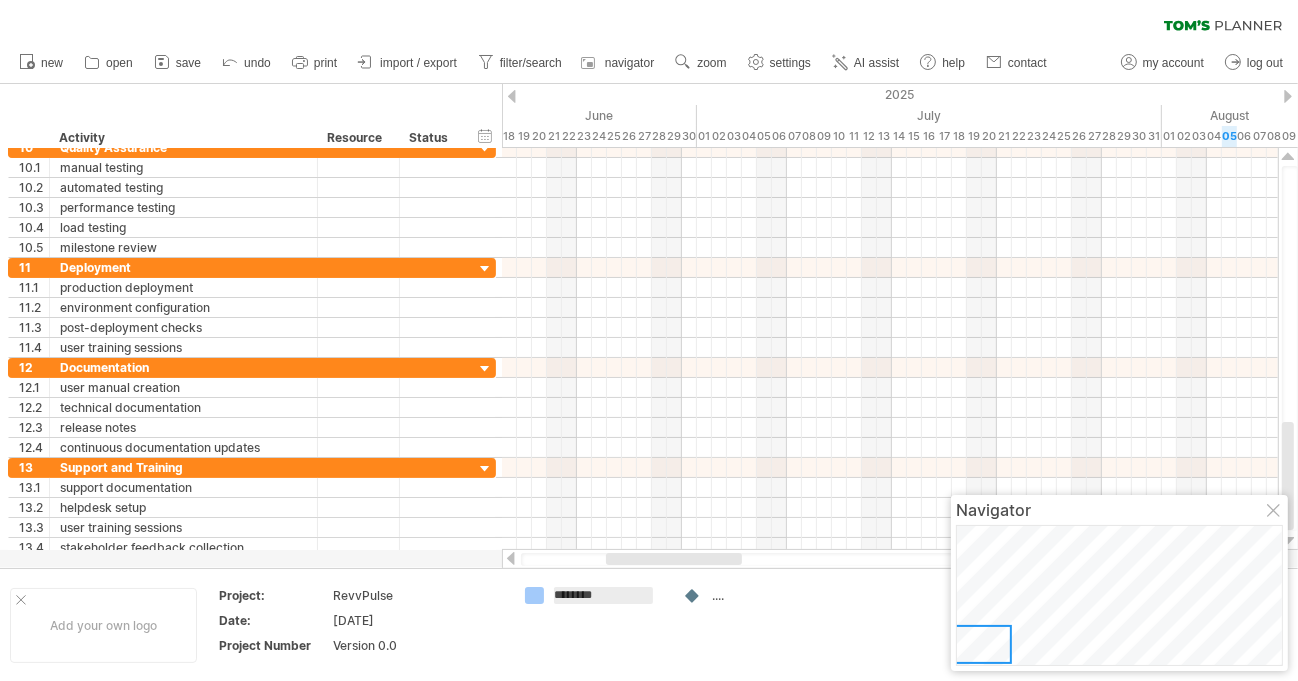 click at bounding box center [693, 596] 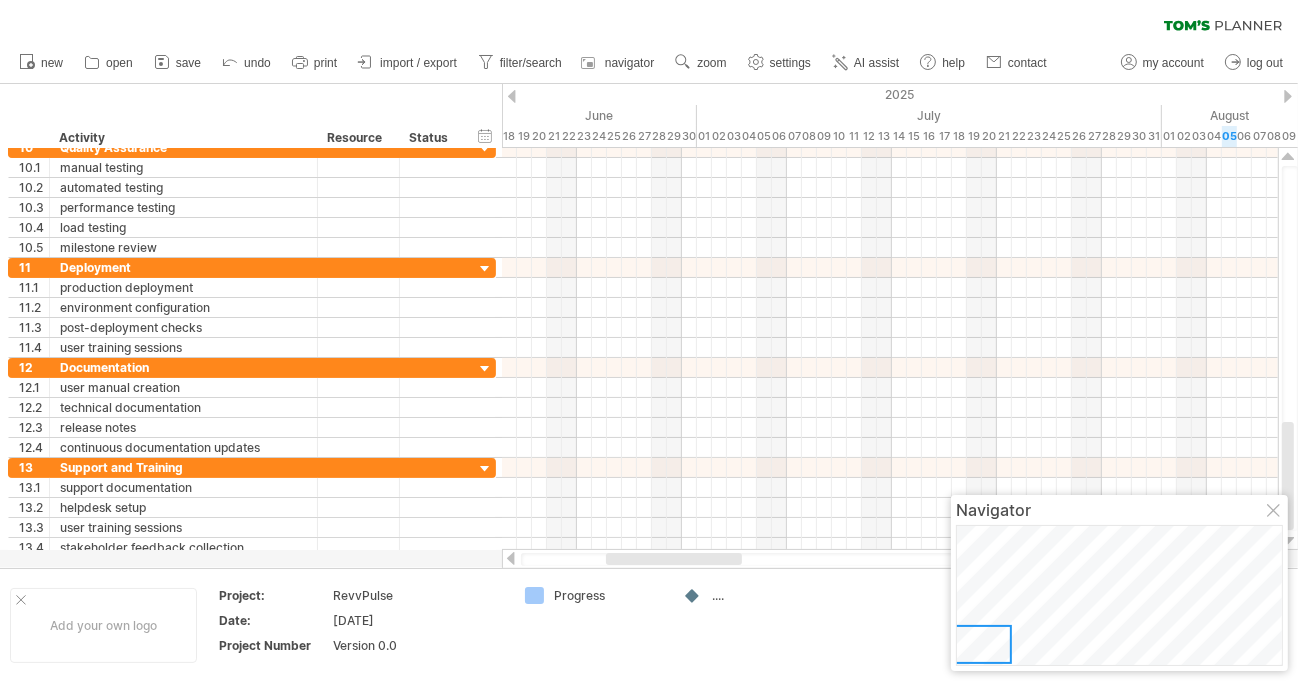 click at bounding box center (693, 596) 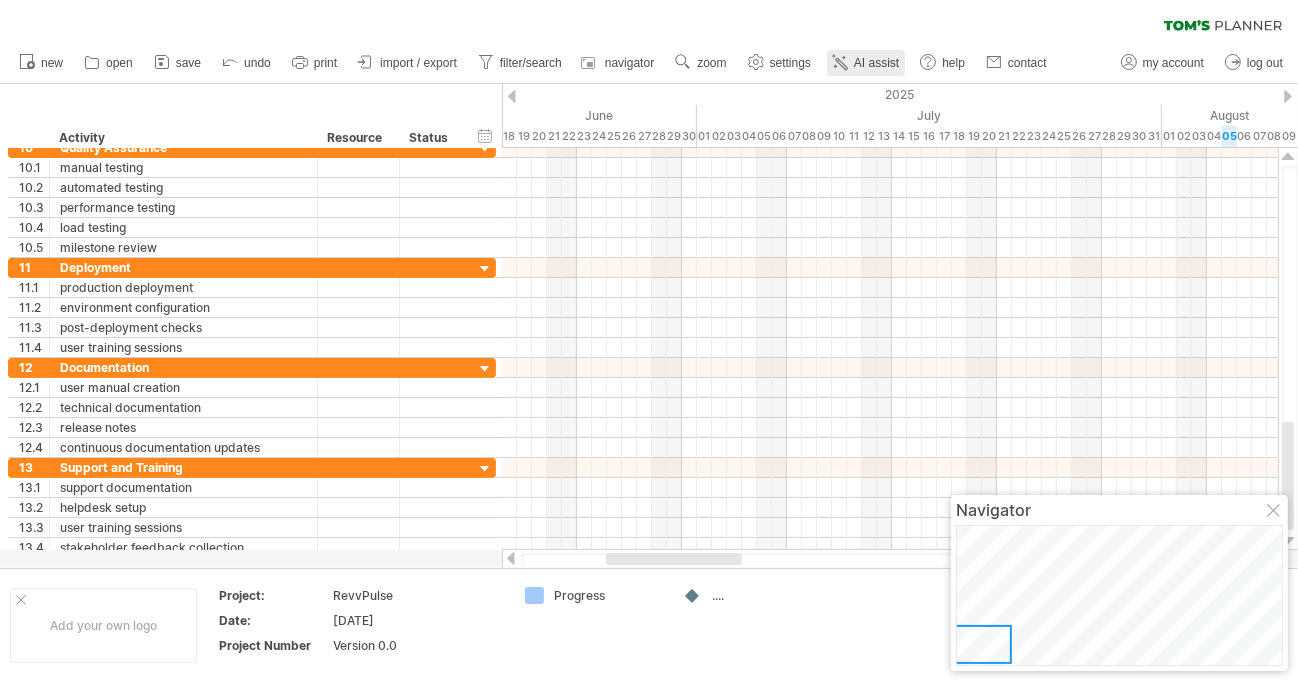 click on "AI assist" at bounding box center (876, 63) 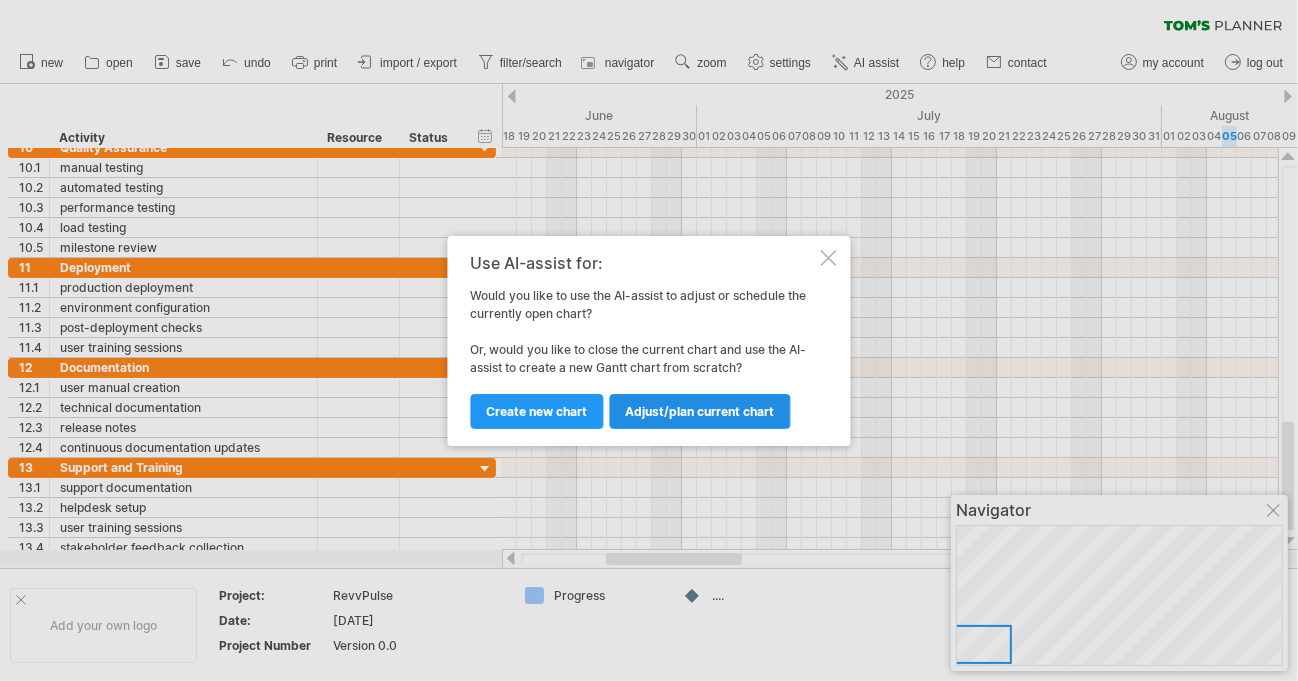 click on "Adjust/plan current chart" at bounding box center [700, 411] 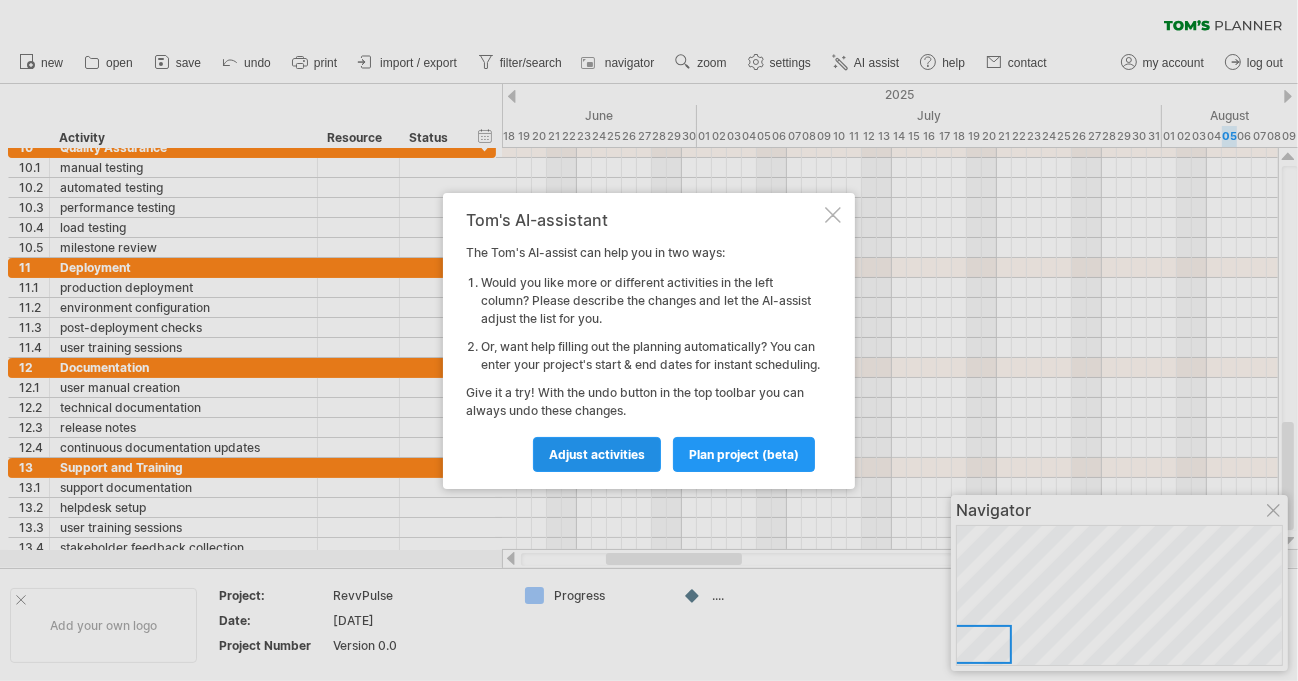 click on "Adjust activities" at bounding box center (597, 454) 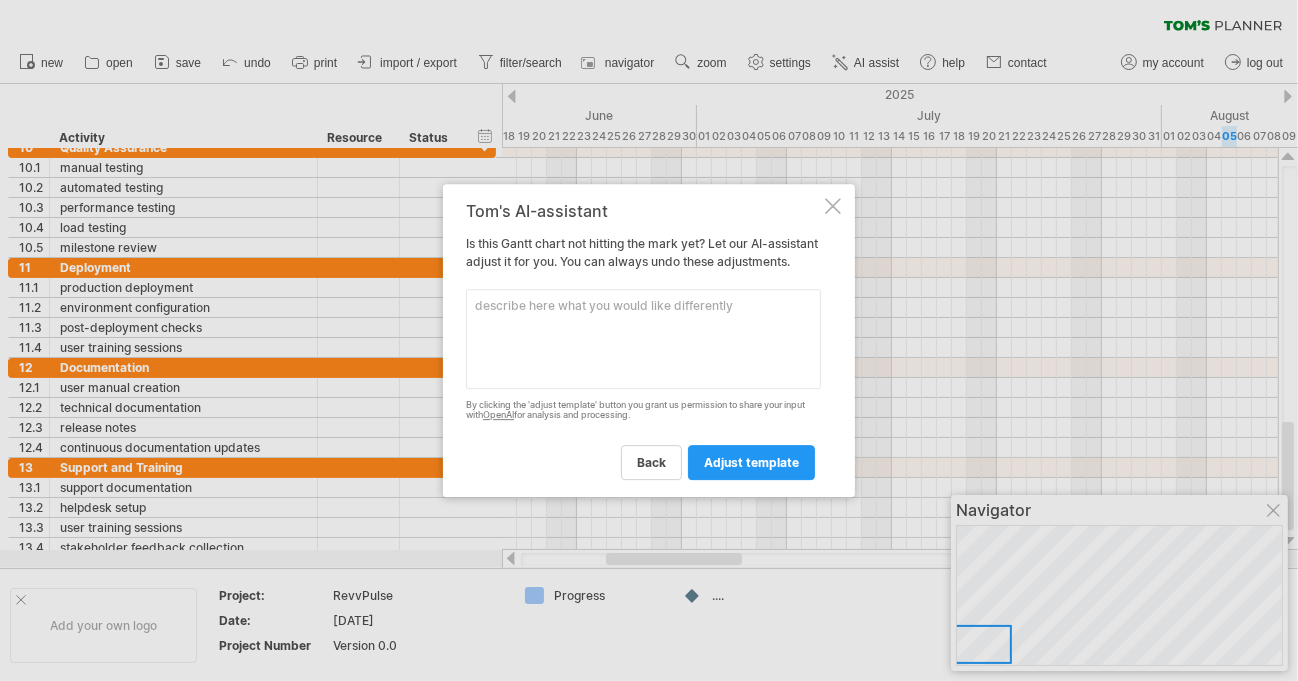 click at bounding box center (643, 339) 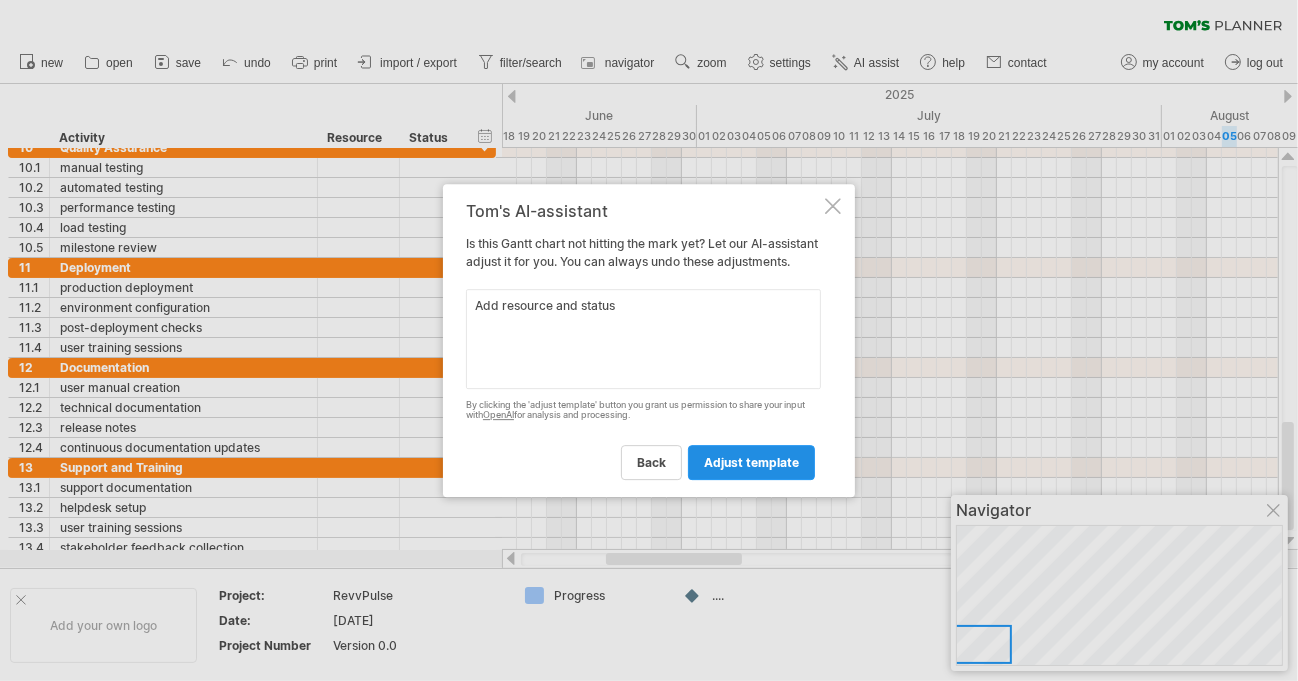 type on "Add resource and status" 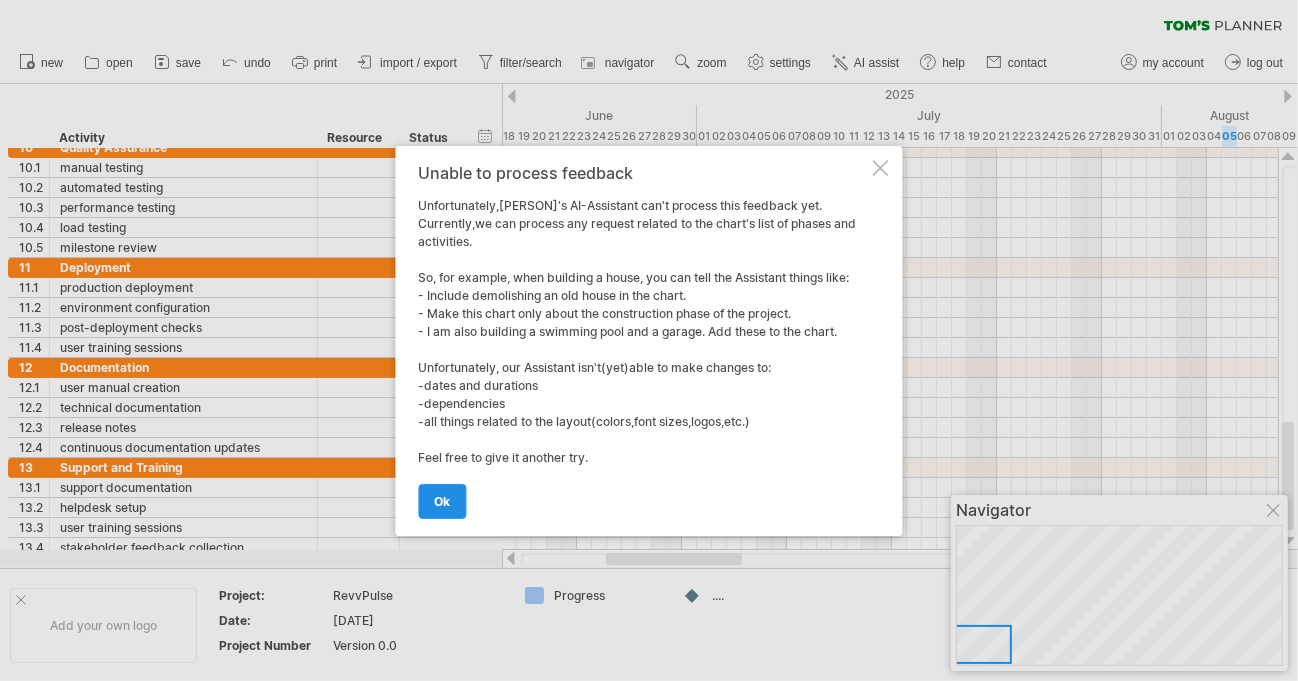 click on "ok" at bounding box center (443, 501) 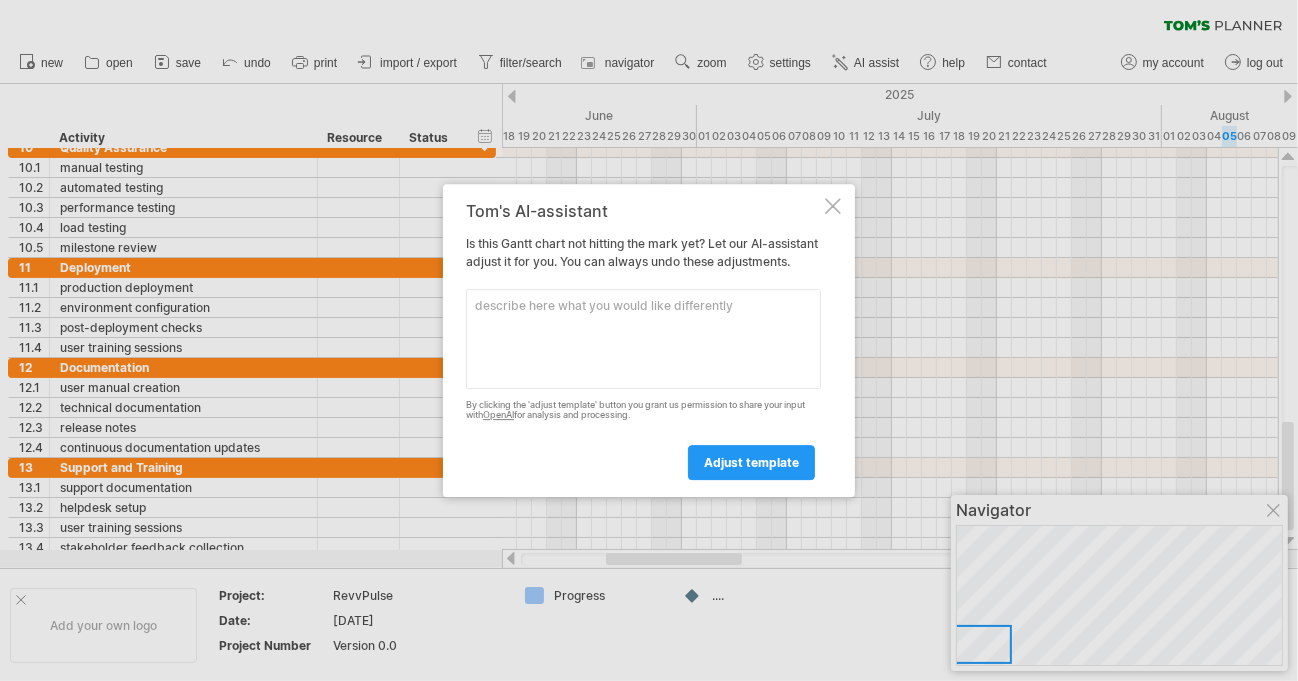 click on "[PERSON]'s AI-assistant Is this Gantt chart not hitting the mark yet? Let our AI-assistant adjust it for you. You can always undo these adjustments. Please enter here below what you would like to add or change. By clicking the 'adjust template' button you grant us permission to share your input with OpenAI for analysis and processing. adjust template" at bounding box center (649, 341) 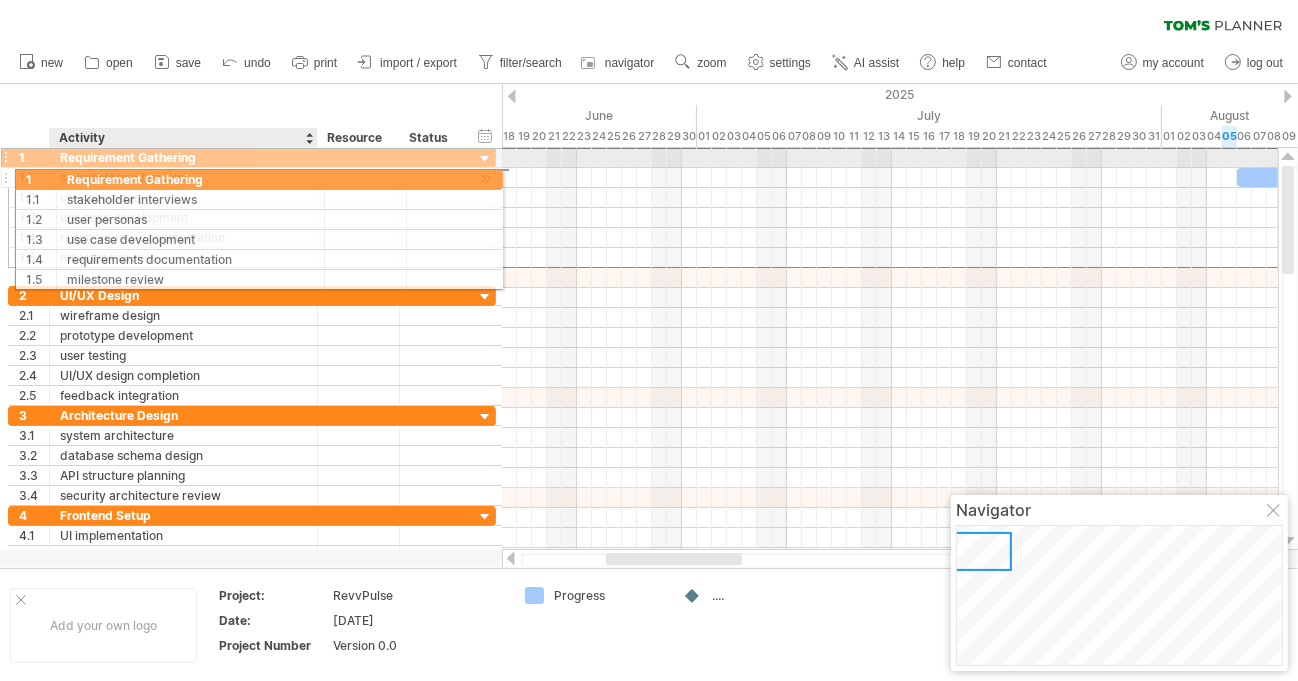 drag, startPoint x: 55, startPoint y: 151, endPoint x: 63, endPoint y: 176, distance: 26.24881 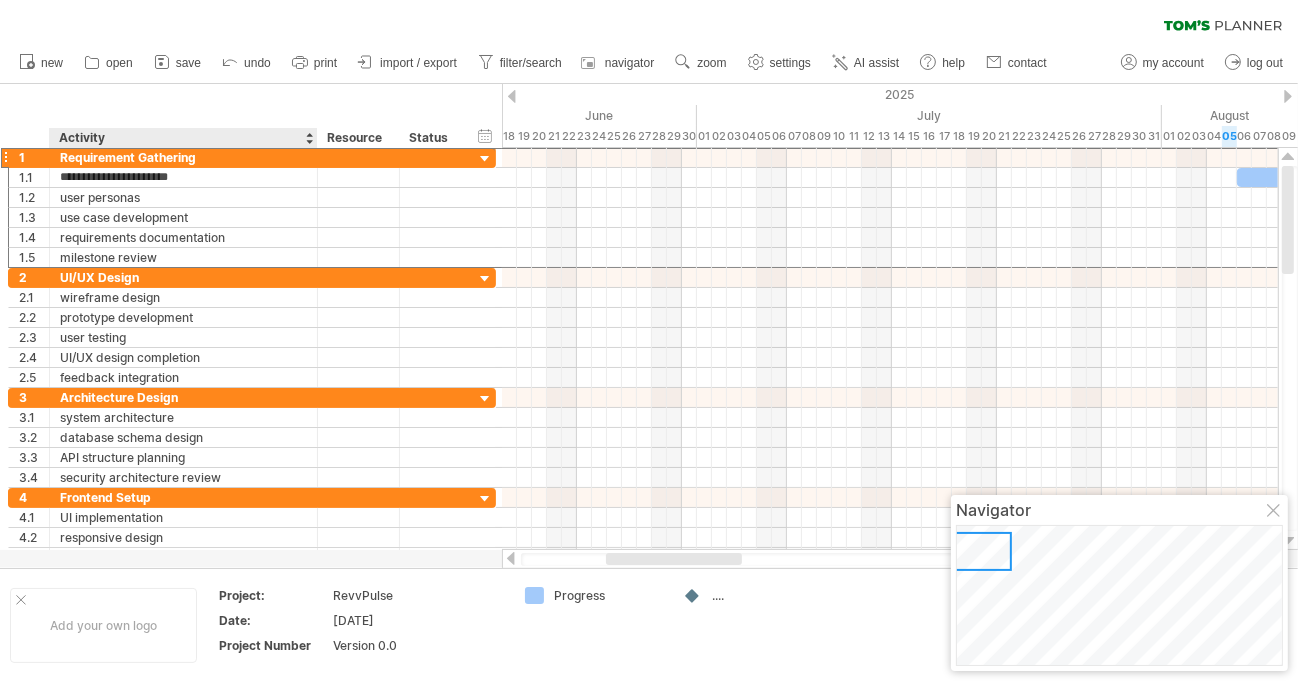 click on "Activity" at bounding box center [182, 138] 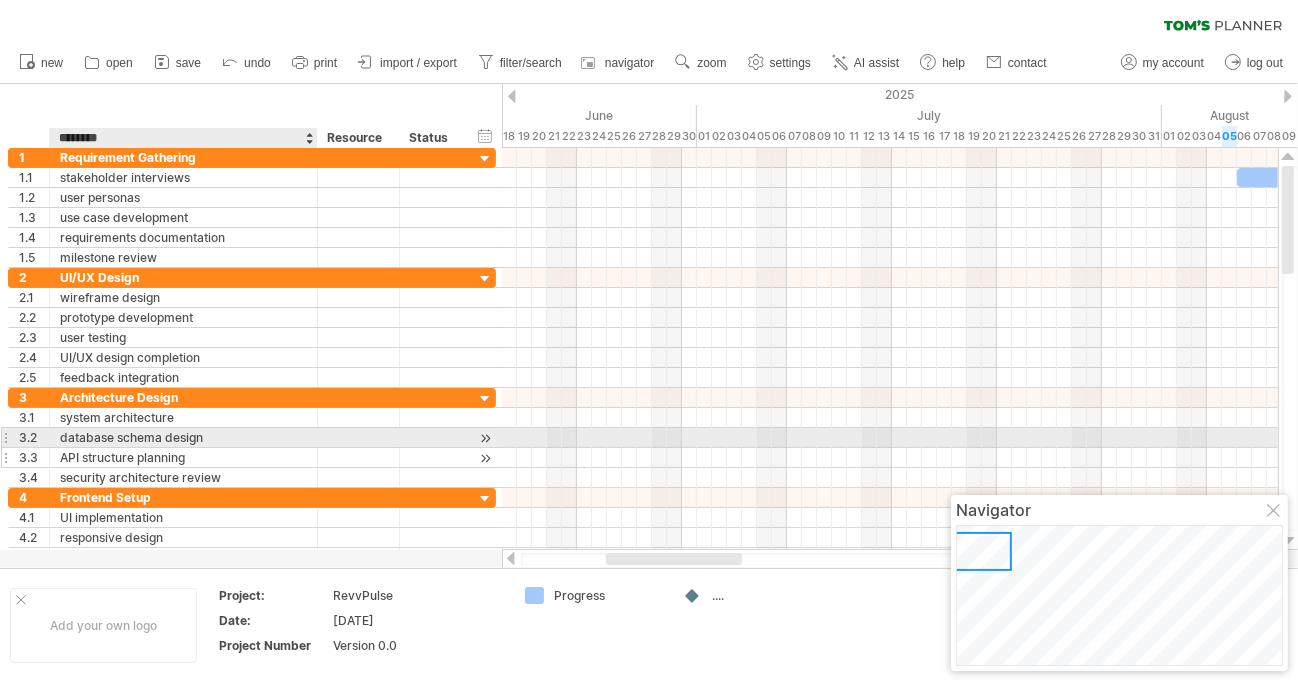 drag, startPoint x: 59, startPoint y: 133, endPoint x: 133, endPoint y: 448, distance: 323.57535 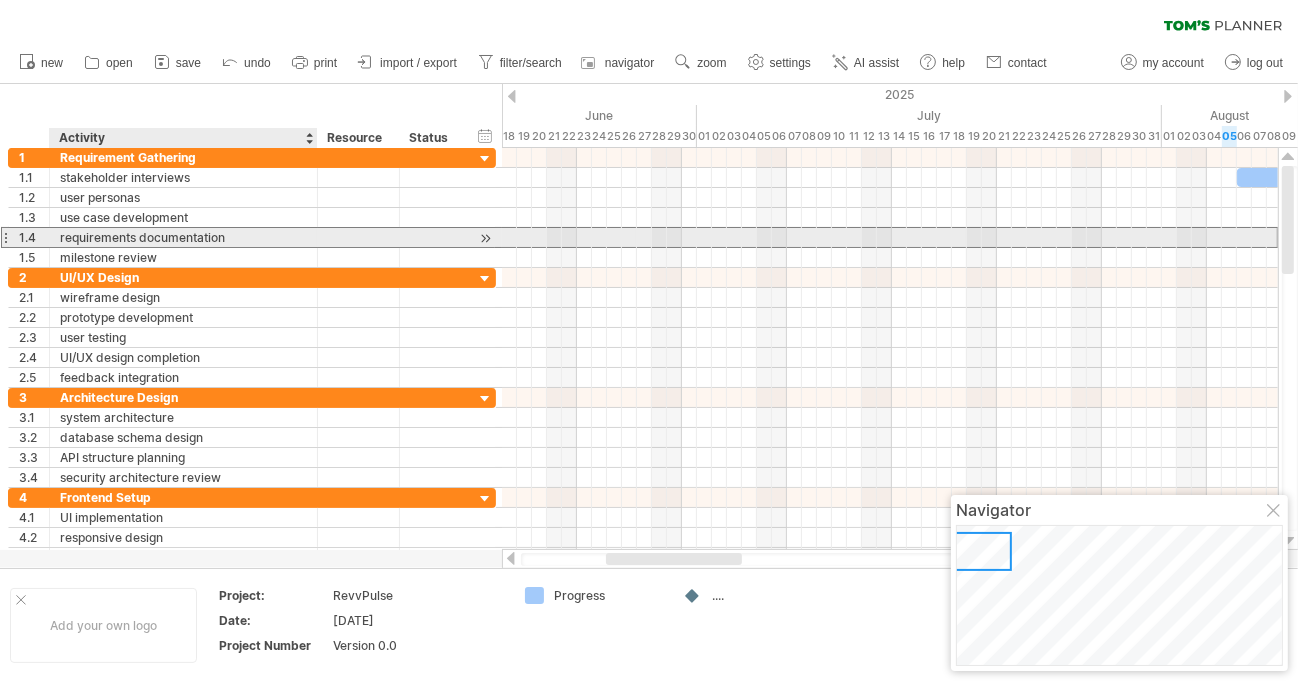 click on "requirements documentation" at bounding box center (183, 237) 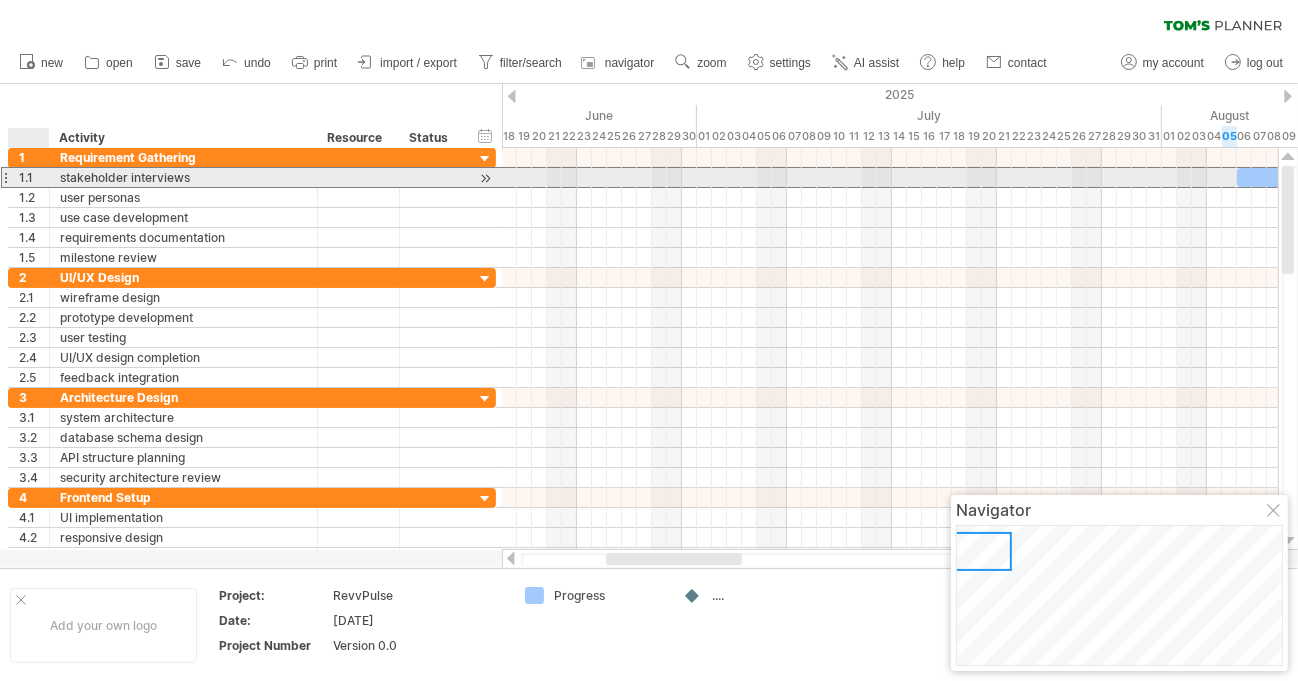 click on "**********" at bounding box center (184, 177) 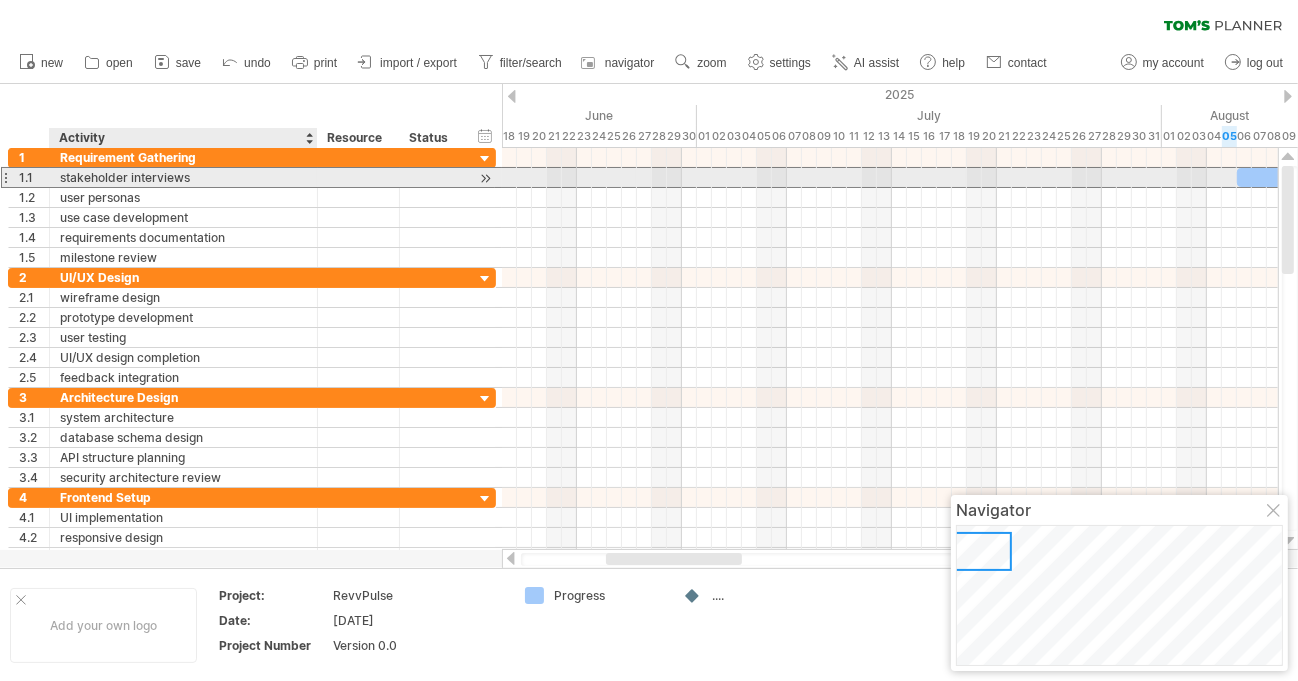 click on "**********" at bounding box center [184, 177] 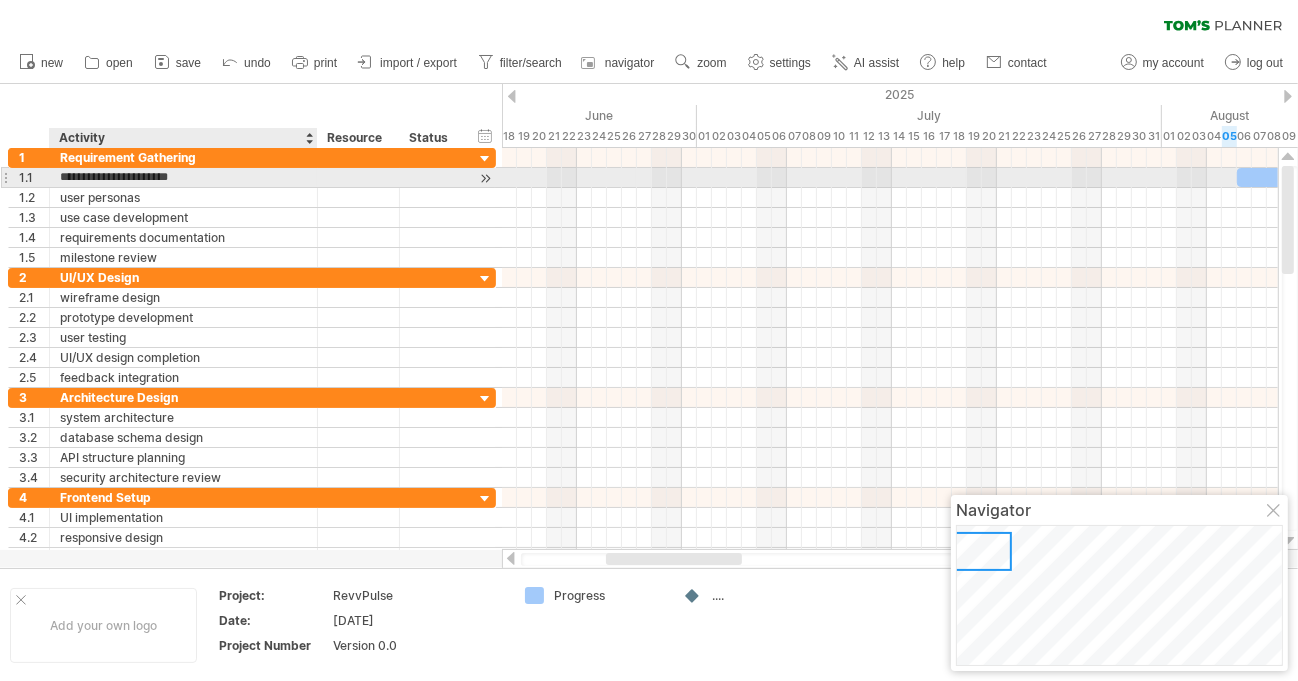 click on "**********" at bounding box center [183, 177] 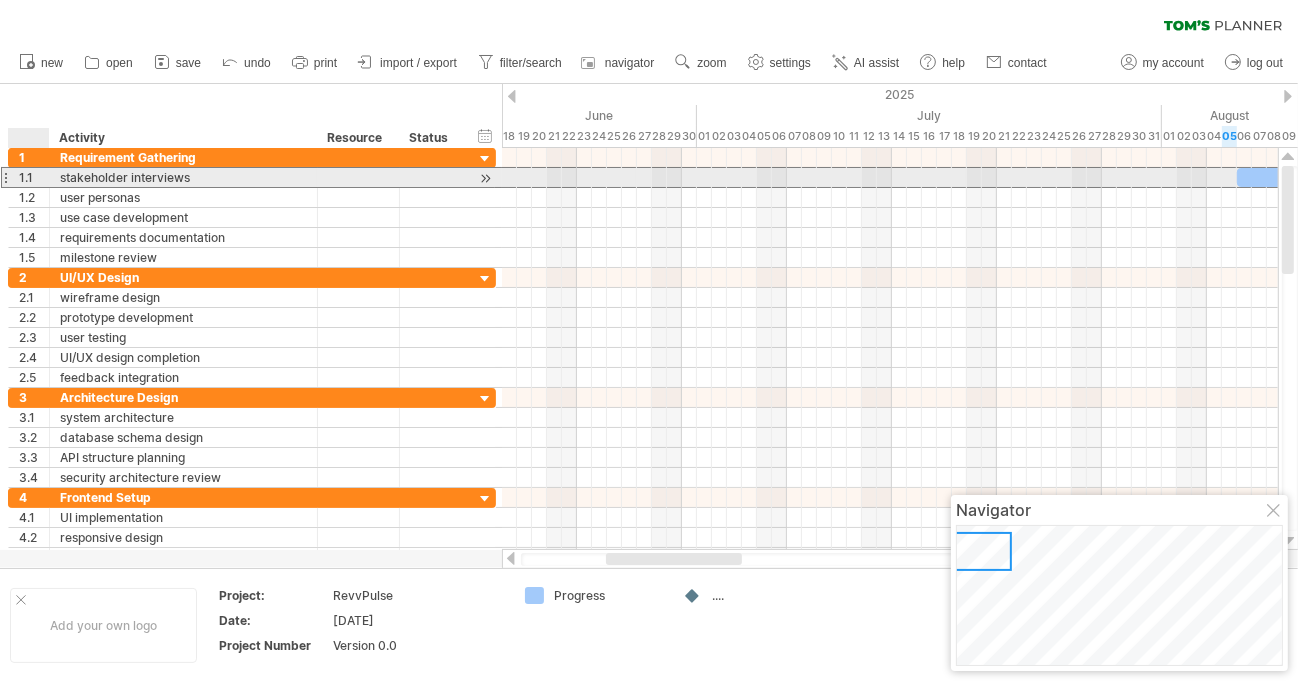 click on "**********" at bounding box center (184, 177) 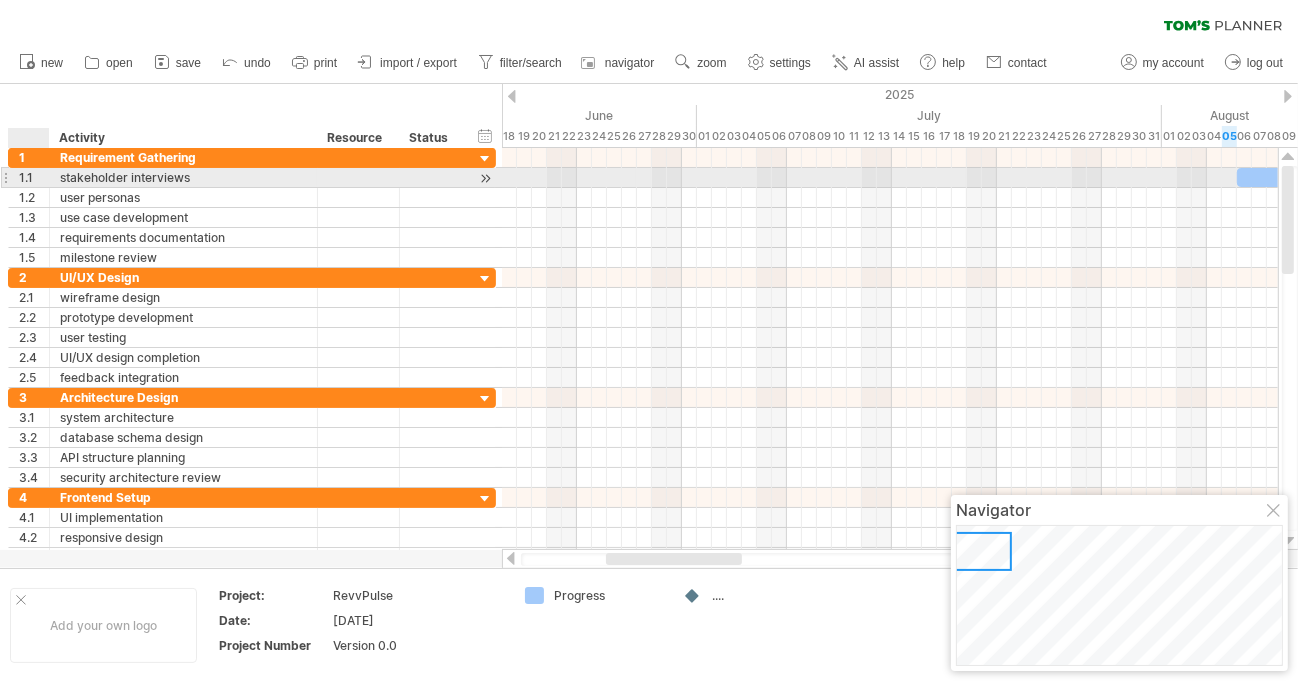 click on "stakeholder interviews" at bounding box center [183, 177] 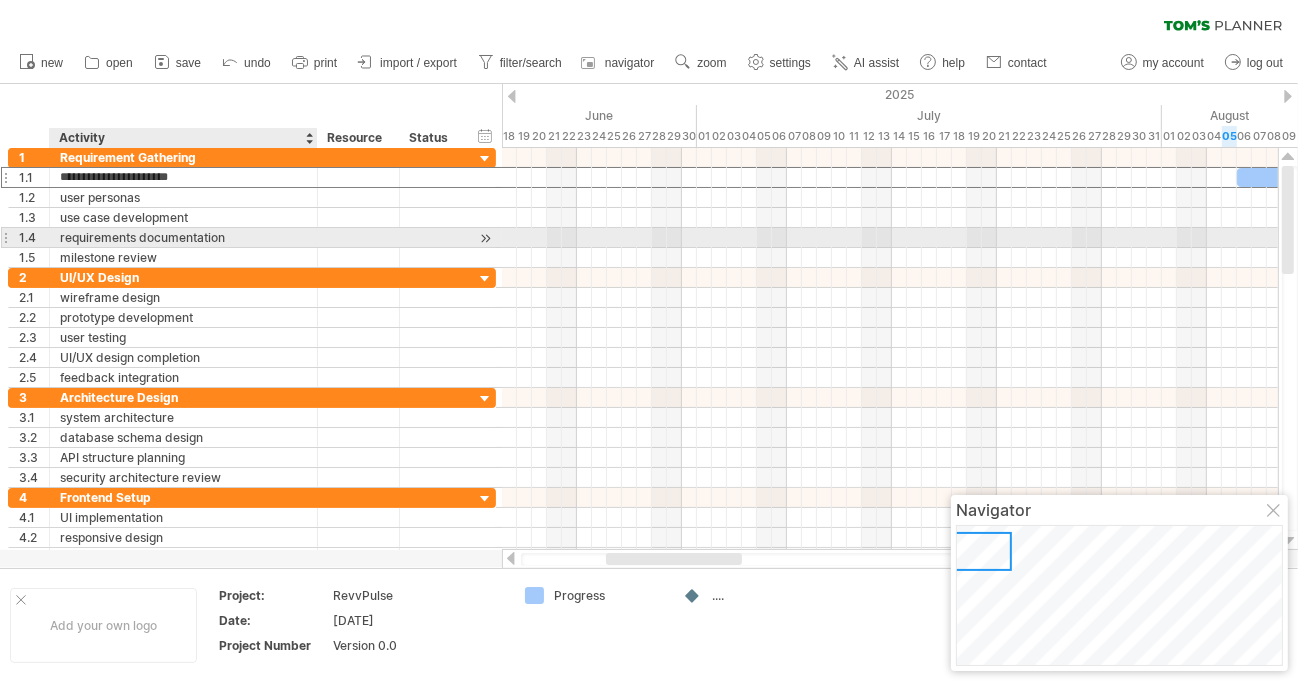 drag, startPoint x: 60, startPoint y: 176, endPoint x: 95, endPoint y: 241, distance: 73.82411 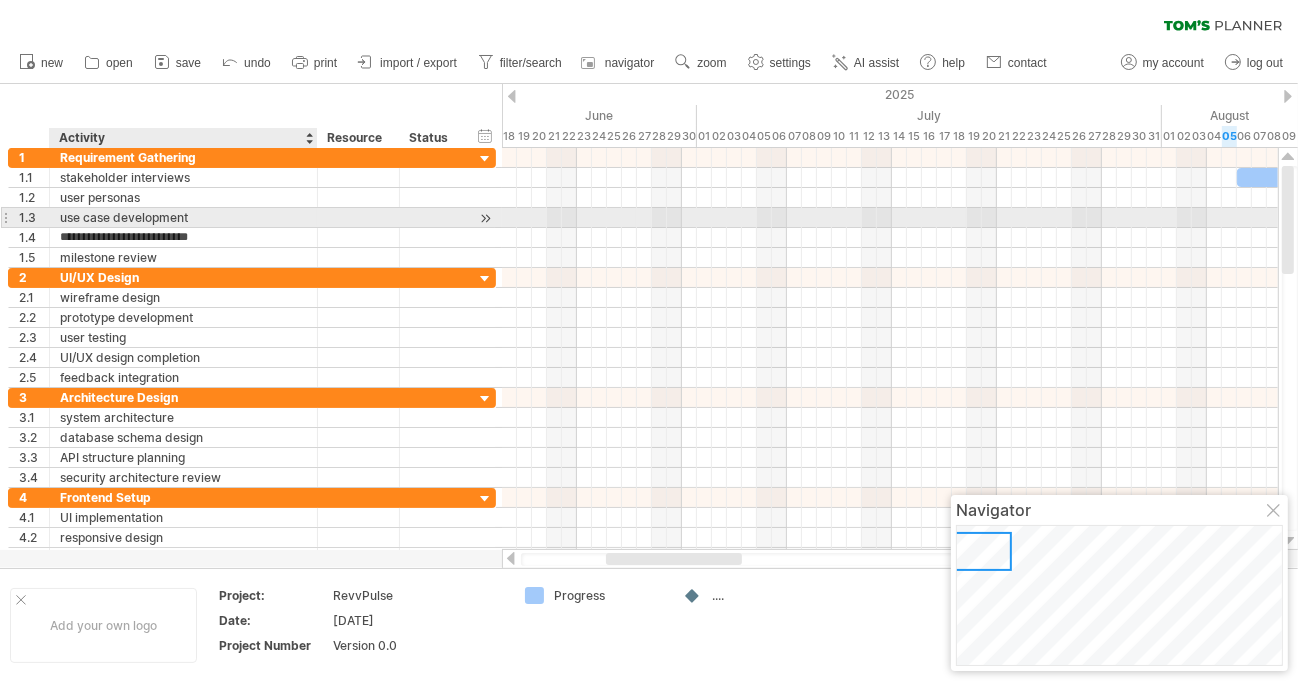 click on "use case development" at bounding box center [183, 217] 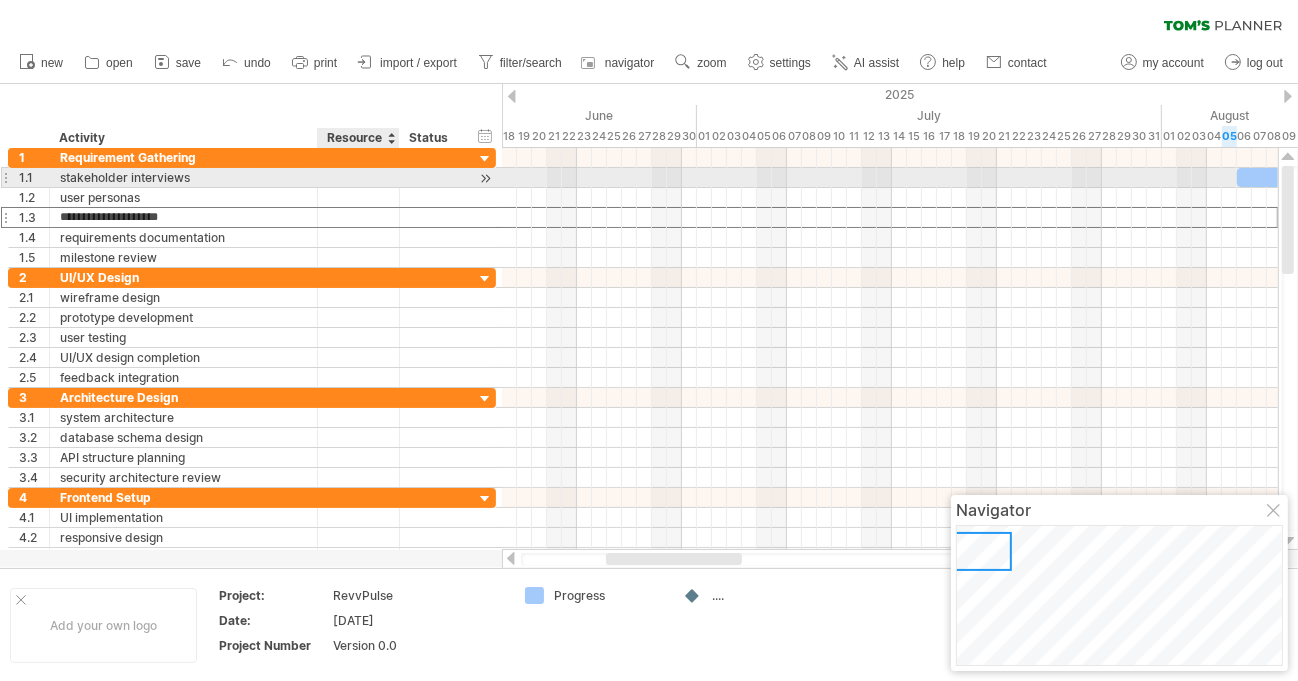 click at bounding box center [358, 177] 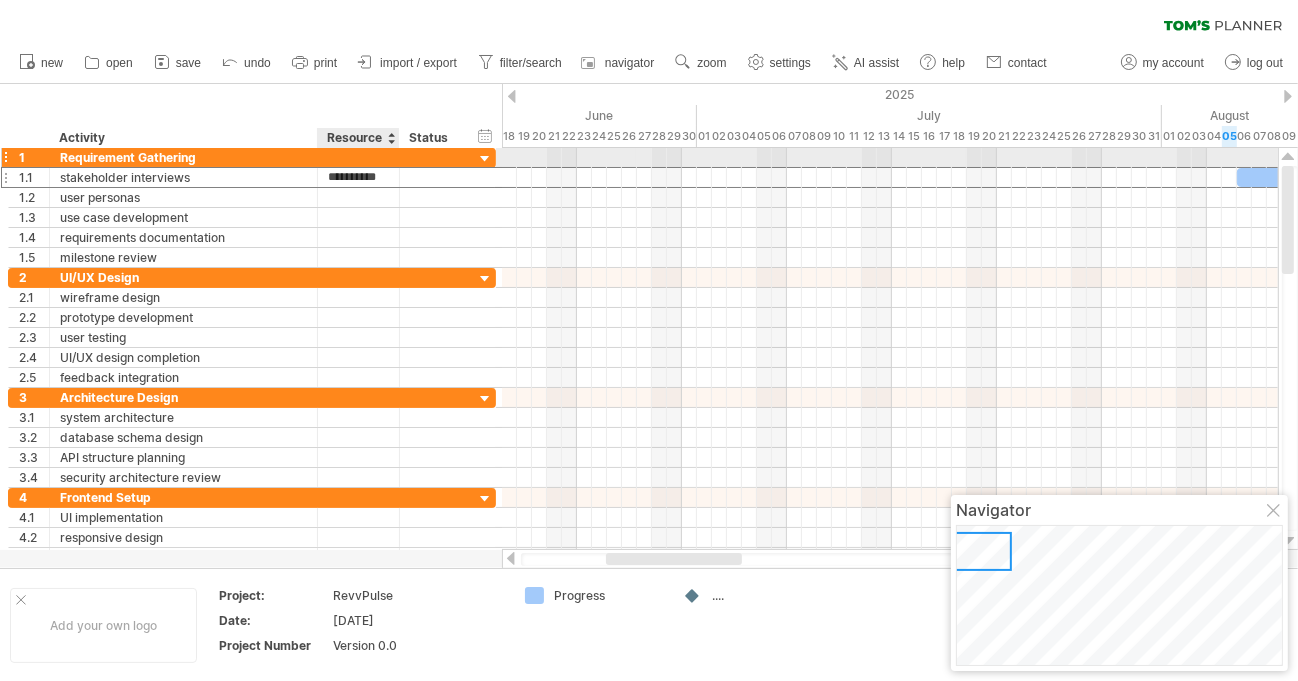 type on "**********" 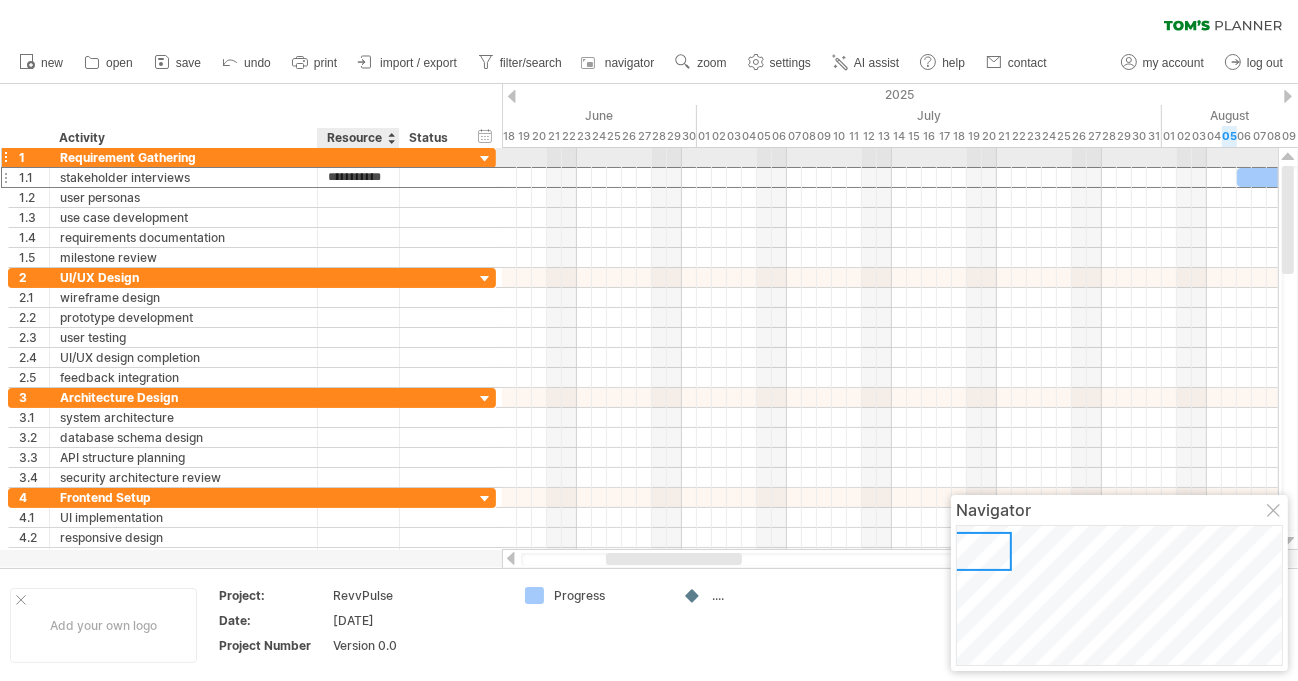 scroll, scrollTop: 0, scrollLeft: 8, axis: horizontal 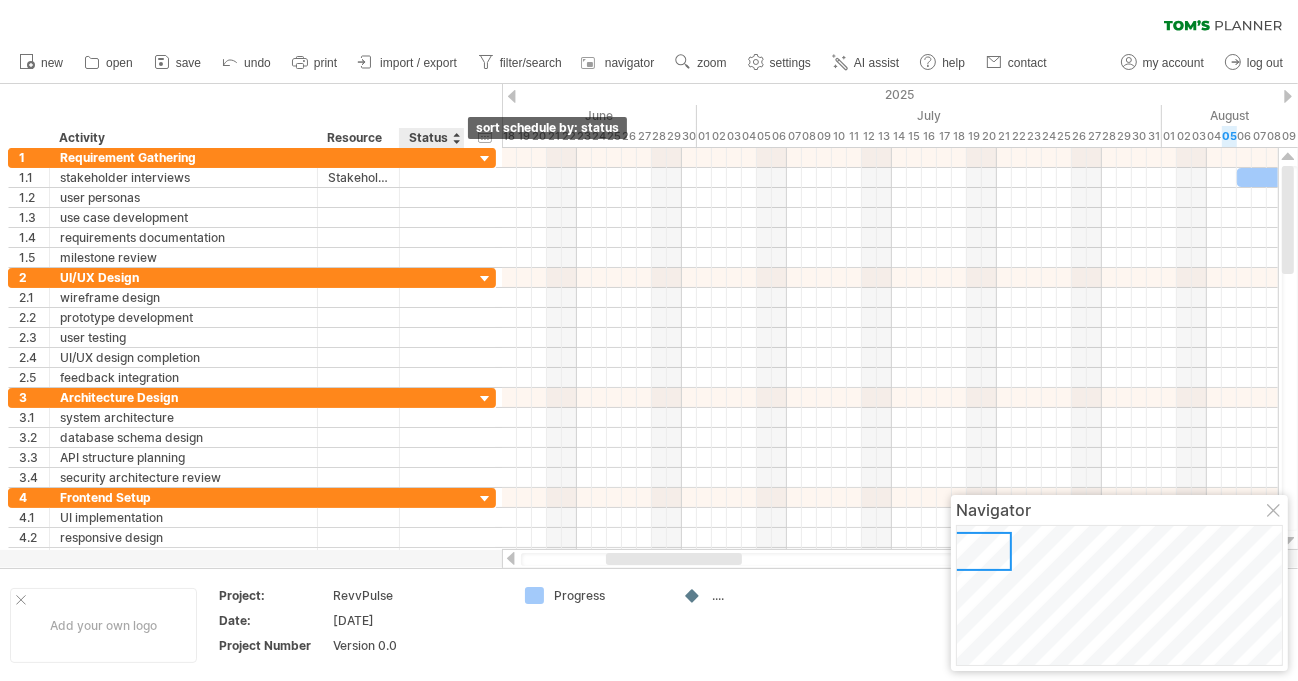 click at bounding box center (456, 138) 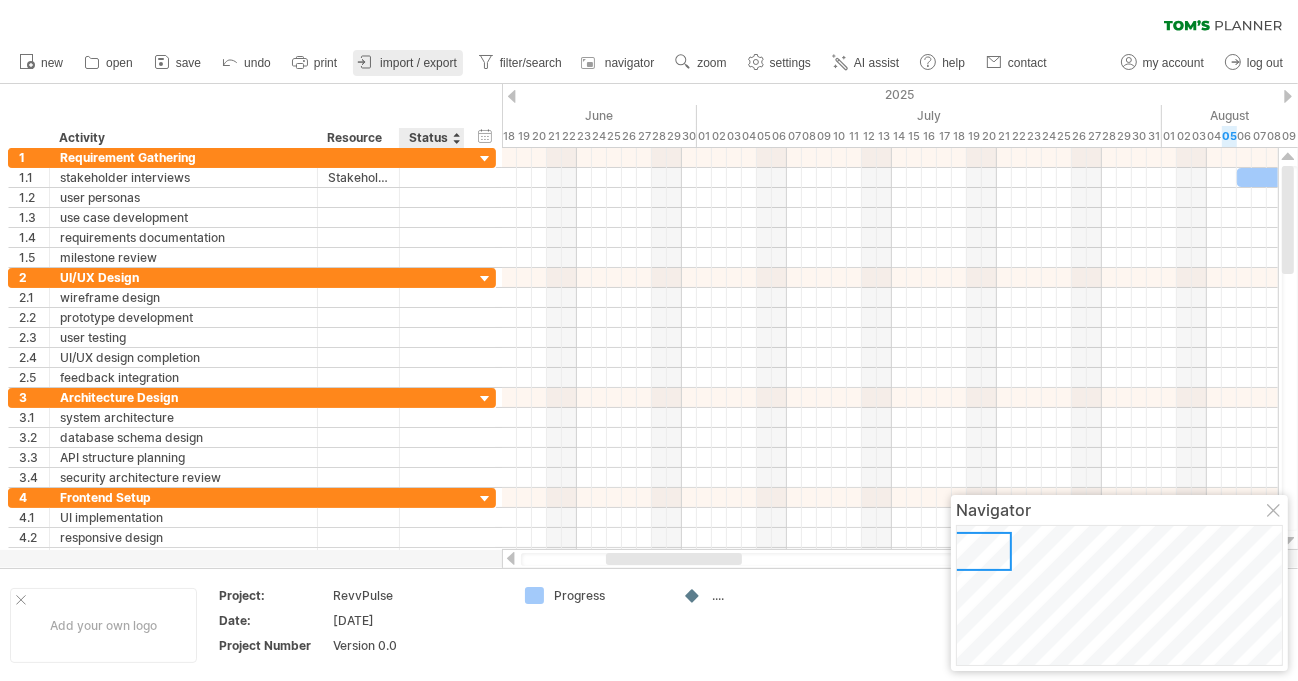 click on "import / export" at bounding box center [418, 63] 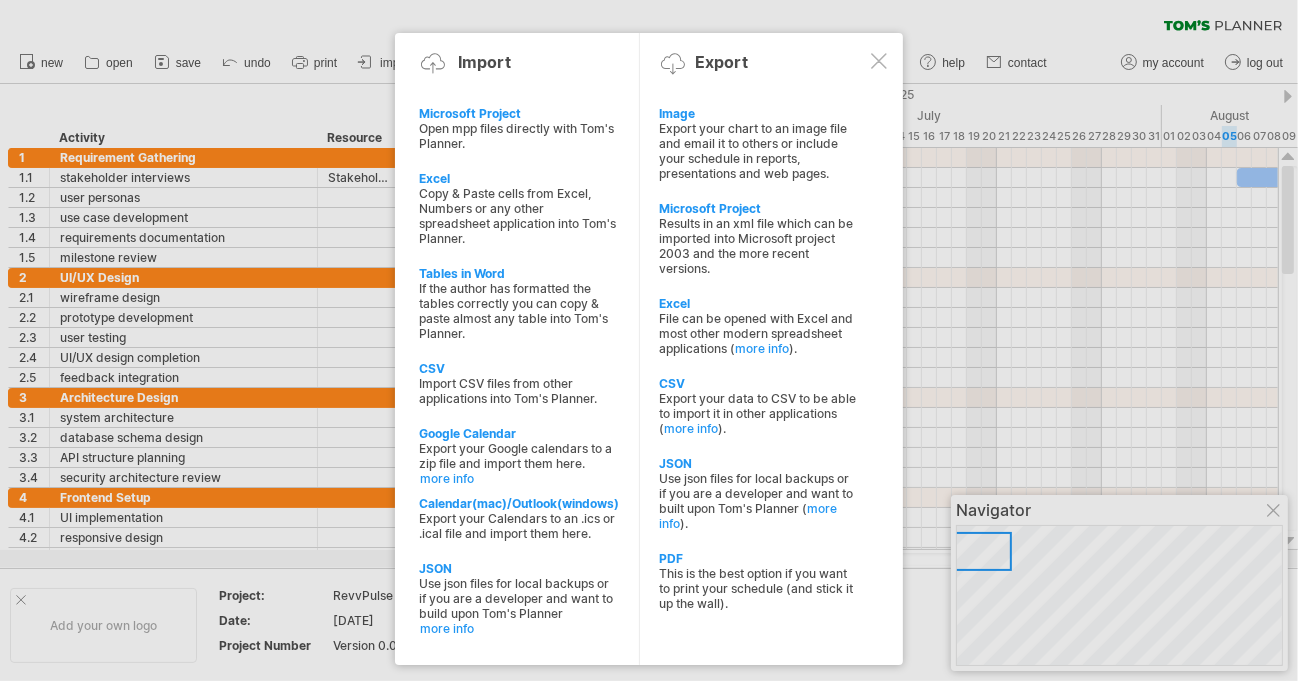 click at bounding box center [649, 340] 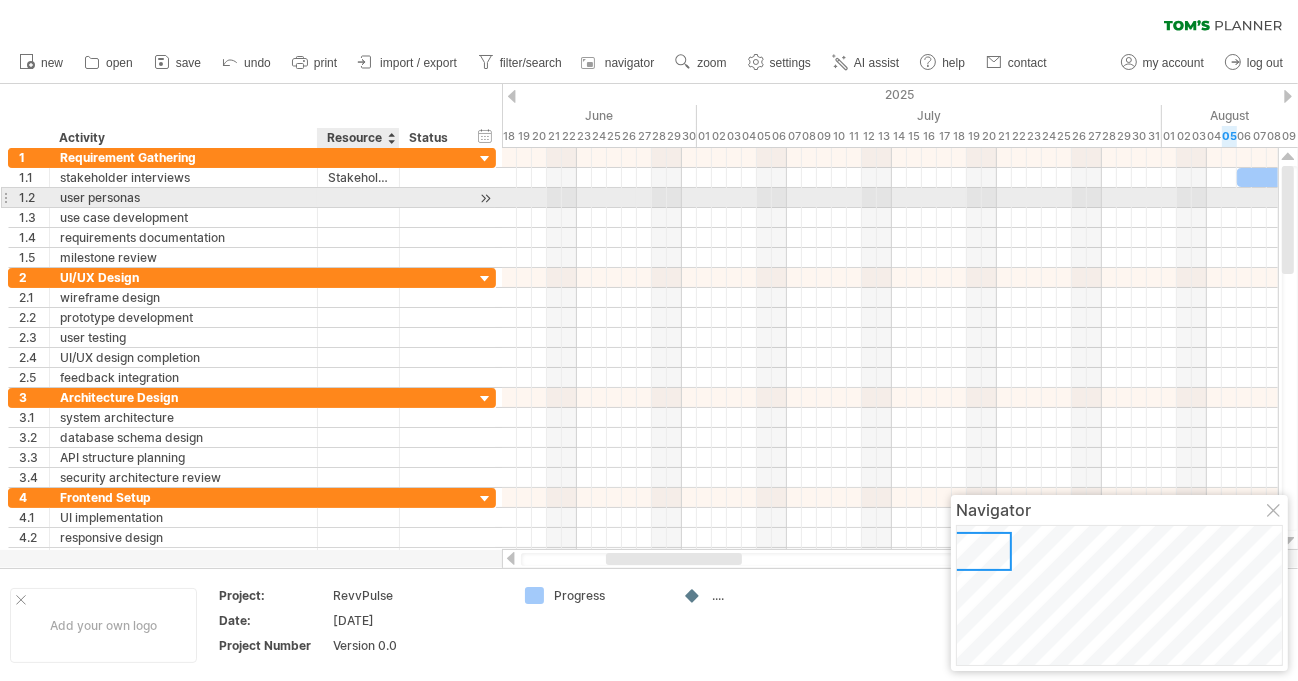 click at bounding box center [358, 197] 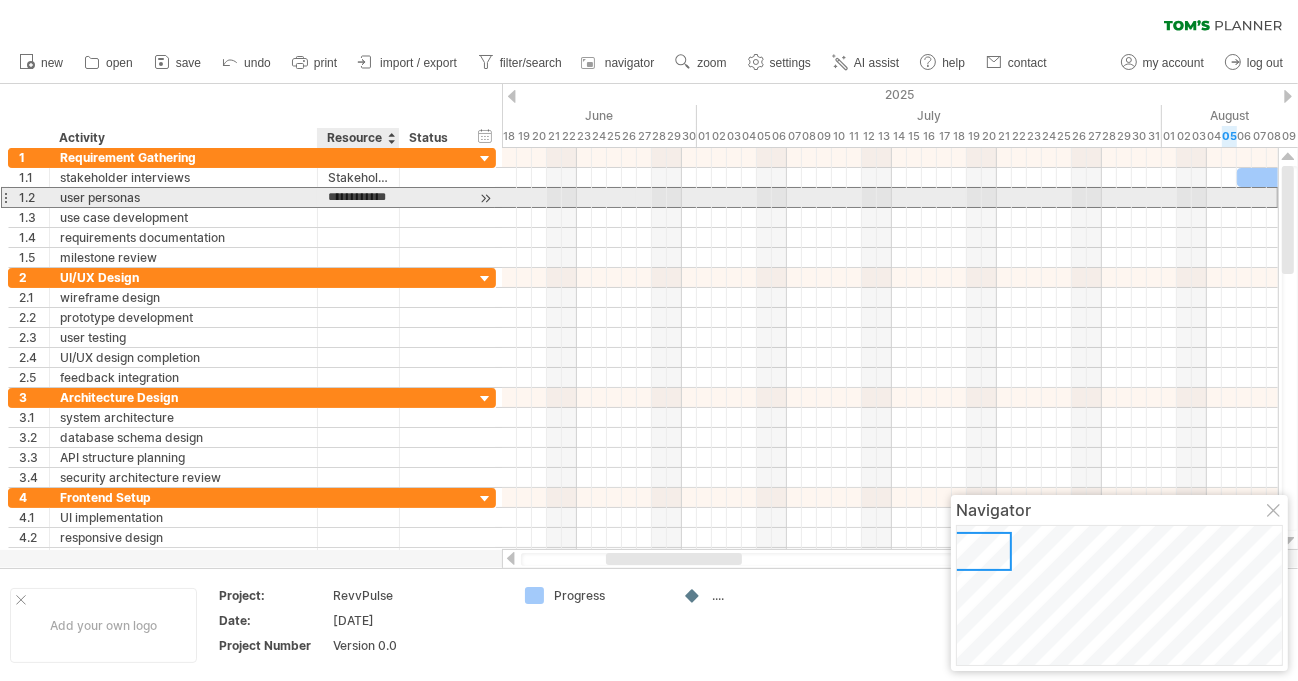 scroll, scrollTop: 0, scrollLeft: 17, axis: horizontal 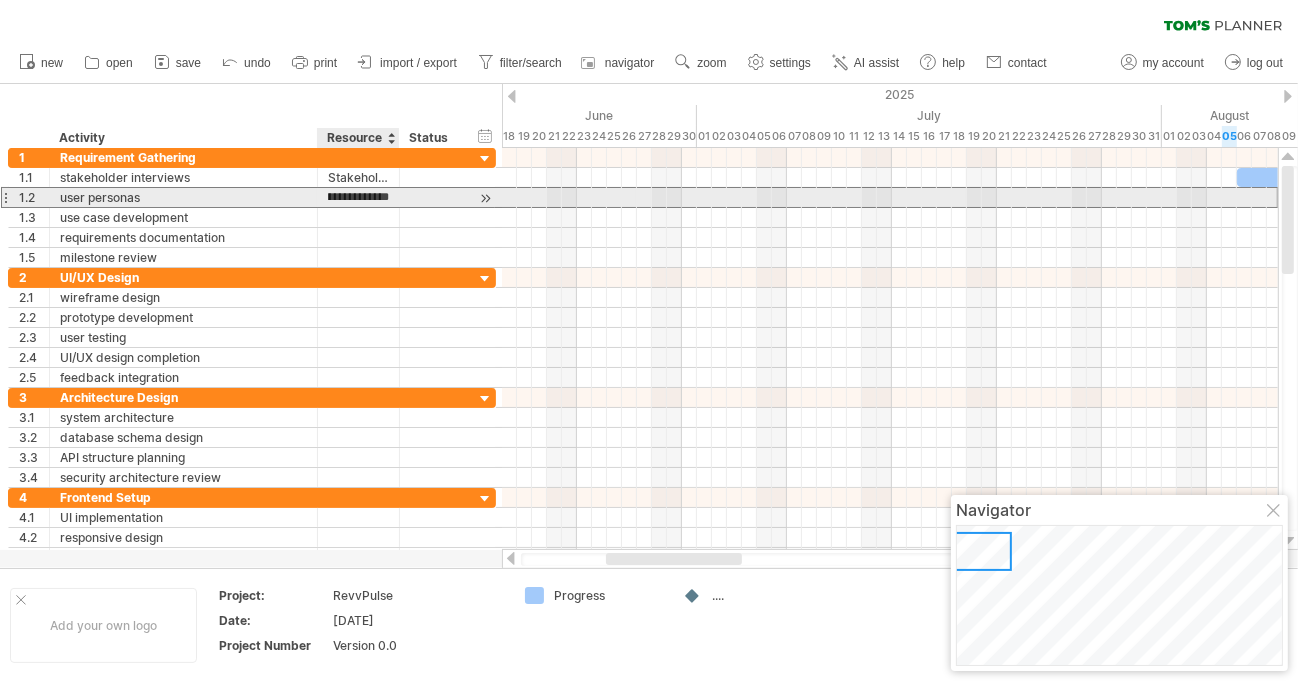 type on "**********" 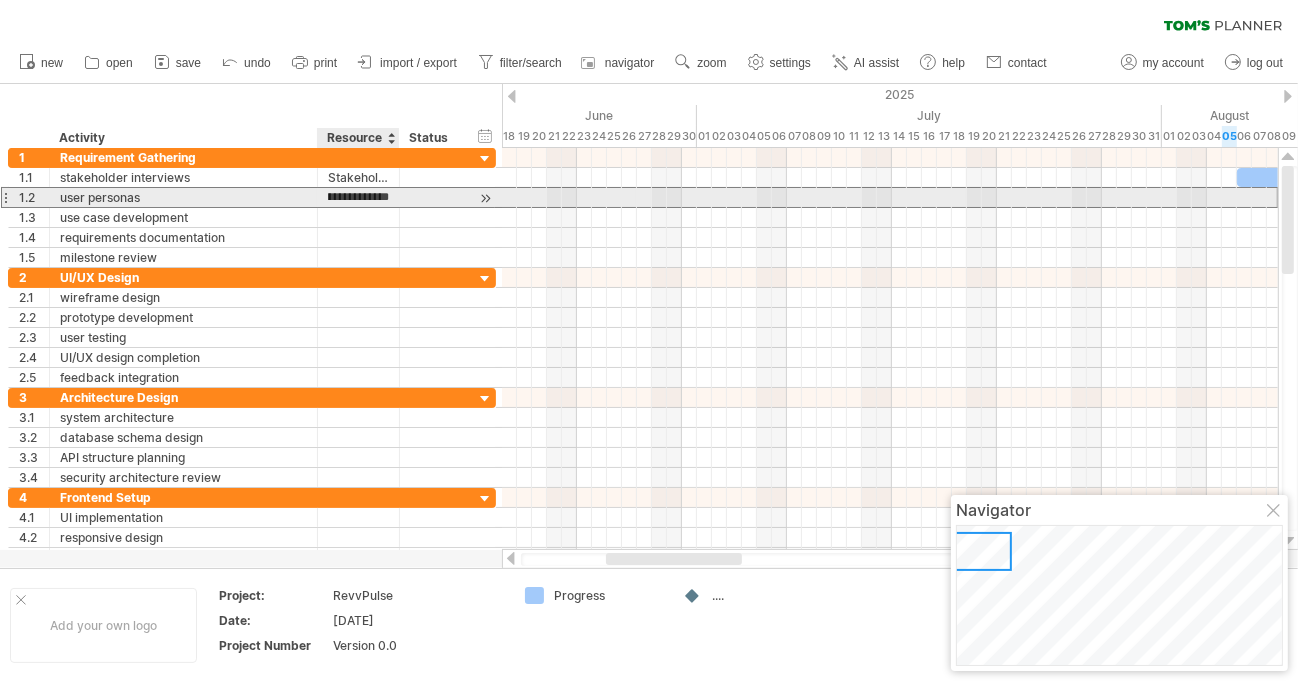 scroll, scrollTop: 0, scrollLeft: 83, axis: horizontal 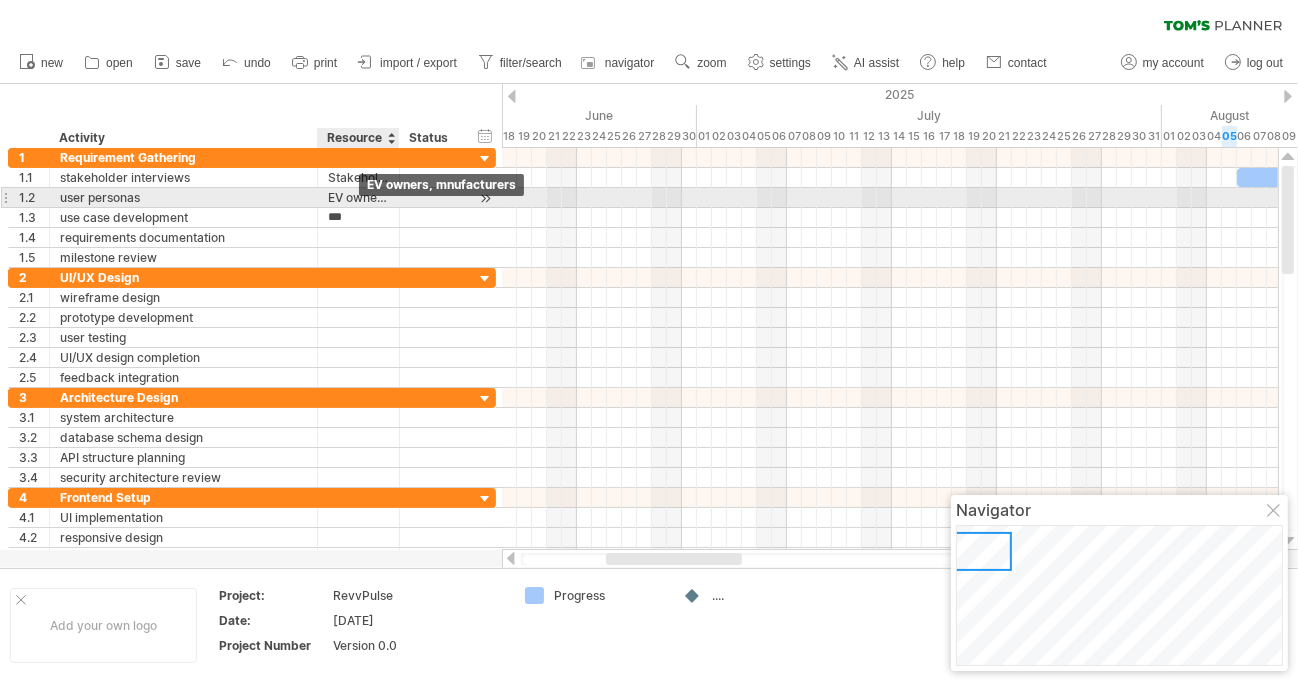 type on "**********" 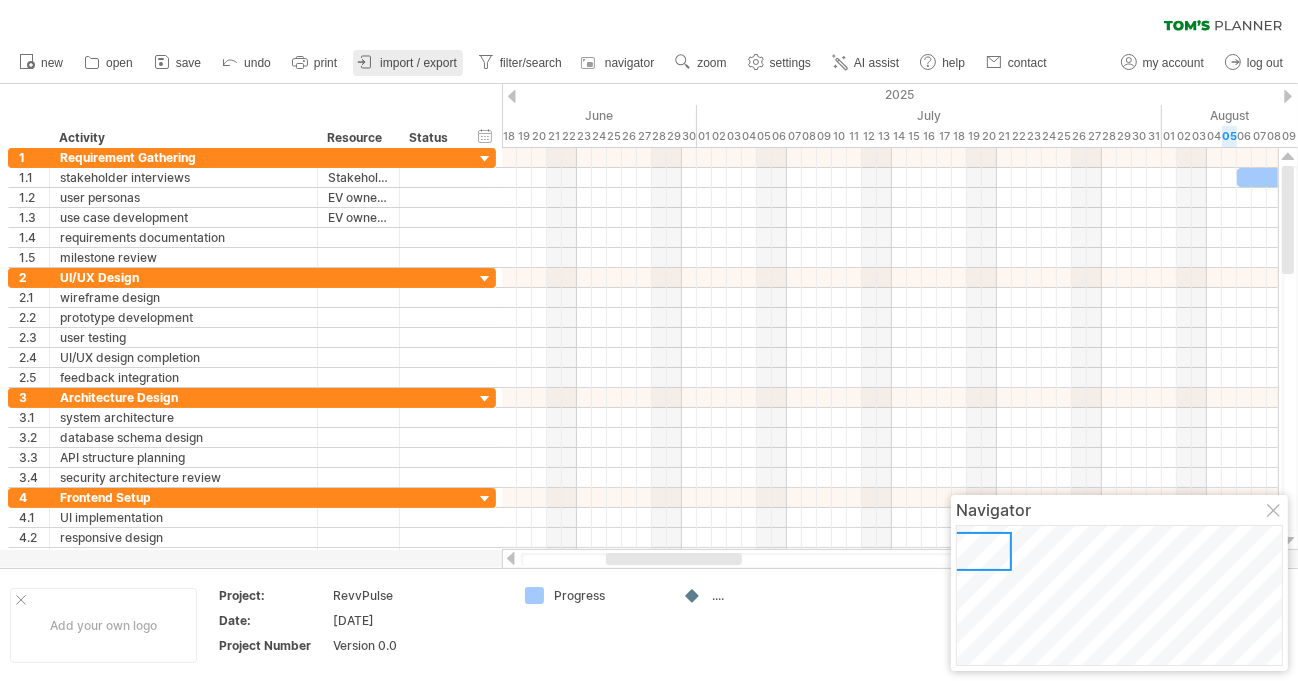 click on "import / export" at bounding box center [418, 63] 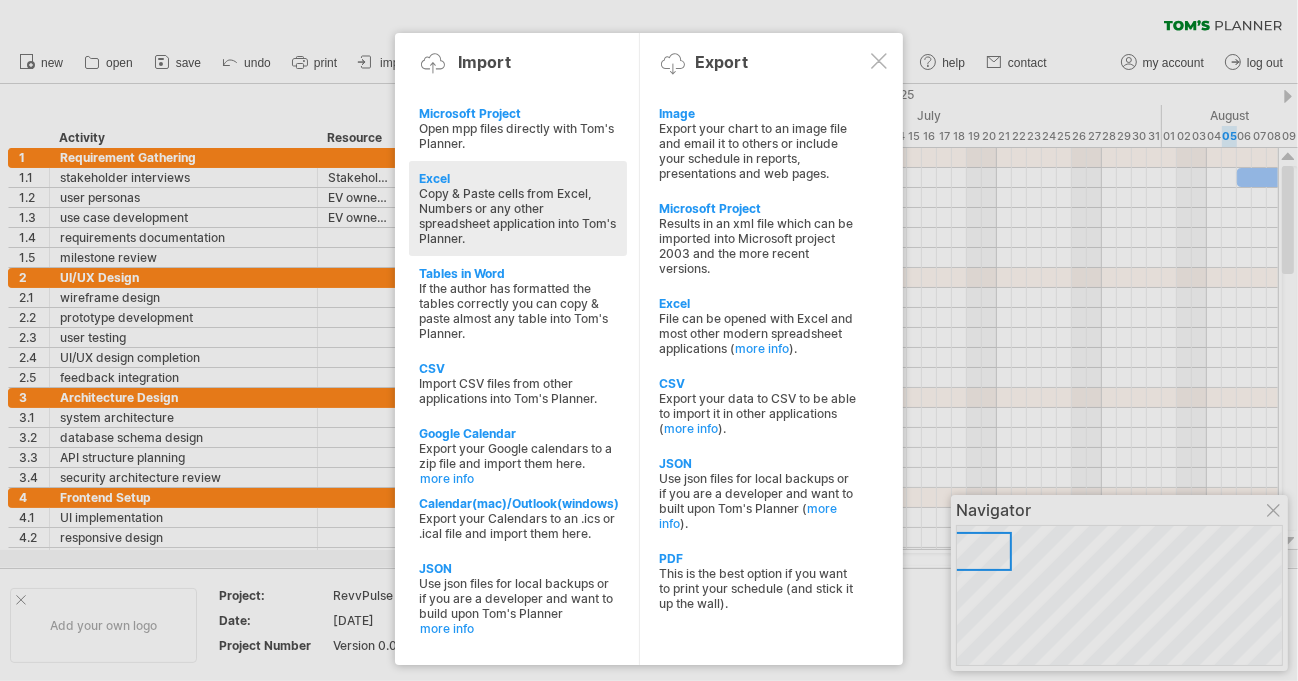 click on "Copy & Paste cells from Excel, Numbers or any other spreadsheet application into Tom's Planner." at bounding box center [518, 216] 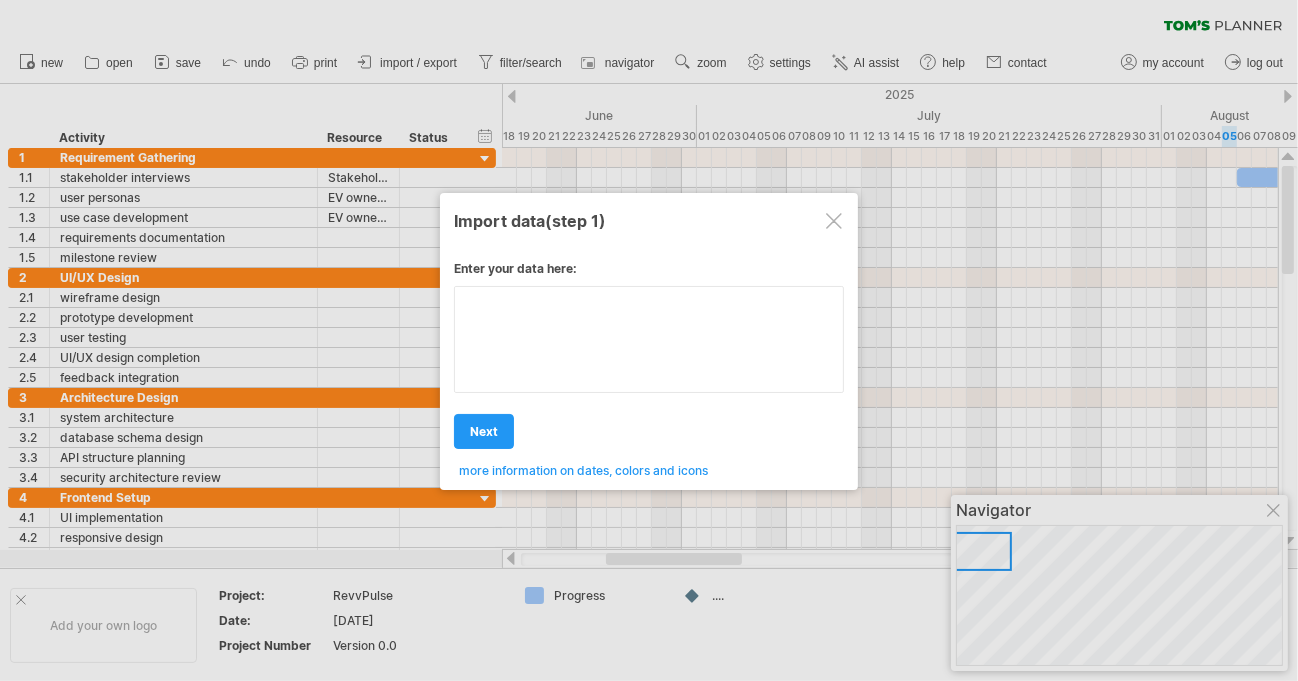 click at bounding box center (649, 340) 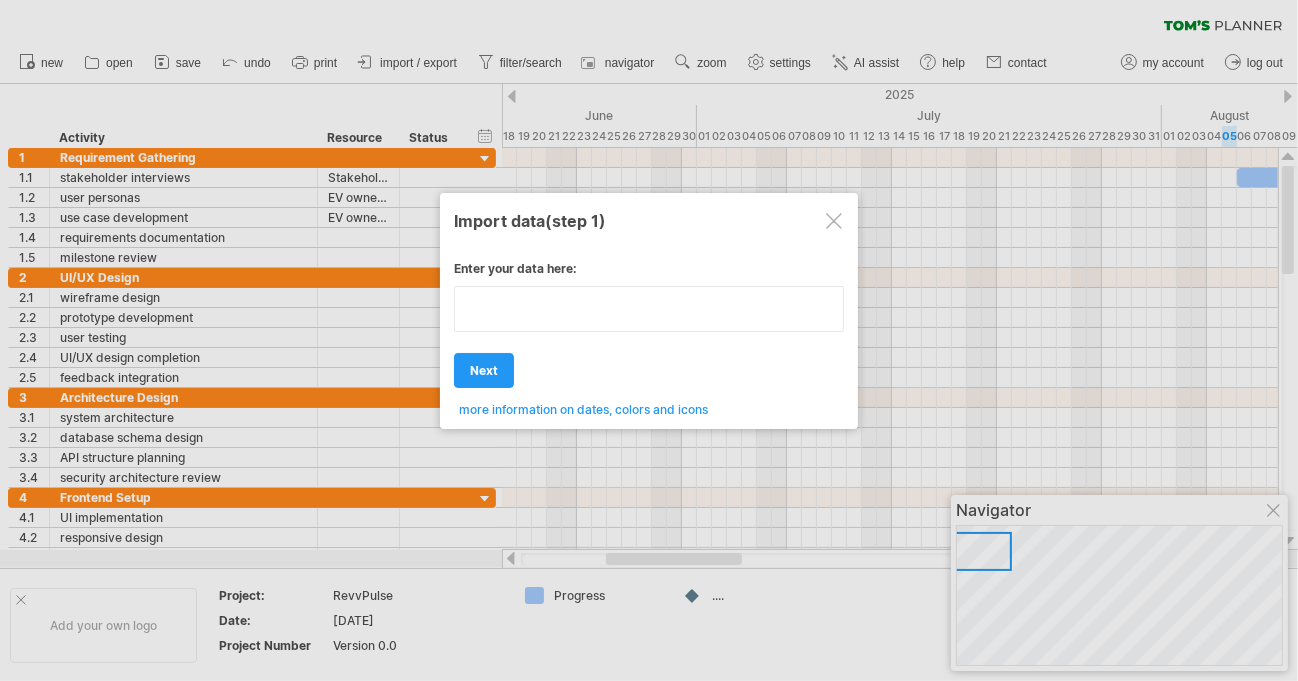 click at bounding box center [649, 309] 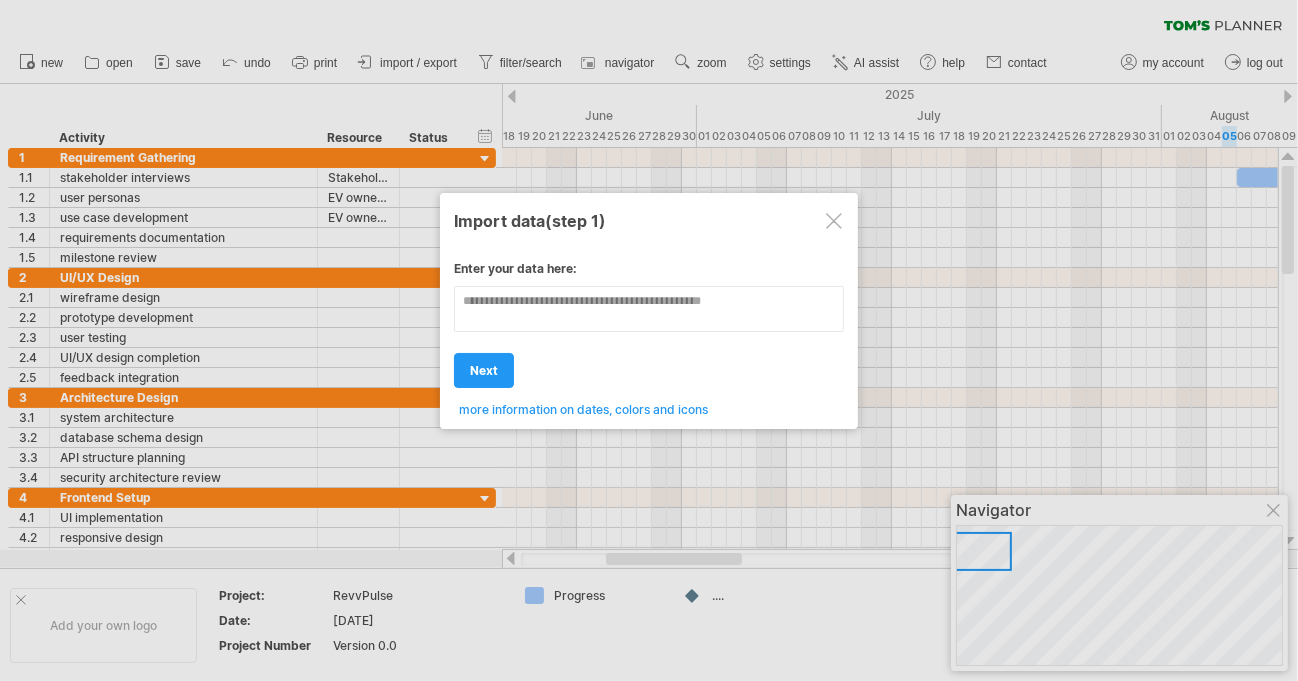 click on "Enter your data here: Your data: Weekend days ' mon tue Hide weekend days" at bounding box center [649, 332] 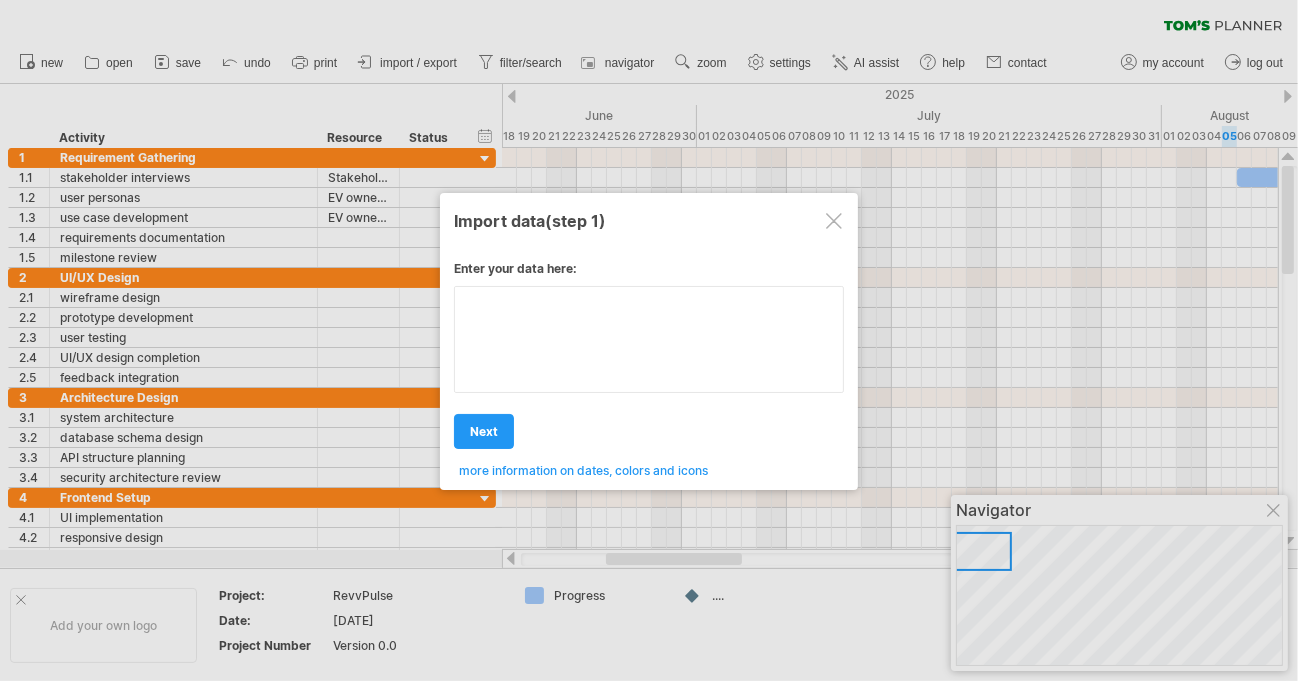 click at bounding box center [649, 340] 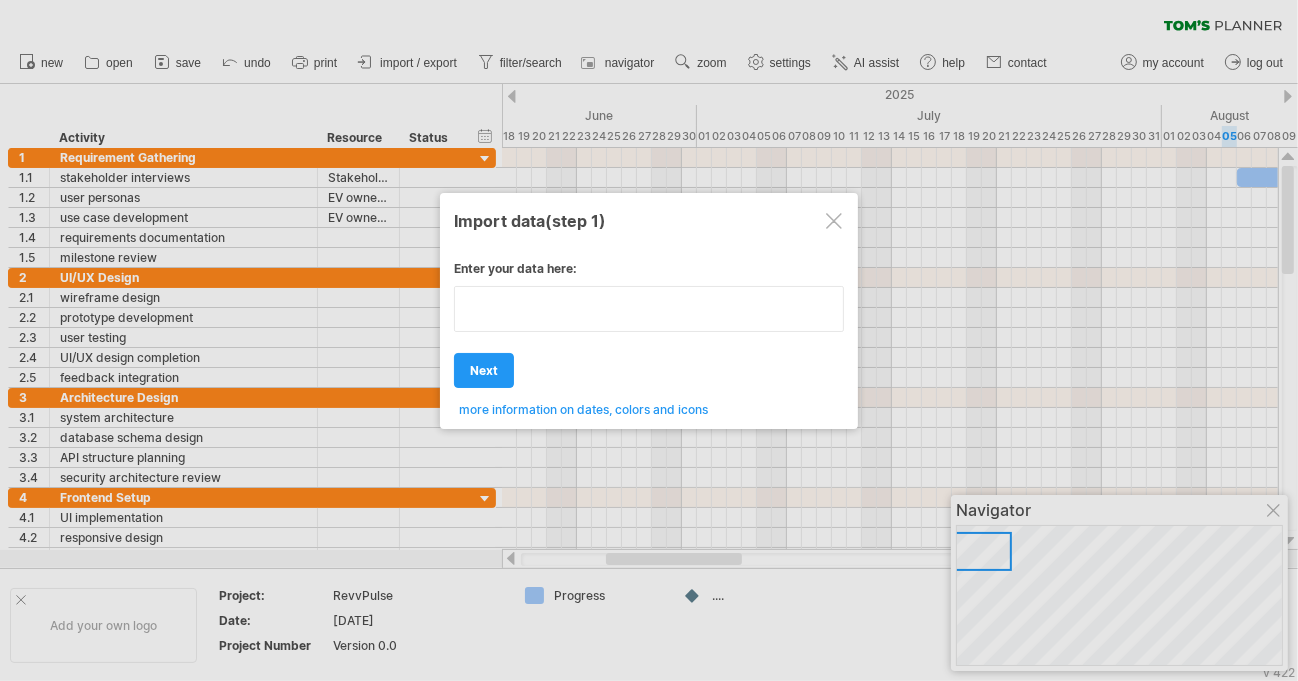 paste on "**********" 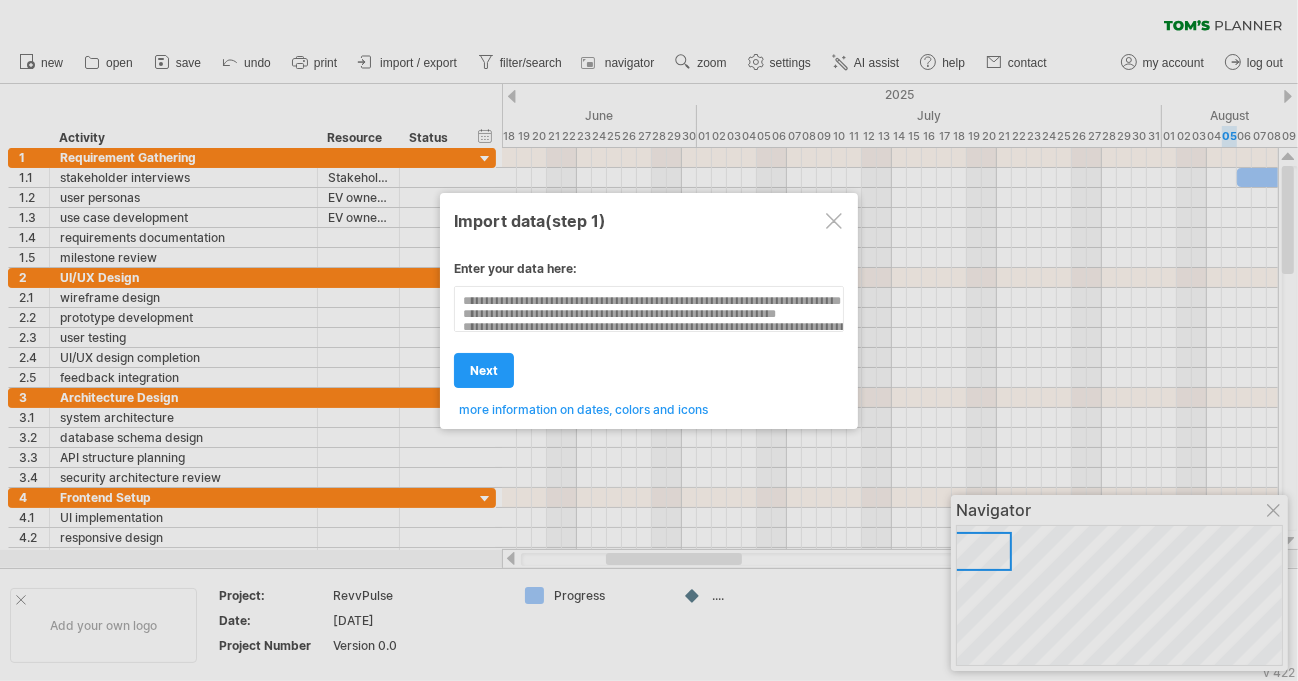 scroll, scrollTop: 496, scrollLeft: 0, axis: vertical 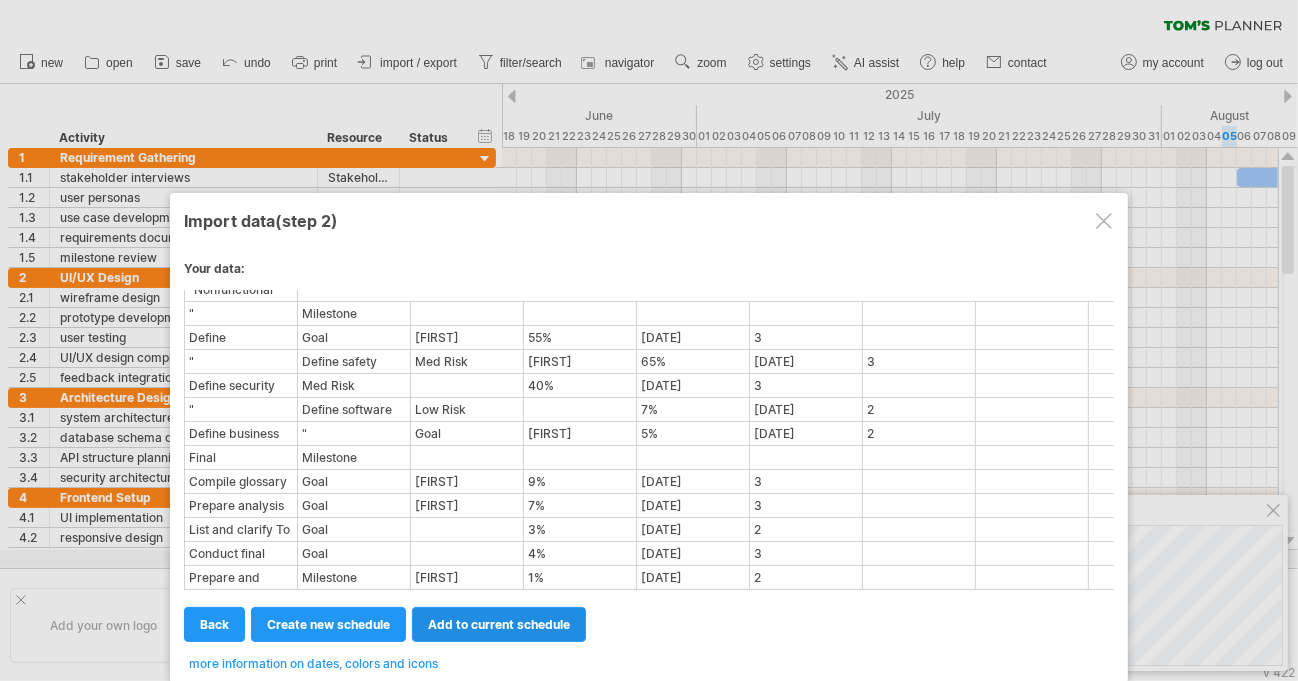 click on "add to current schedule" at bounding box center (499, 624) 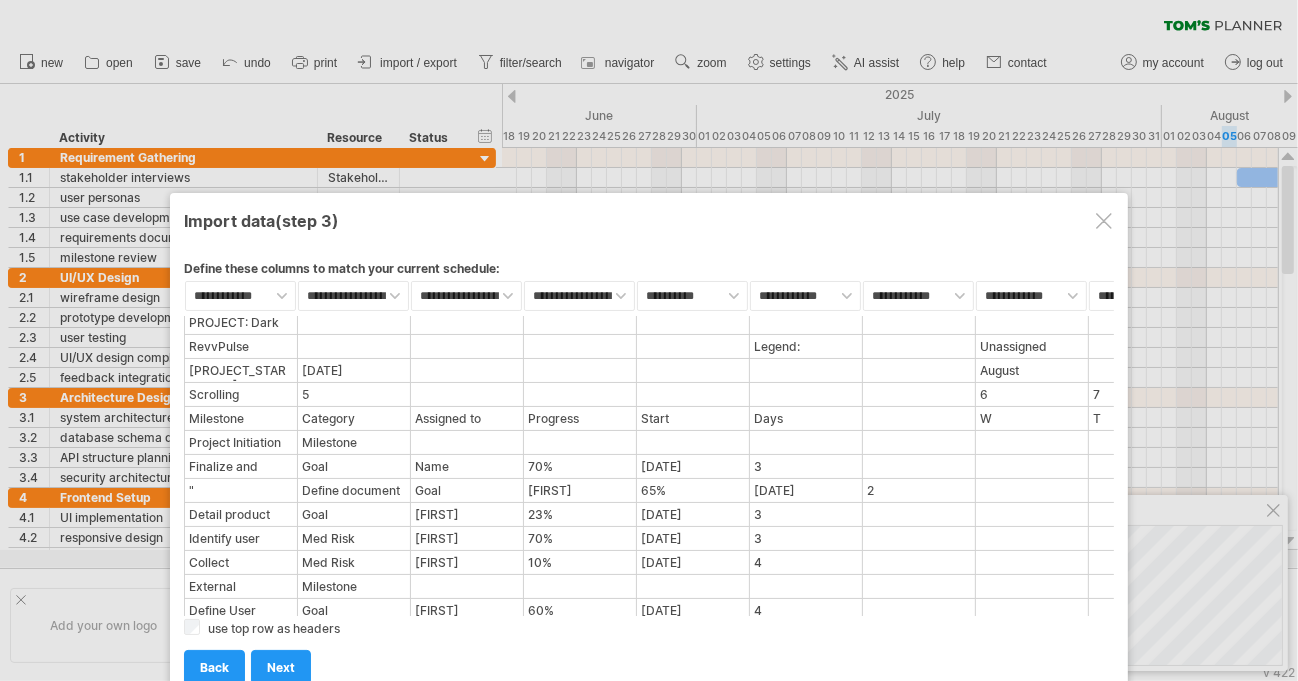scroll, scrollTop: 0, scrollLeft: 0, axis: both 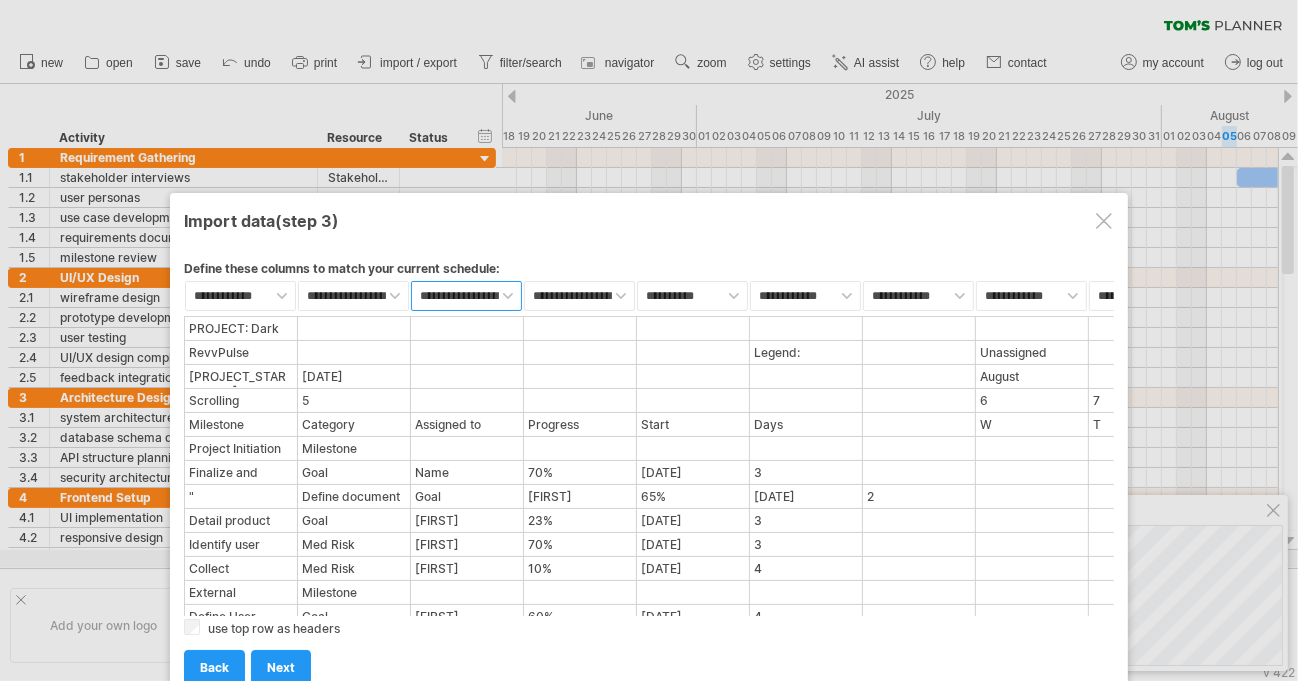 click on "**********" at bounding box center (466, 296) 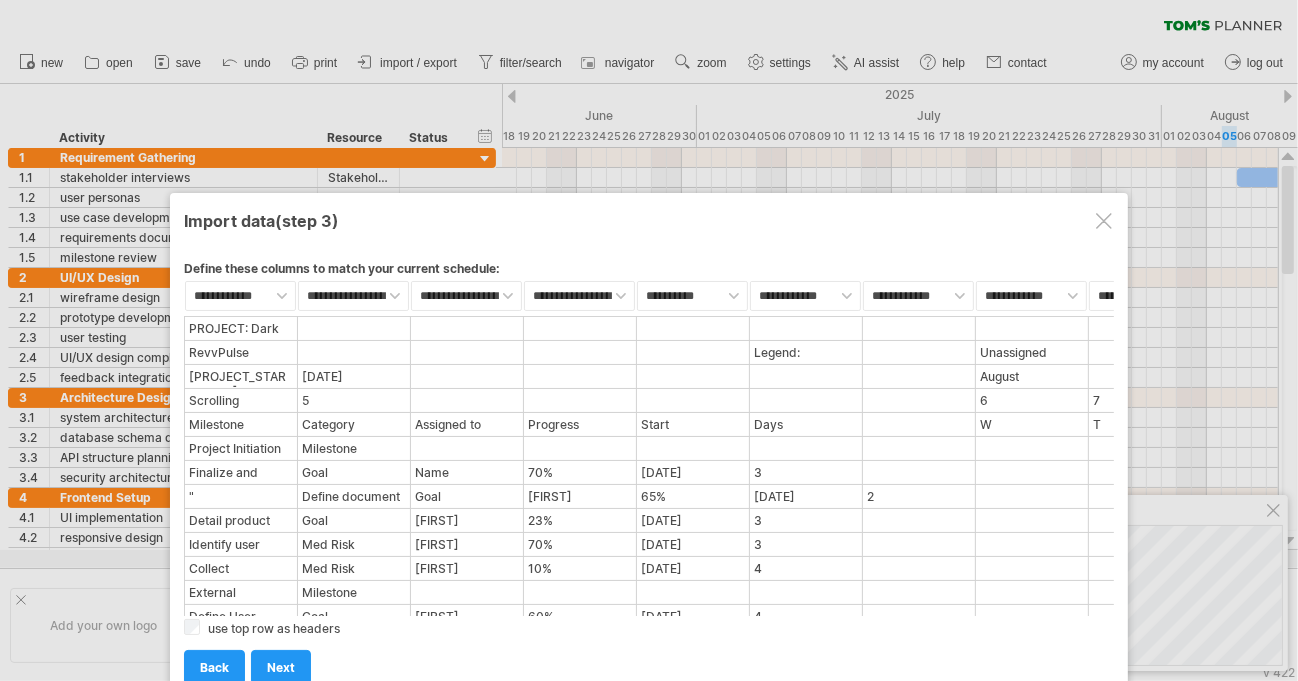 click at bounding box center (580, 328) 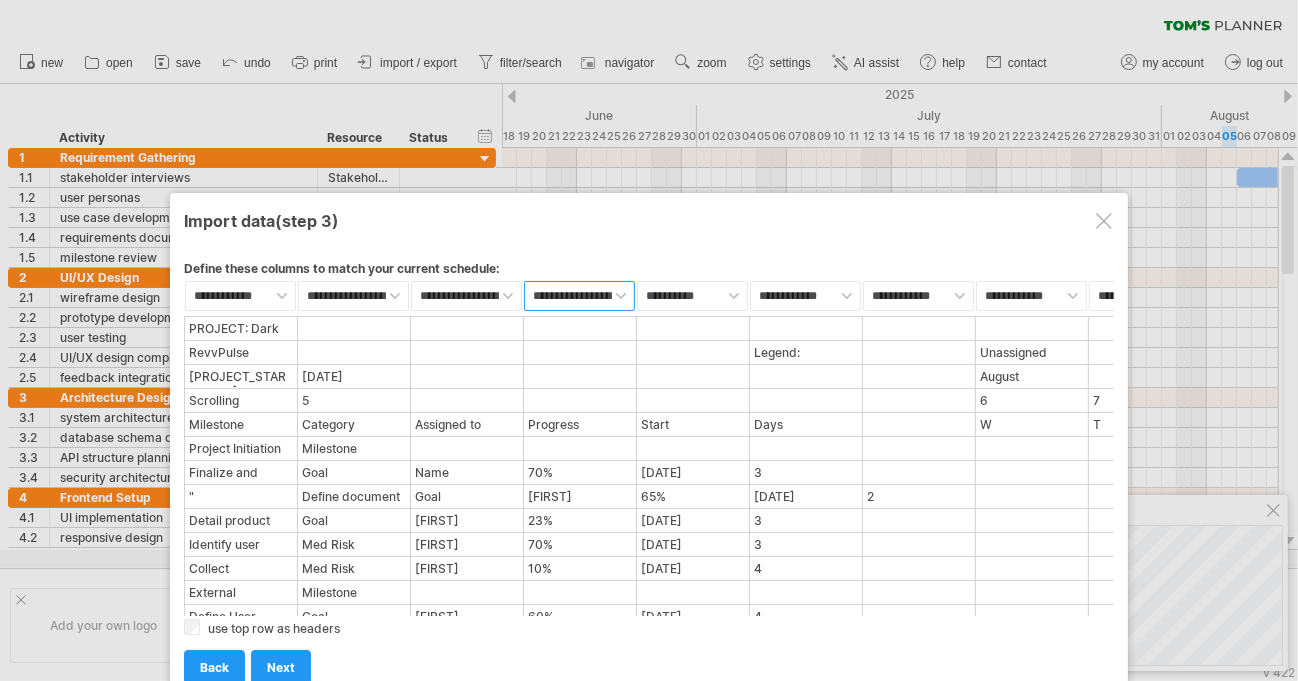 click on "**********" at bounding box center [579, 296] 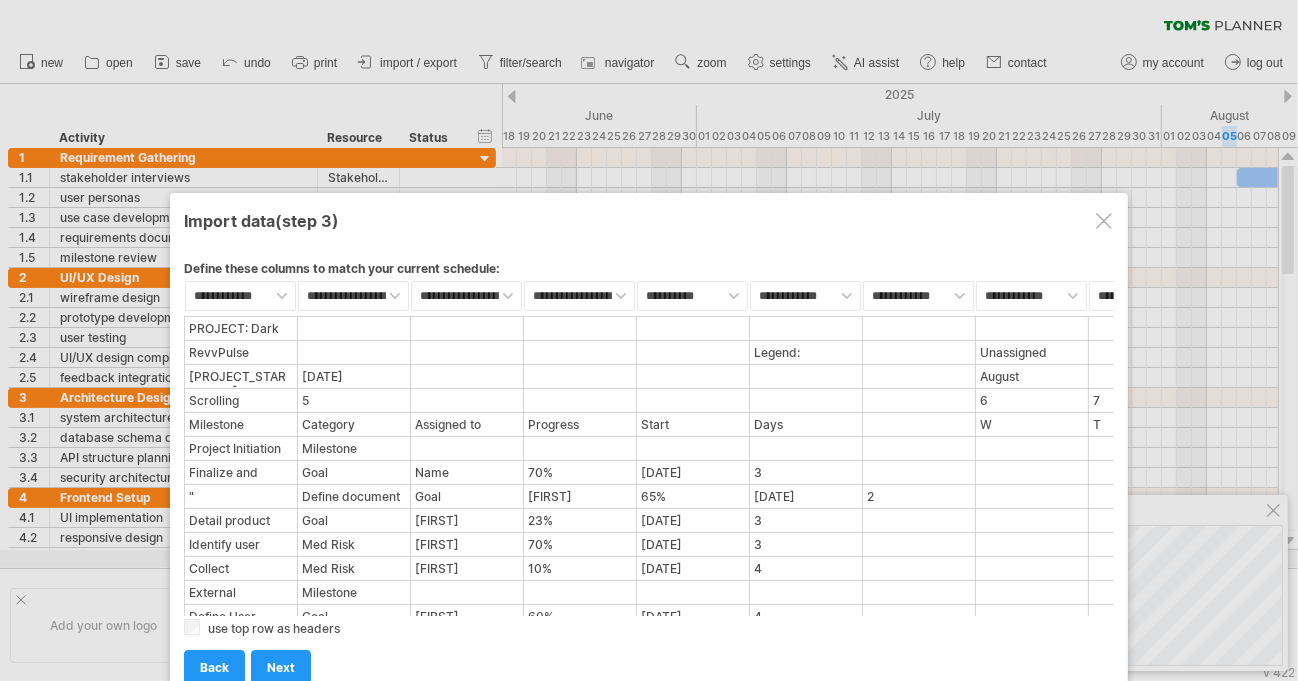 click at bounding box center [693, 328] 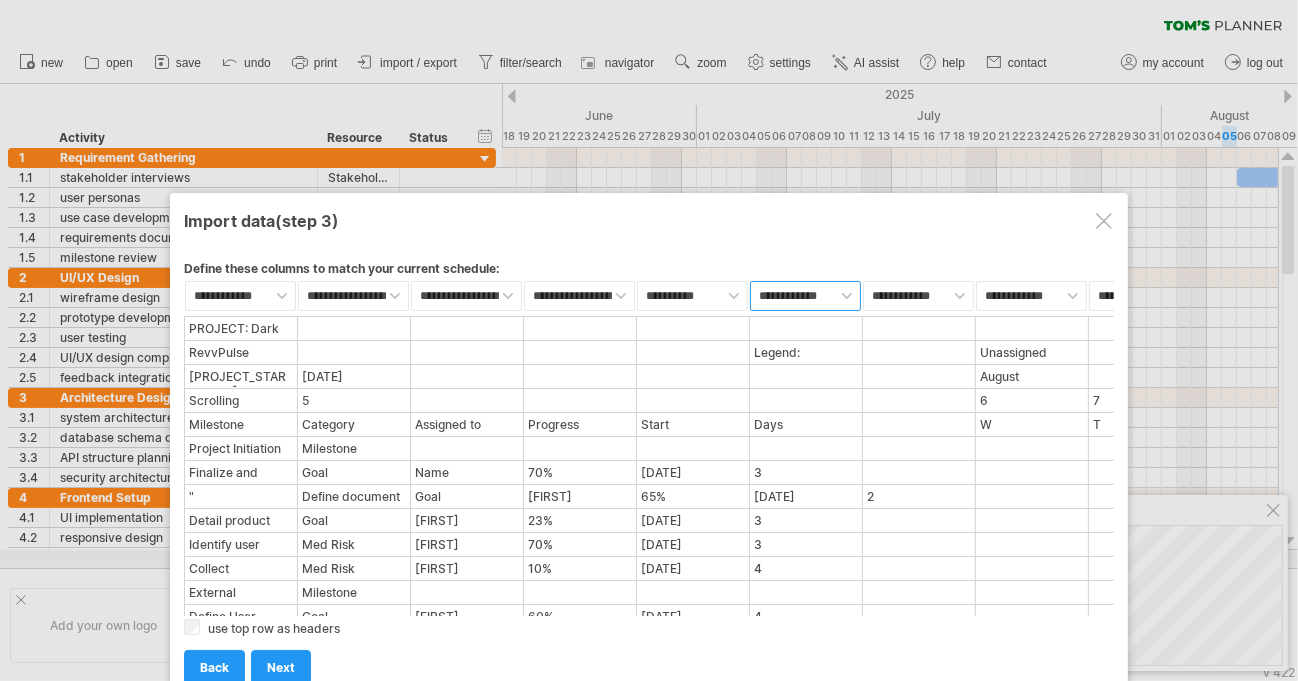 click on "**********" at bounding box center (805, 296) 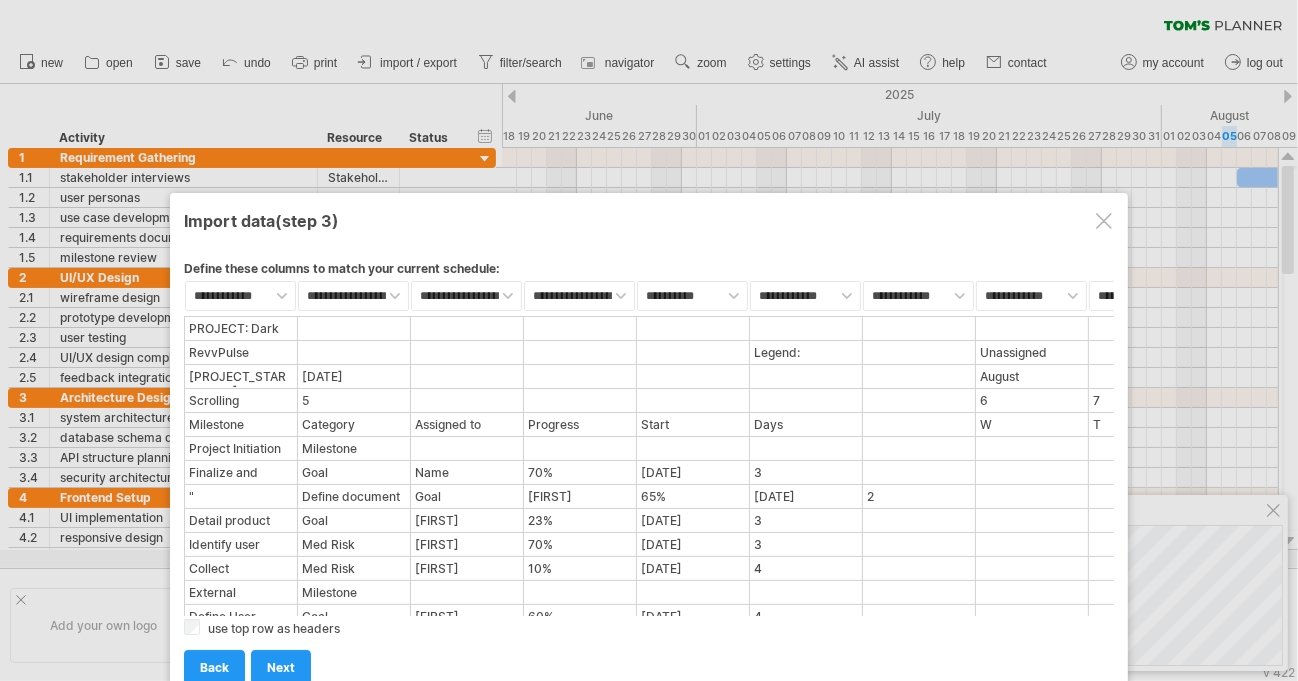 click at bounding box center (693, 328) 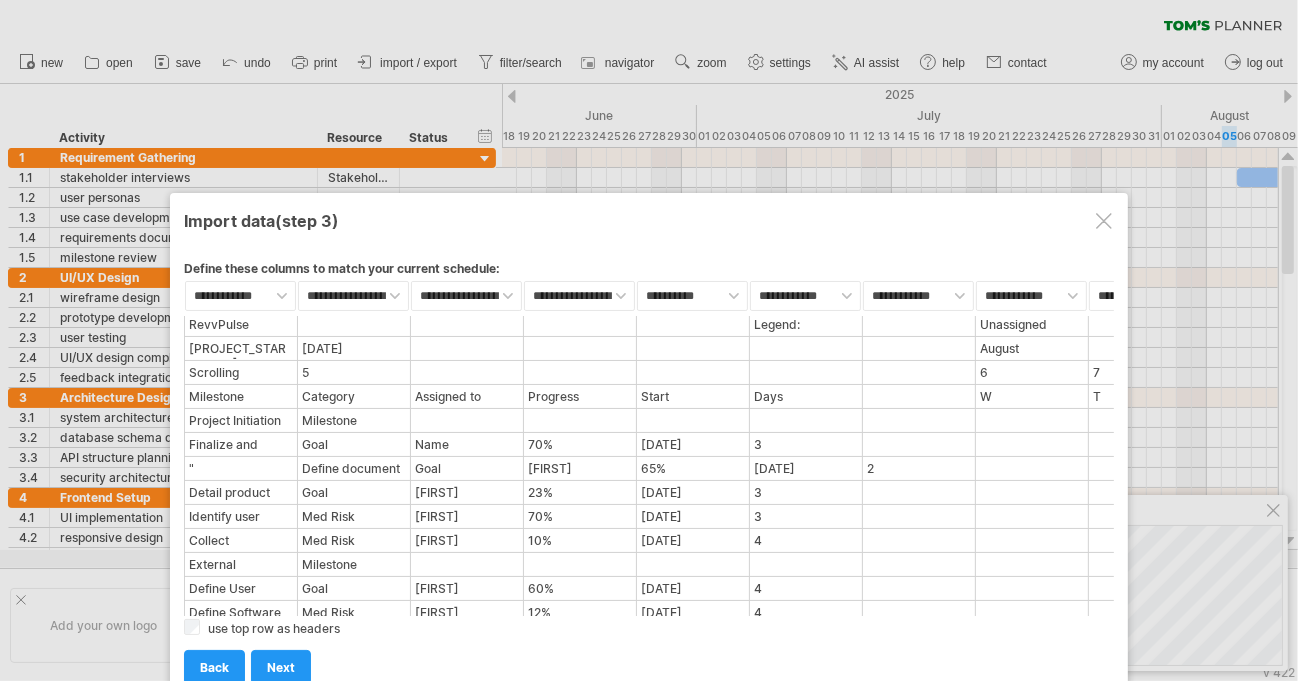 scroll, scrollTop: 0, scrollLeft: 0, axis: both 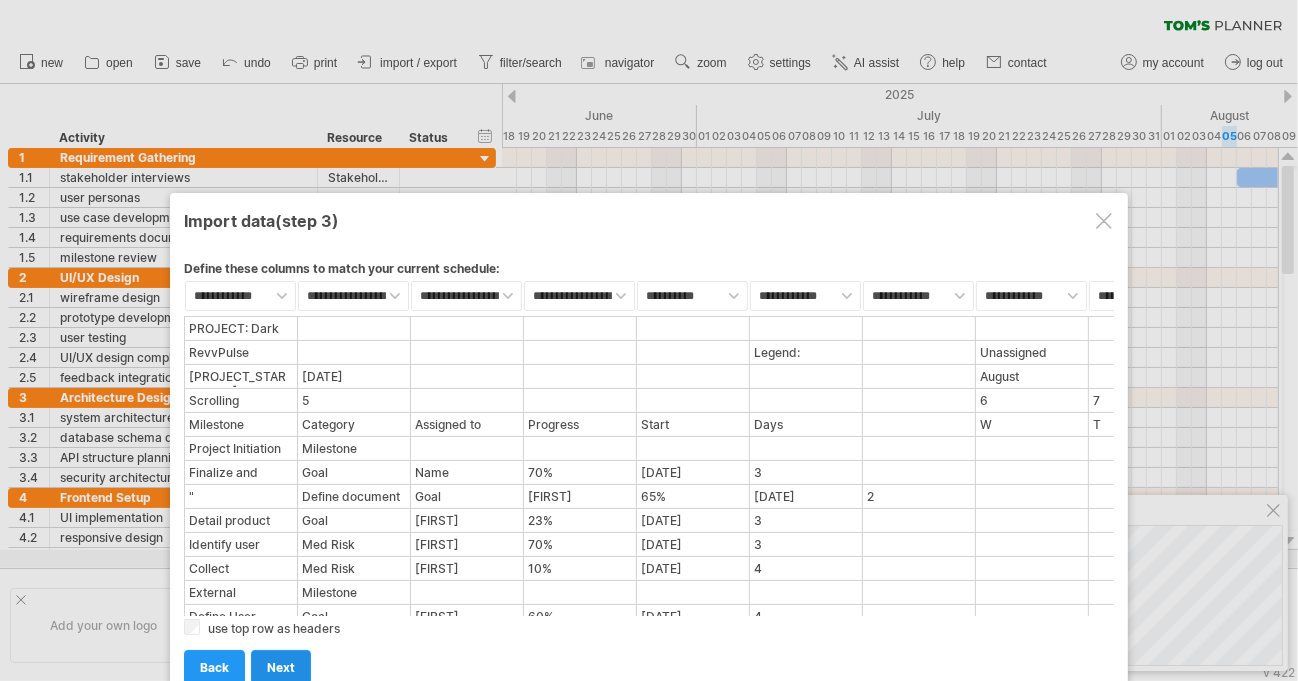 click on "next" at bounding box center [281, 667] 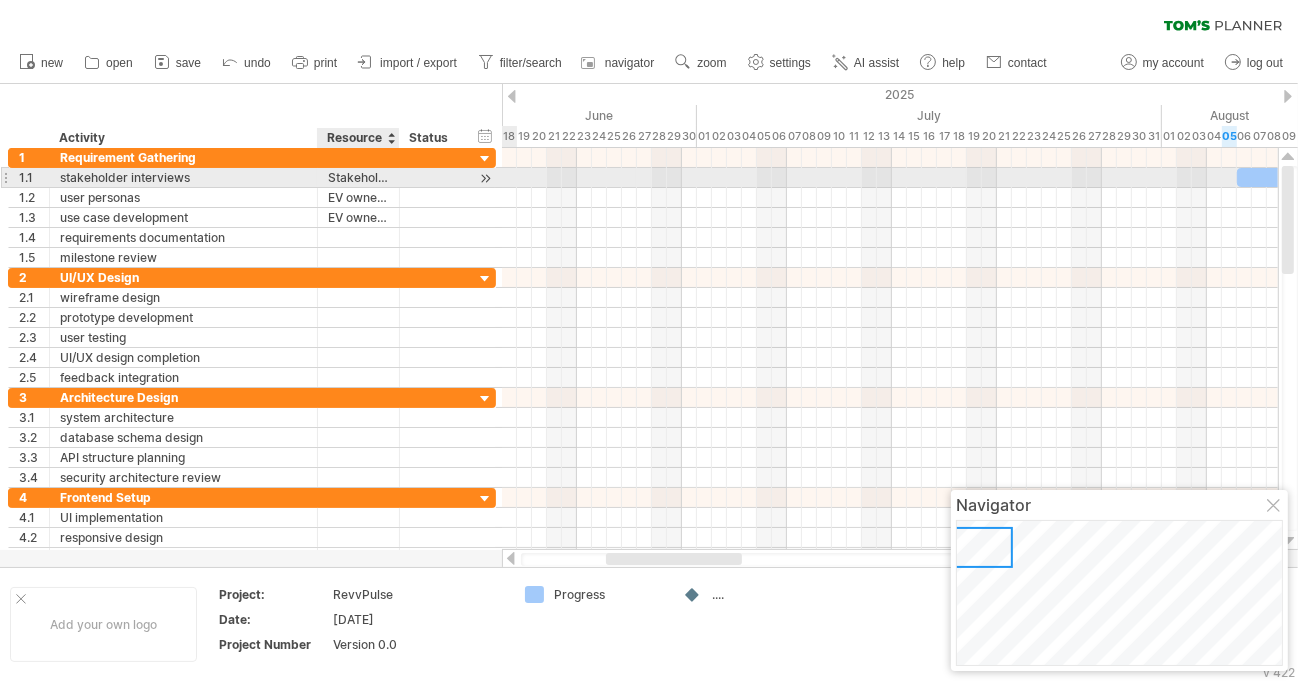 click on "Stakeholder" at bounding box center (358, 177) 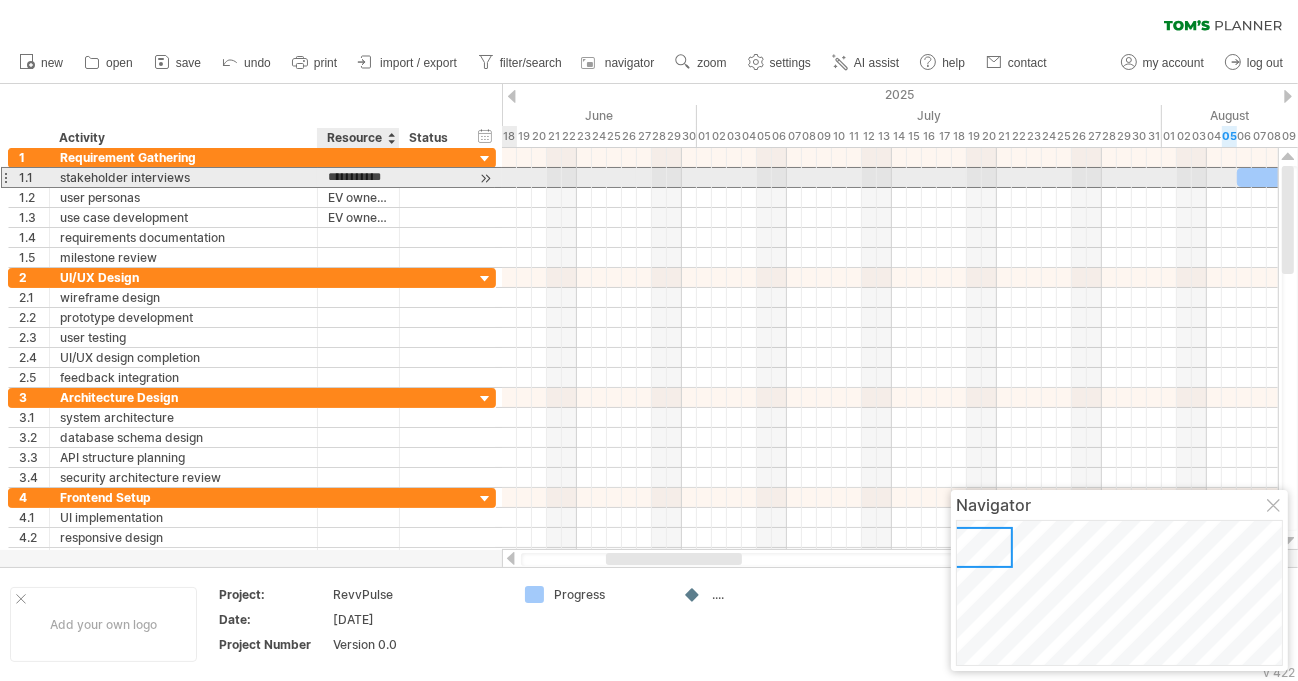 click on "**********" at bounding box center (358, 177) 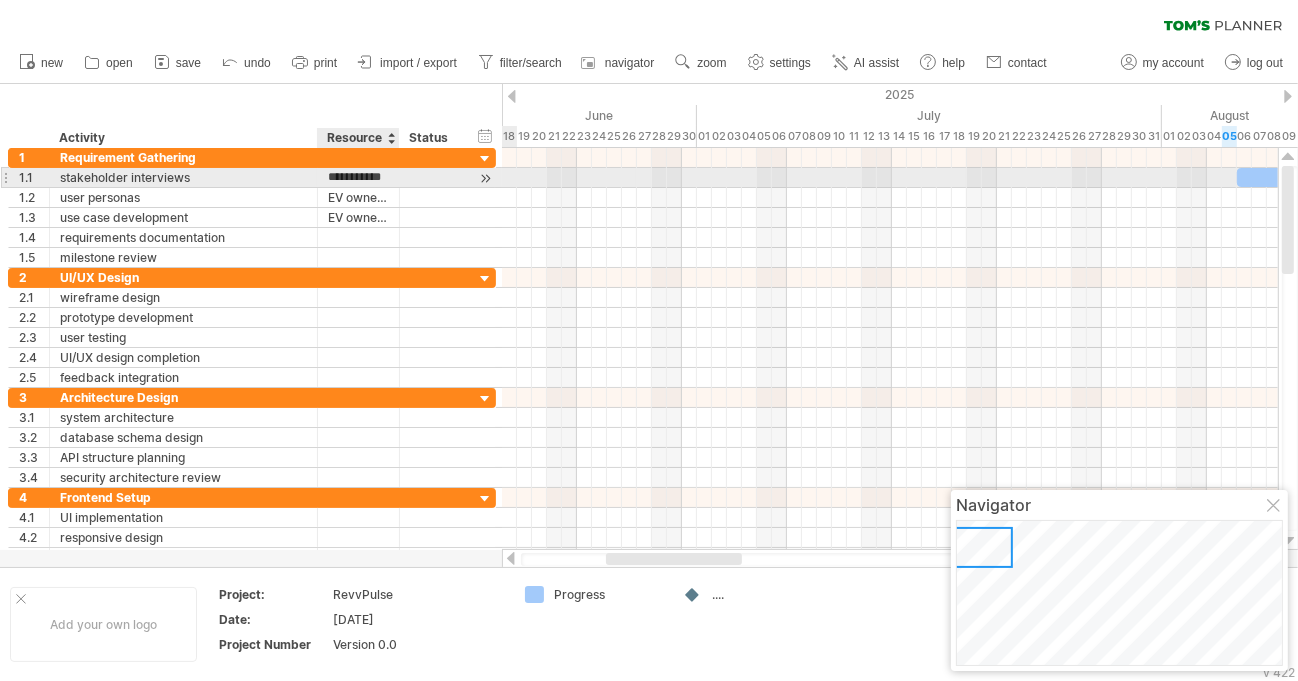 click on "**********" at bounding box center (358, 177) 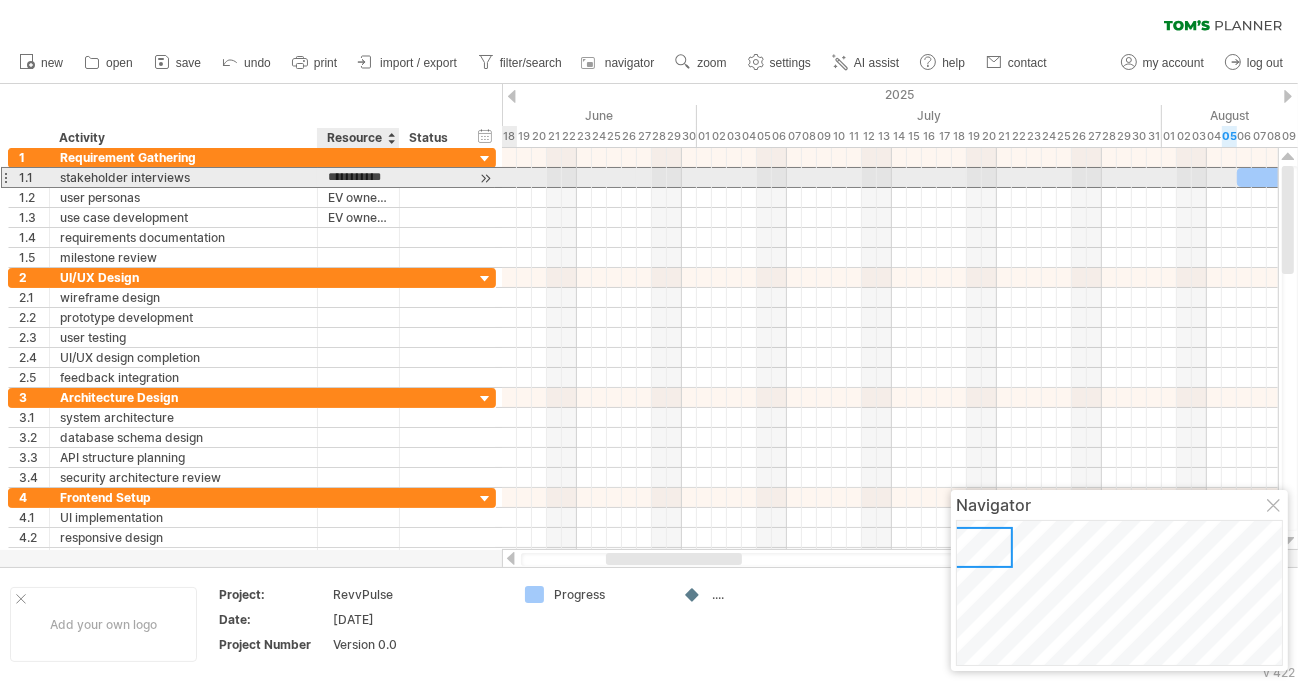 type 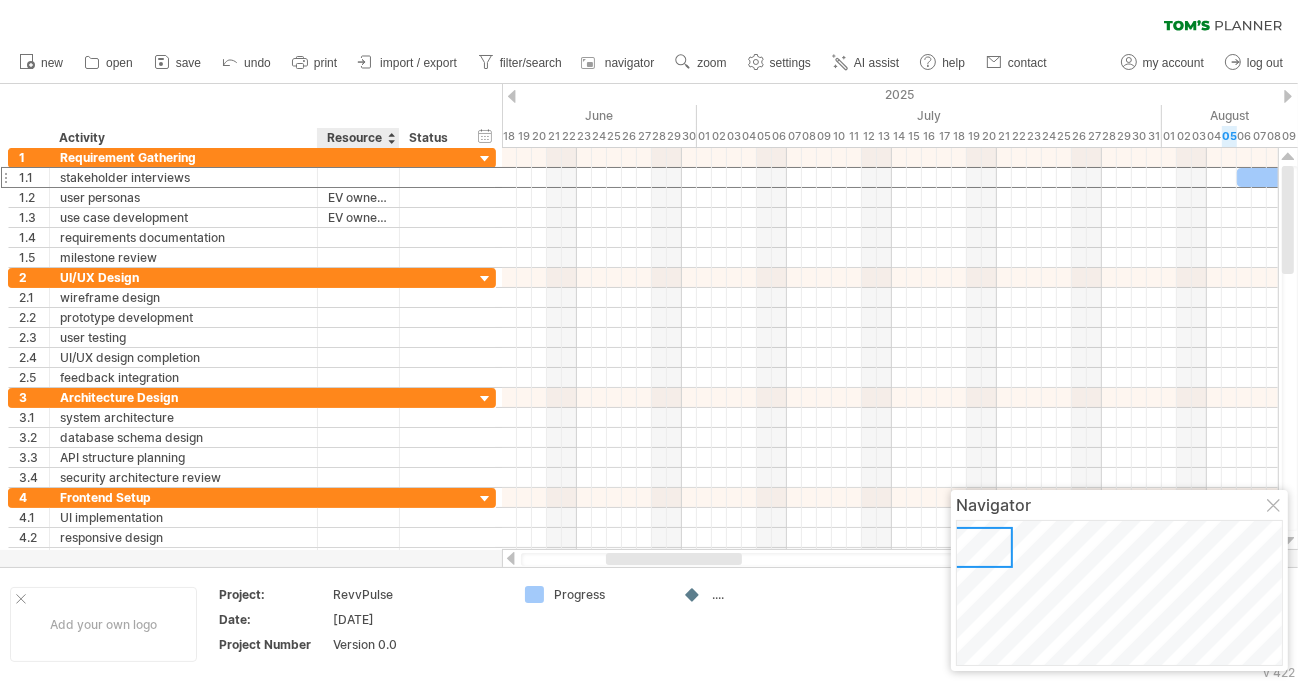 click on "Resource" at bounding box center (357, 138) 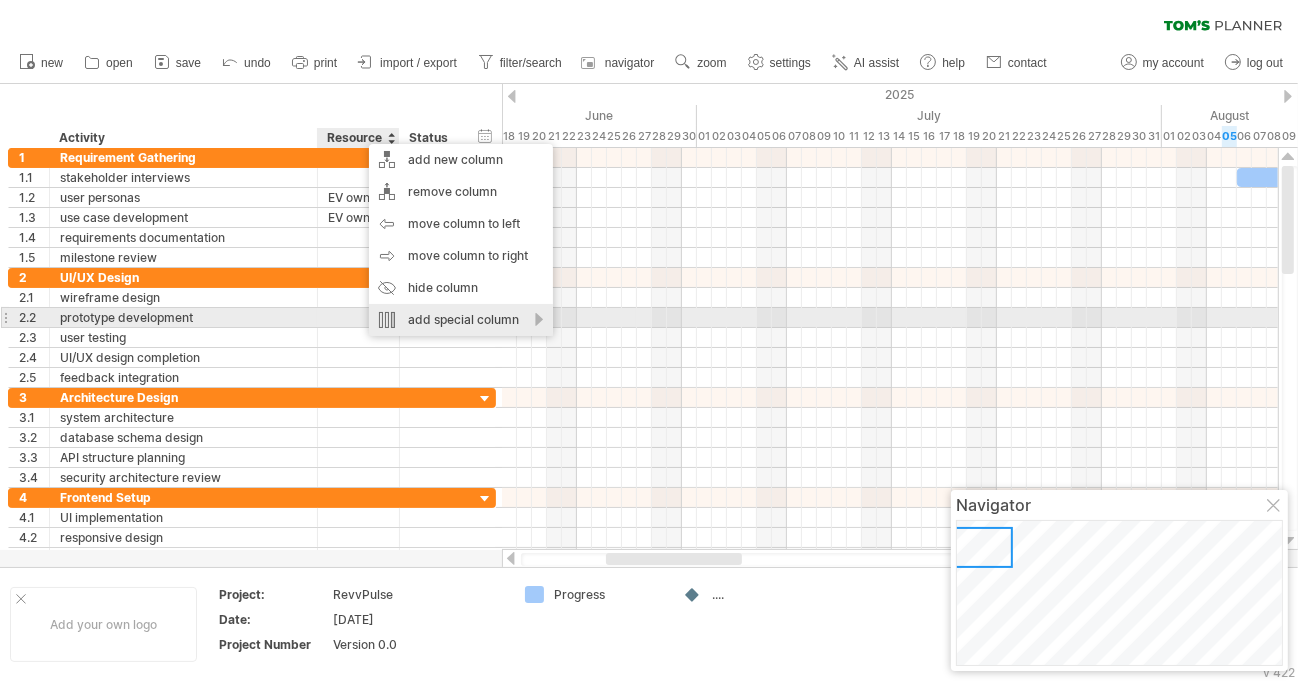 click on "add special column" at bounding box center (461, 320) 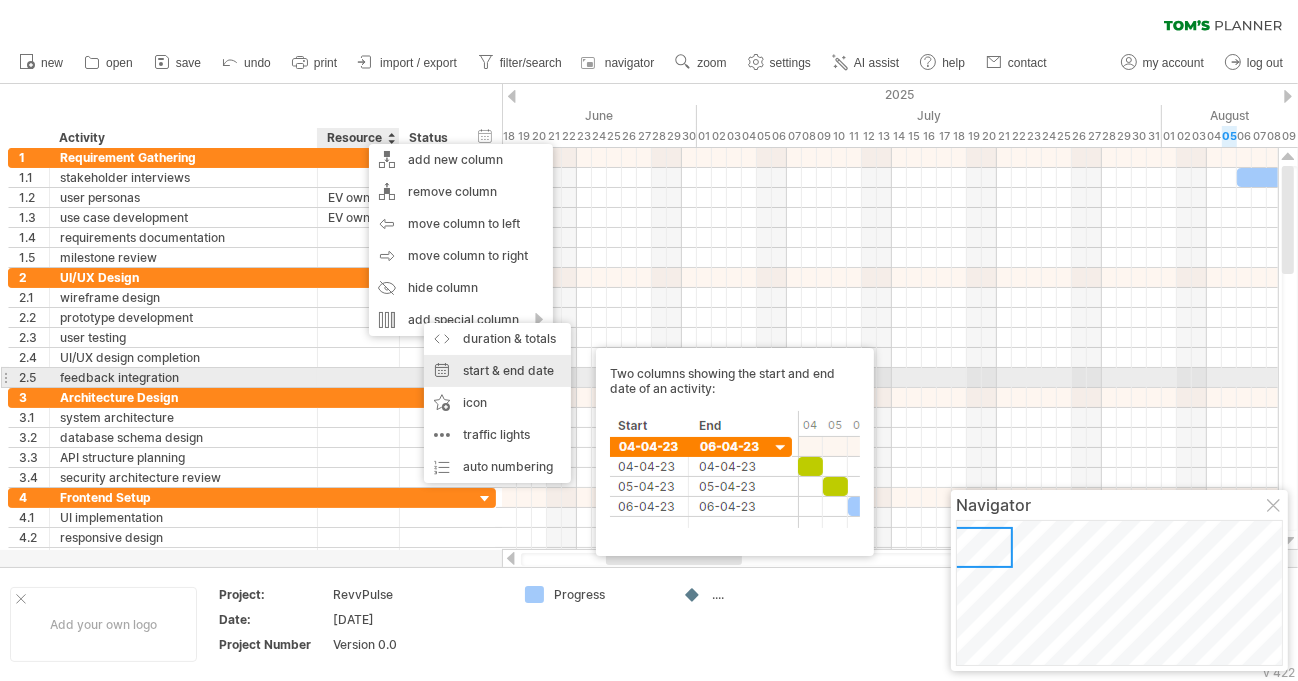click on "start & end date Two columns showing the start and end date of an activity:" at bounding box center [497, 371] 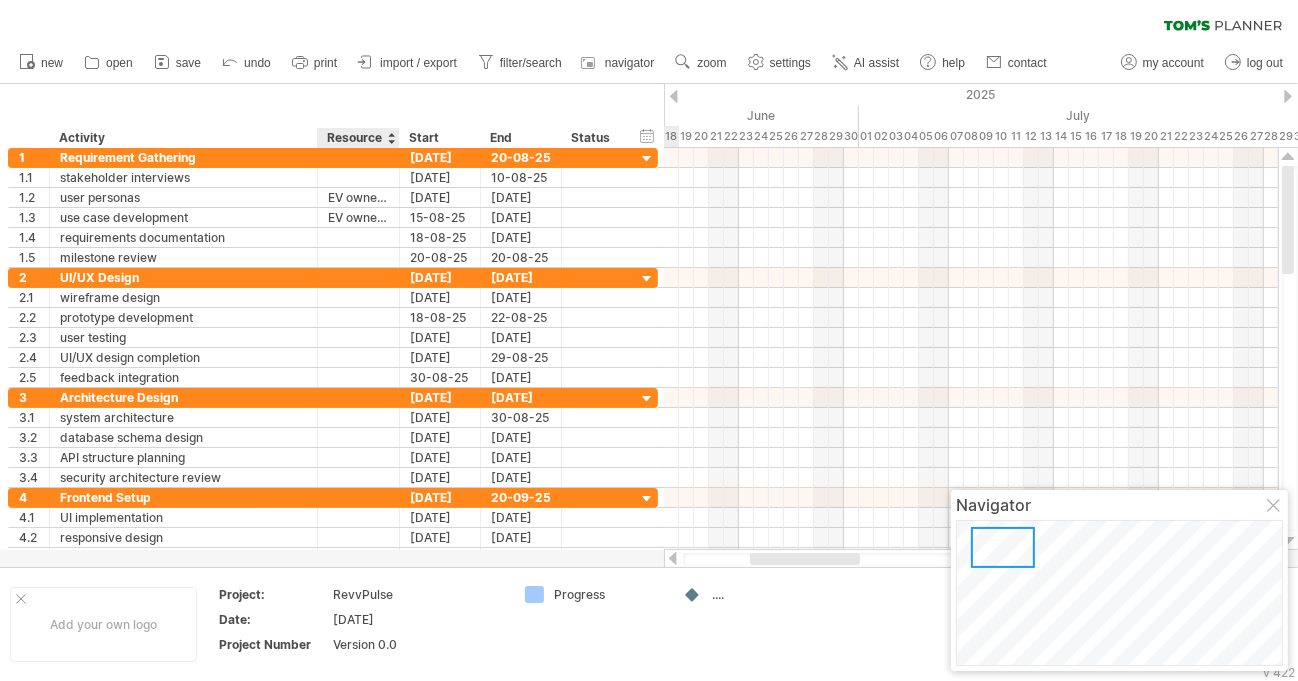 click on "Resource" at bounding box center (357, 138) 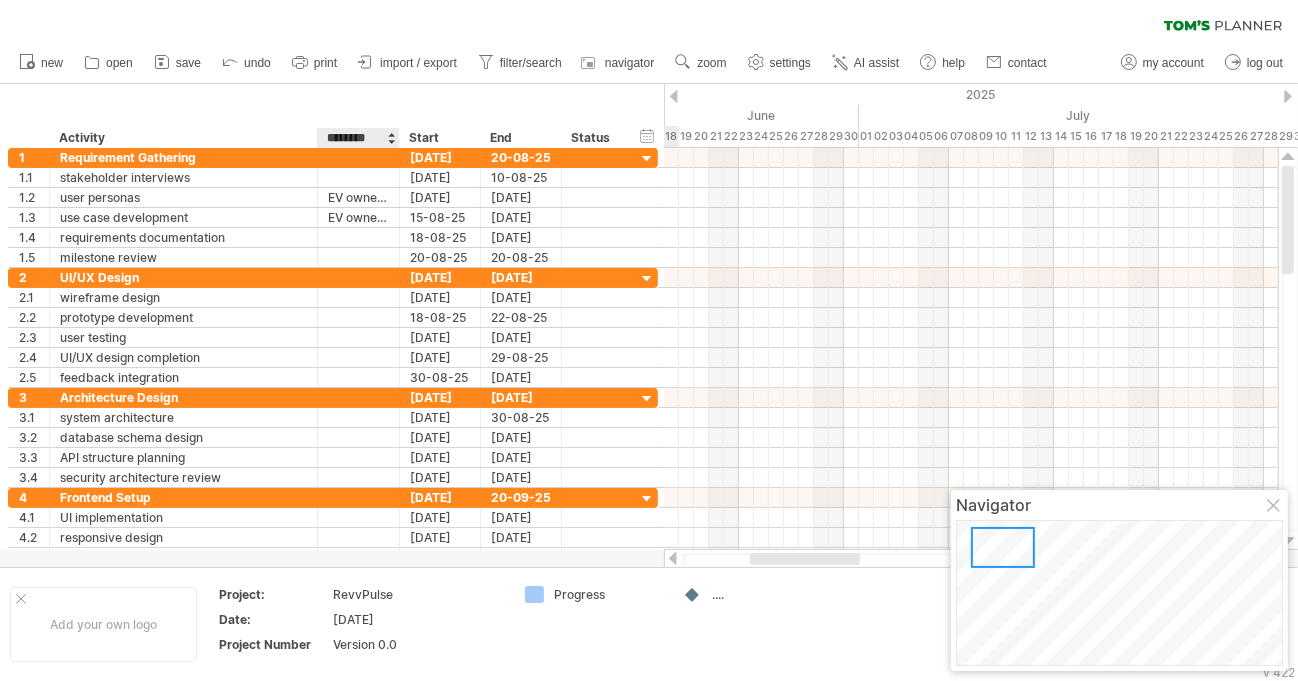 click on "********" at bounding box center (357, 138) 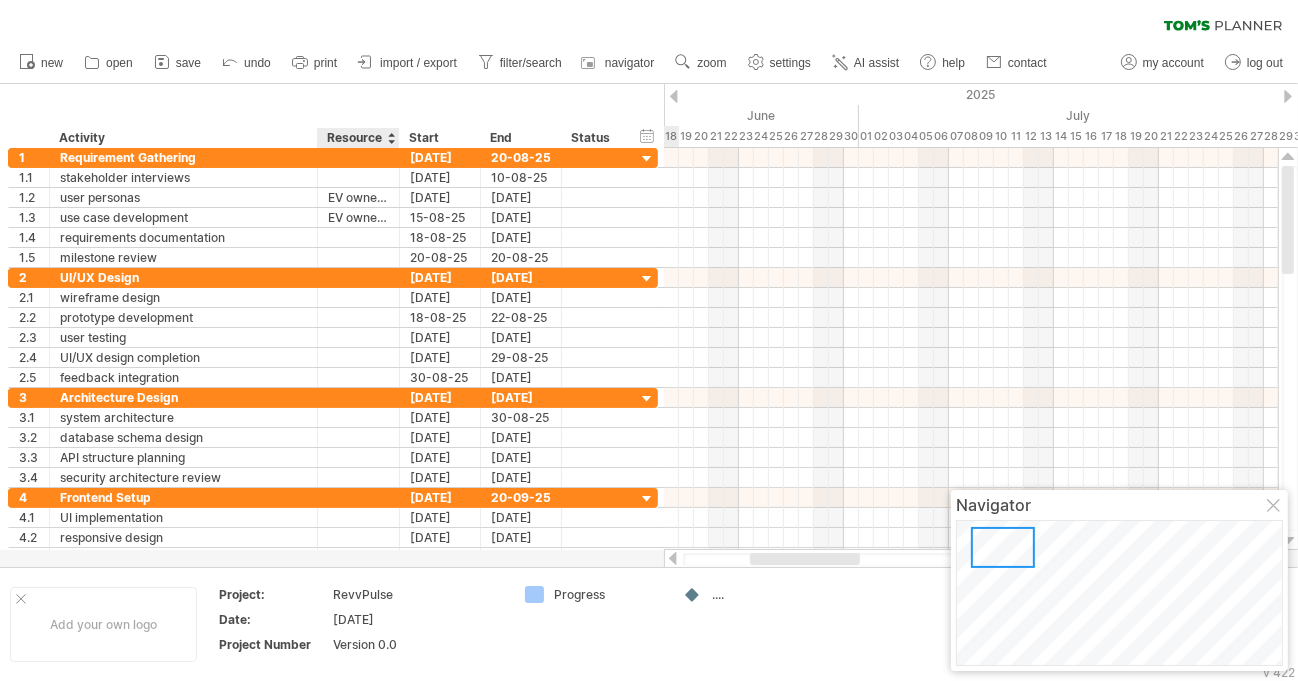 click on "Resource" at bounding box center [357, 138] 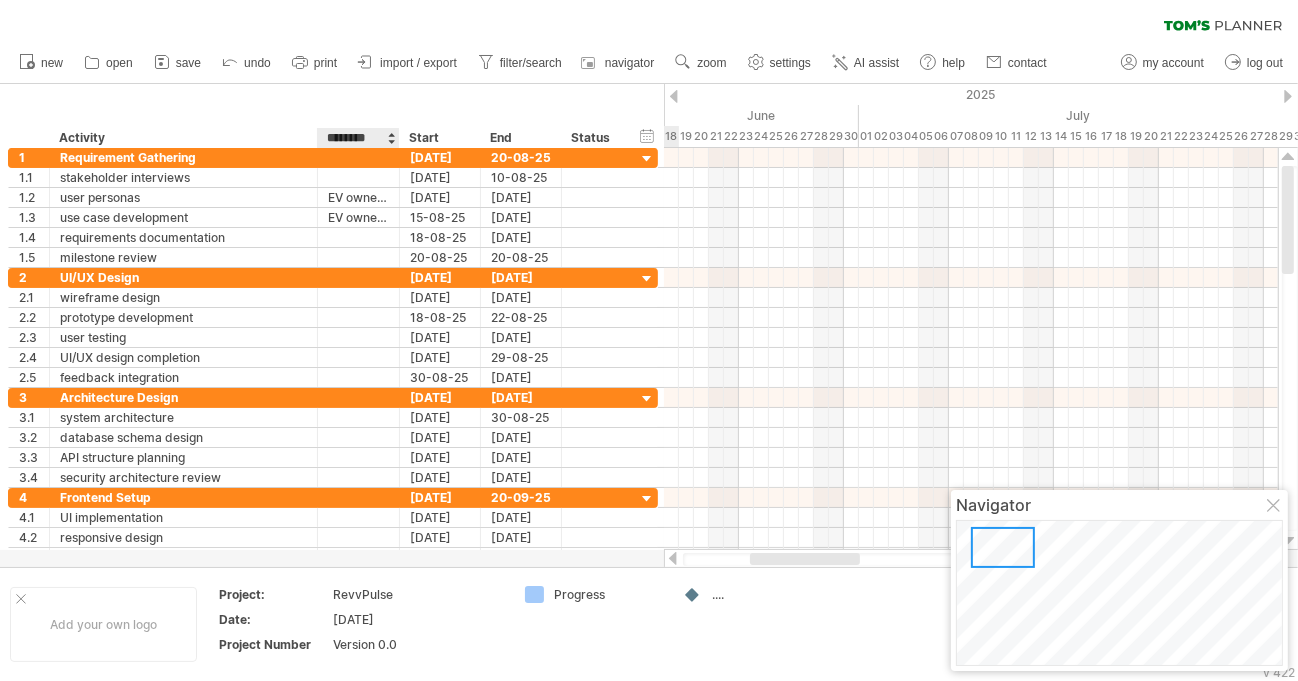 click on "********" at bounding box center (357, 138) 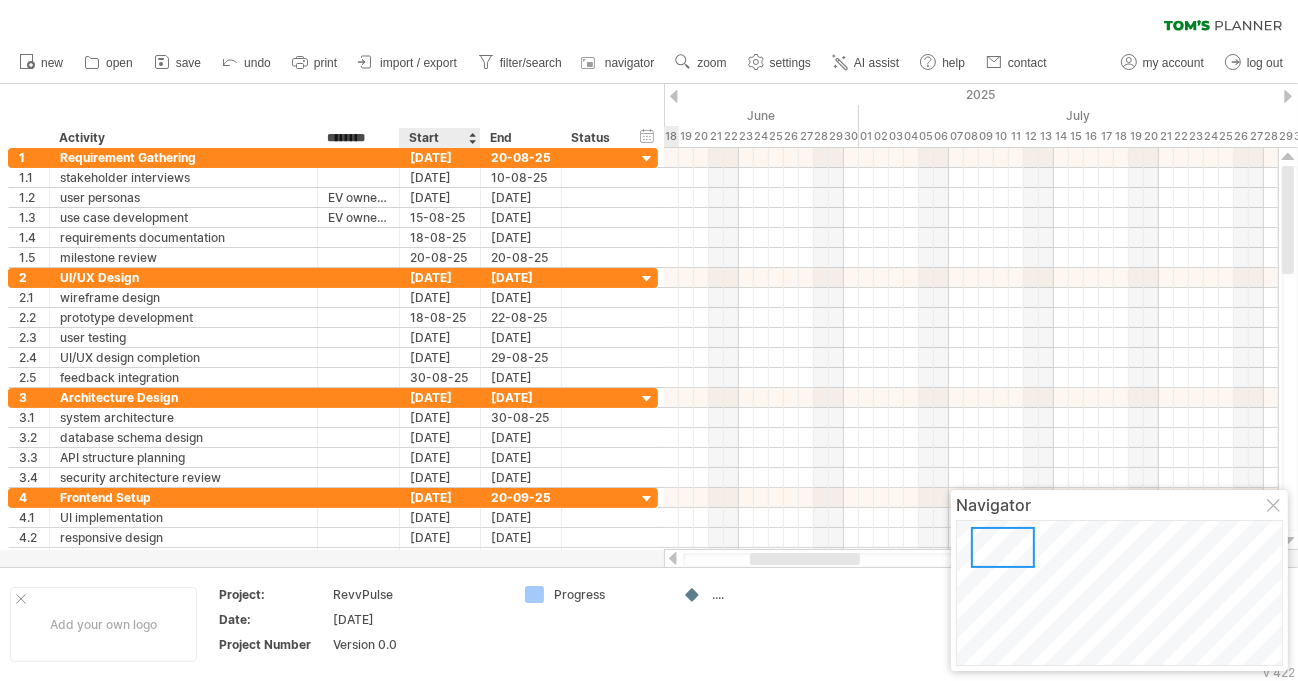 click on "hide start/end/duration show start/end/duration ******** Activity ******** Resource Start End ****** Status" at bounding box center (332, 116) 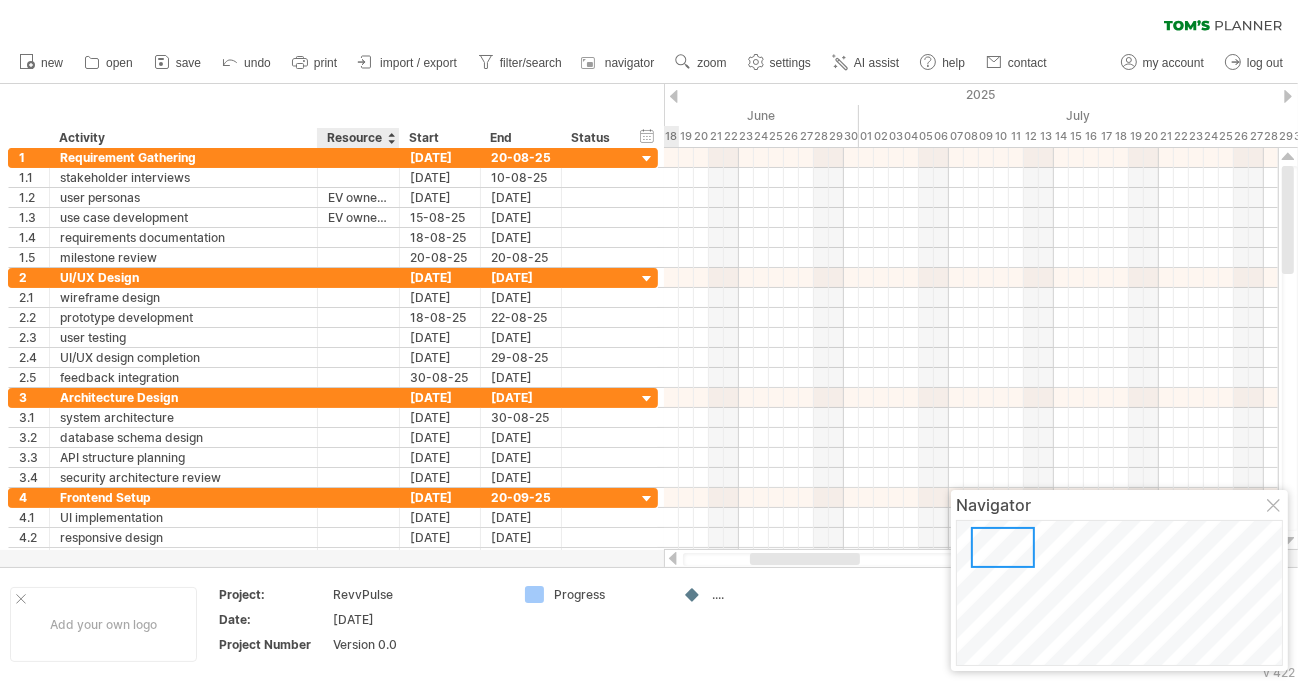 click at bounding box center (398, 138) 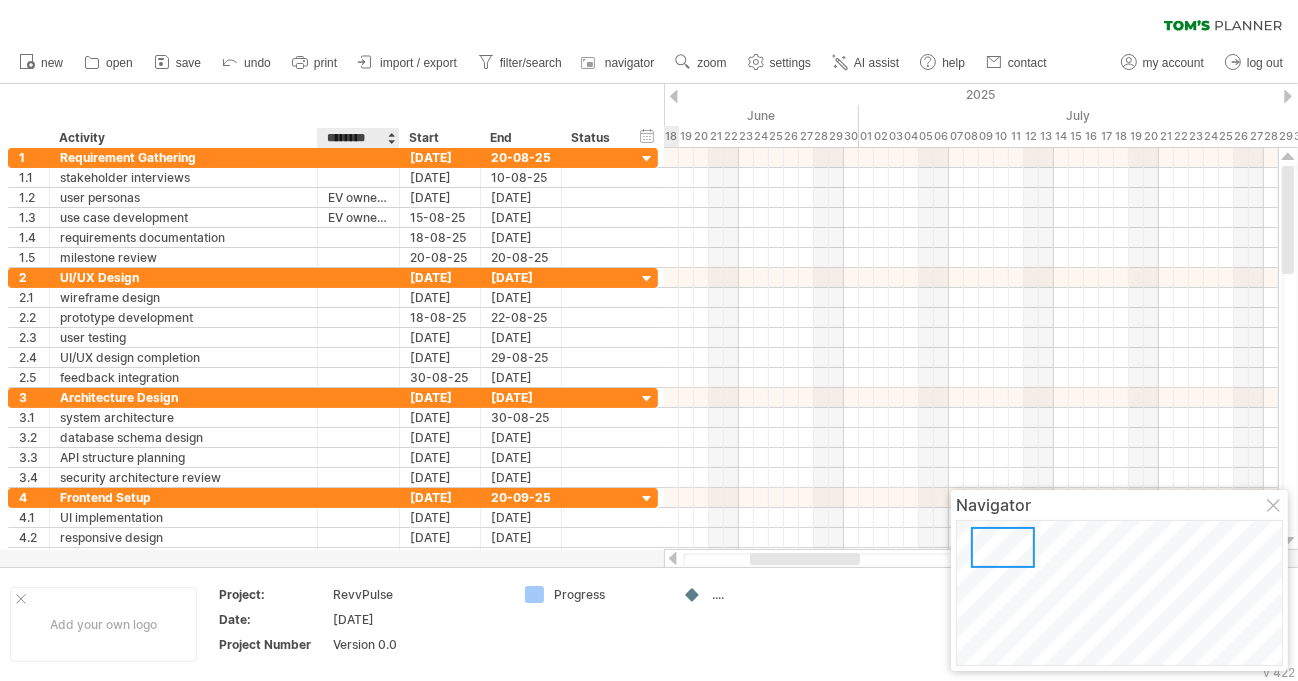 click on "********" at bounding box center [357, 138] 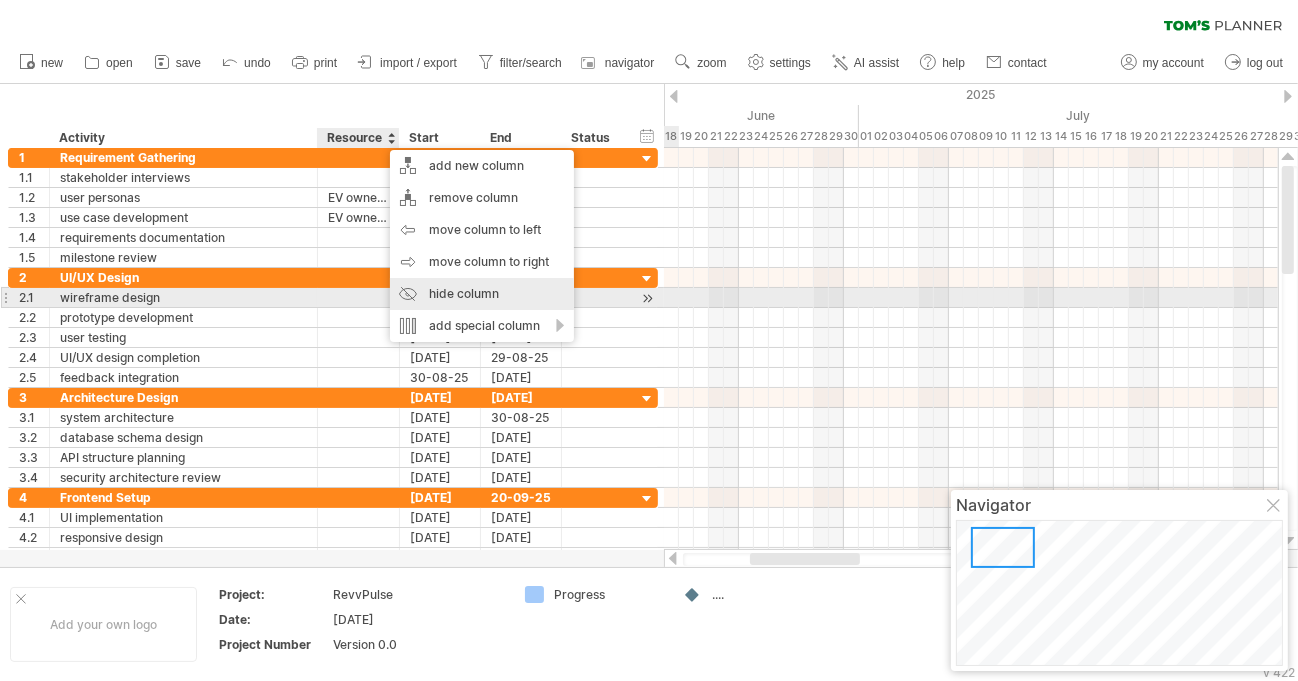 click on "hide column" at bounding box center (482, 294) 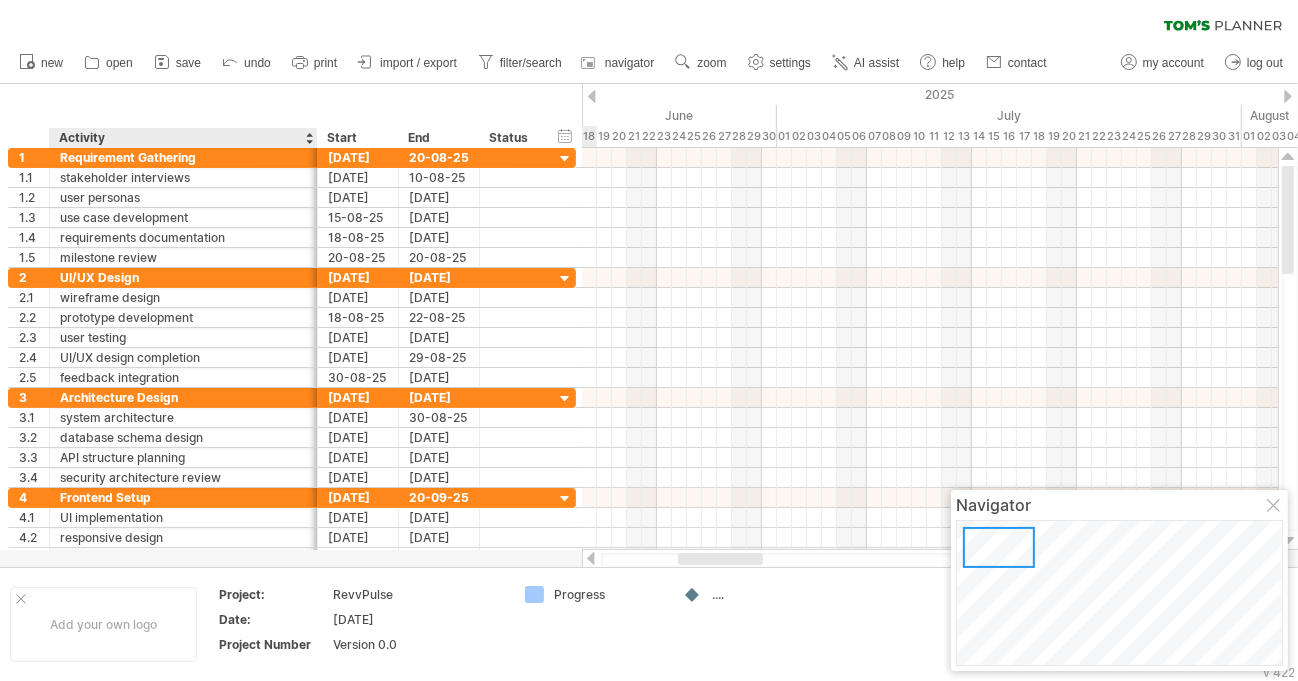 click on "hide start/end/duration show start/end/duration ******** Activity Start End ****** Status" at bounding box center (291, 116) 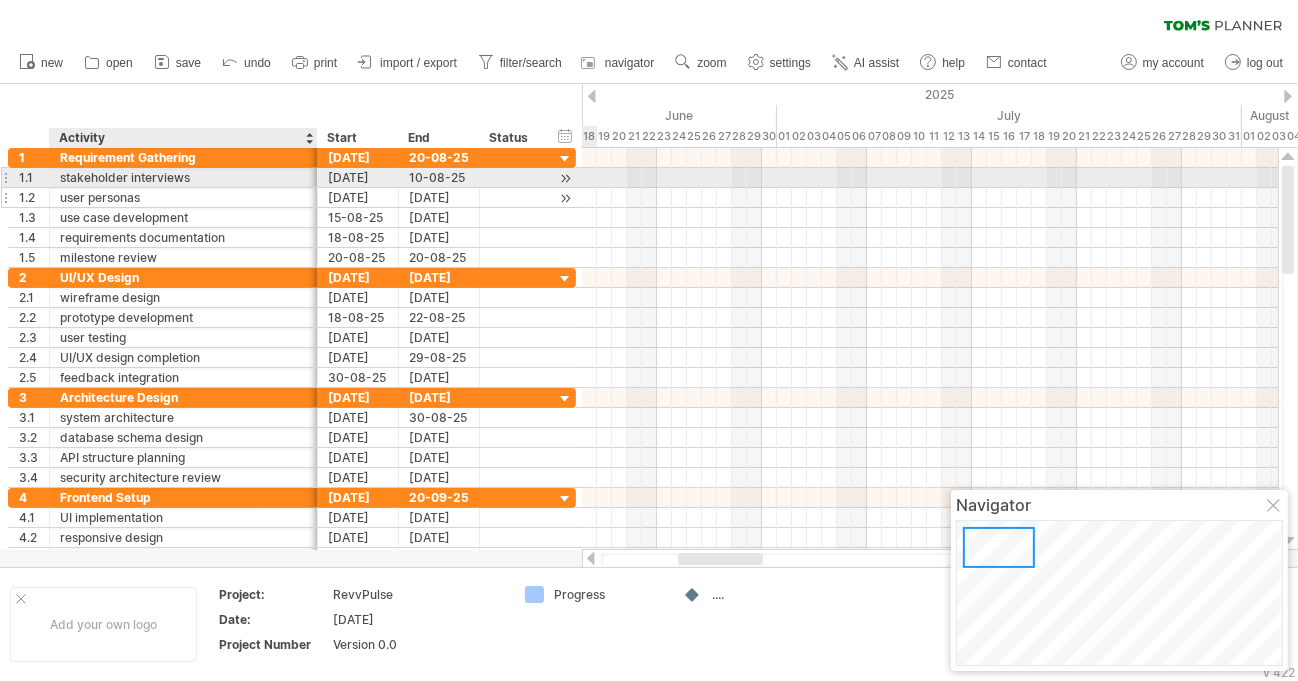 click on "user personas" at bounding box center (184, 197) 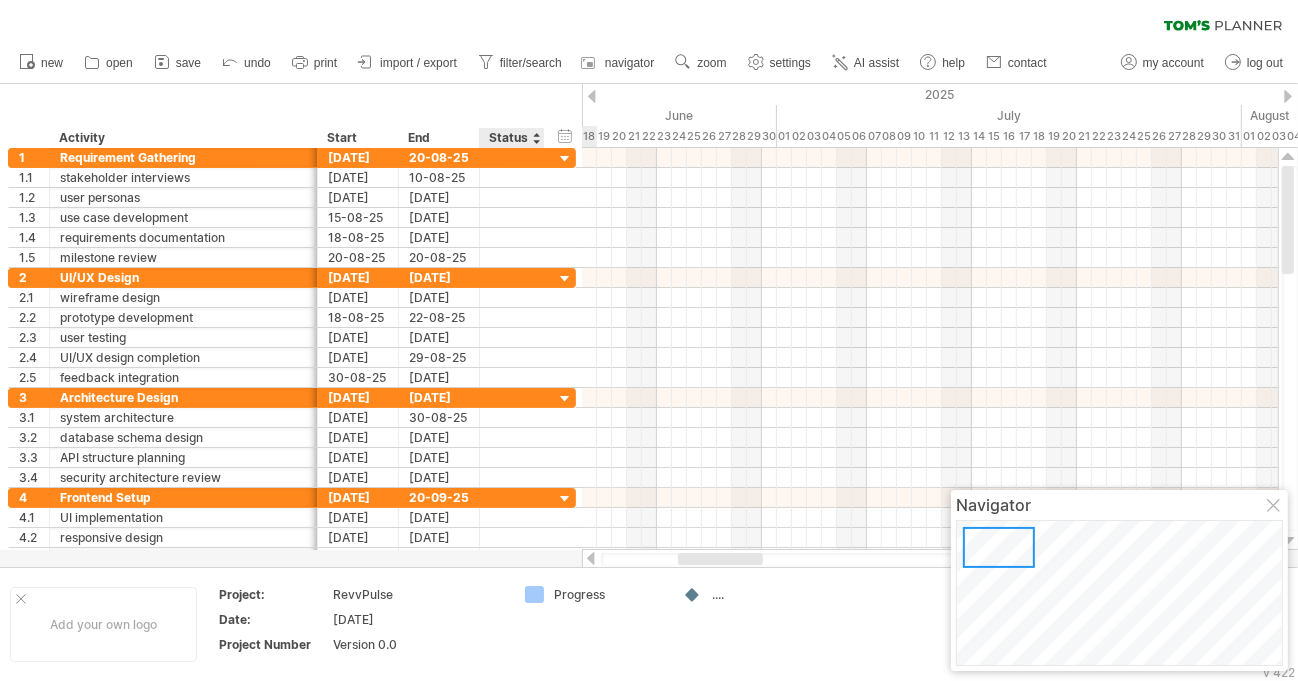 click on "Status" at bounding box center (511, 138) 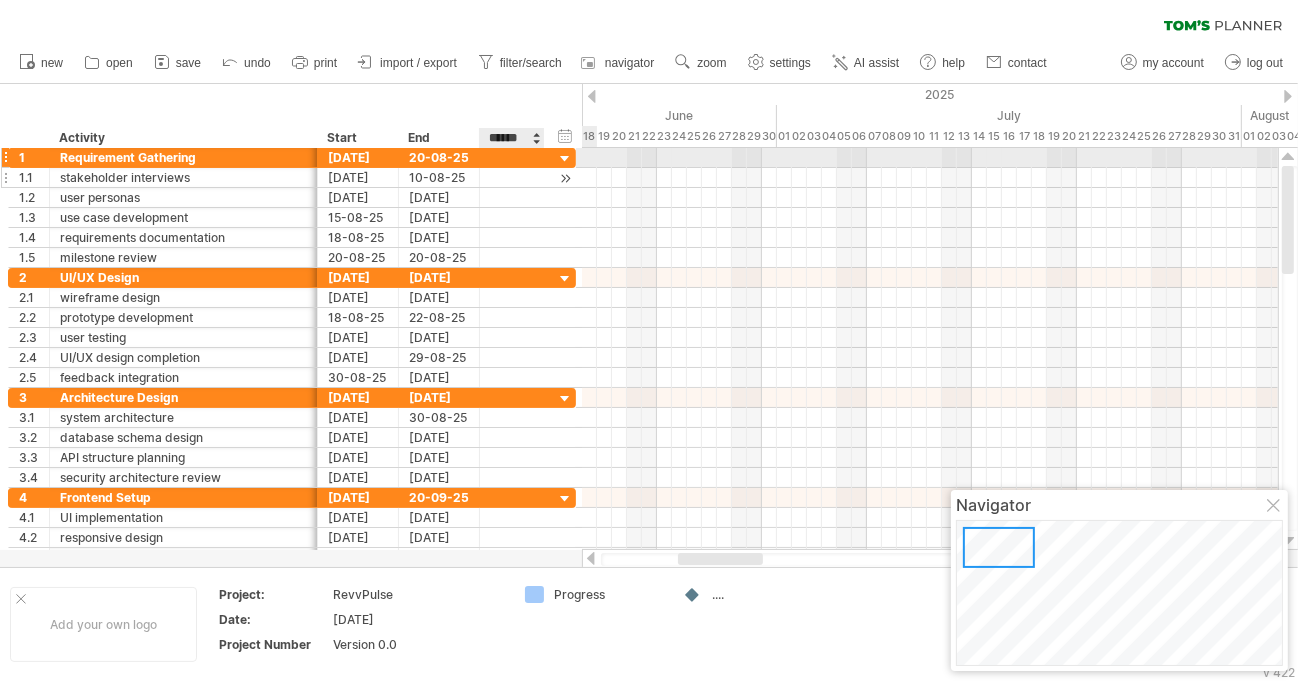 click at bounding box center (512, 177) 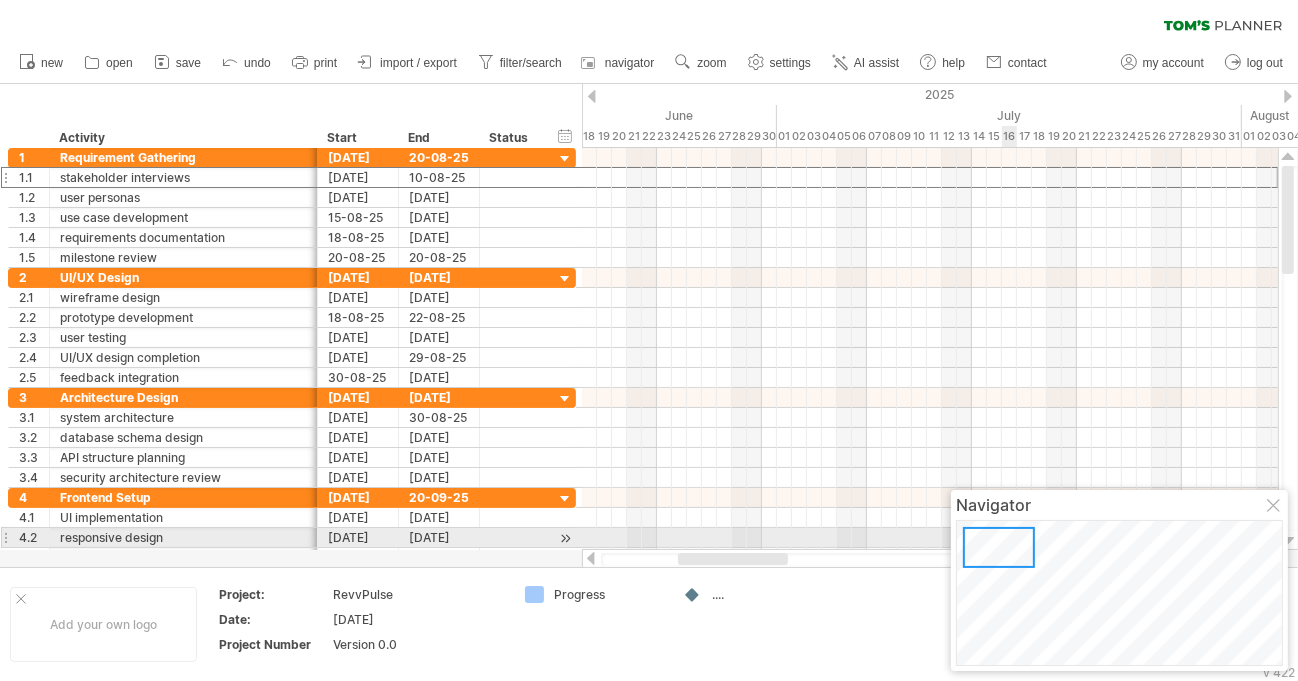 click at bounding box center (999, 547) 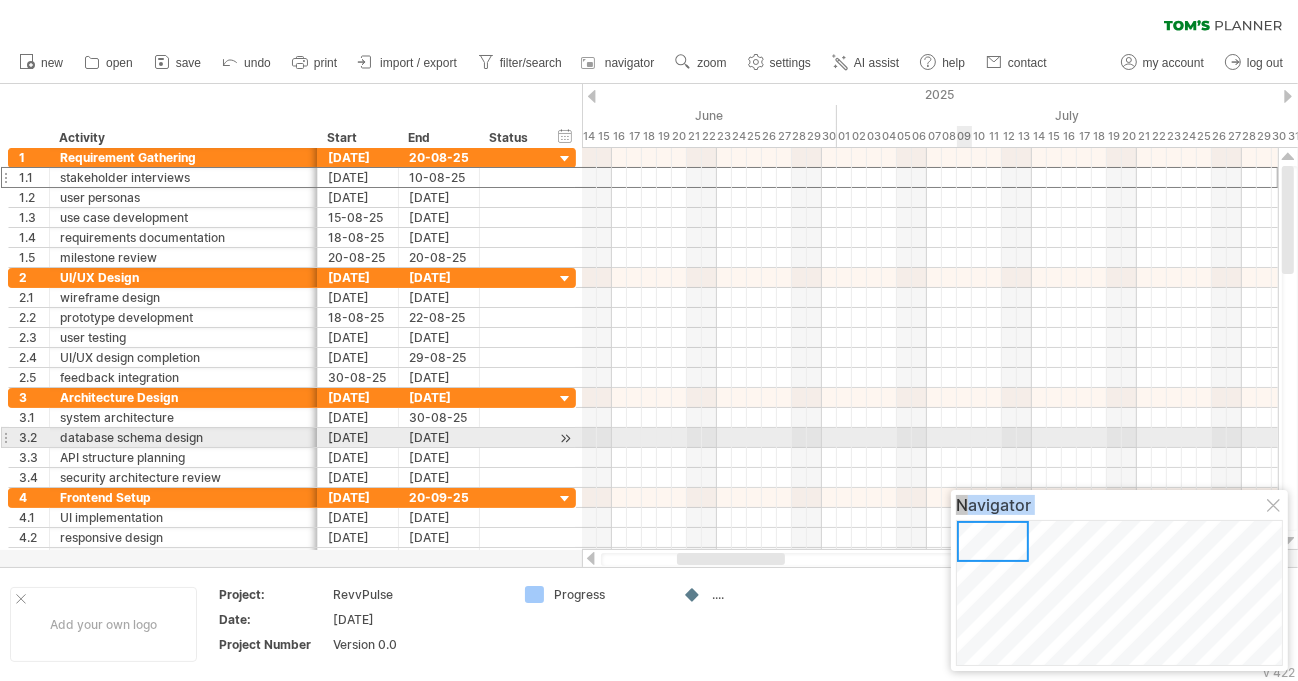 drag, startPoint x: 1047, startPoint y: 553, endPoint x: 970, endPoint y: 446, distance: 131.82564 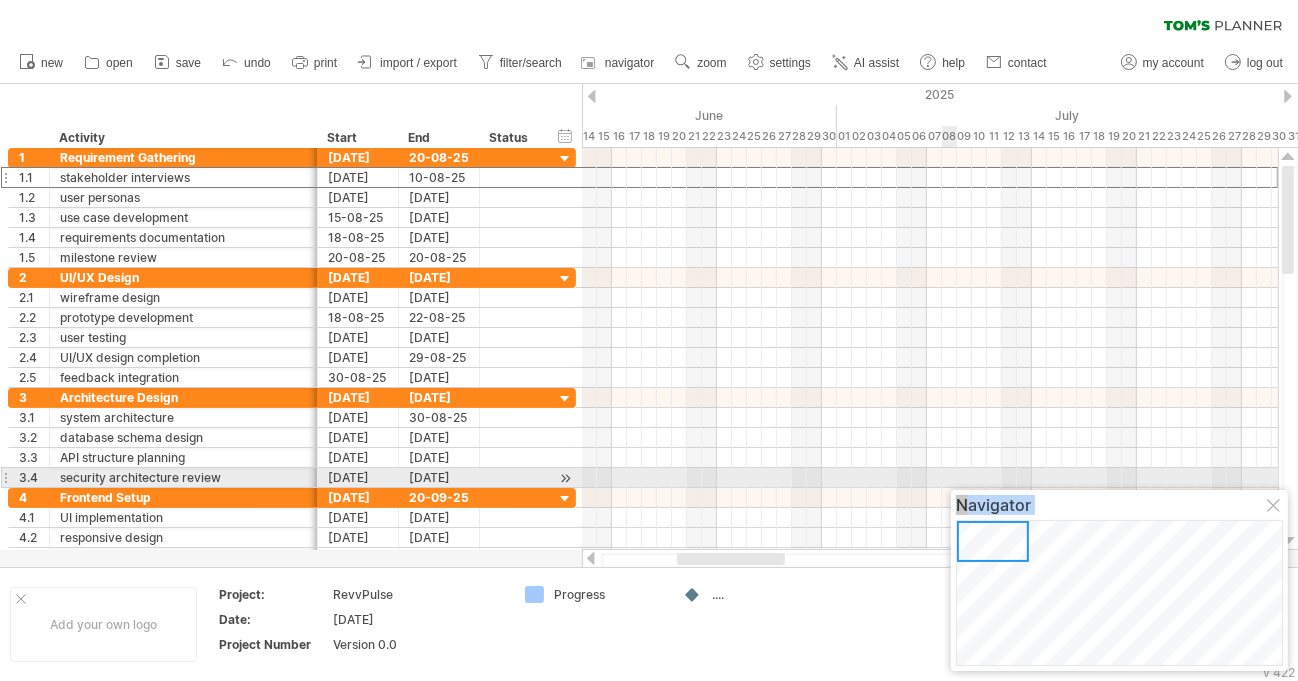 drag, startPoint x: 1025, startPoint y: 552, endPoint x: 595, endPoint y: 281, distance: 508.27255 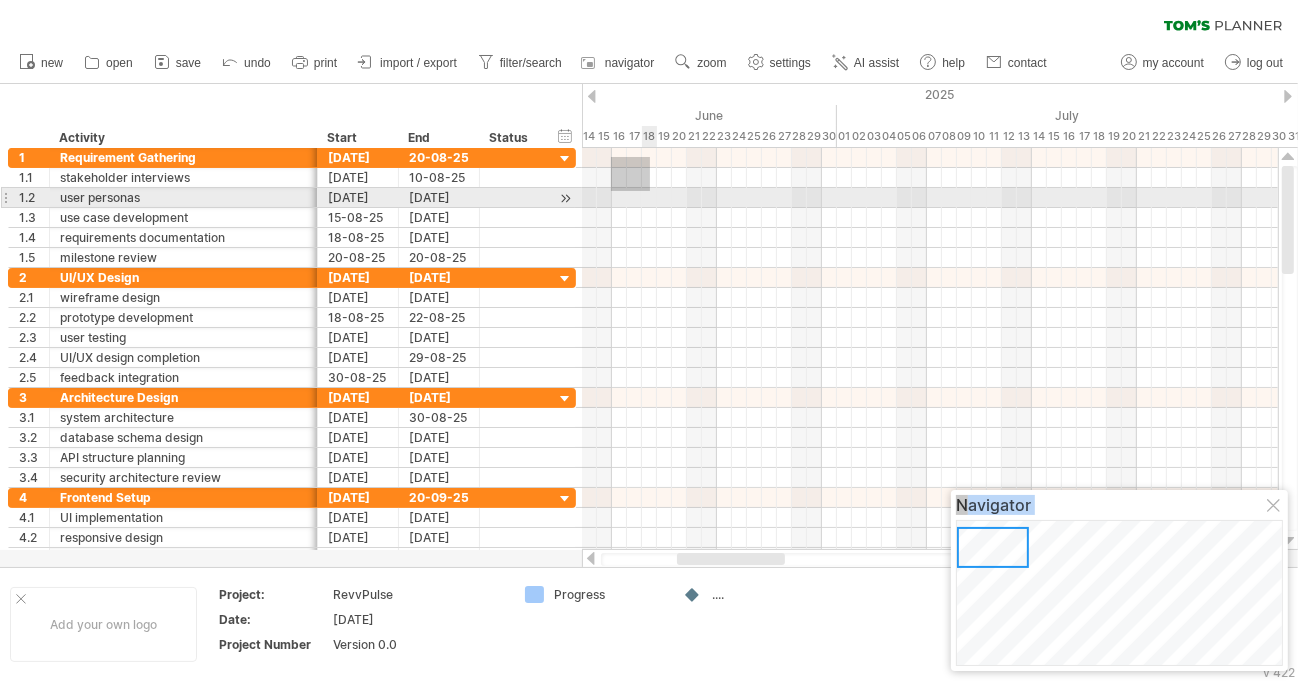 drag, startPoint x: 611, startPoint y: 157, endPoint x: 654, endPoint y: 188, distance: 53.009434 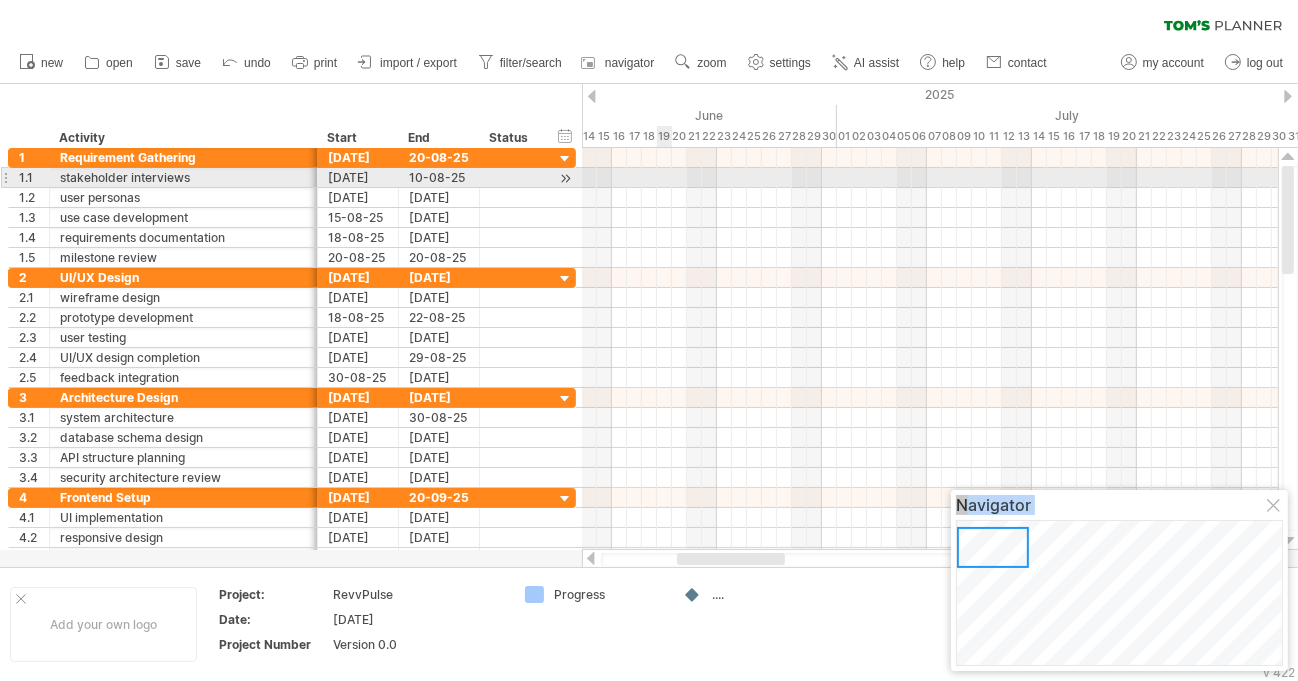 click at bounding box center (930, 178) 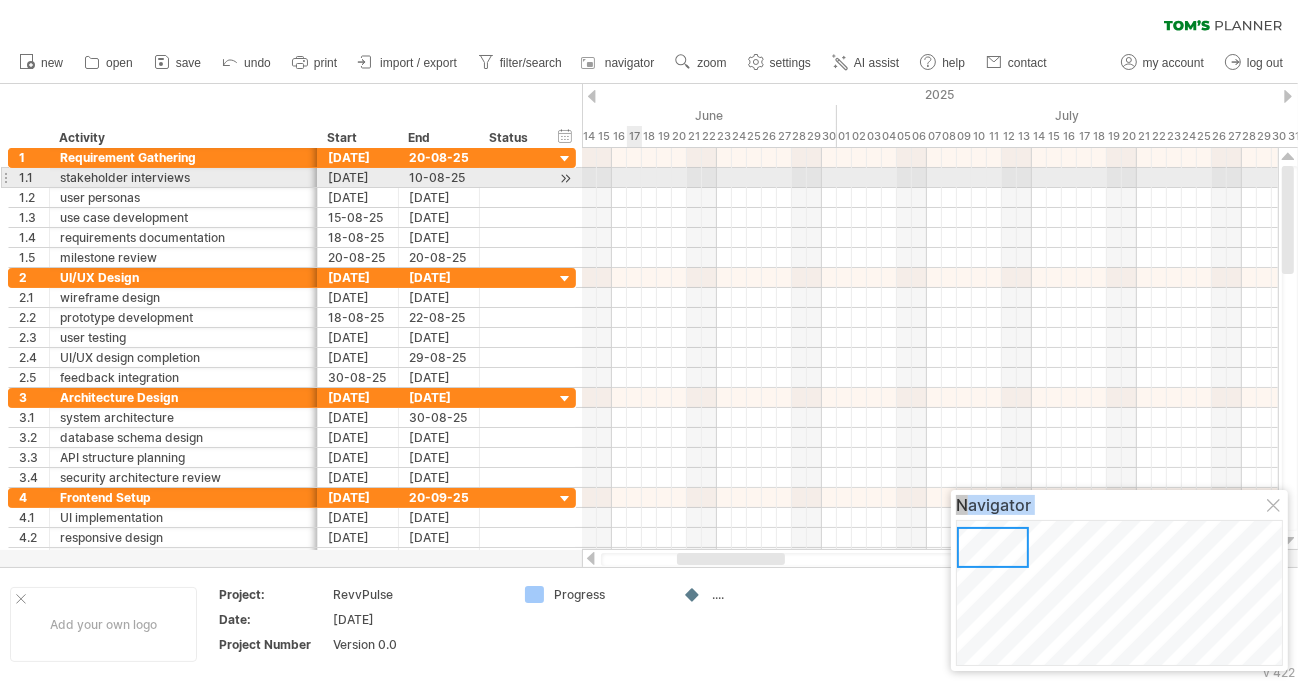 click at bounding box center [930, 178] 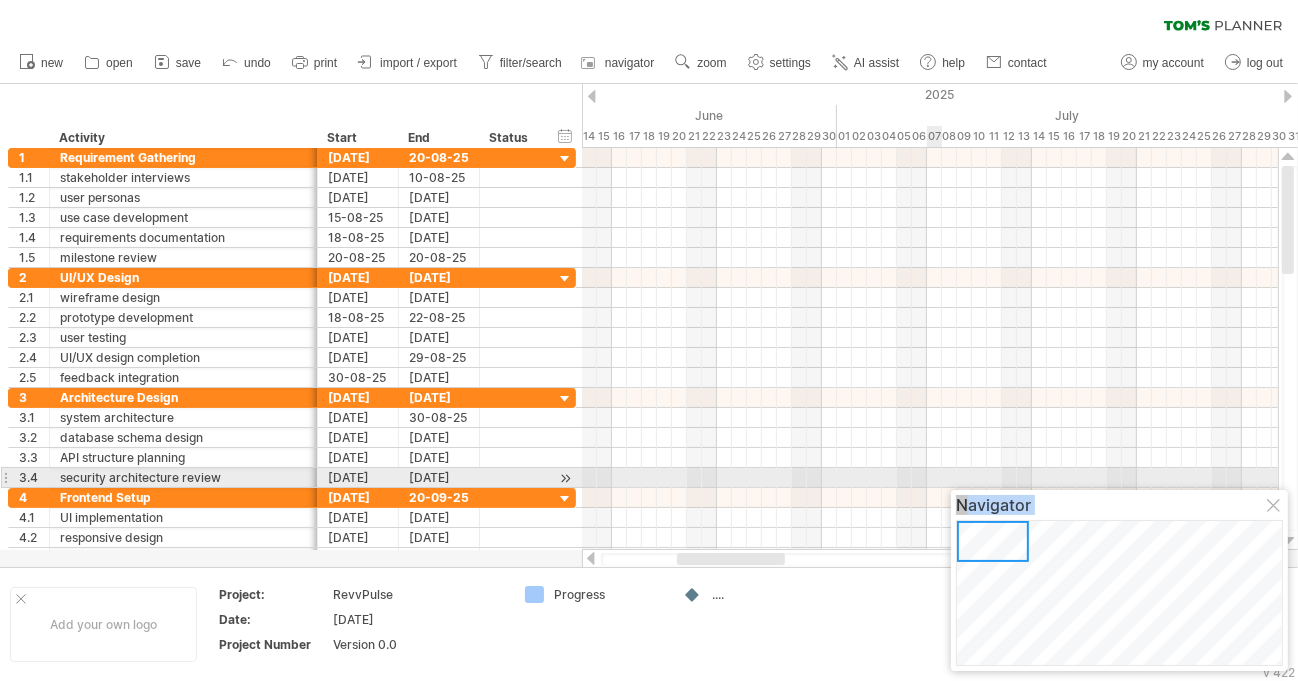 drag, startPoint x: 1089, startPoint y: 574, endPoint x: 937, endPoint y: 475, distance: 181.39735 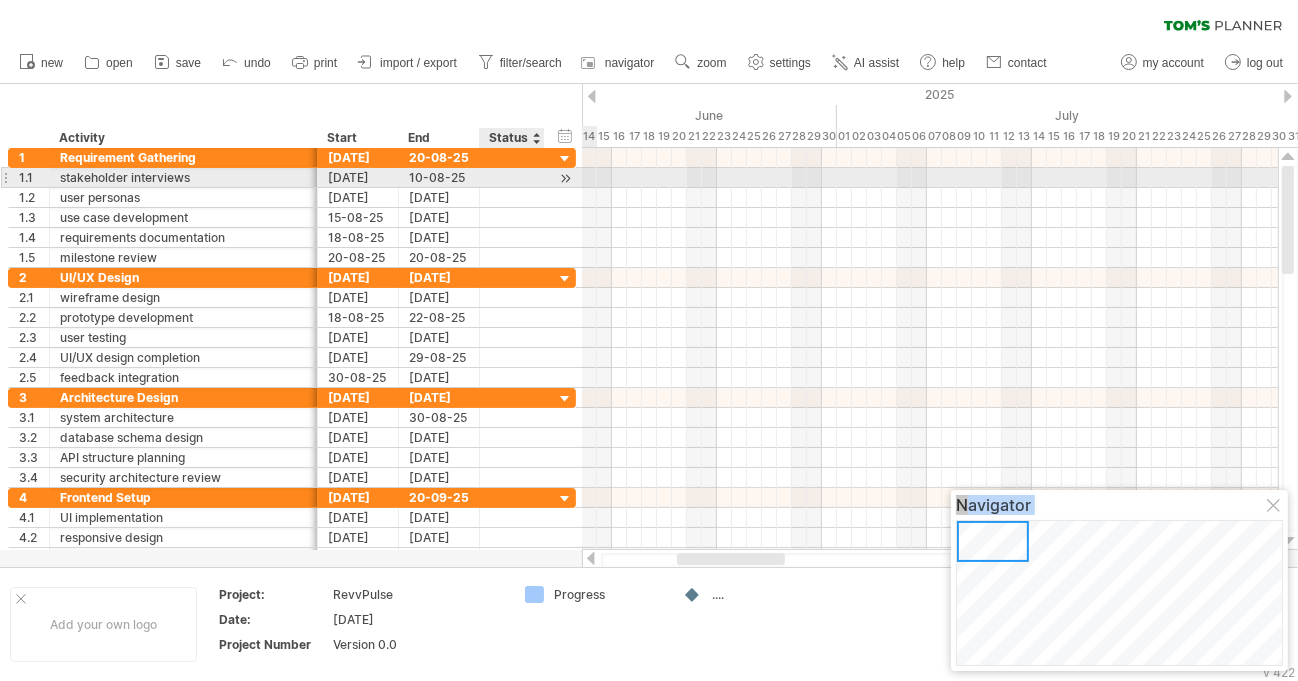 click at bounding box center (512, 177) 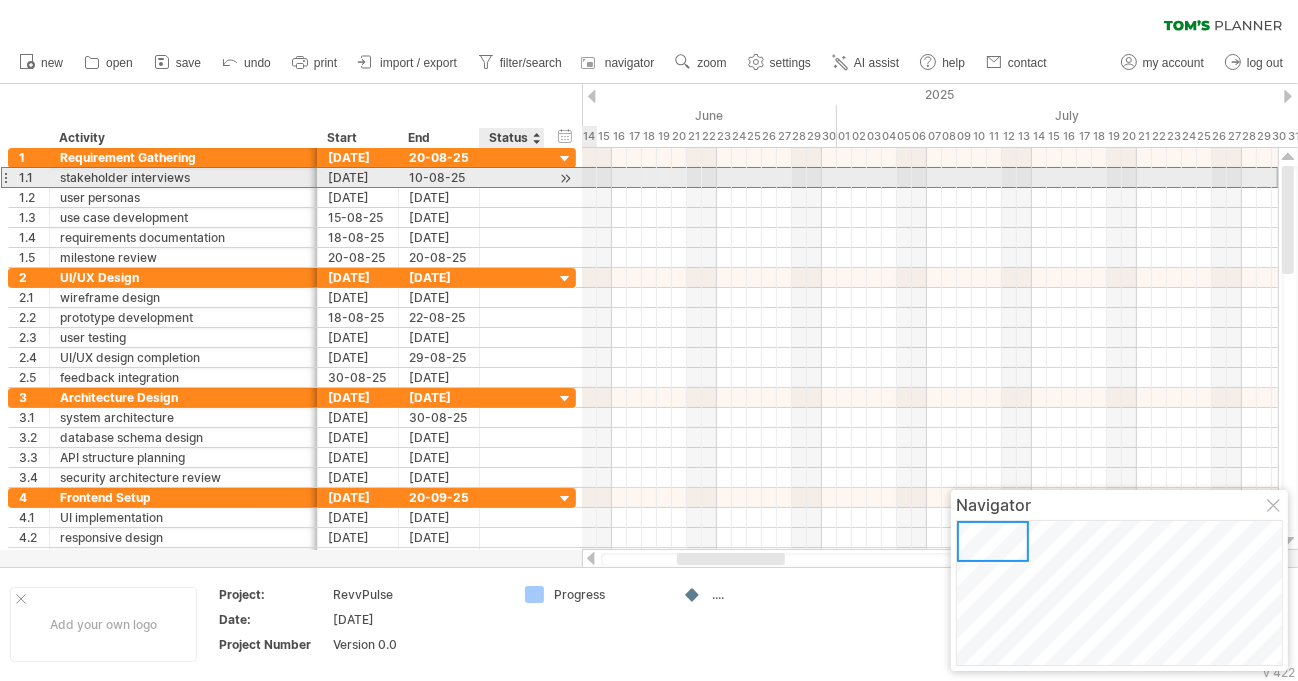 click on "**********" at bounding box center [292, 177] 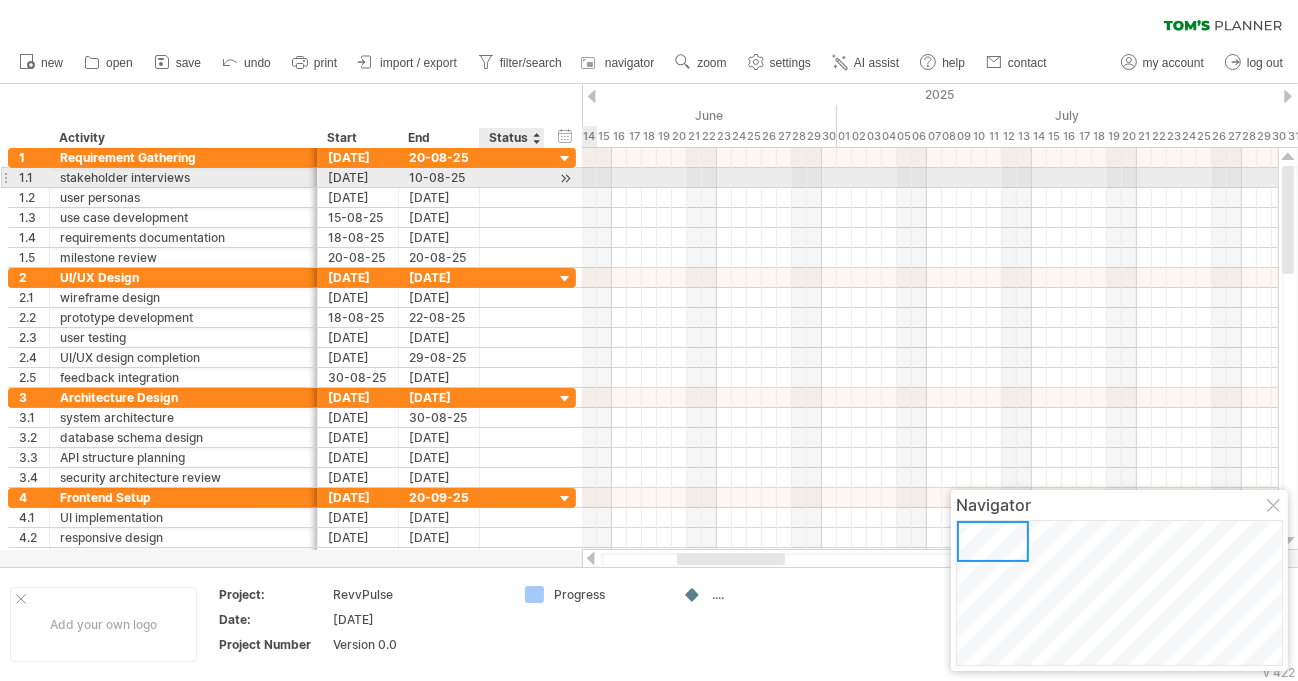 click at bounding box center (565, 178) 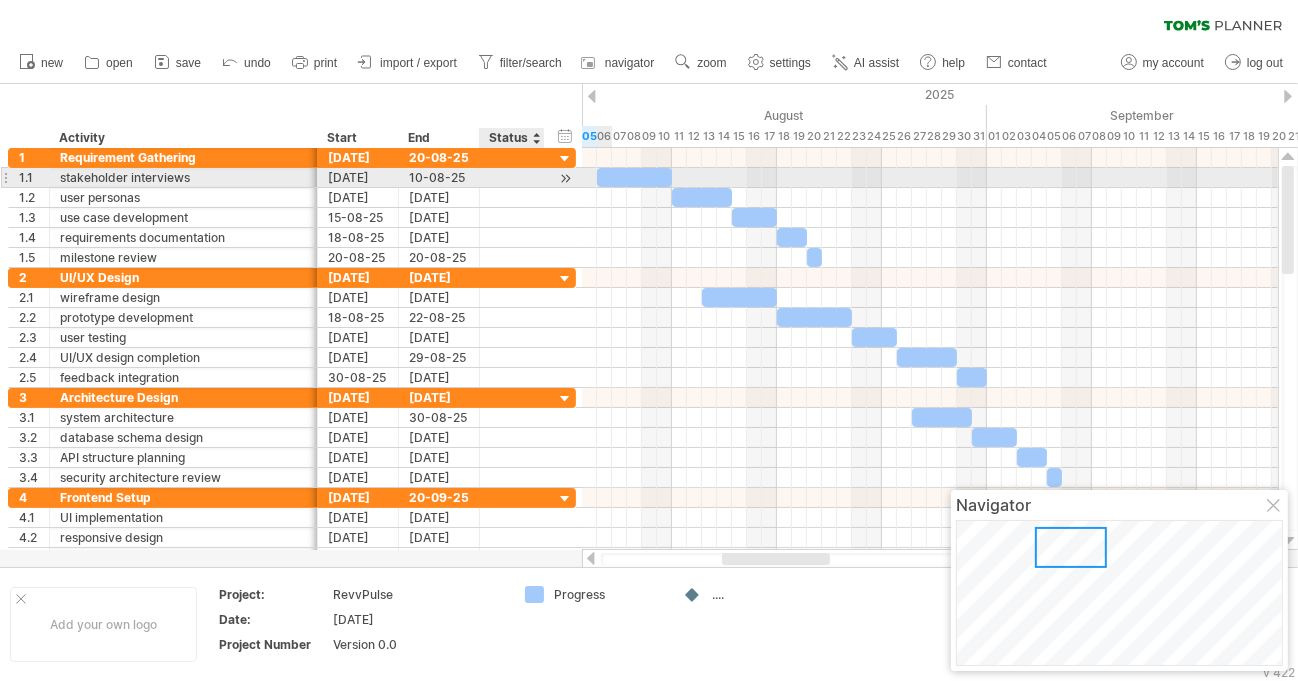 click at bounding box center [512, 177] 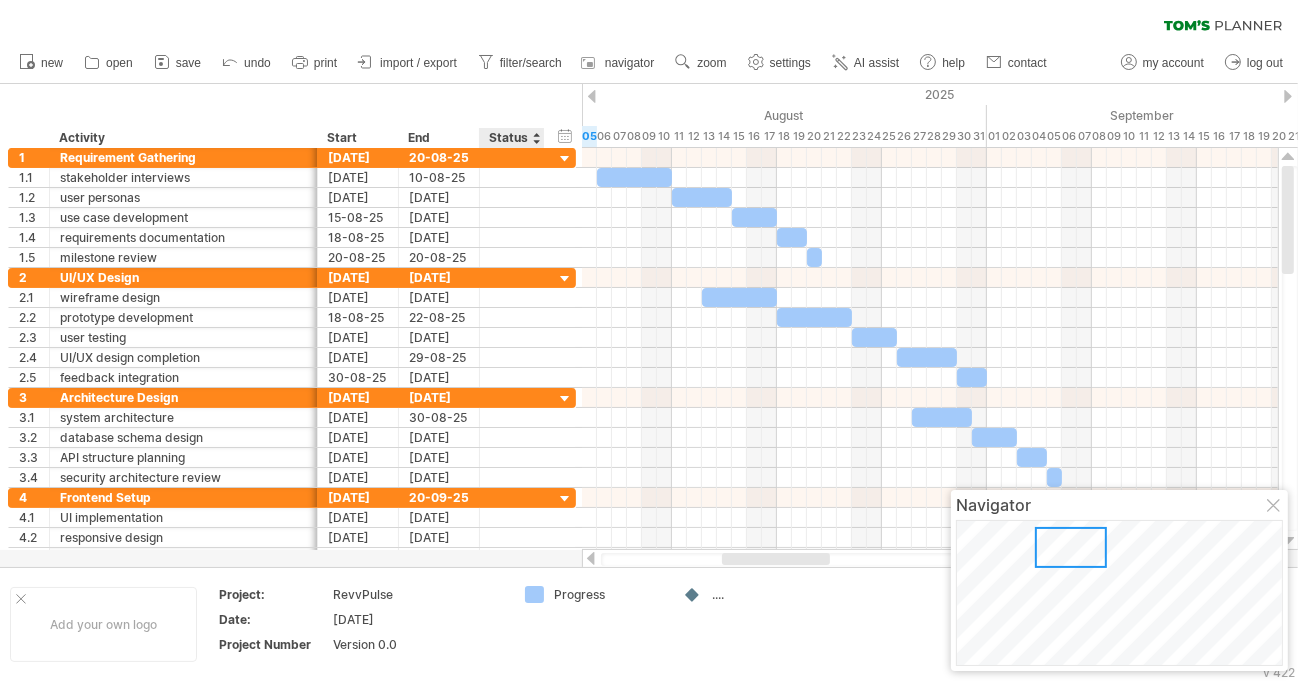 click on "Status" at bounding box center [511, 138] 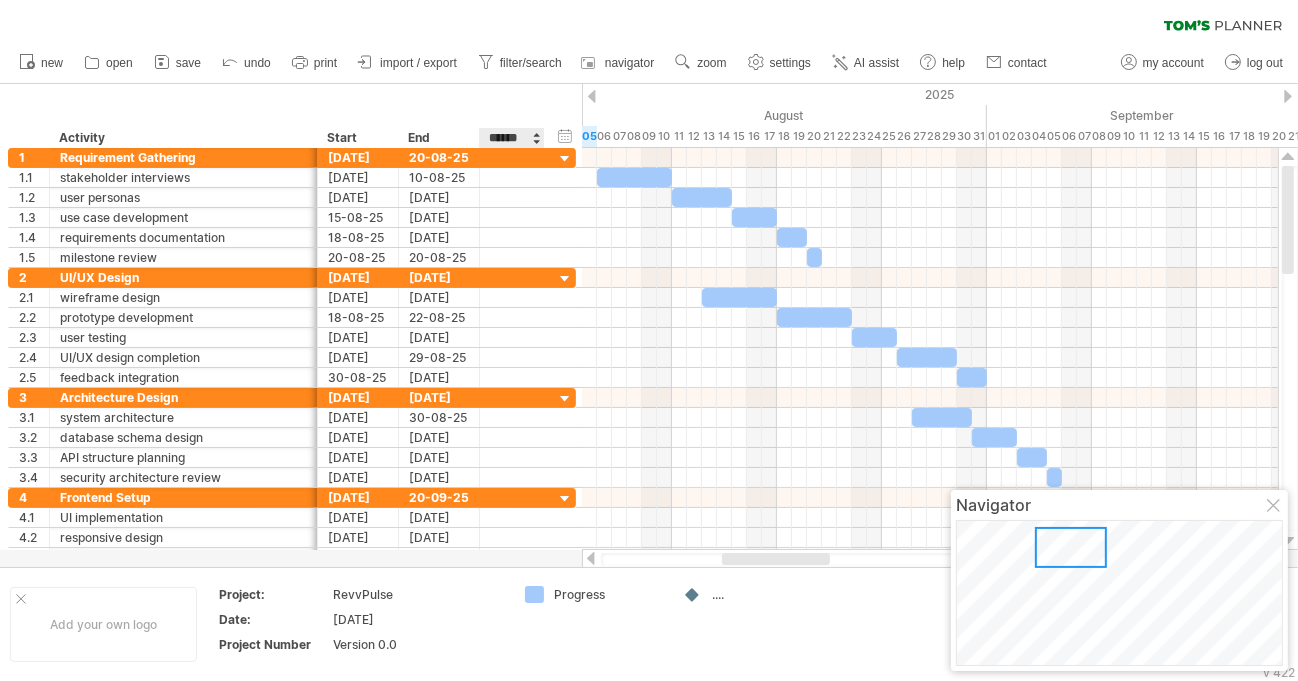 click on "******" at bounding box center (511, 138) 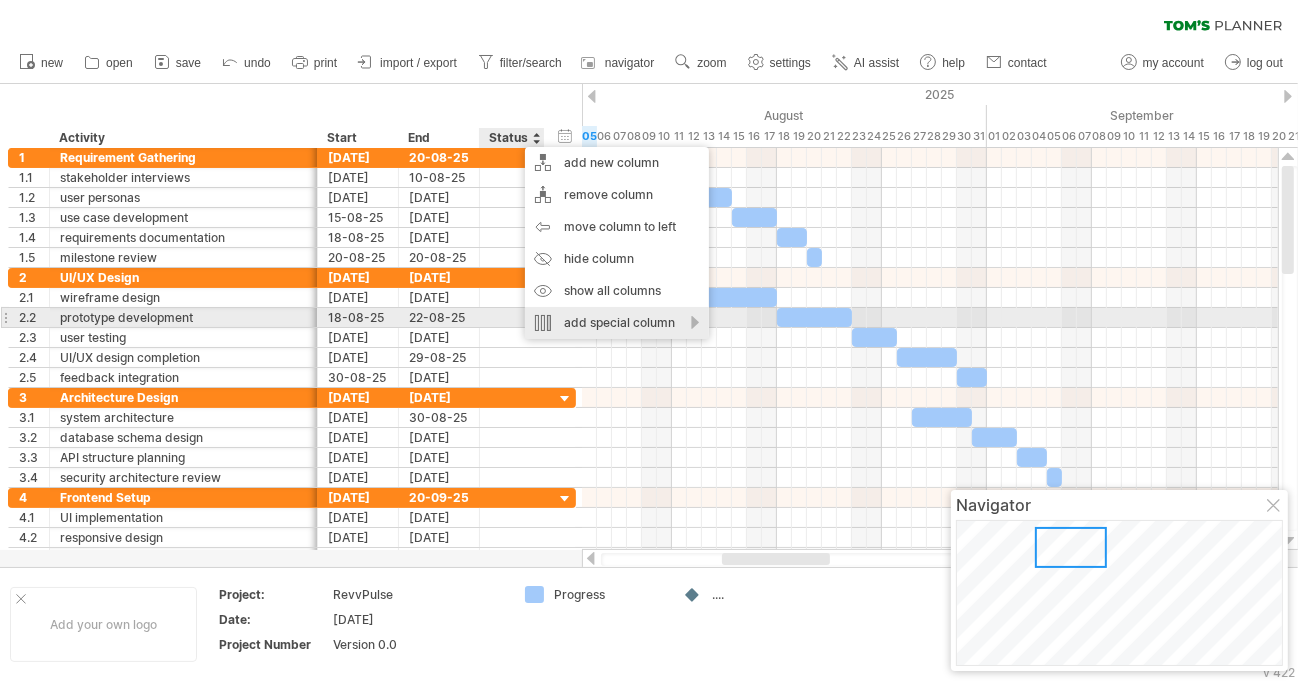 click on "add special column" at bounding box center (617, 323) 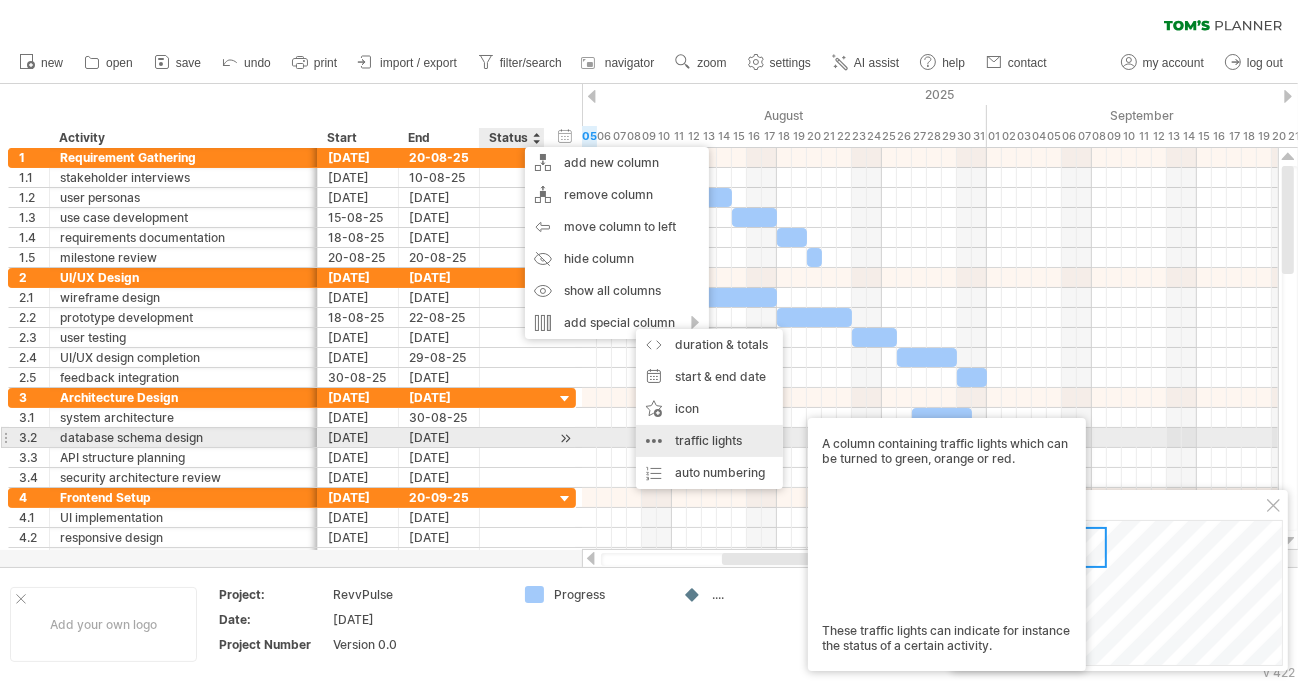 click on "traffic lights A column containing traffic lights which can be turned to green, orange or red.   These traffic lights can indicate for instance the status of a certain activity." at bounding box center [709, 441] 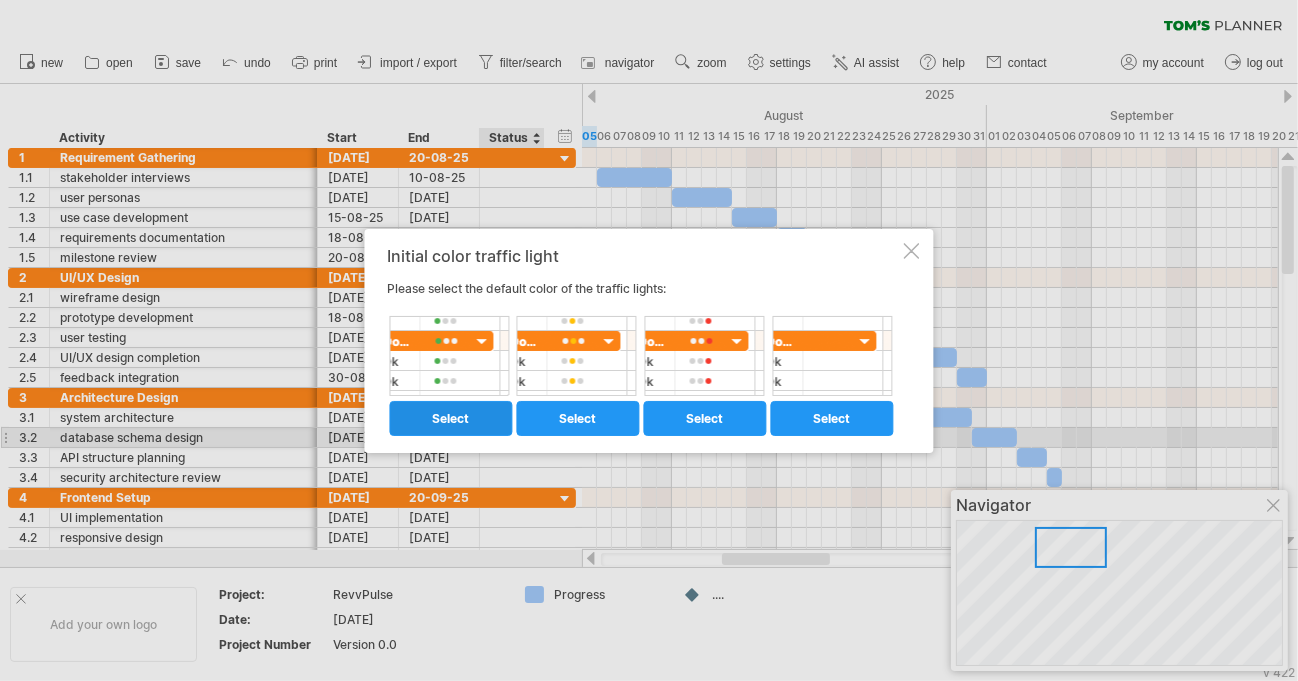 click on "select" at bounding box center [451, 418] 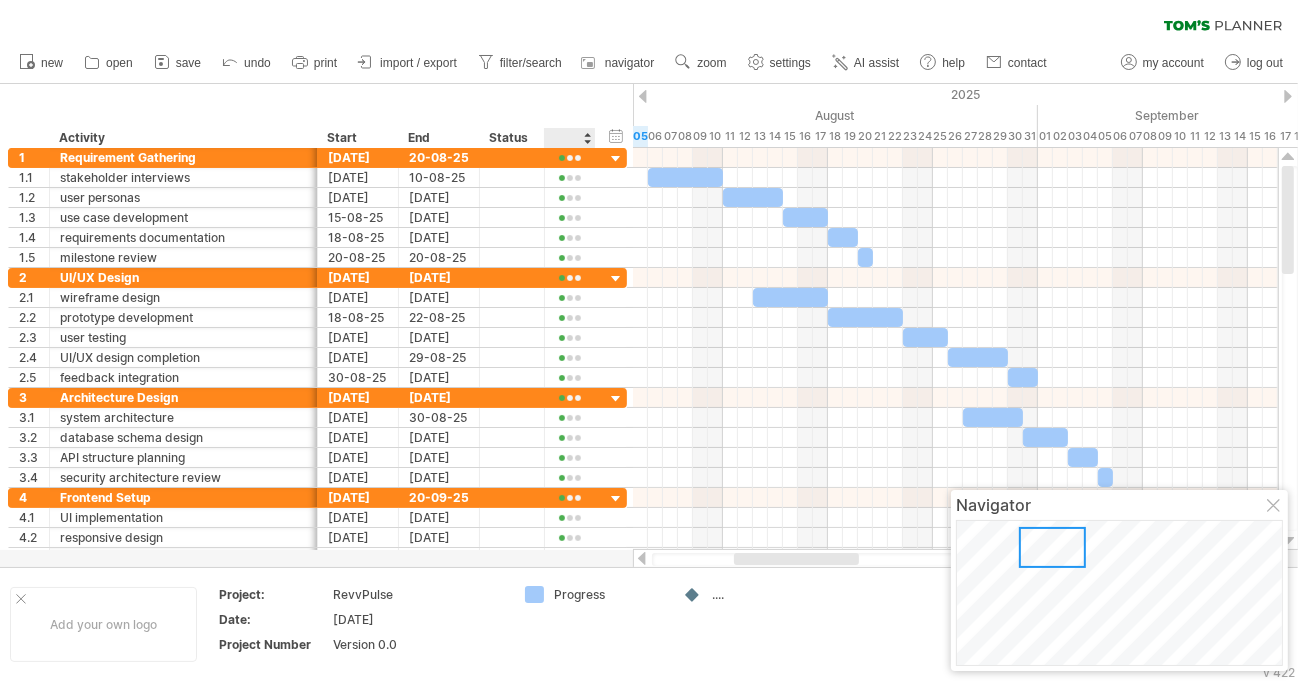 click at bounding box center [569, 138] 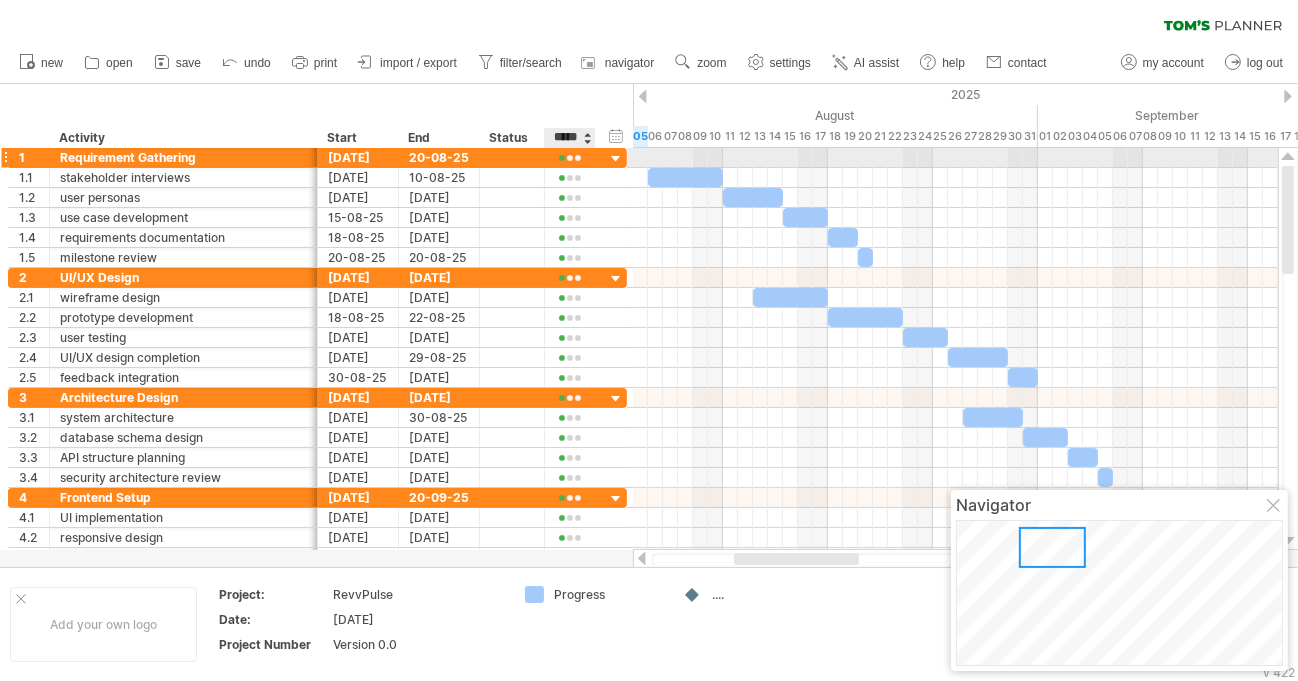 type on "******" 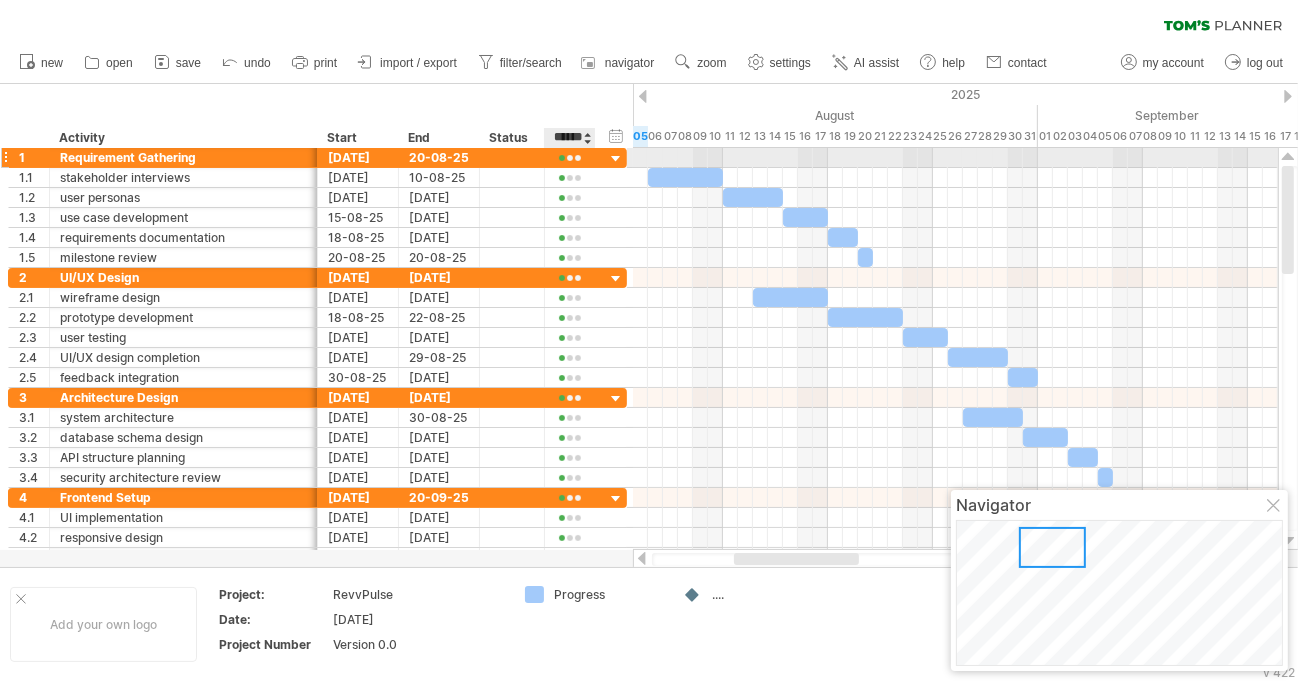 scroll, scrollTop: 0, scrollLeft: 8, axis: horizontal 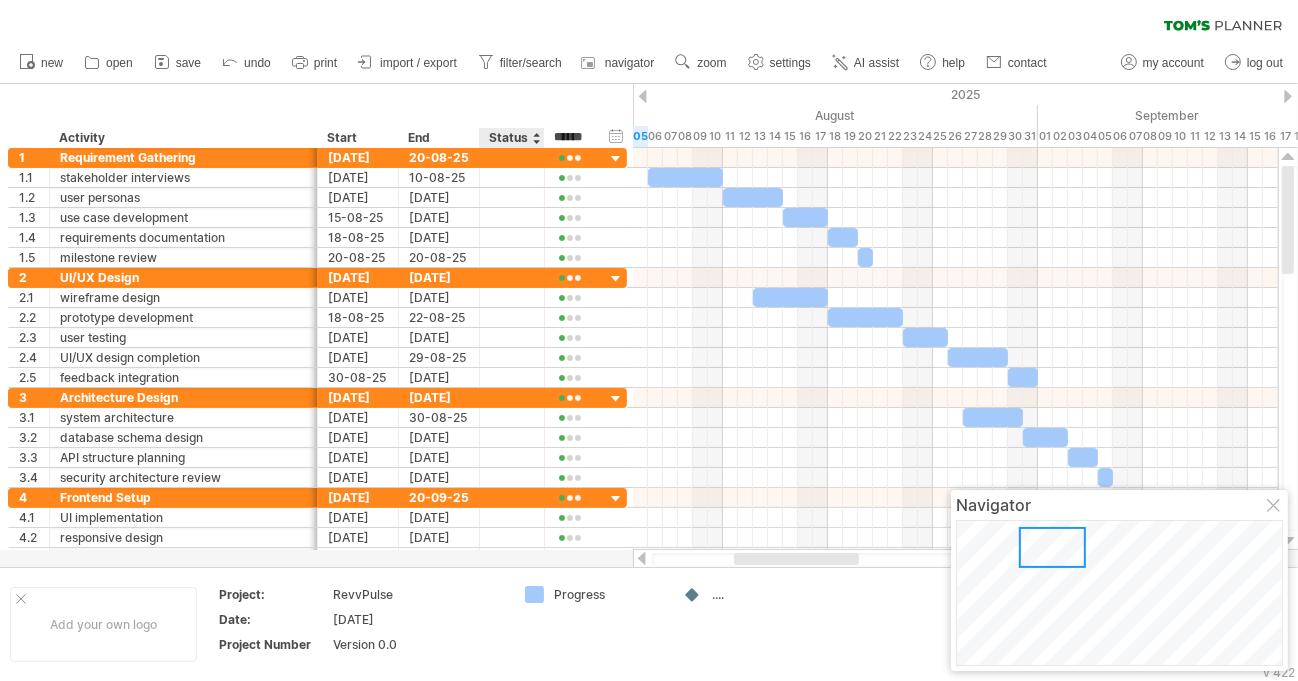 click on "Status" at bounding box center [511, 138] 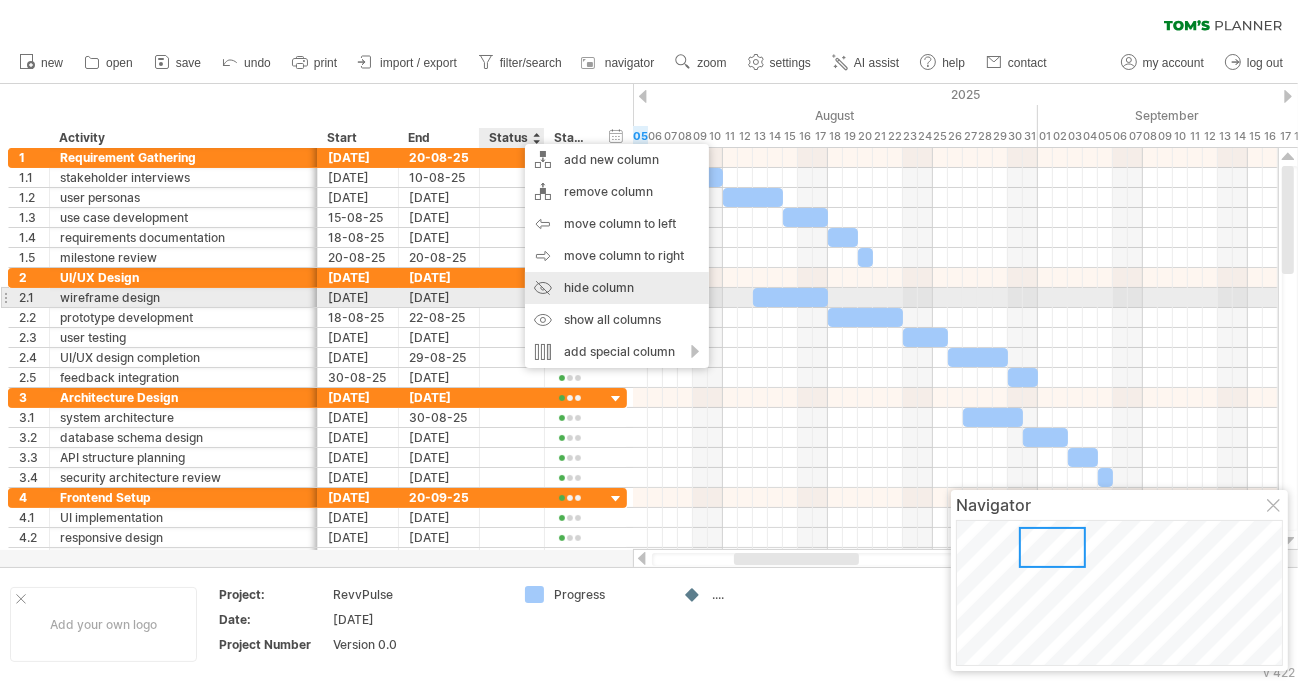 click on "hide column" at bounding box center [617, 288] 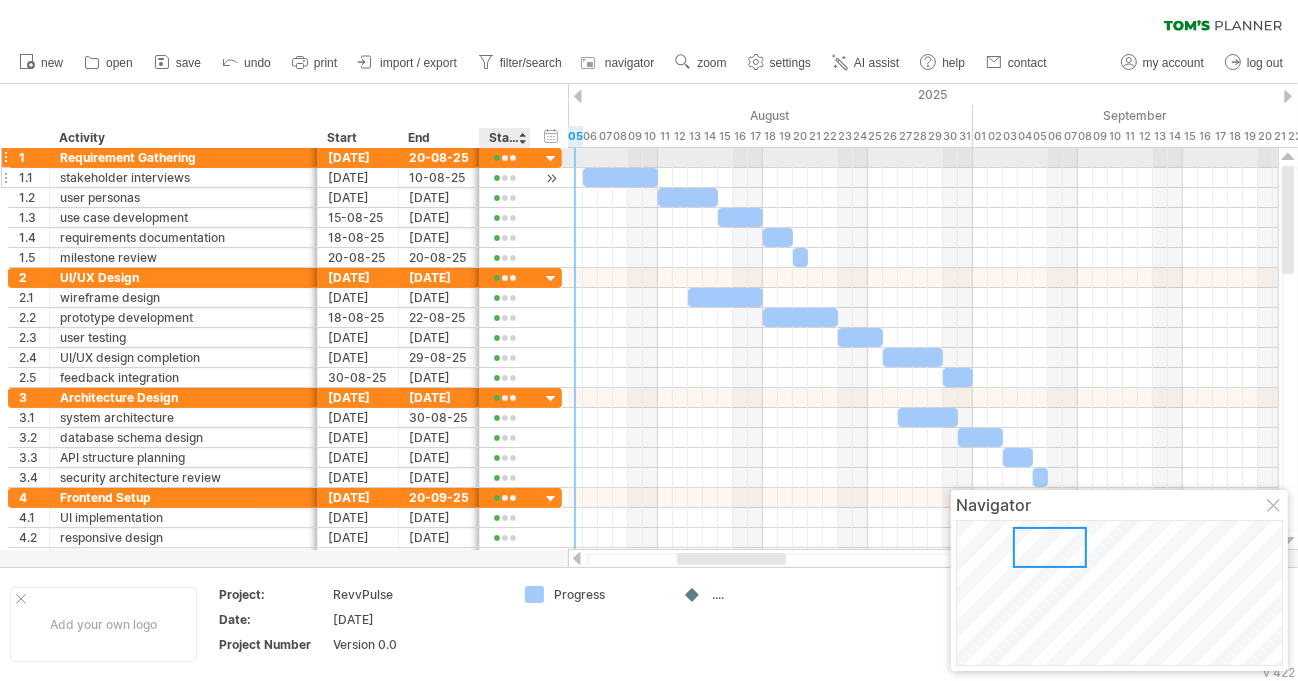 click at bounding box center (505, 177) 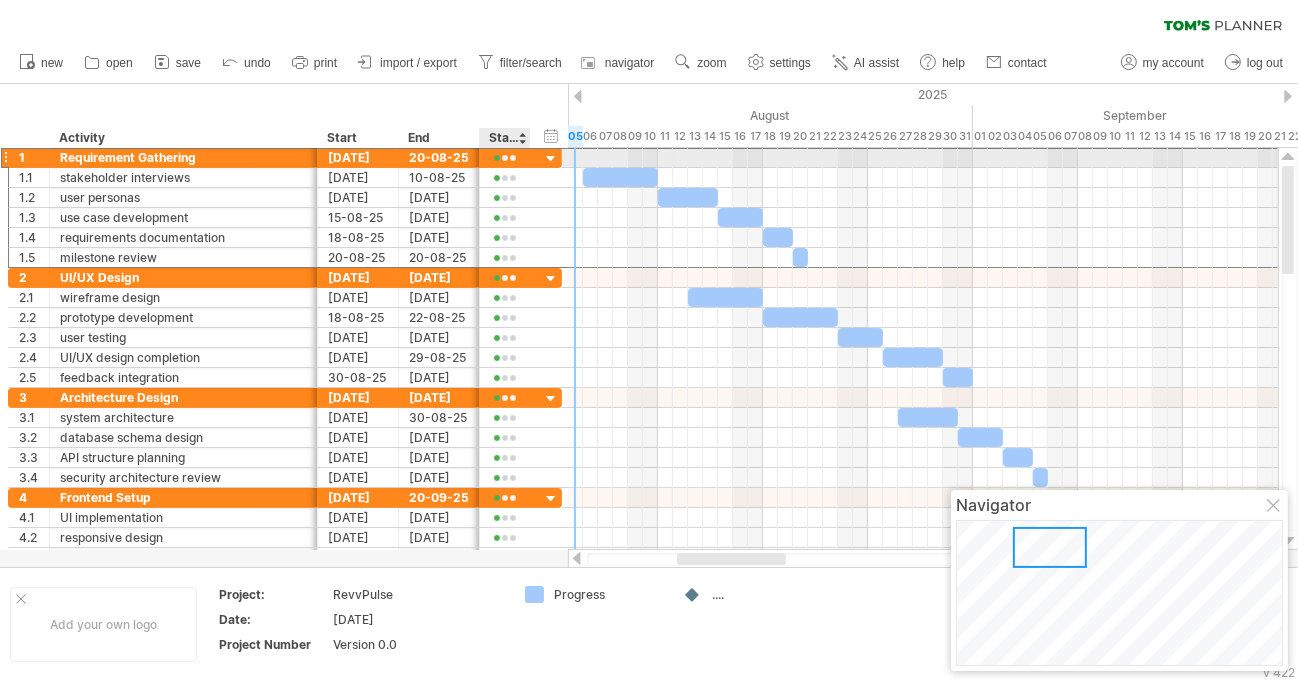 click at bounding box center (505, 158) 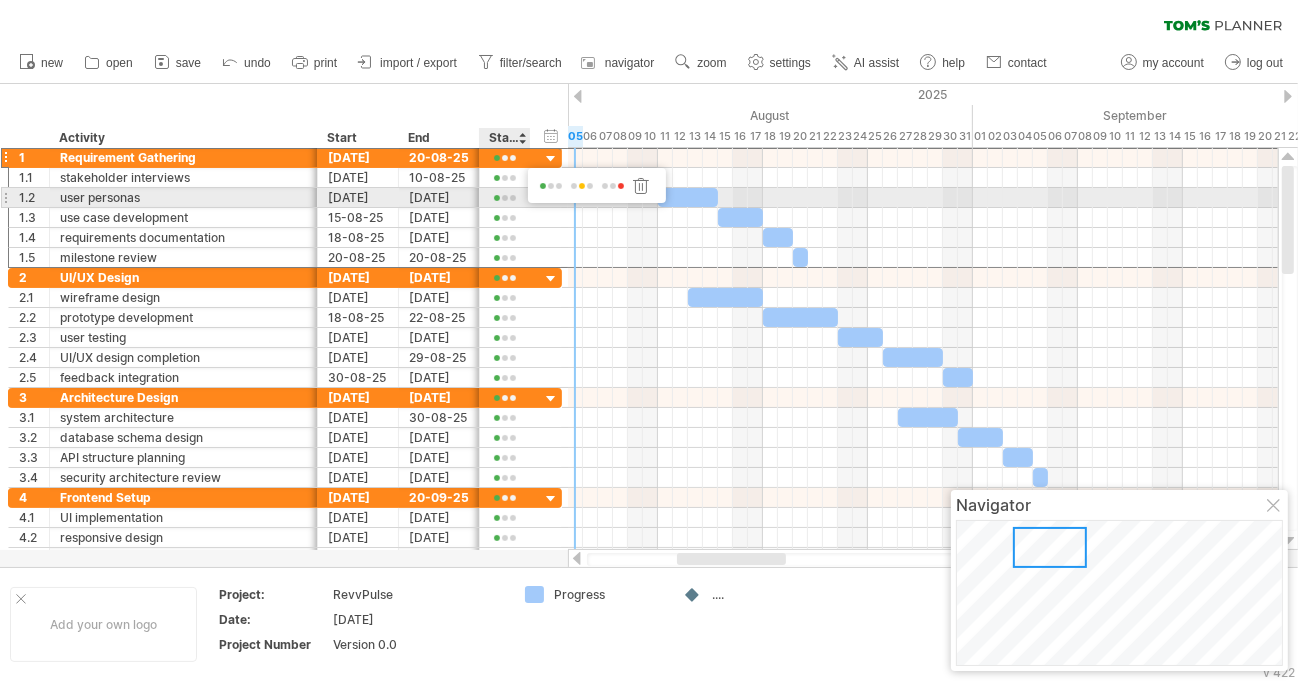 click at bounding box center (582, 186) 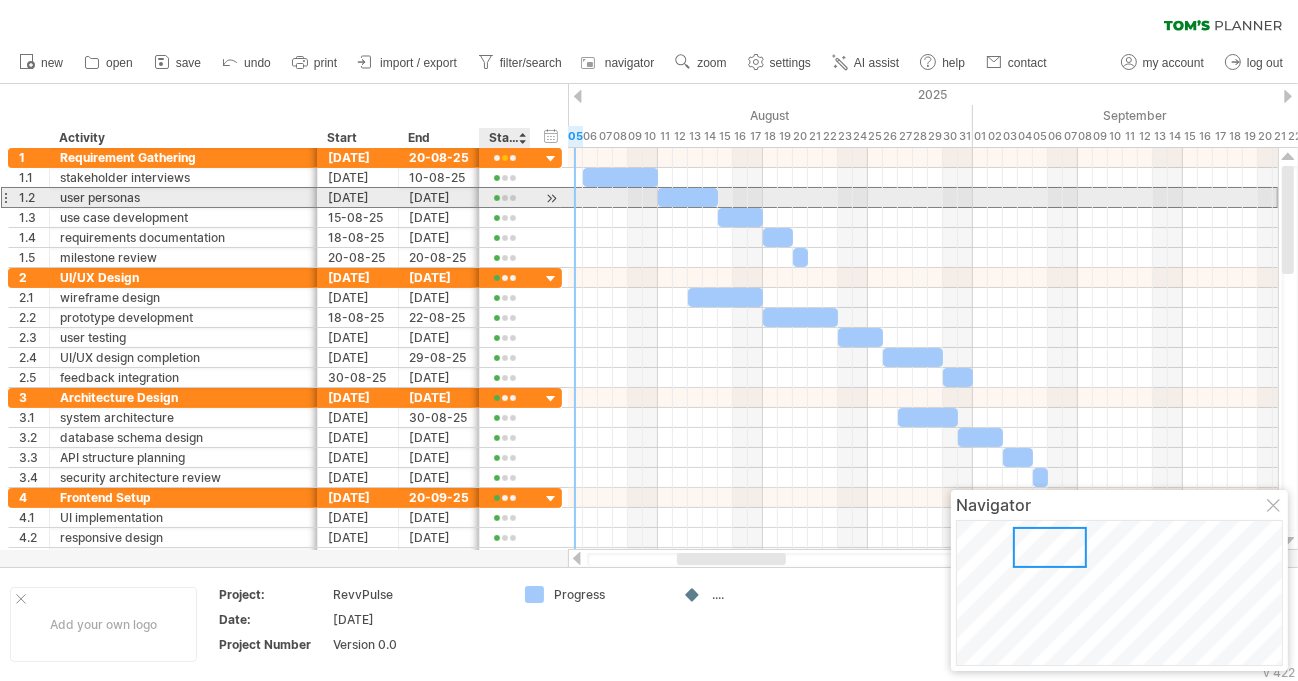 click at bounding box center [505, 198] 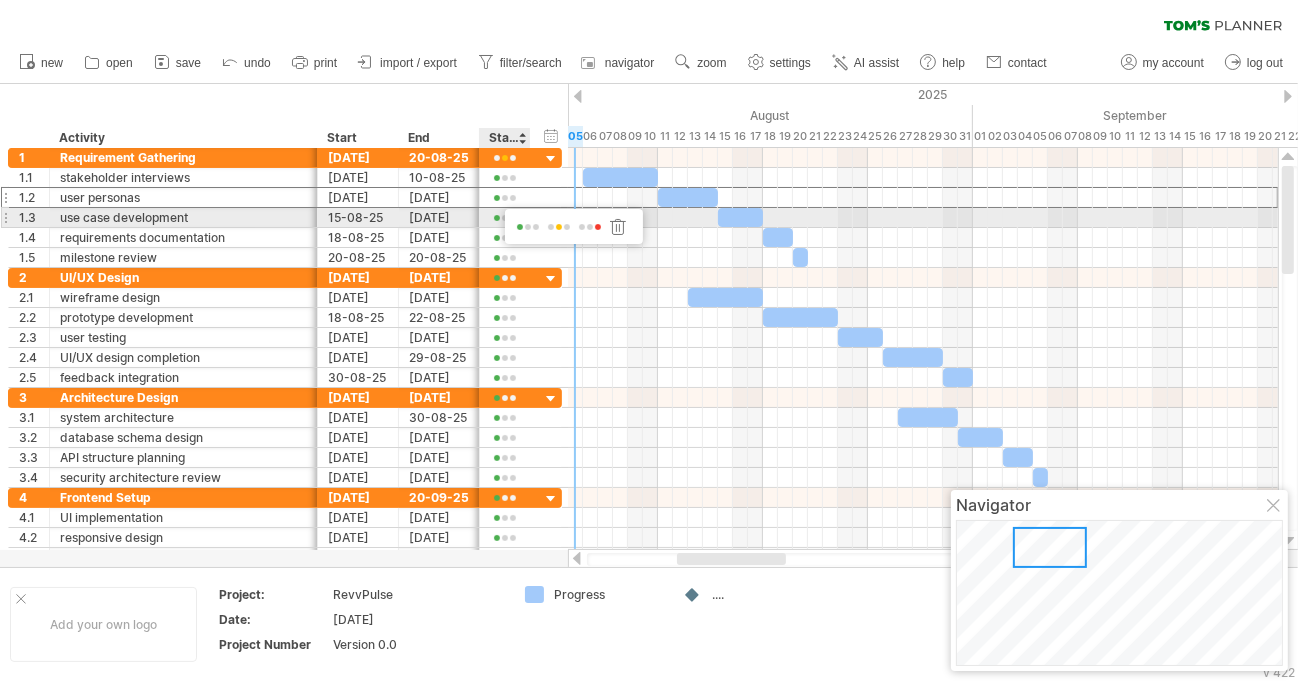 click at bounding box center [559, 227] 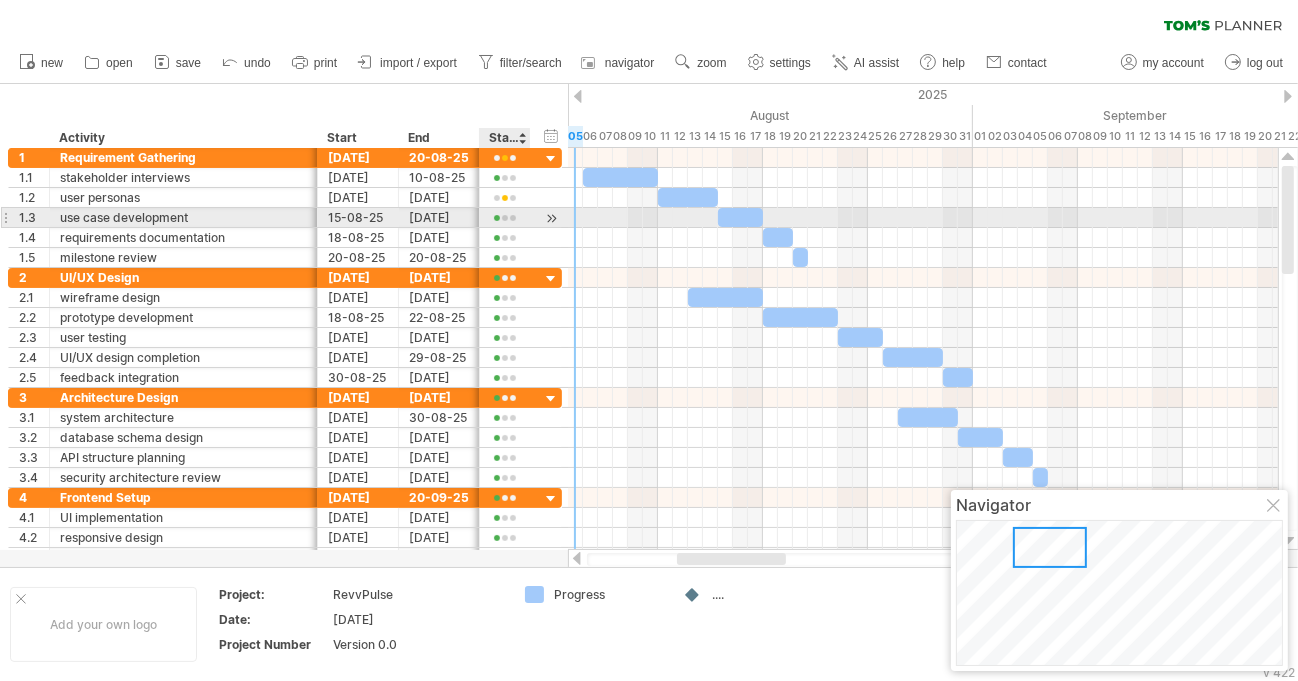 click at bounding box center (505, 218) 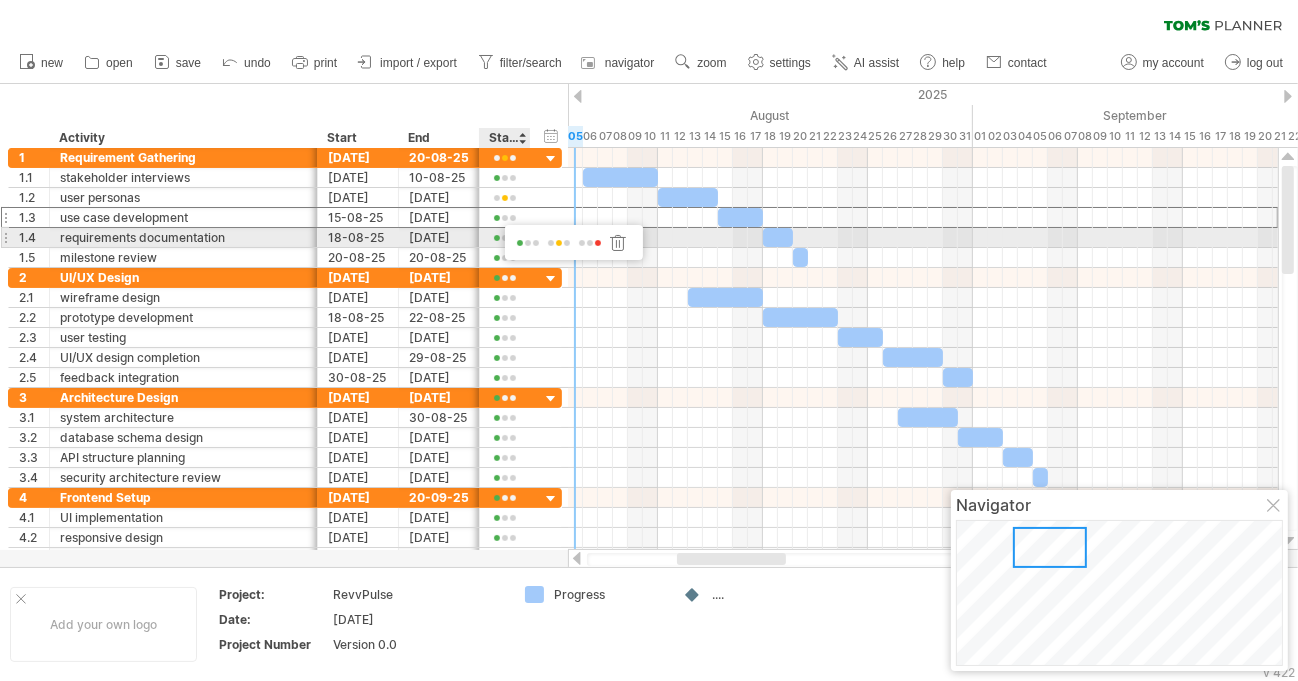 click at bounding box center [559, 243] 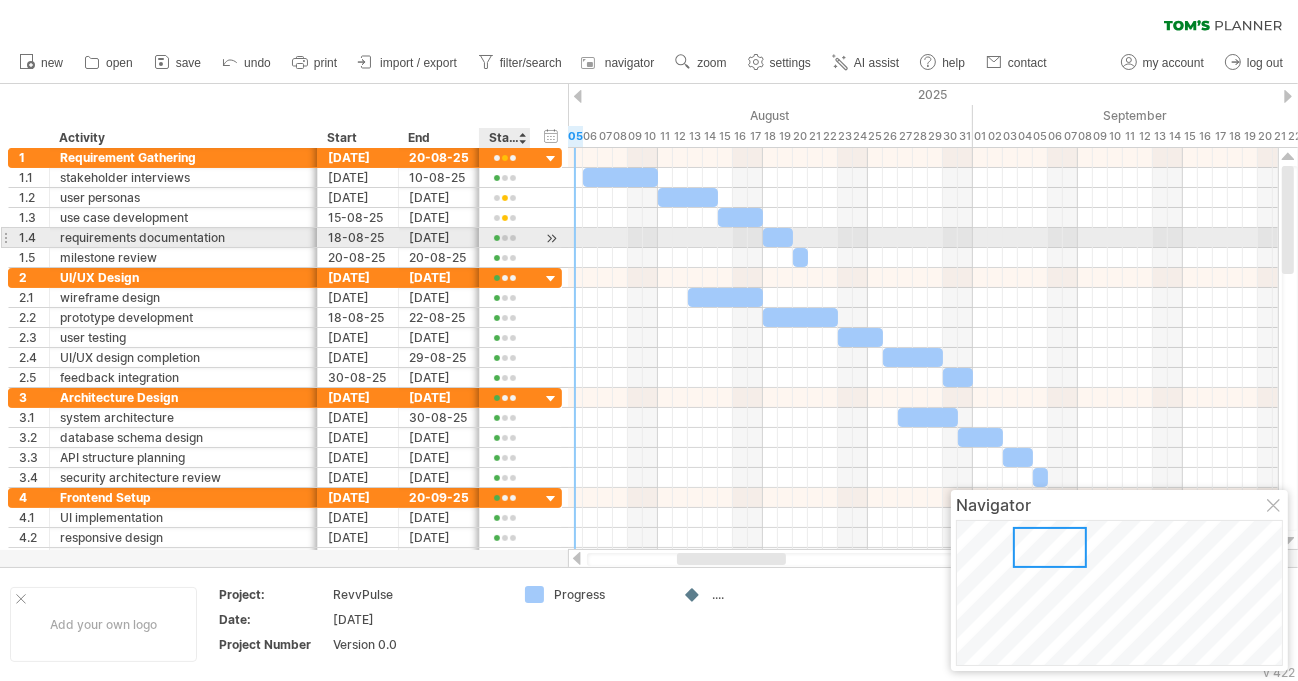 click at bounding box center (505, 238) 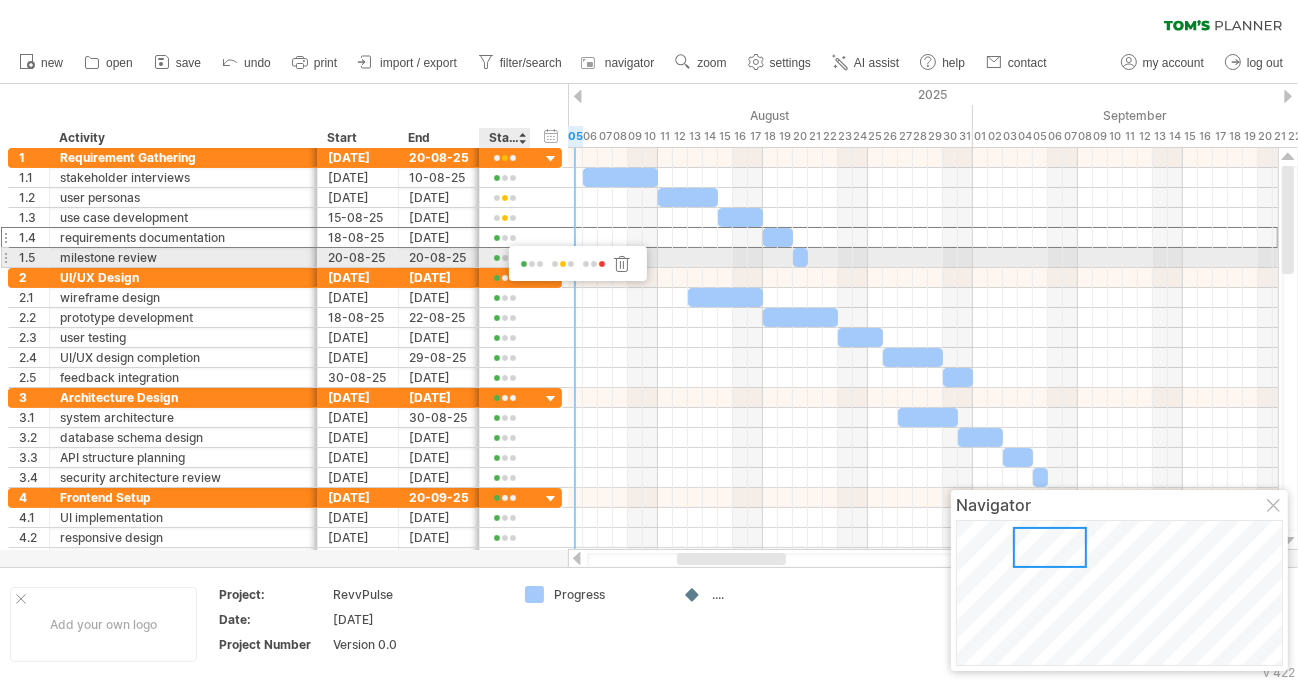 click at bounding box center [594, 264] 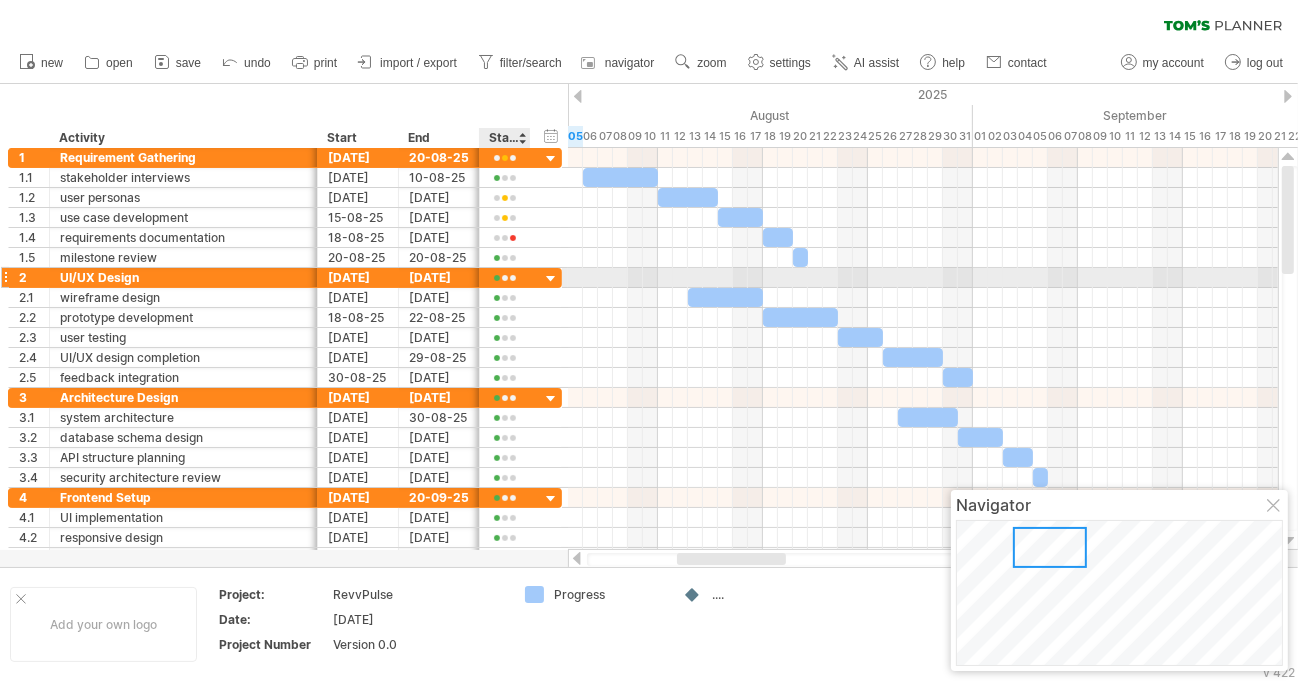 click at bounding box center [505, 278] 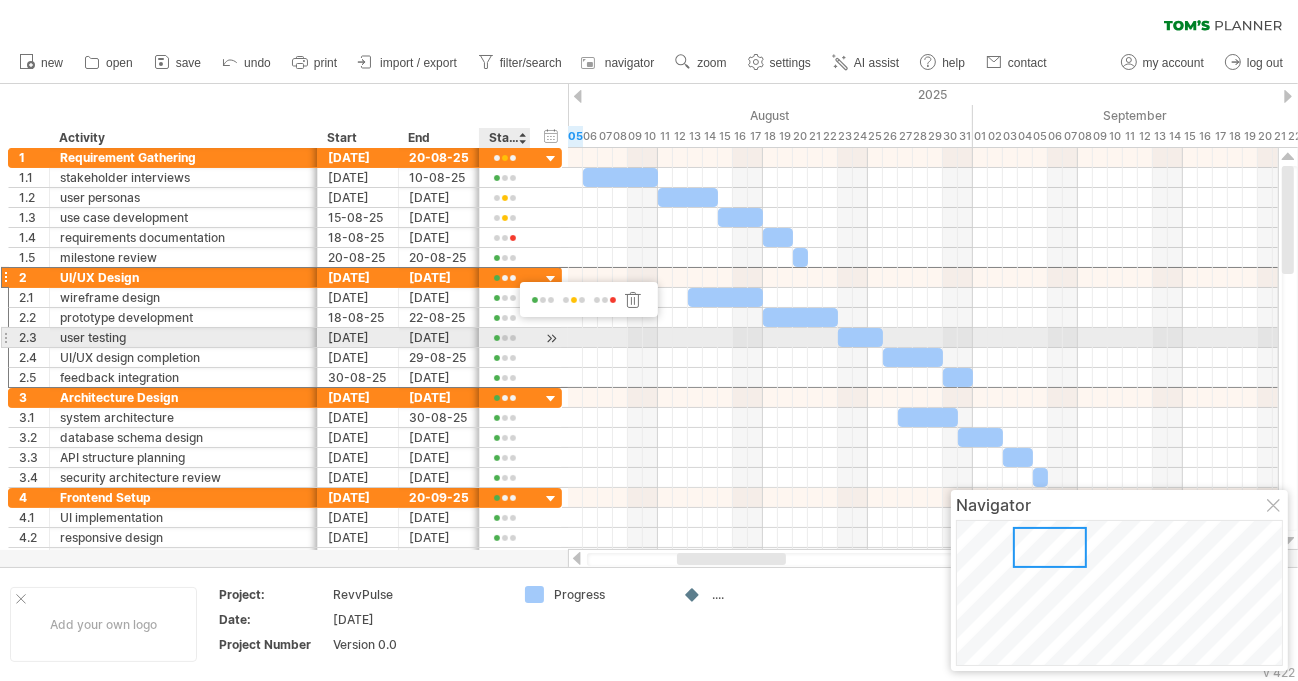 click at bounding box center [551, 338] 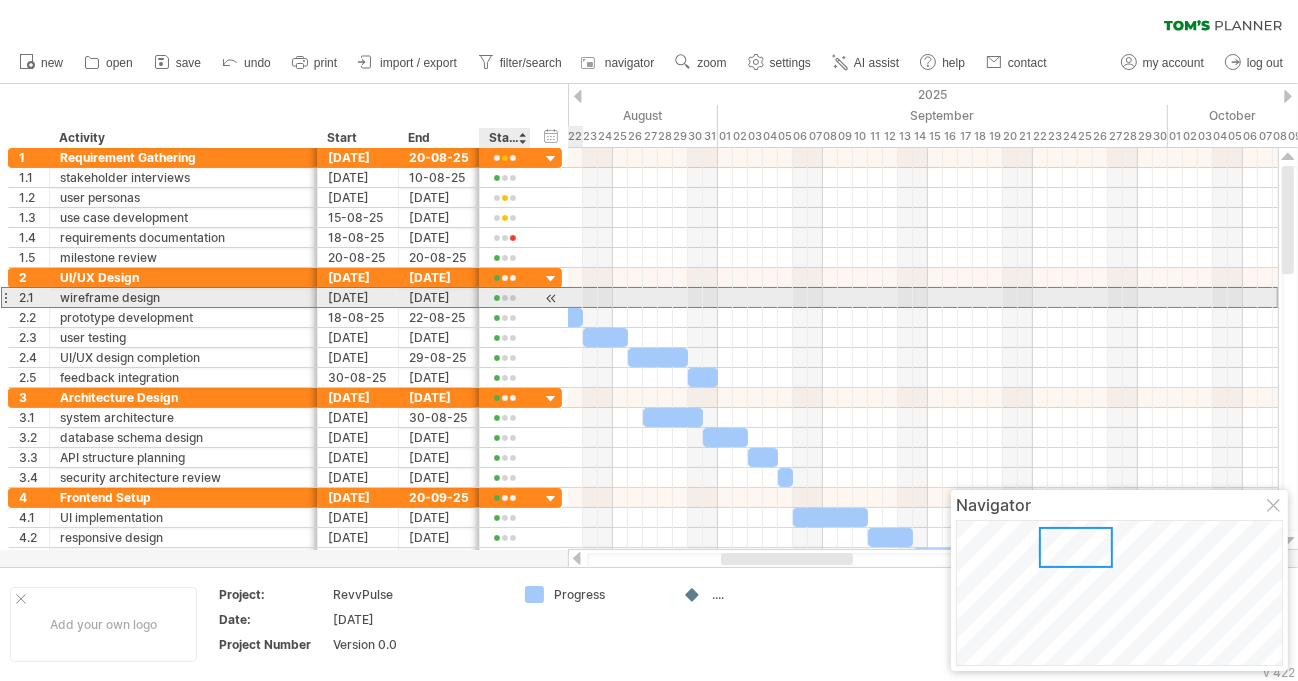 click at bounding box center (505, 298) 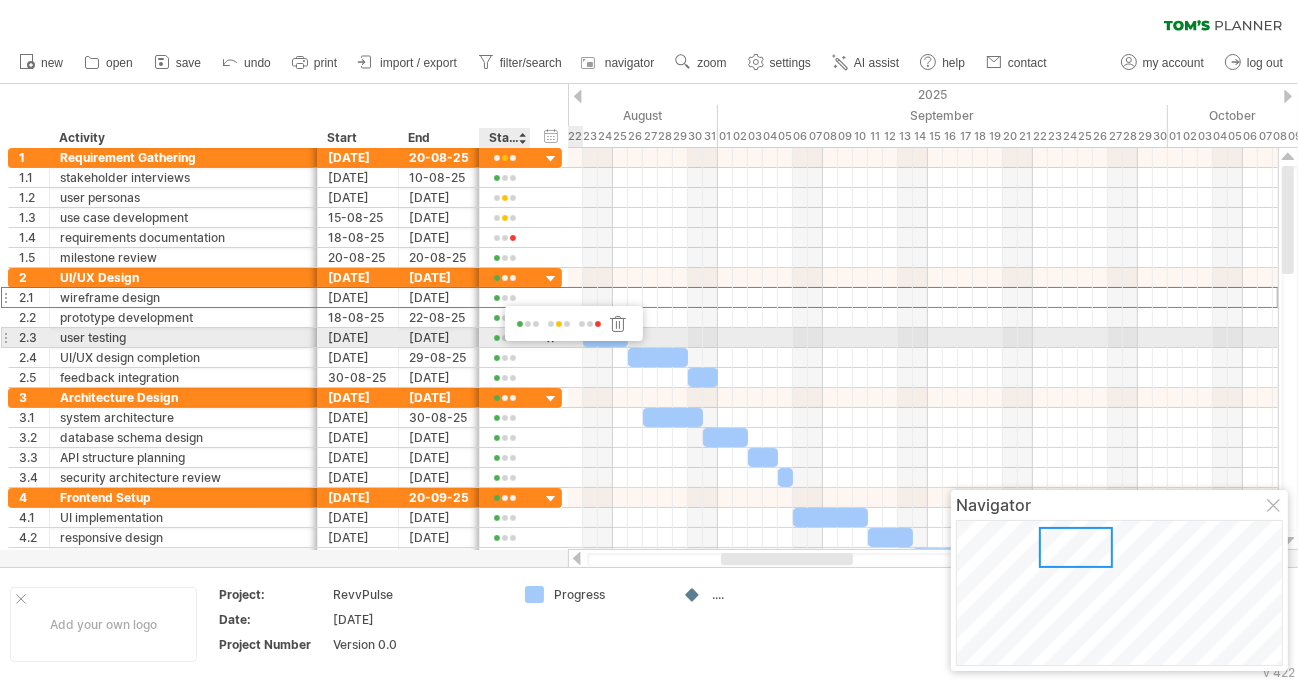 click on "[DATE]" at bounding box center [439, 337] 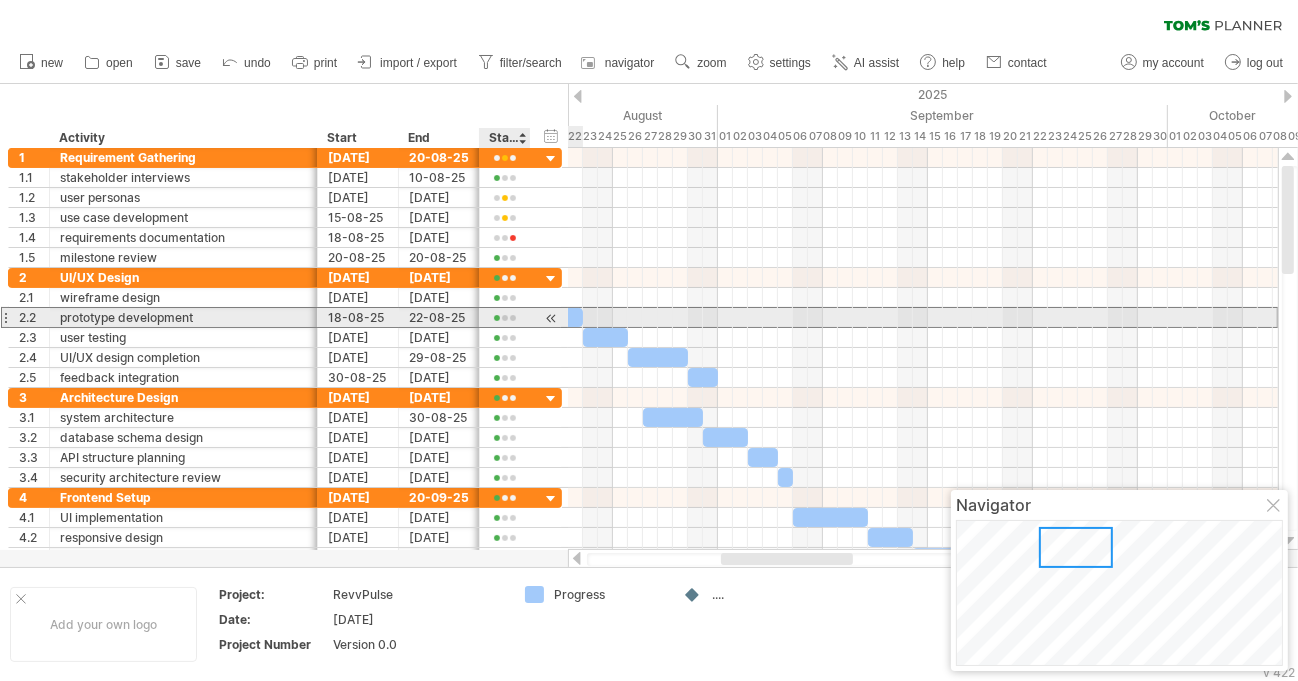 click at bounding box center [505, 318] 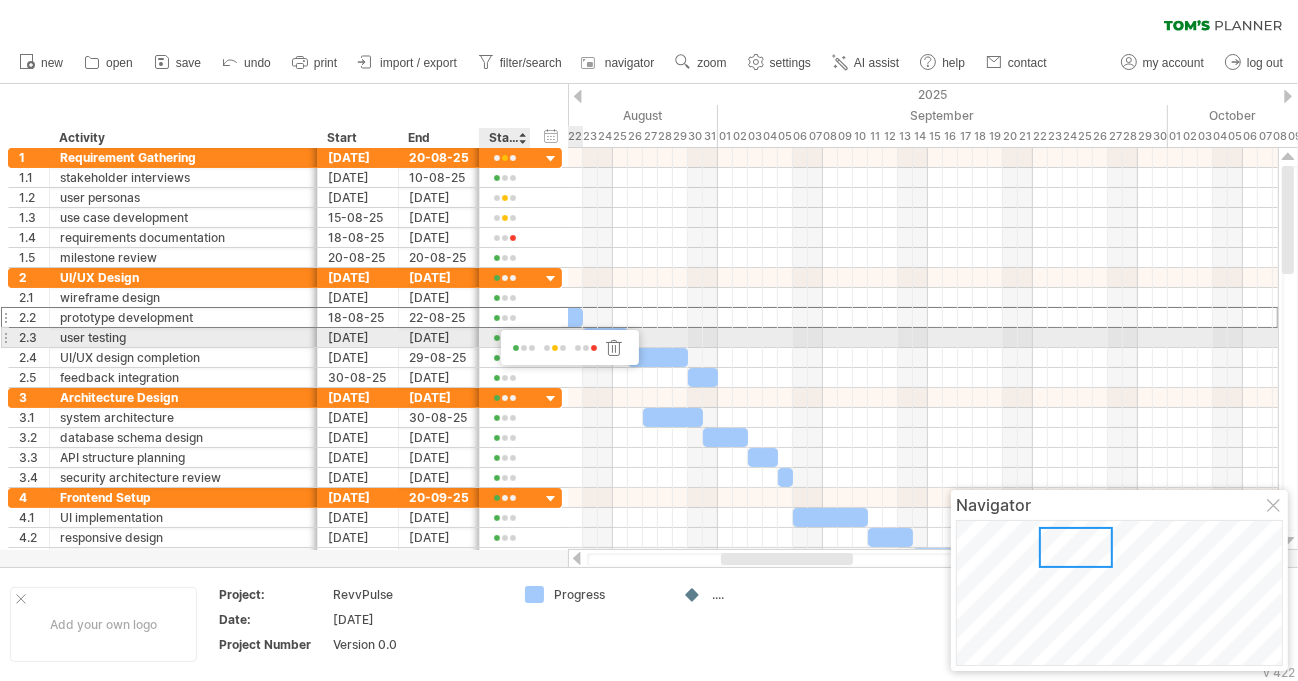 click at bounding box center (555, 348) 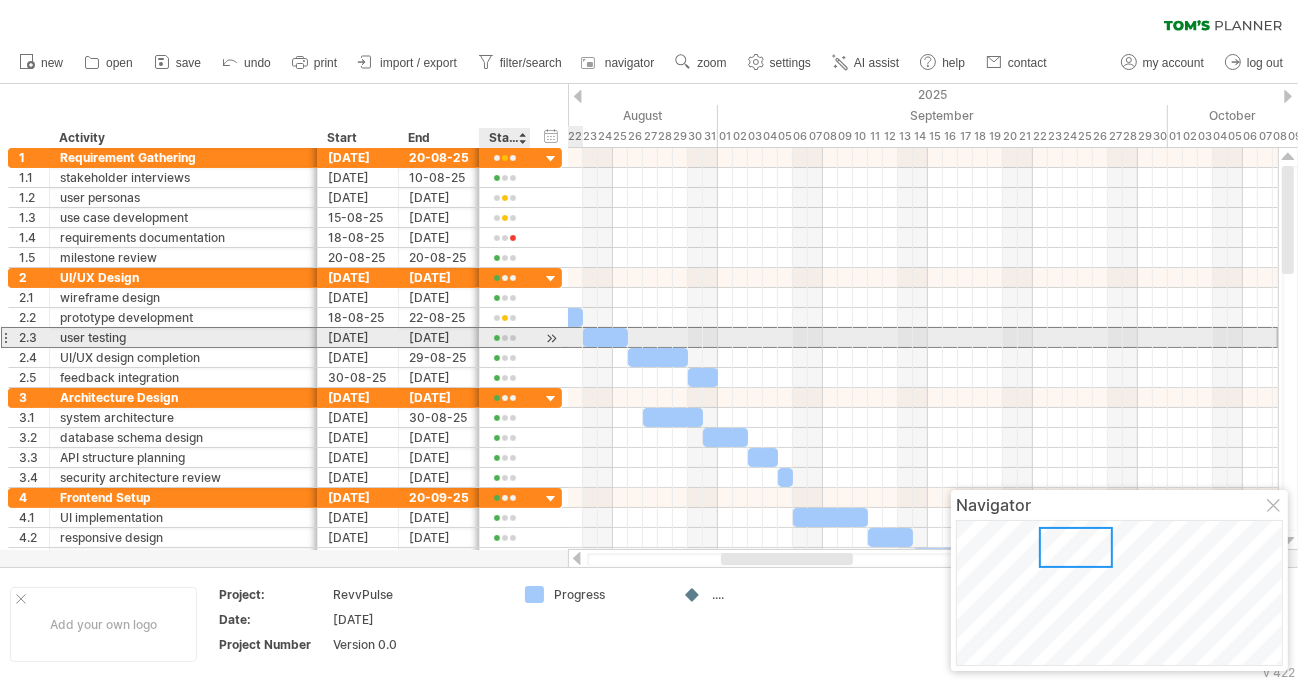 click at bounding box center [505, 338] 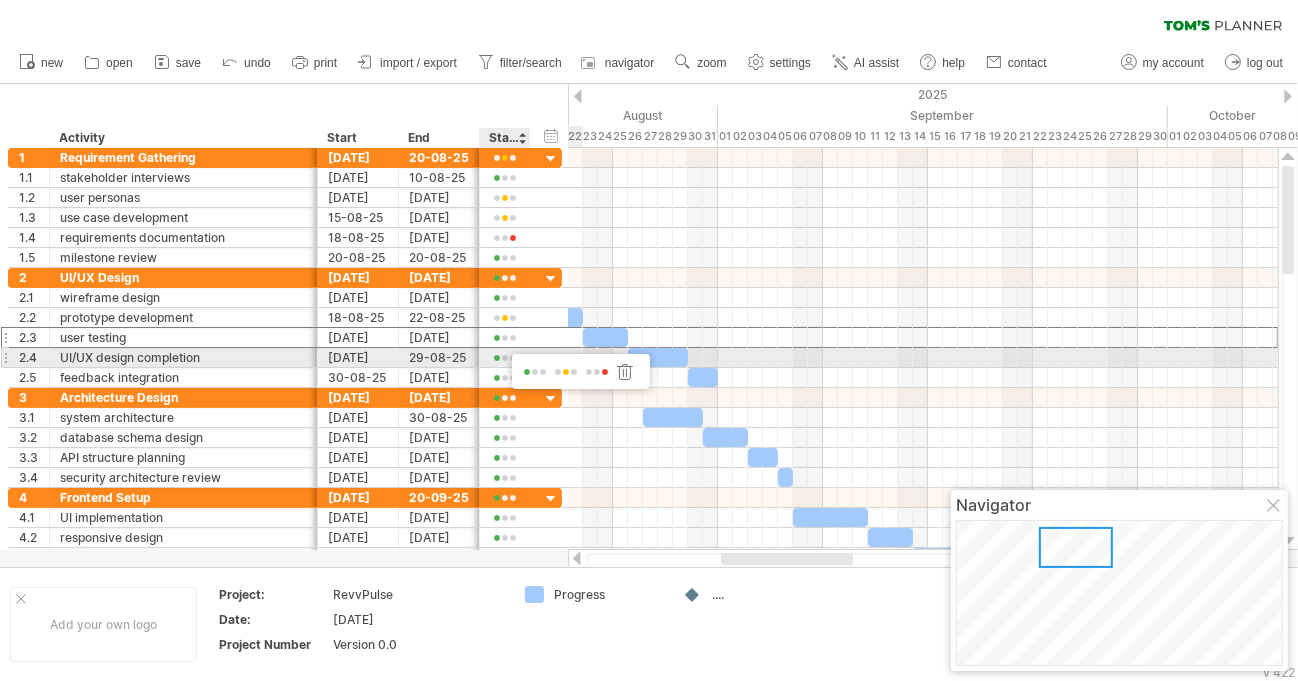 click at bounding box center (566, 372) 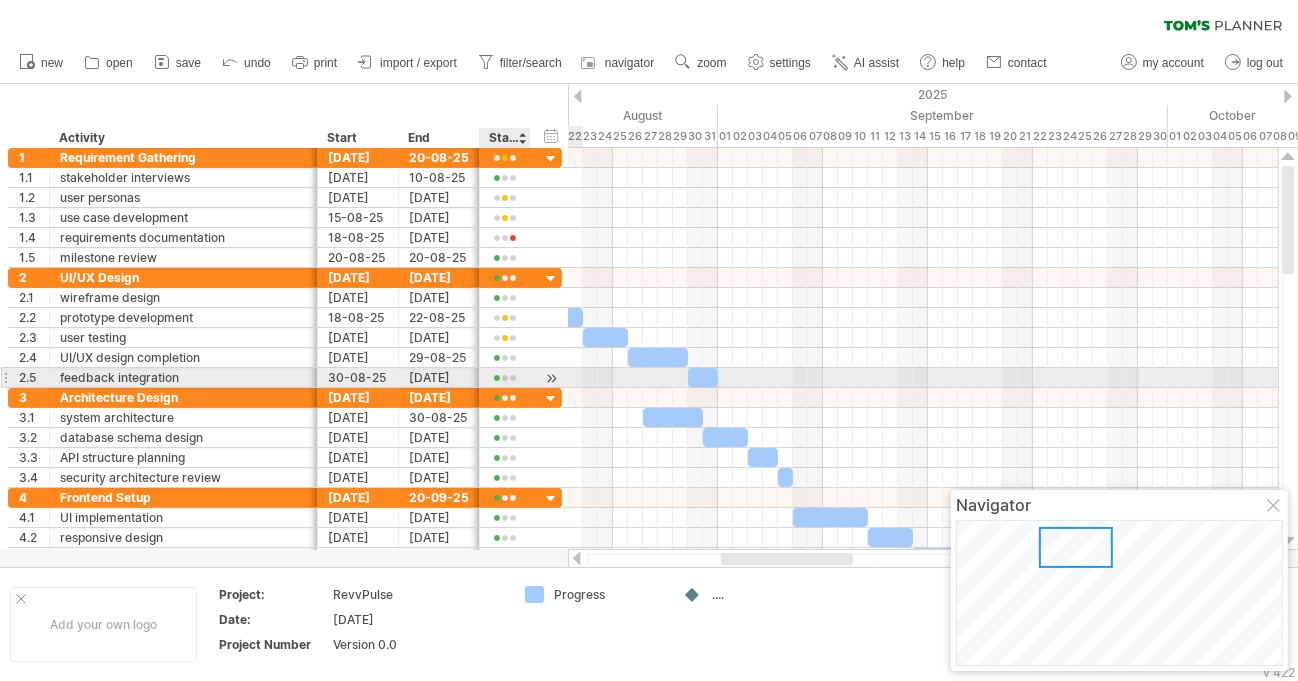 click at bounding box center (505, 378) 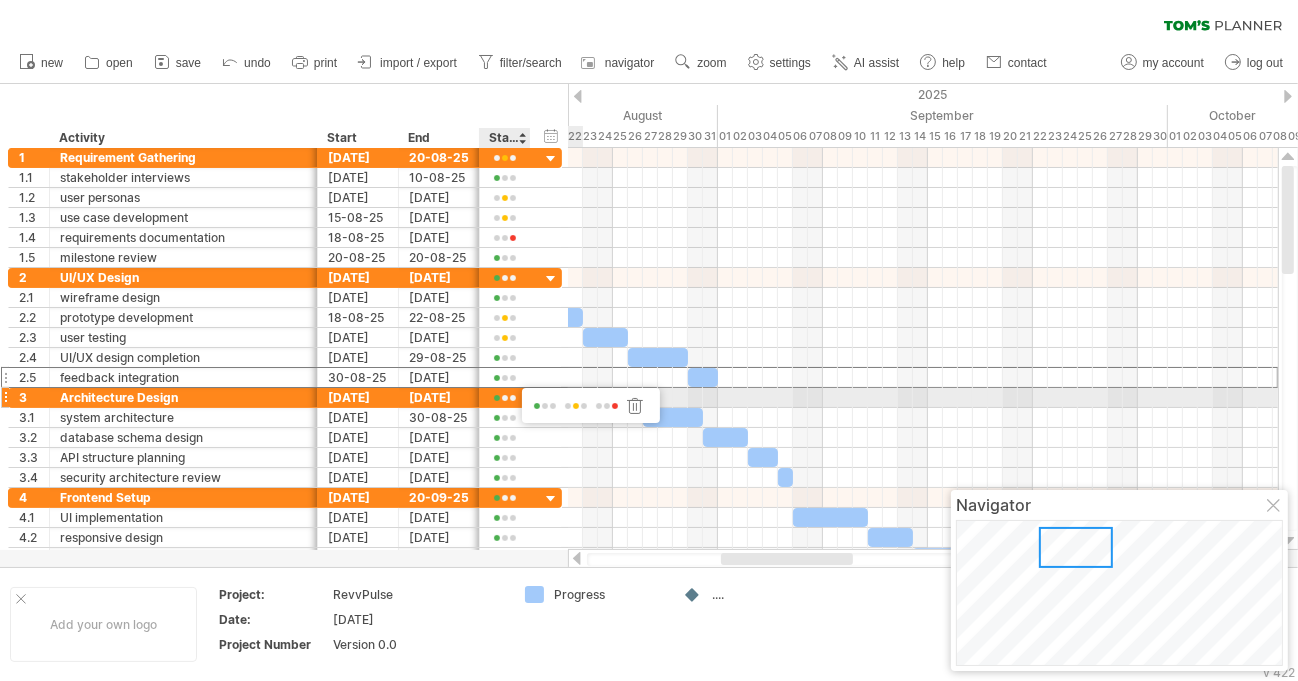 click at bounding box center (607, 406) 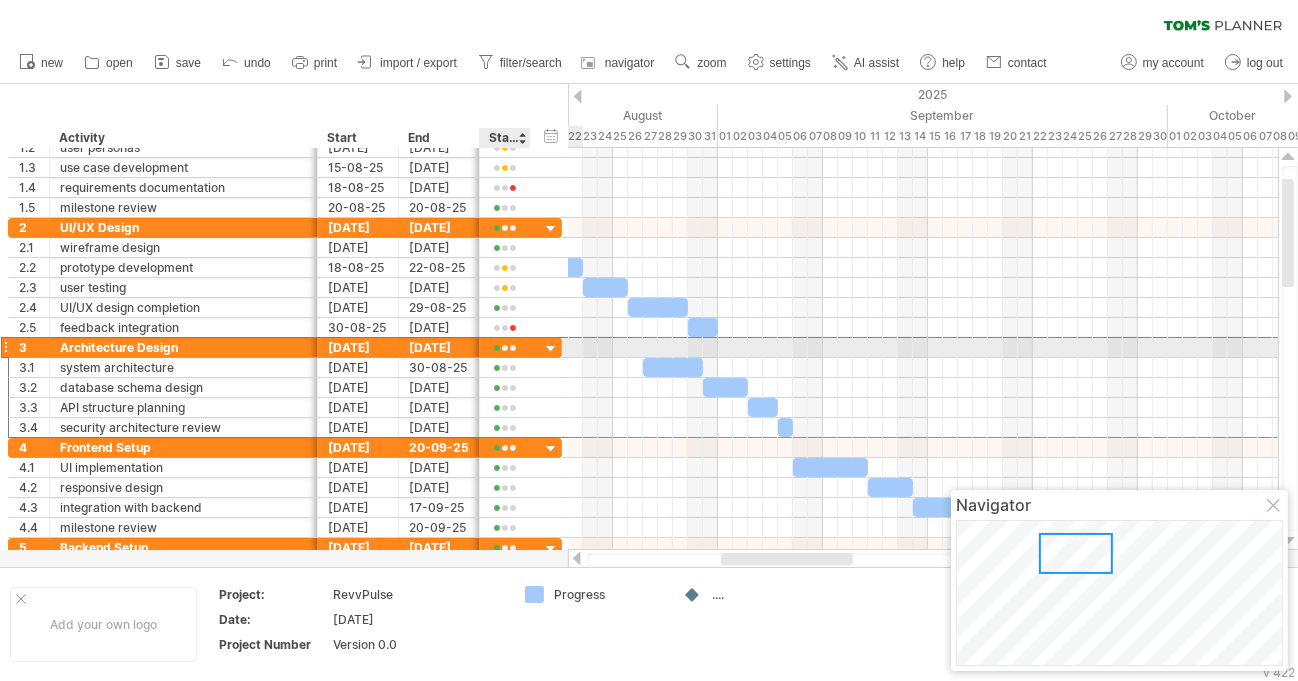 click at bounding box center (505, 348) 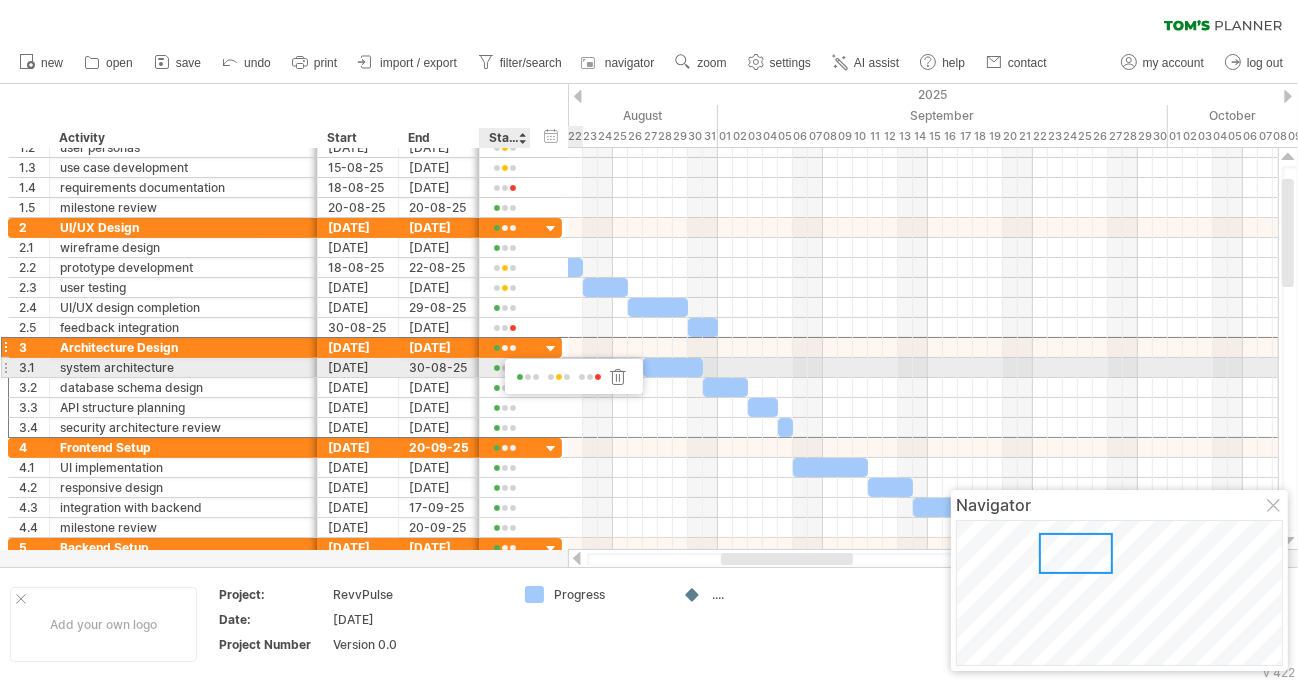 click at bounding box center (590, 377) 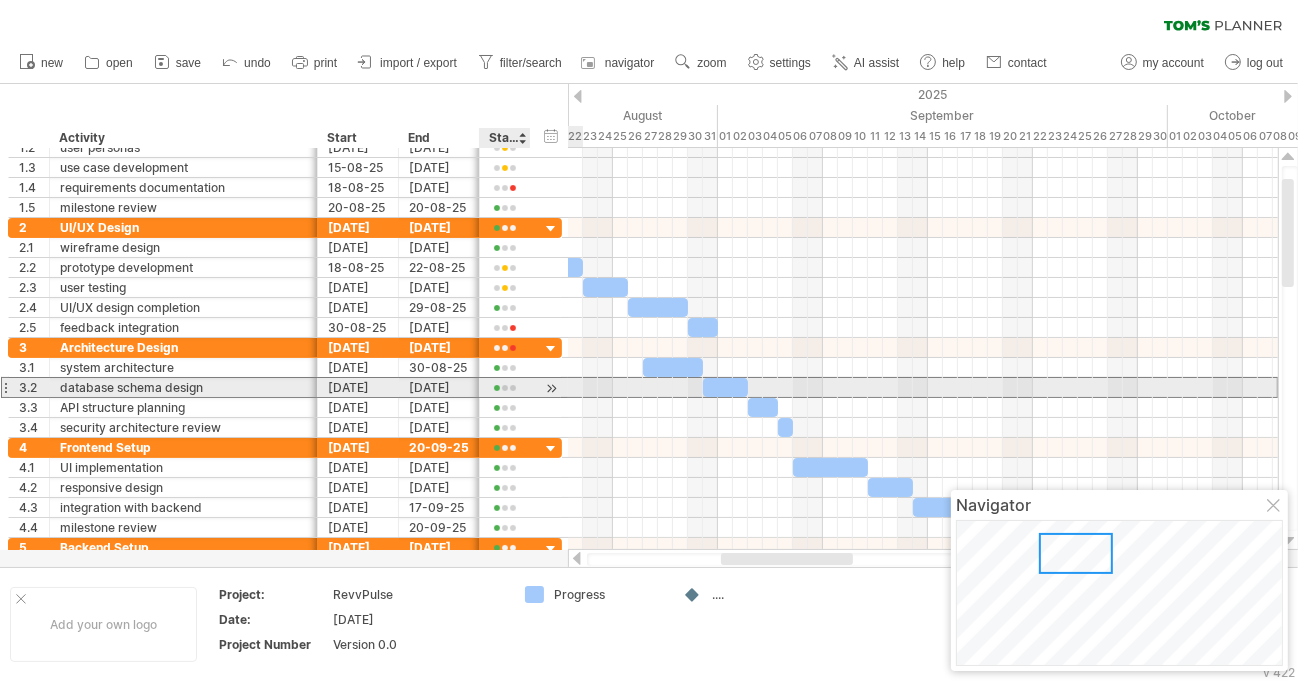 click at bounding box center (505, 388) 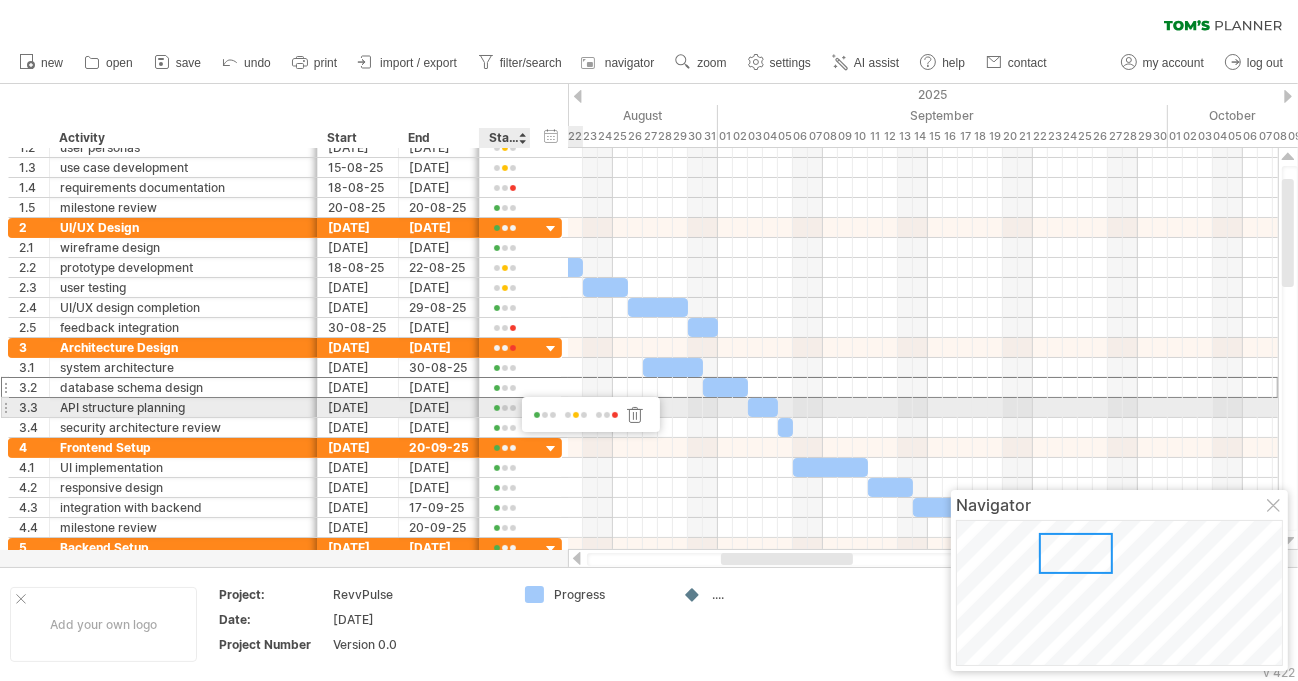 click at bounding box center (576, 415) 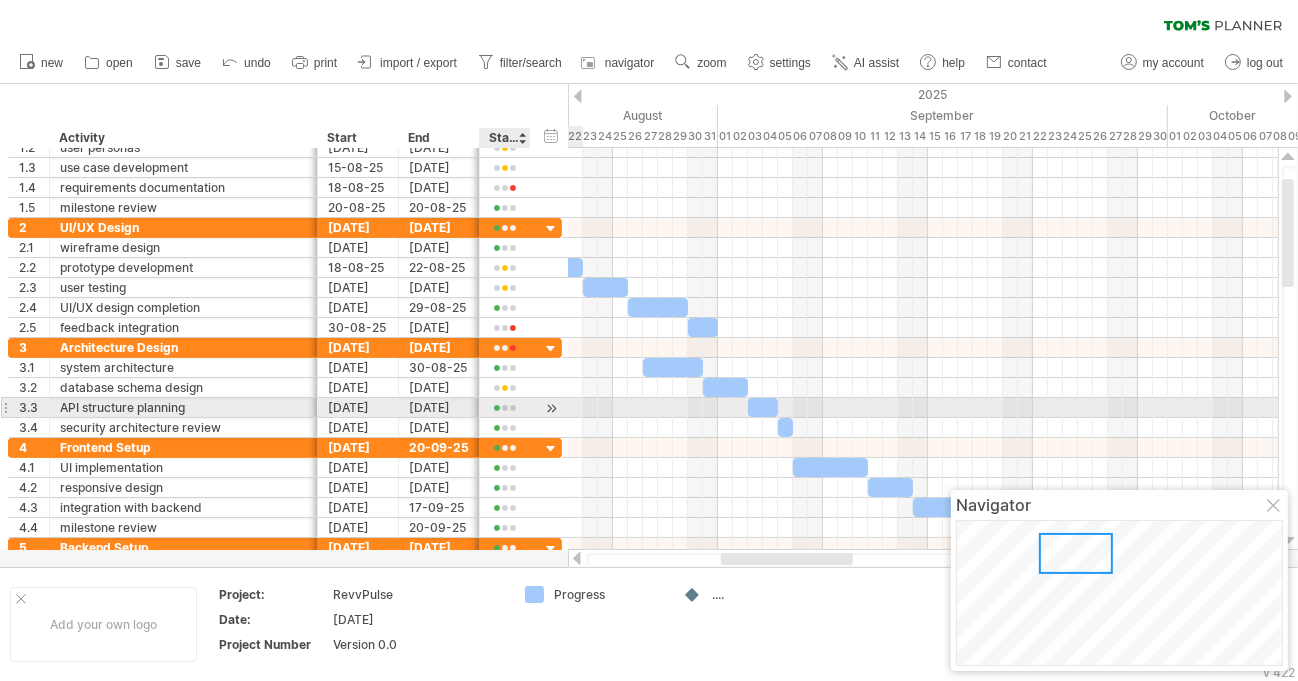 click at bounding box center [505, 408] 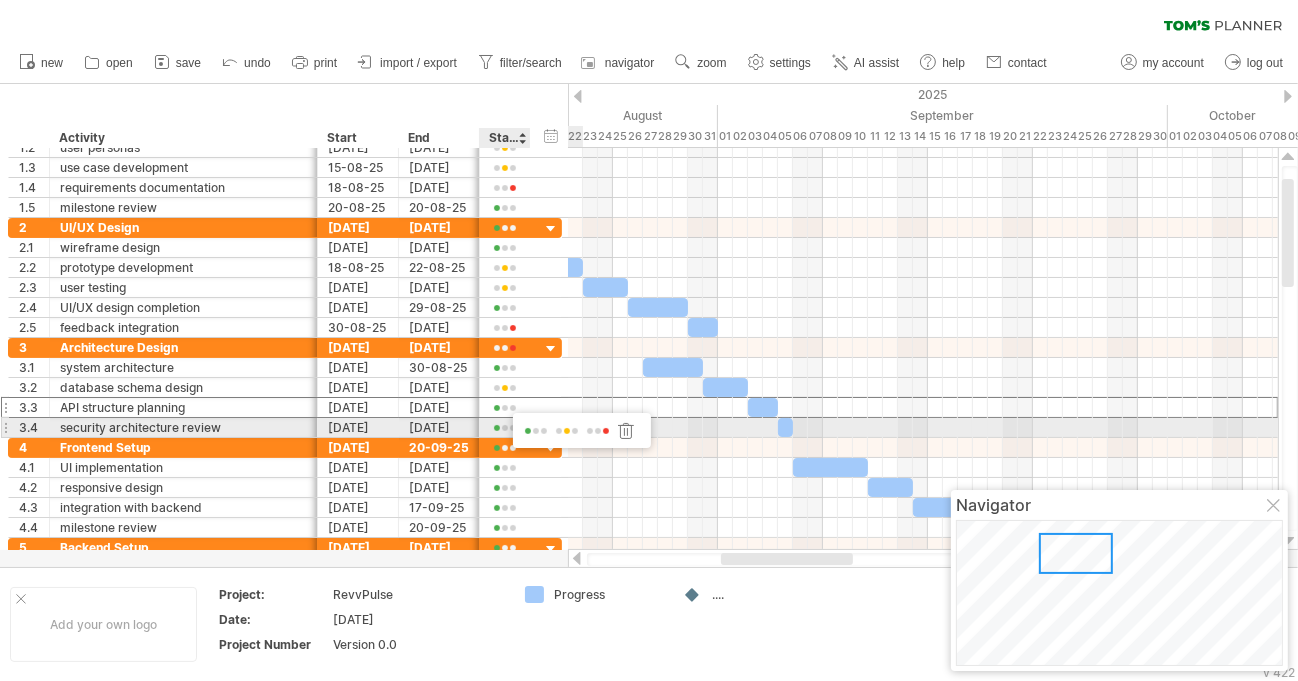 click at bounding box center (598, 431) 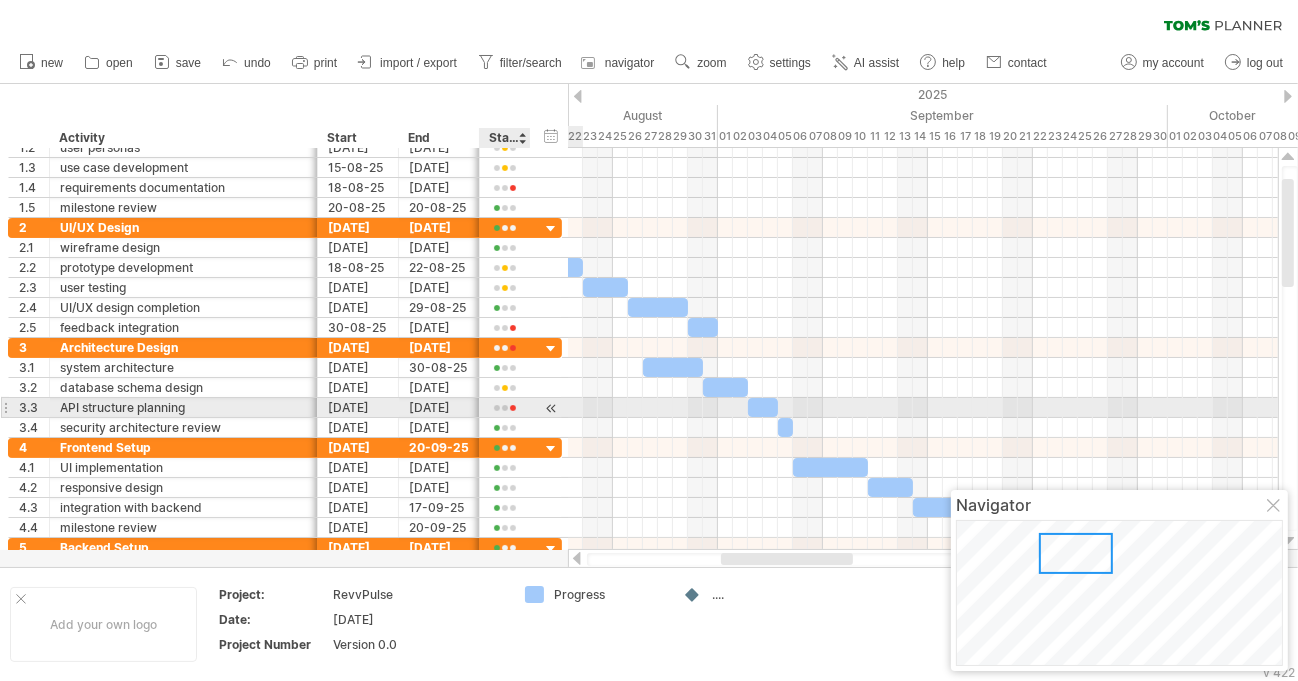 click at bounding box center (505, 408) 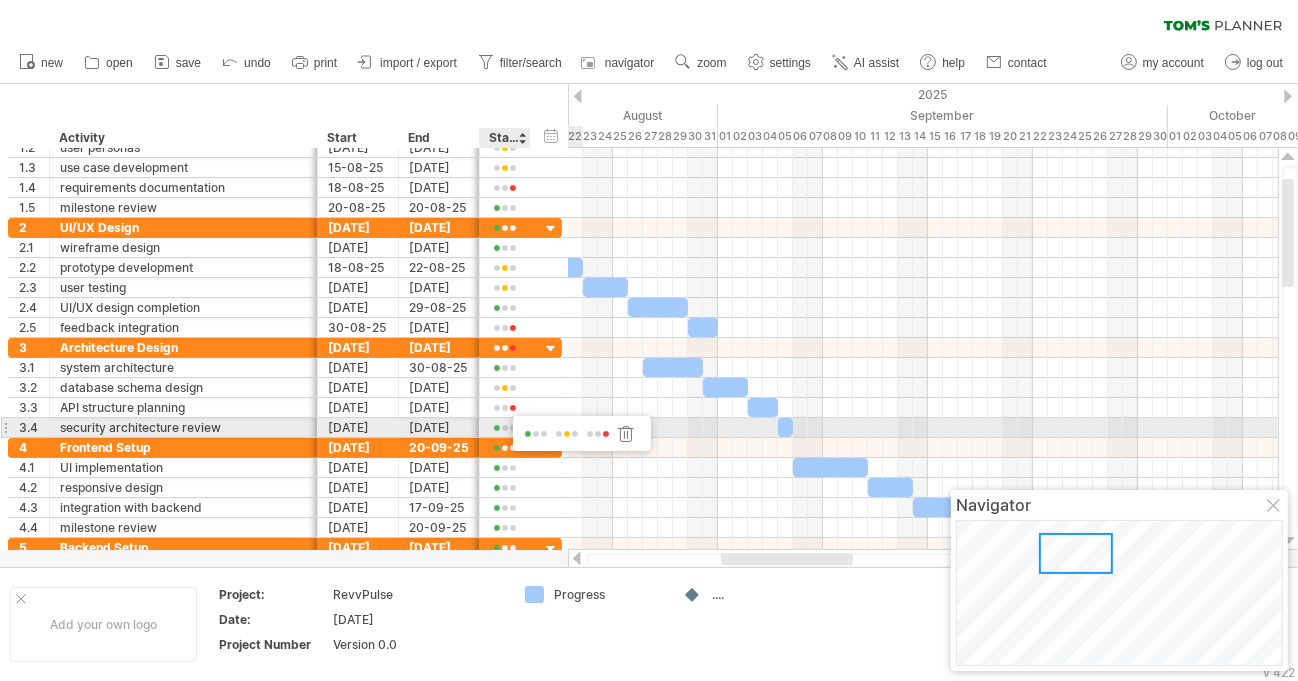 click at bounding box center (536, 434) 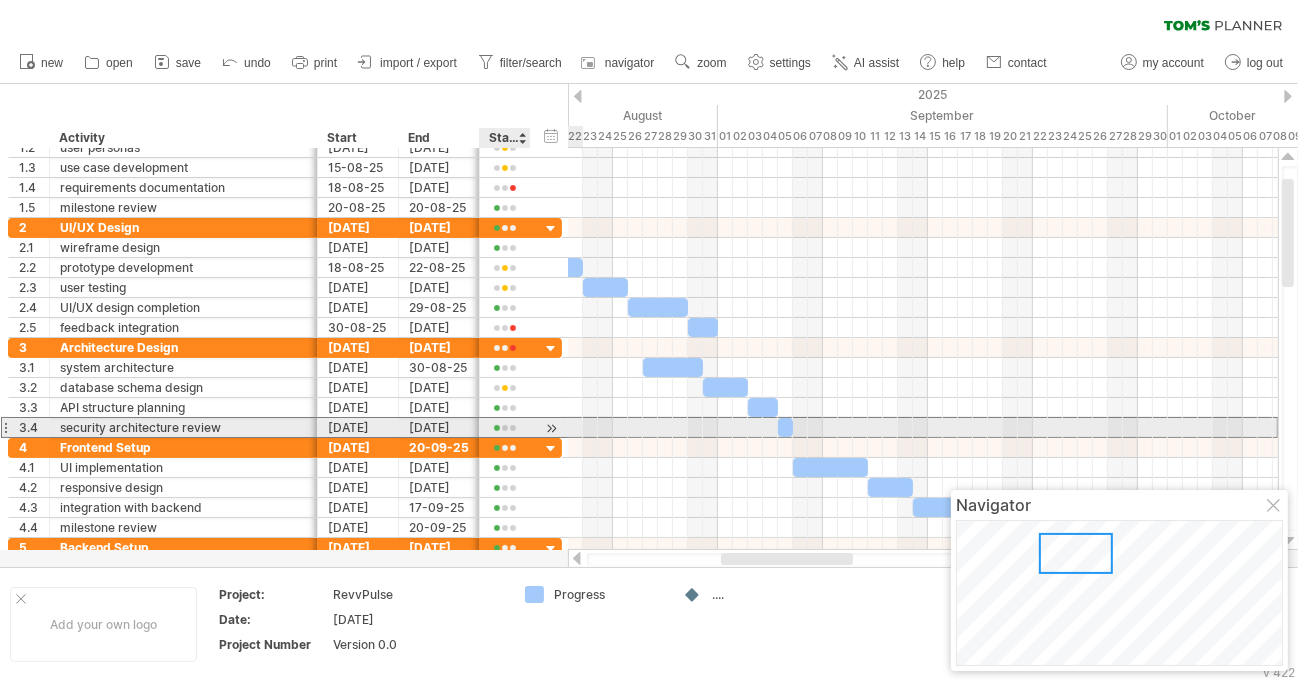 click at bounding box center [505, 428] 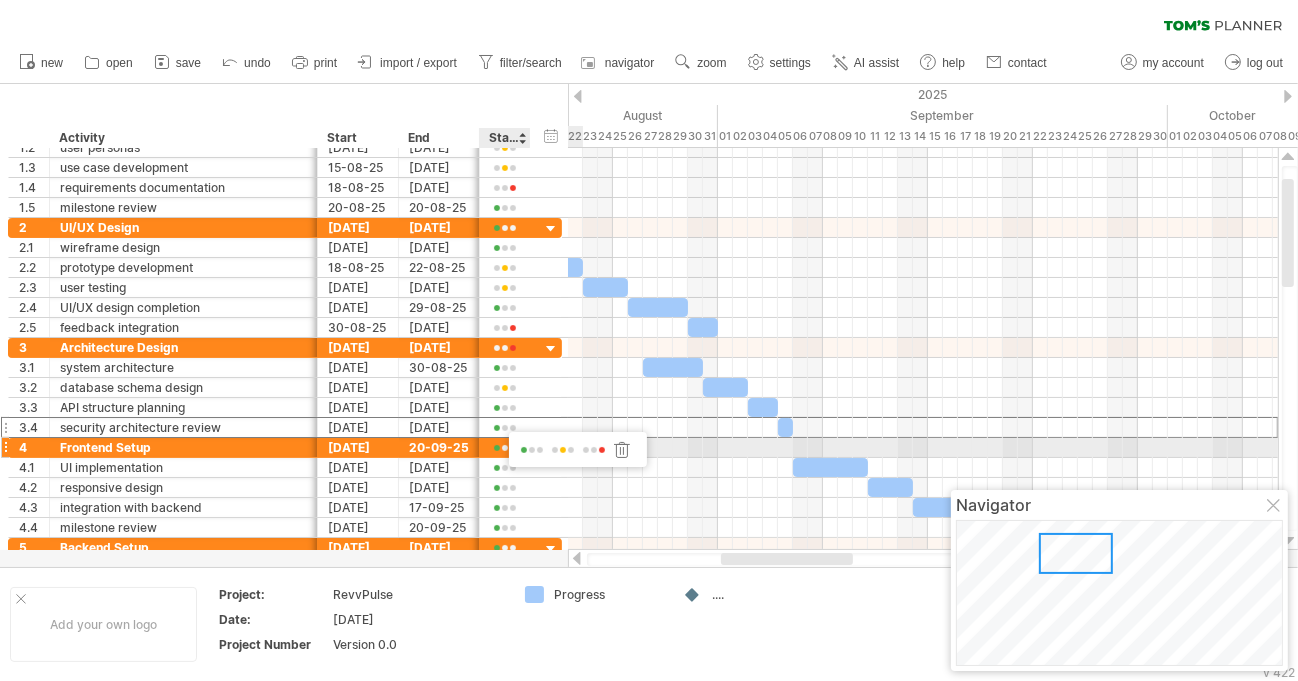 click at bounding box center [563, 450] 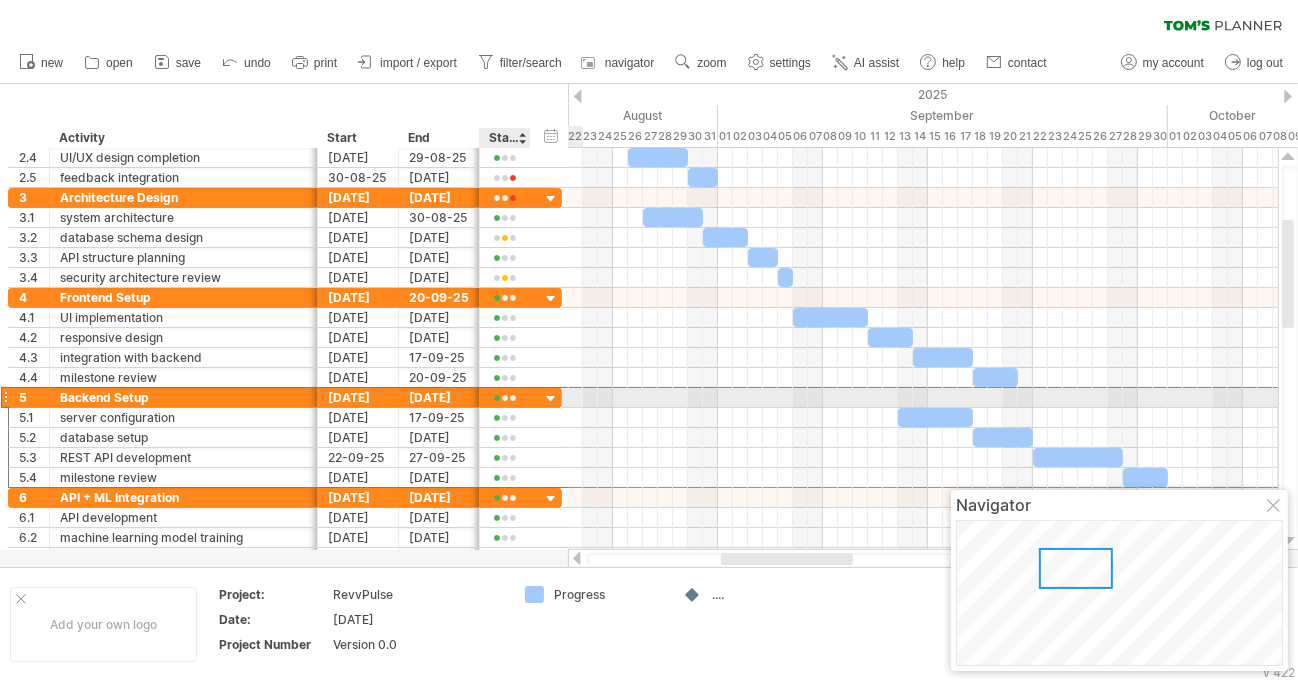 click at bounding box center [505, 398] 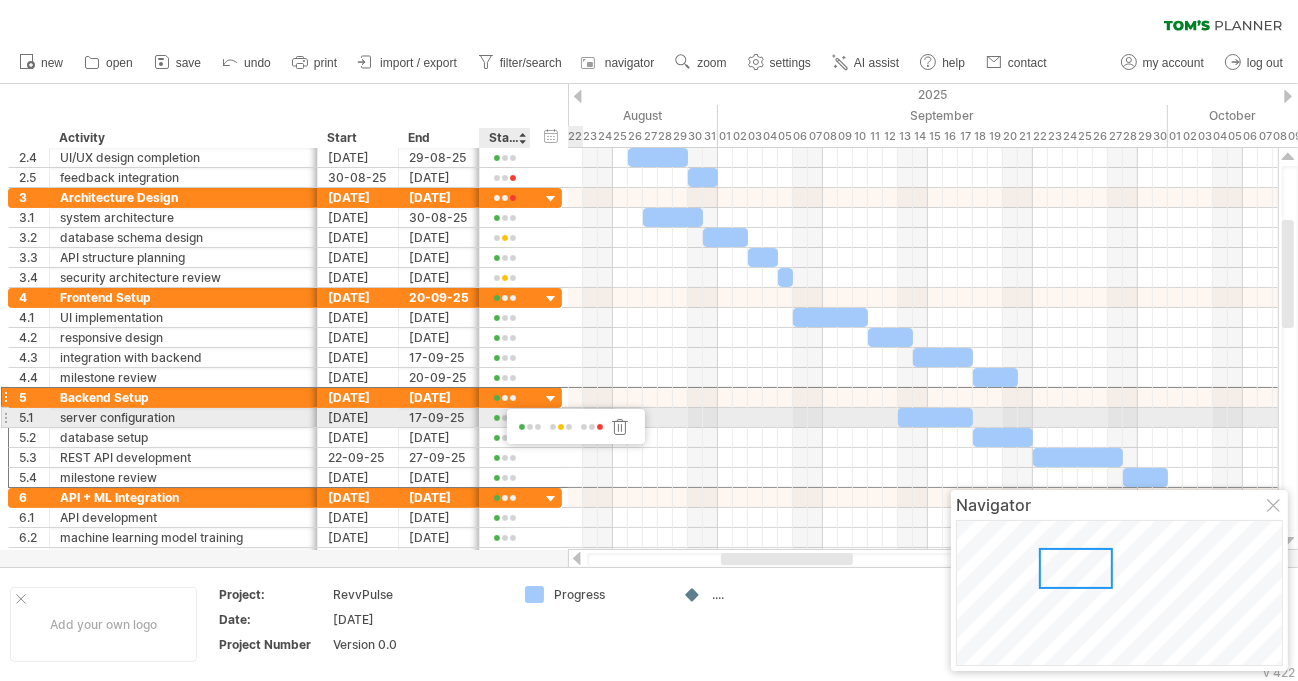 click at bounding box center (561, 427) 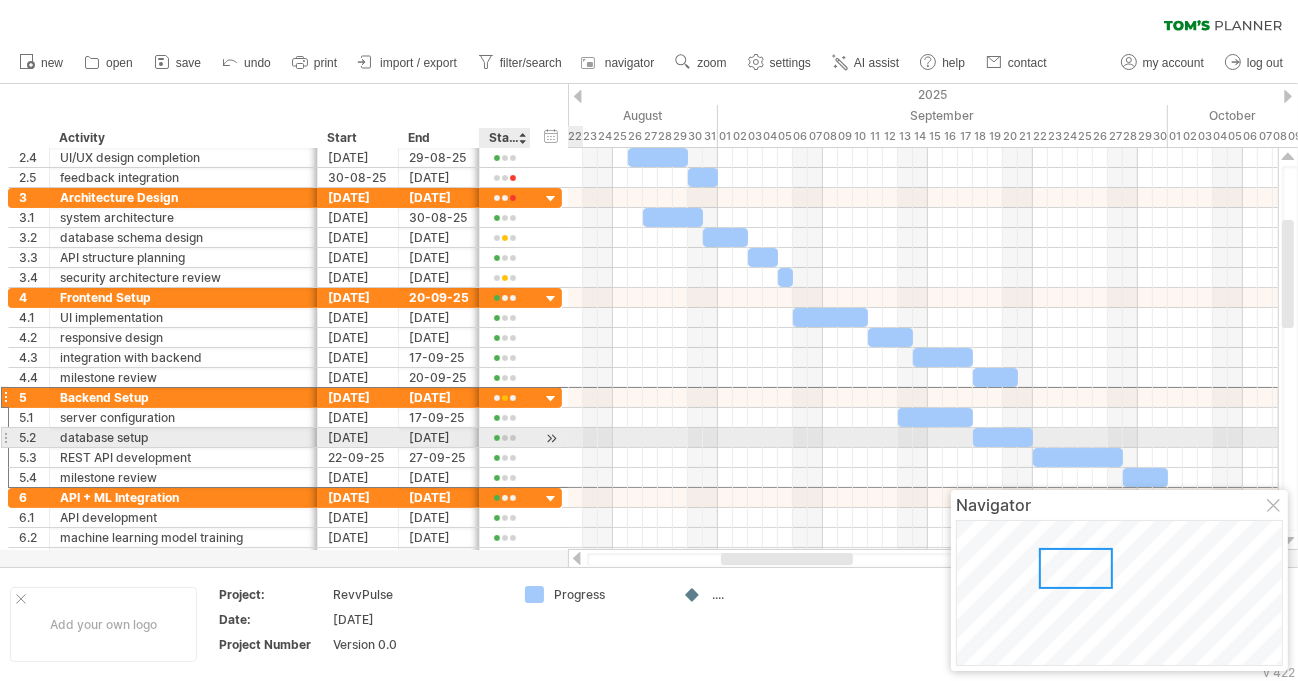 click at bounding box center (505, 438) 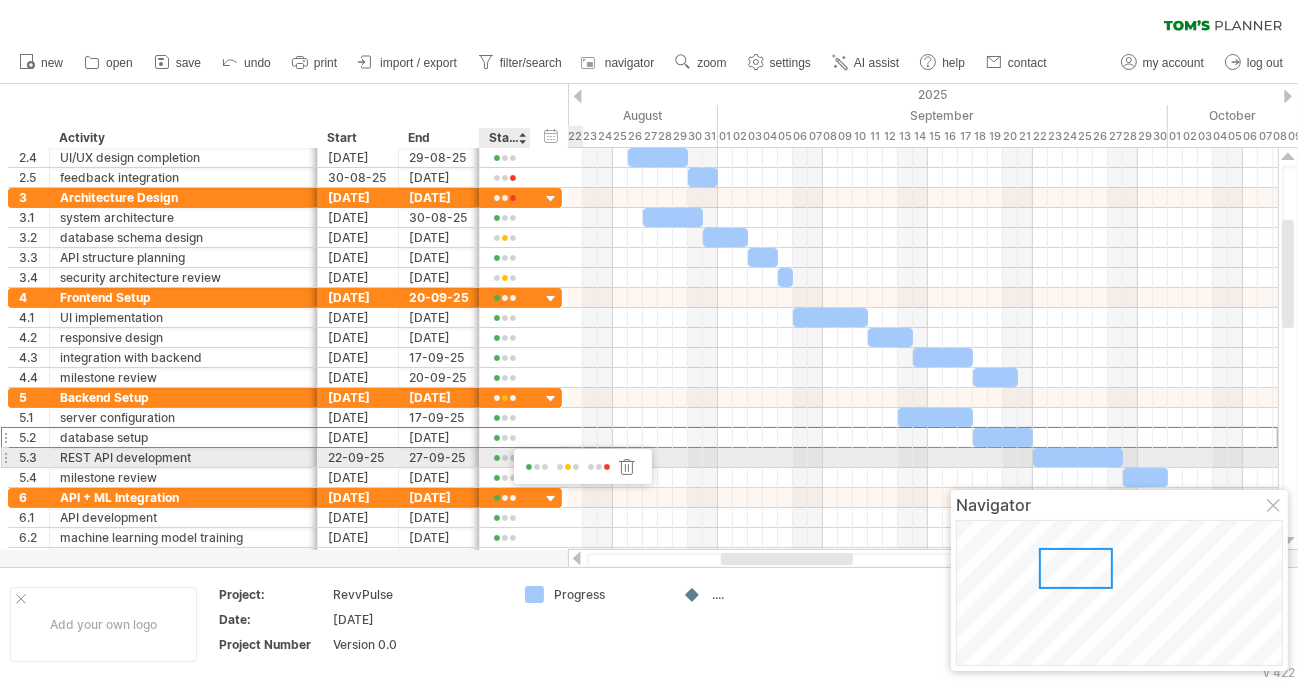 click at bounding box center [599, 467] 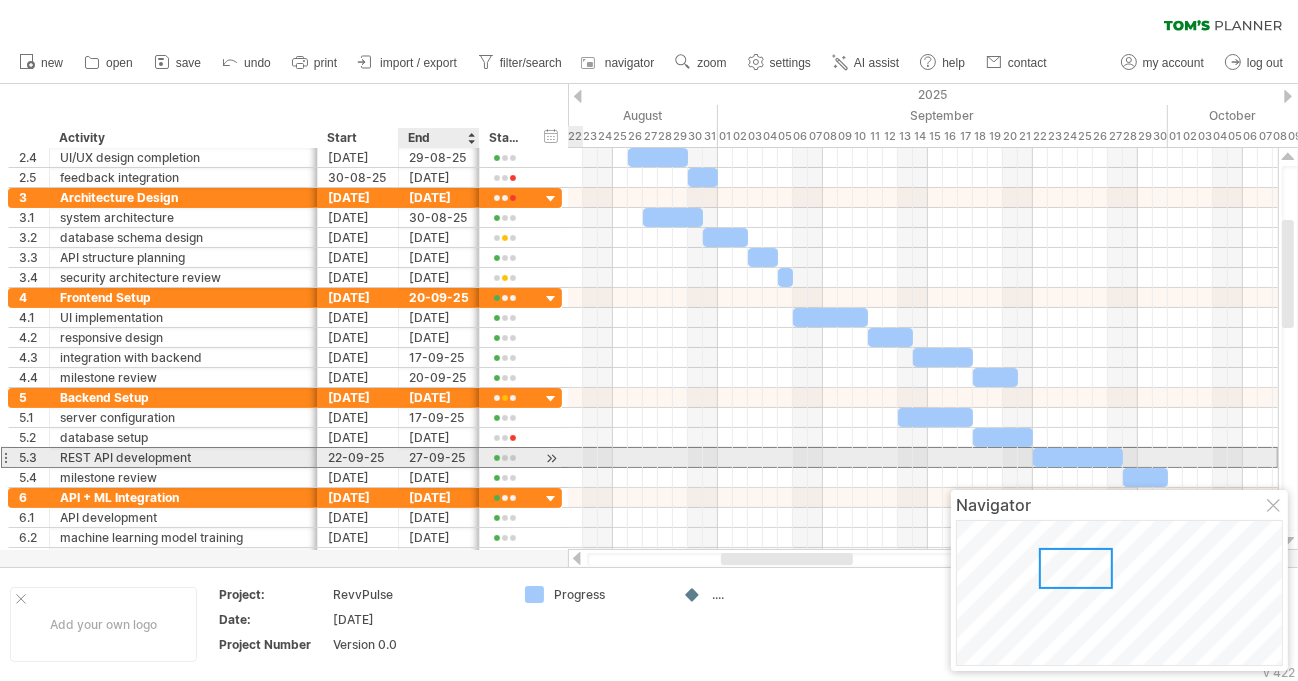 click at bounding box center (505, 457) 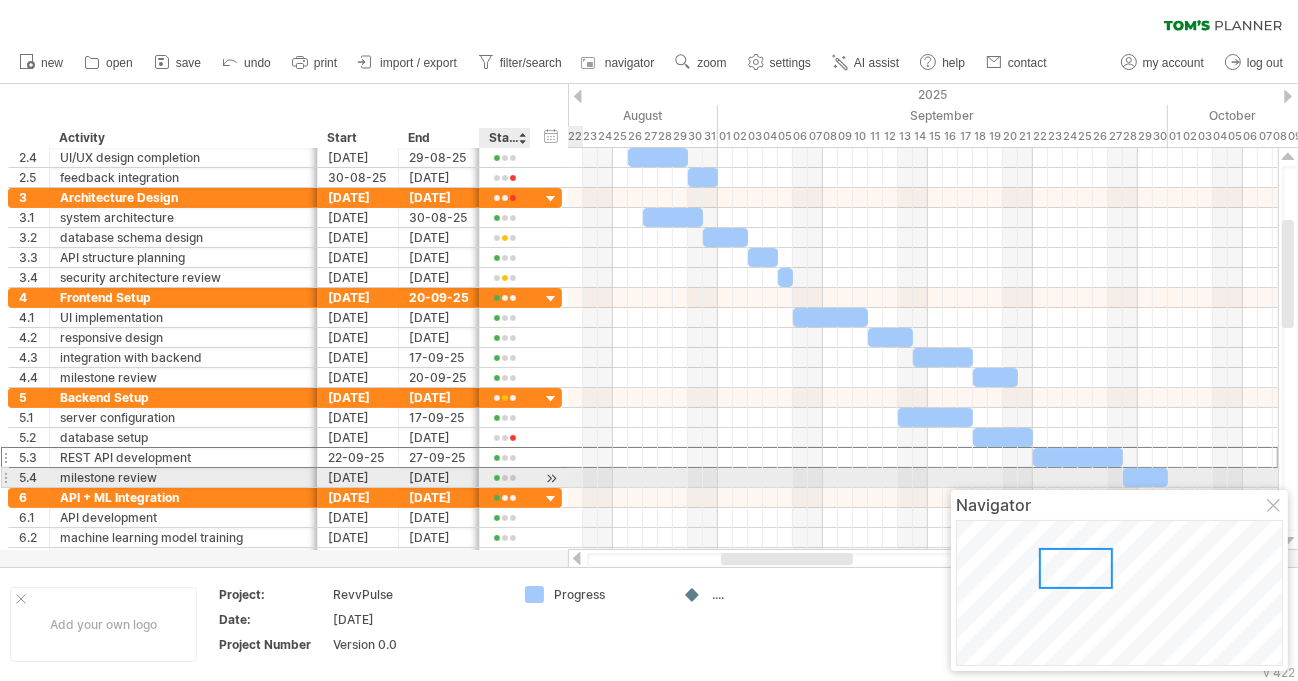 click at bounding box center (505, 478) 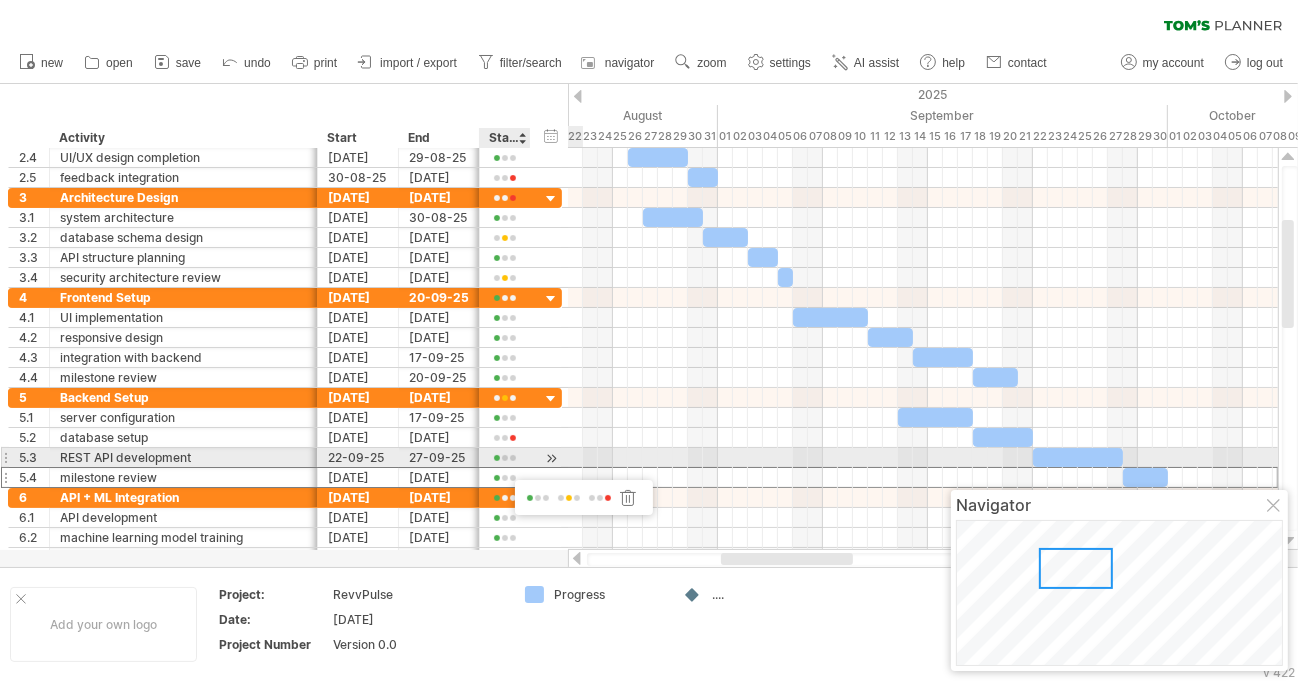 click at bounding box center [505, 458] 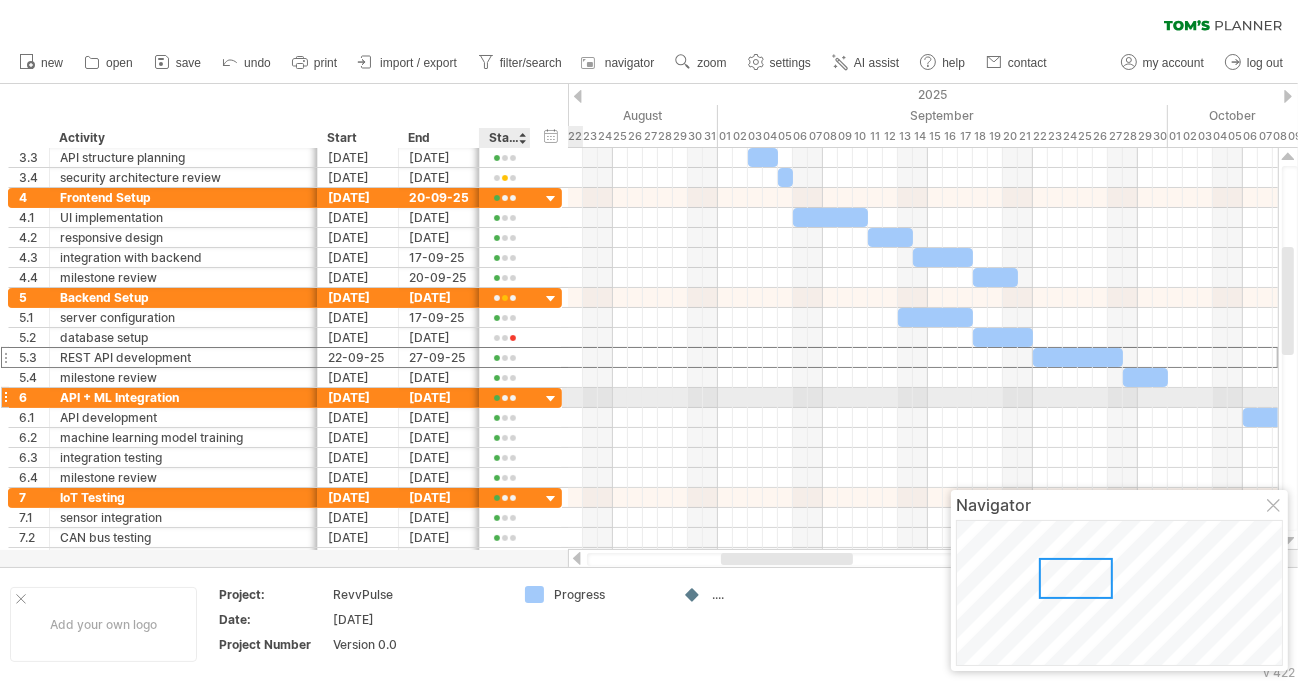 click at bounding box center [505, 398] 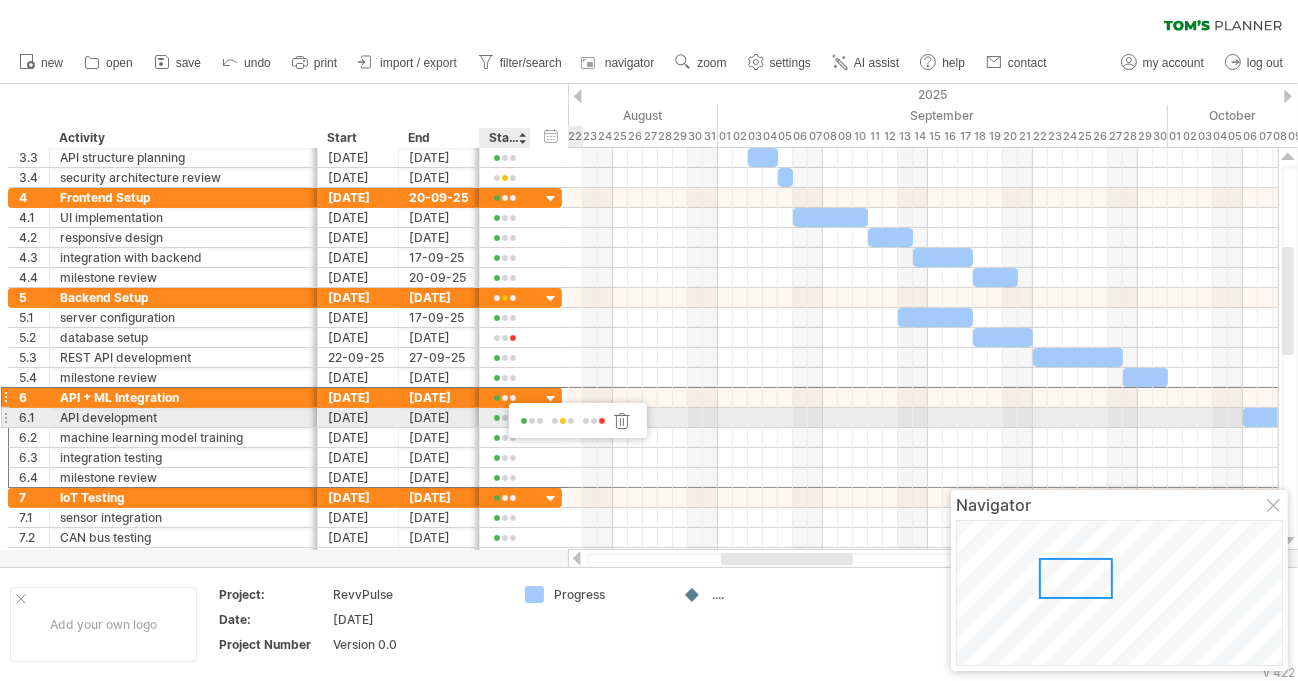 click at bounding box center (563, 421) 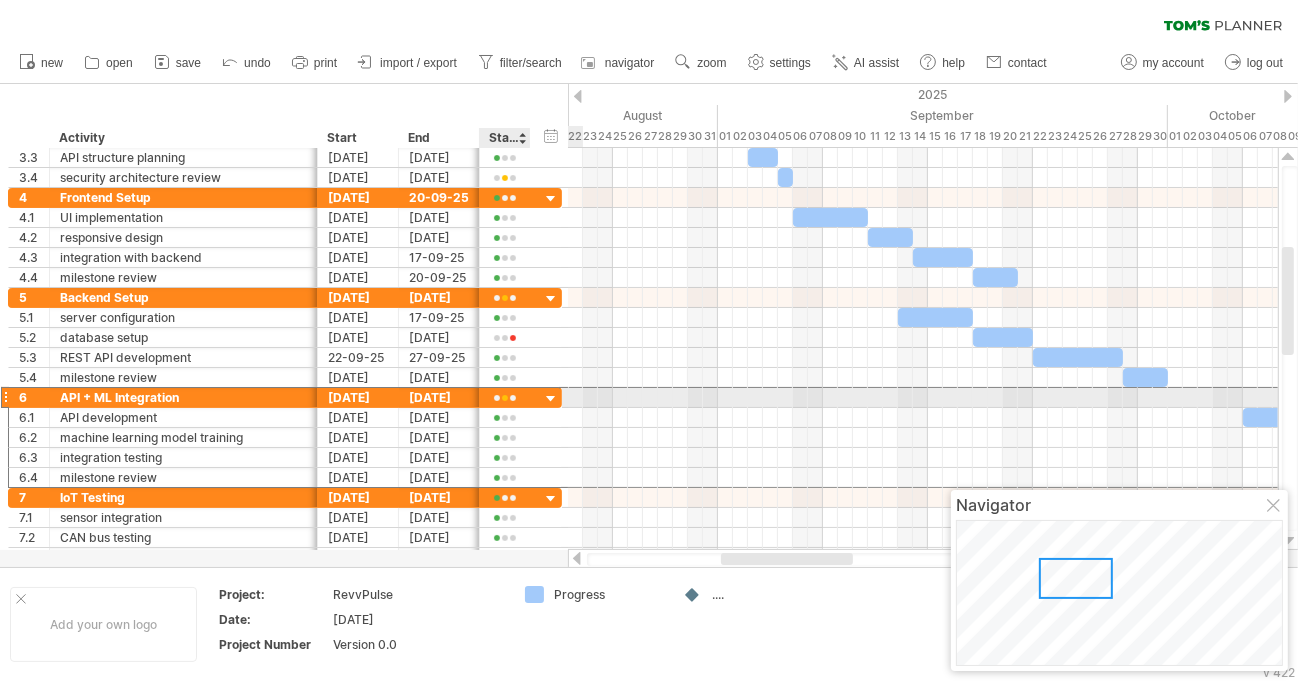 click at bounding box center [505, 398] 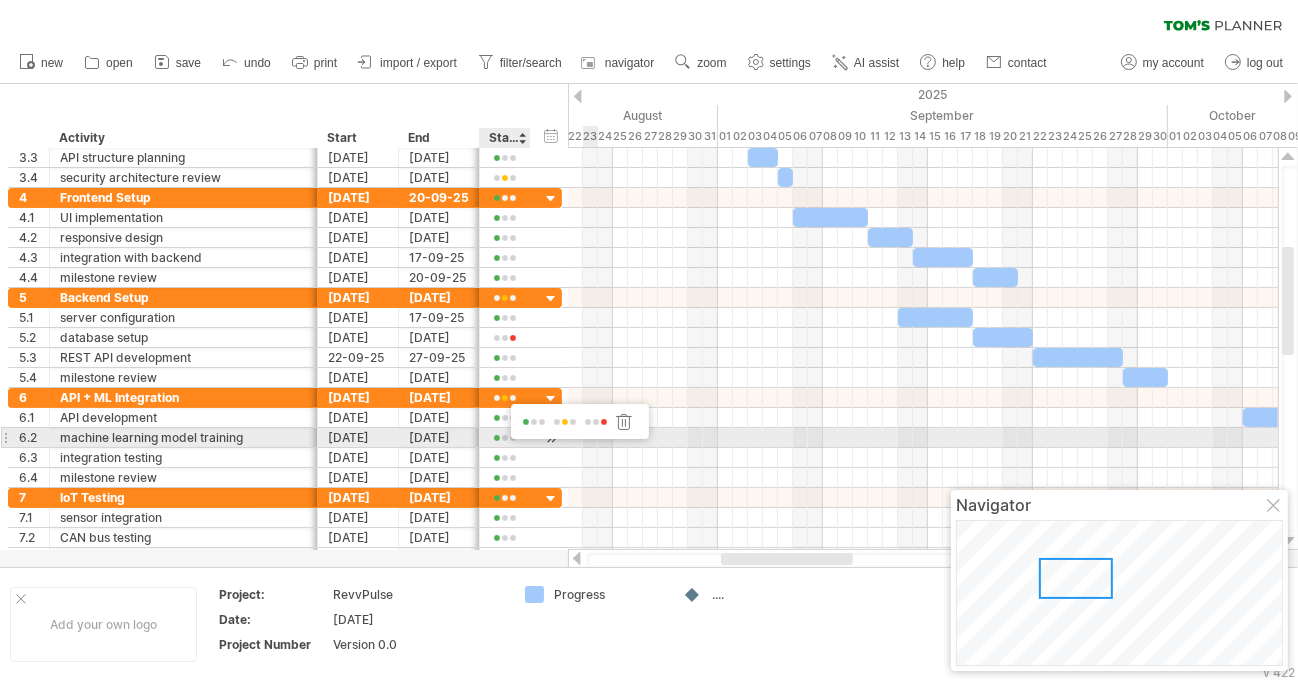 click at bounding box center [596, 422] 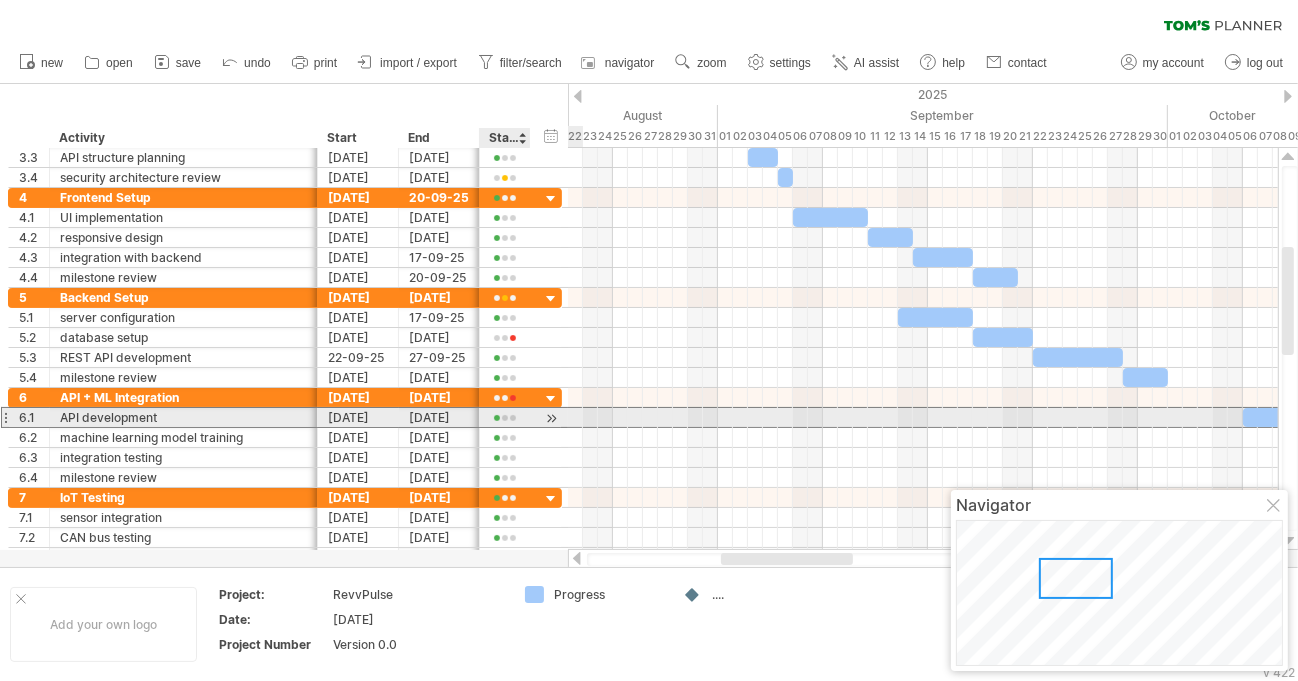 click at bounding box center (505, 418) 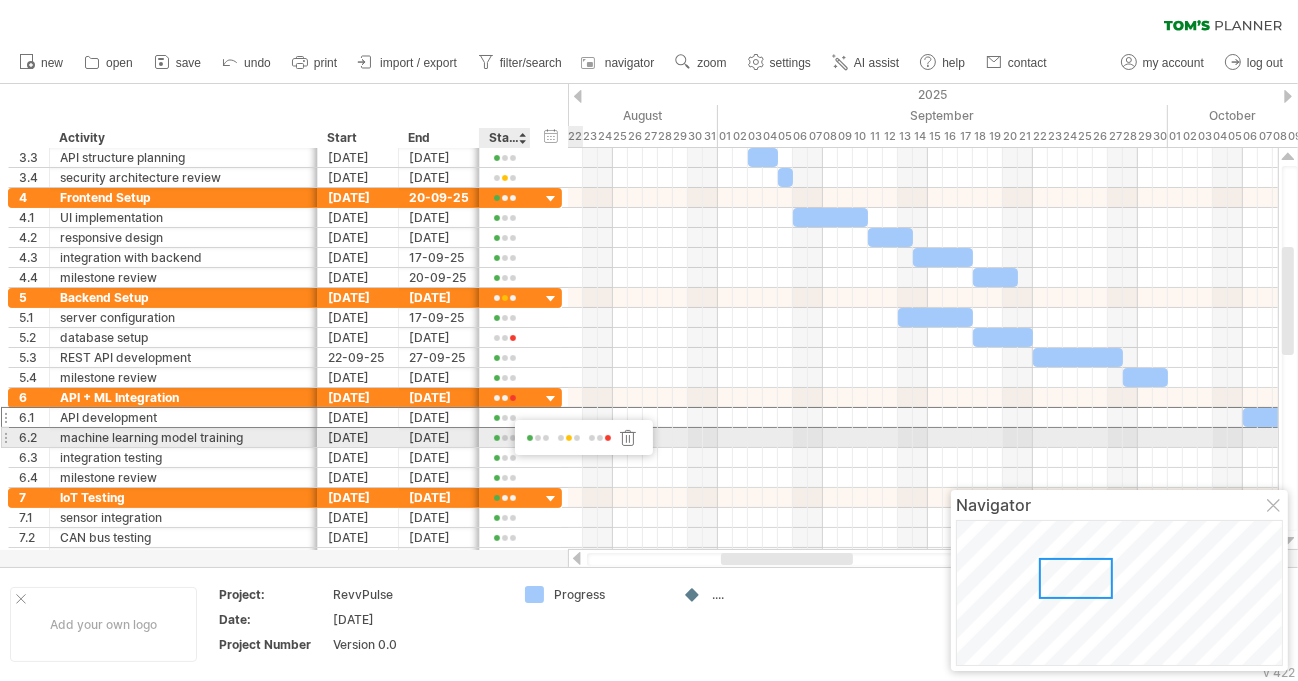 click at bounding box center (505, 438) 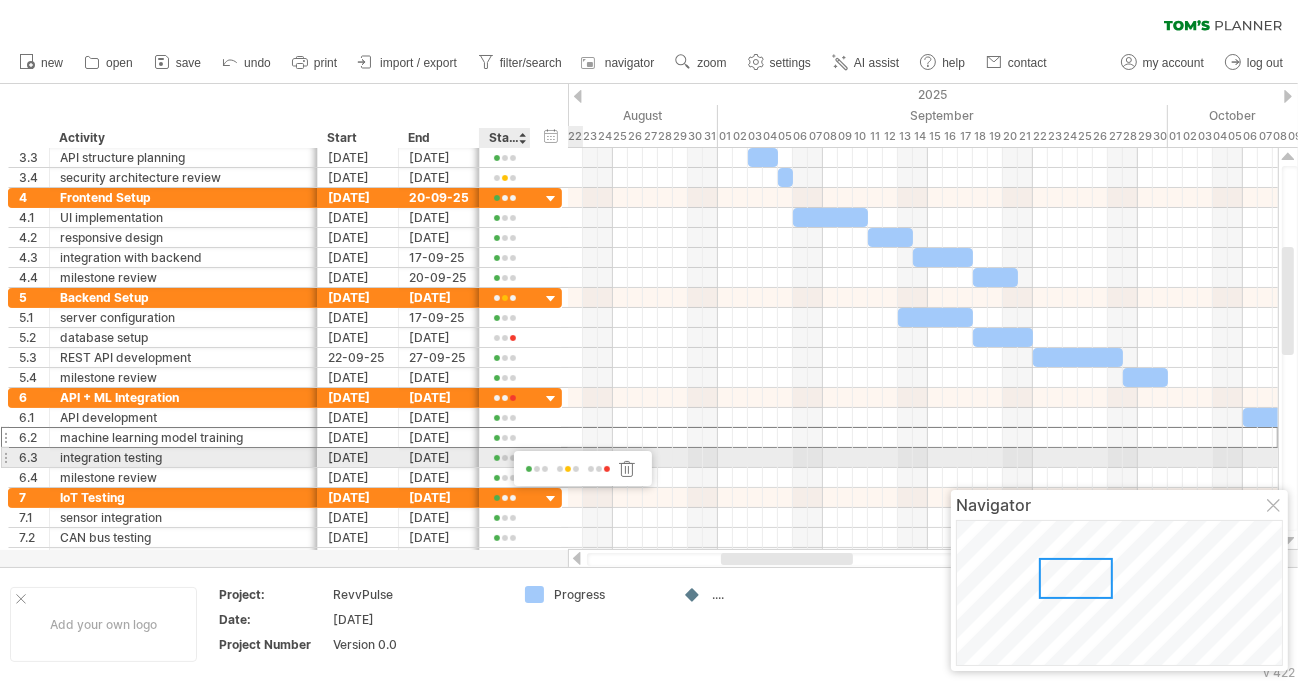 click at bounding box center [599, 469] 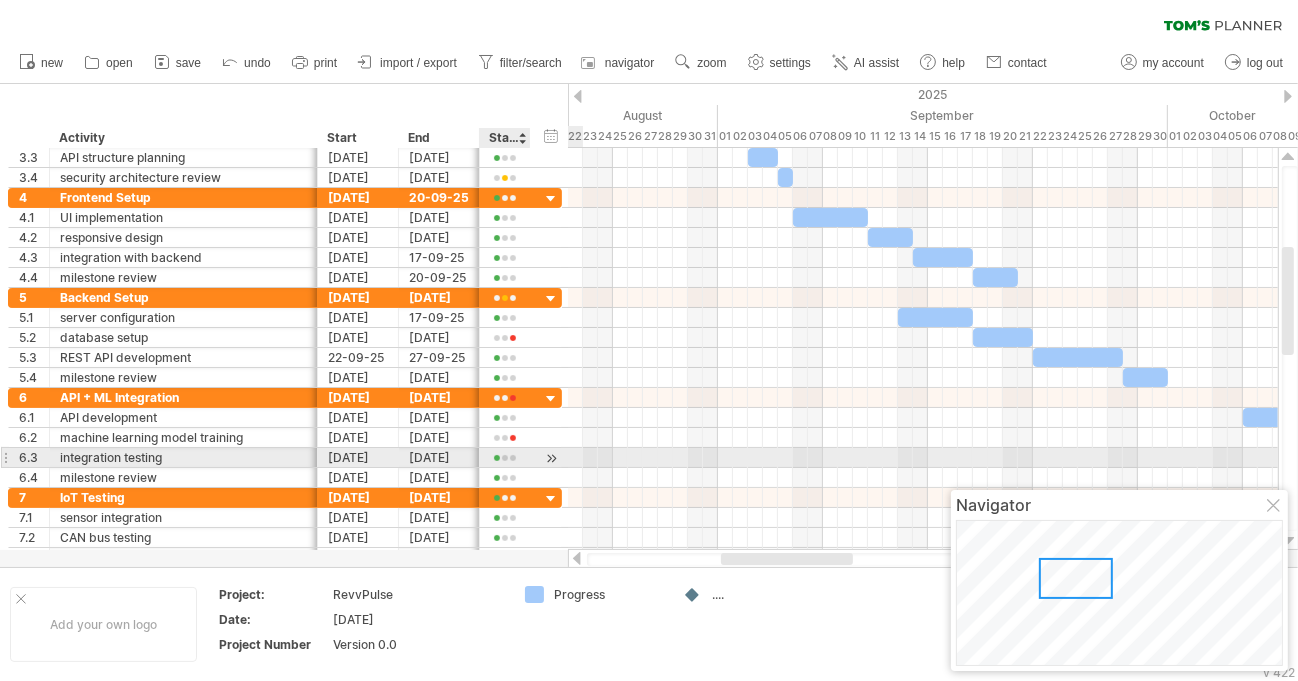 click at bounding box center [505, 458] 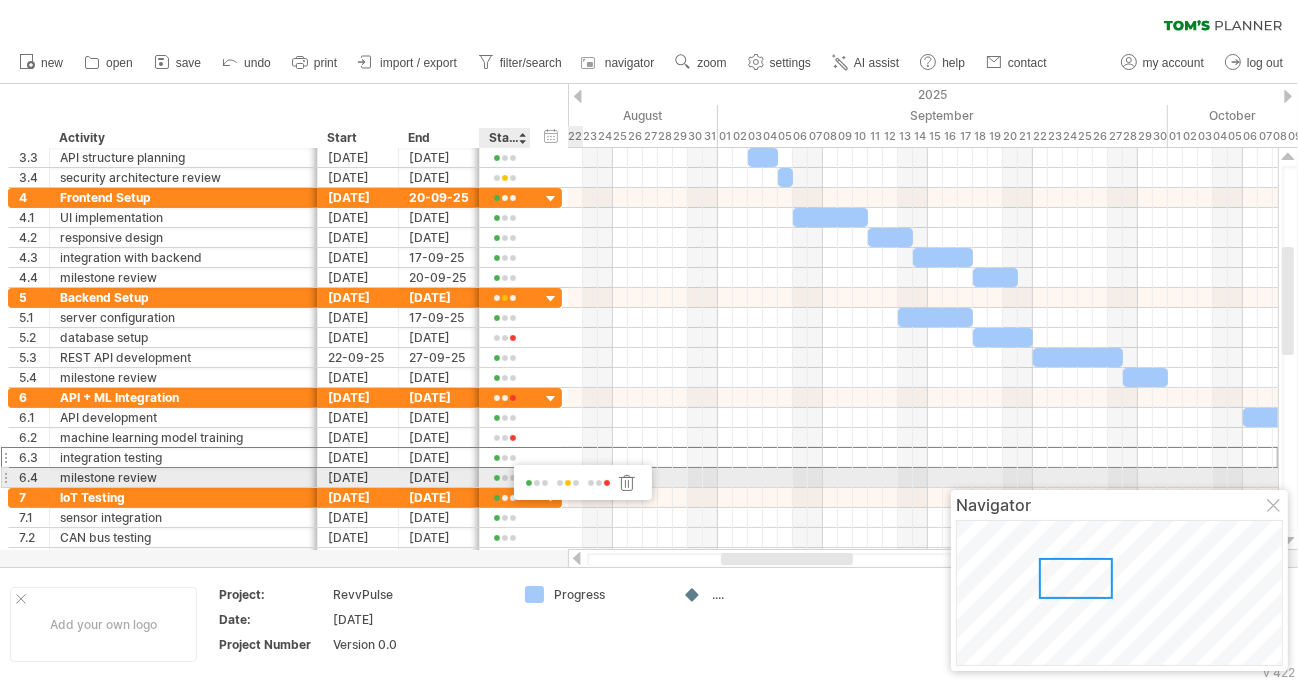 click at bounding box center (568, 483) 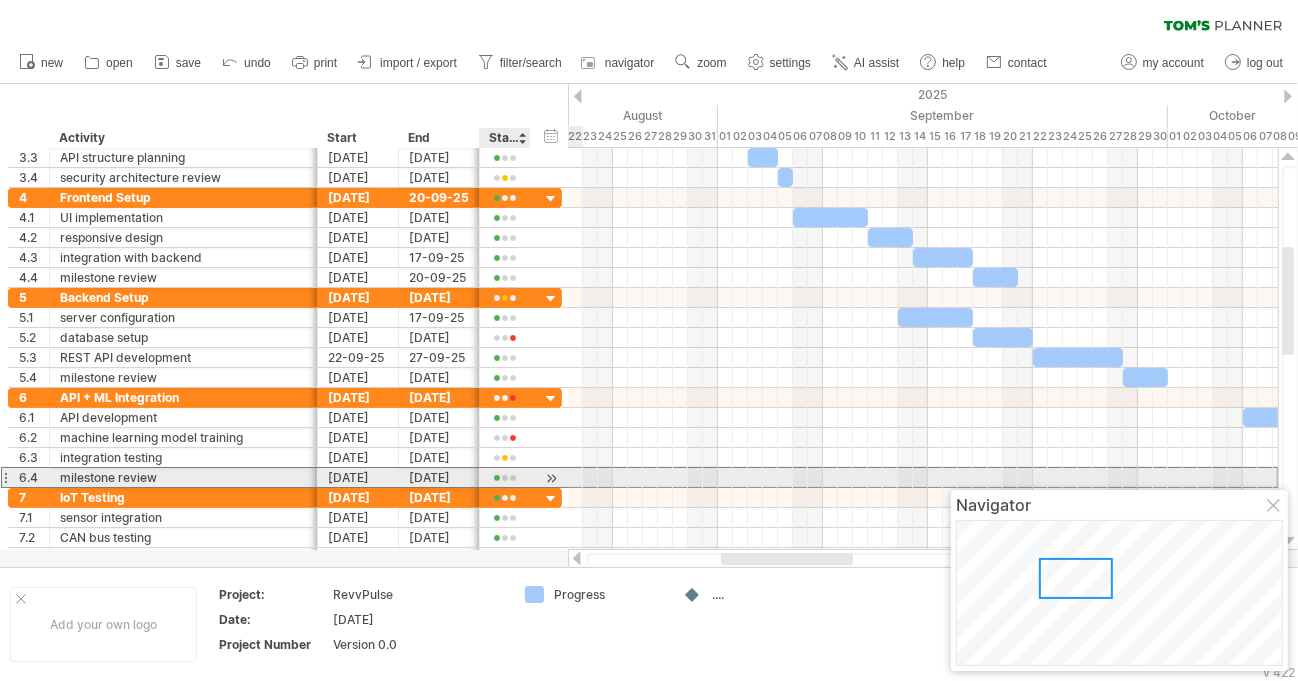 click at bounding box center (505, 478) 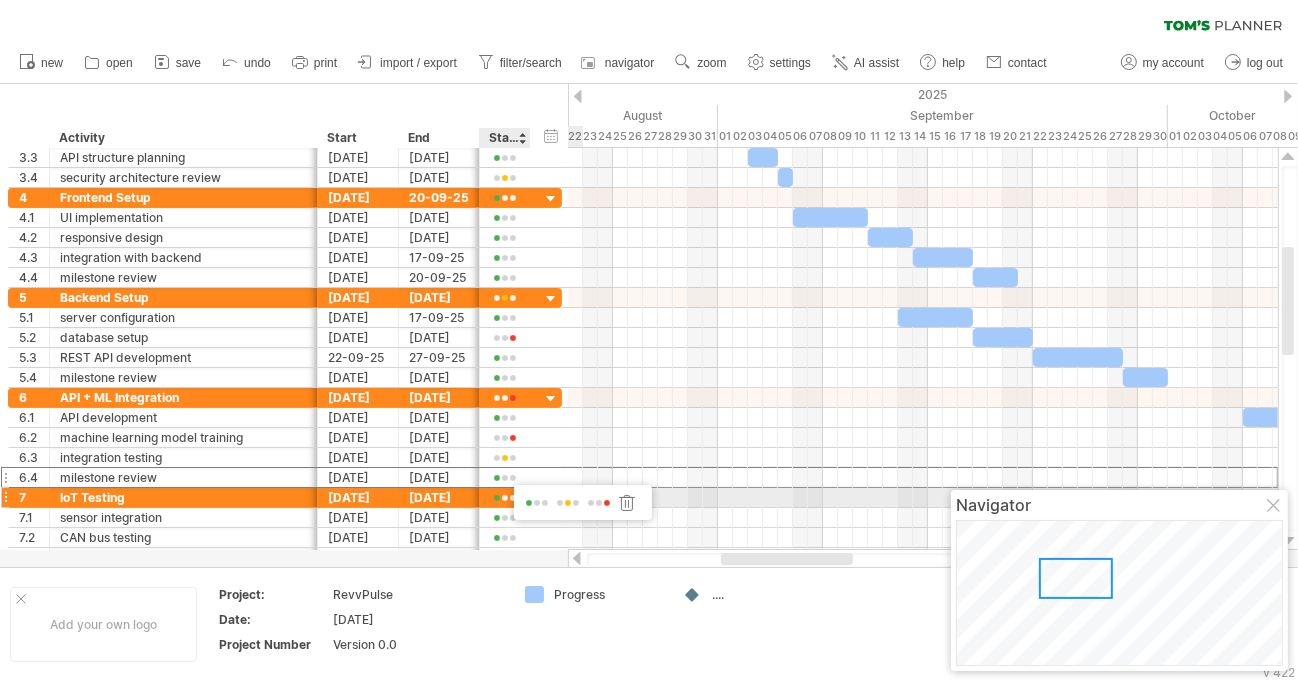 click at bounding box center [568, 503] 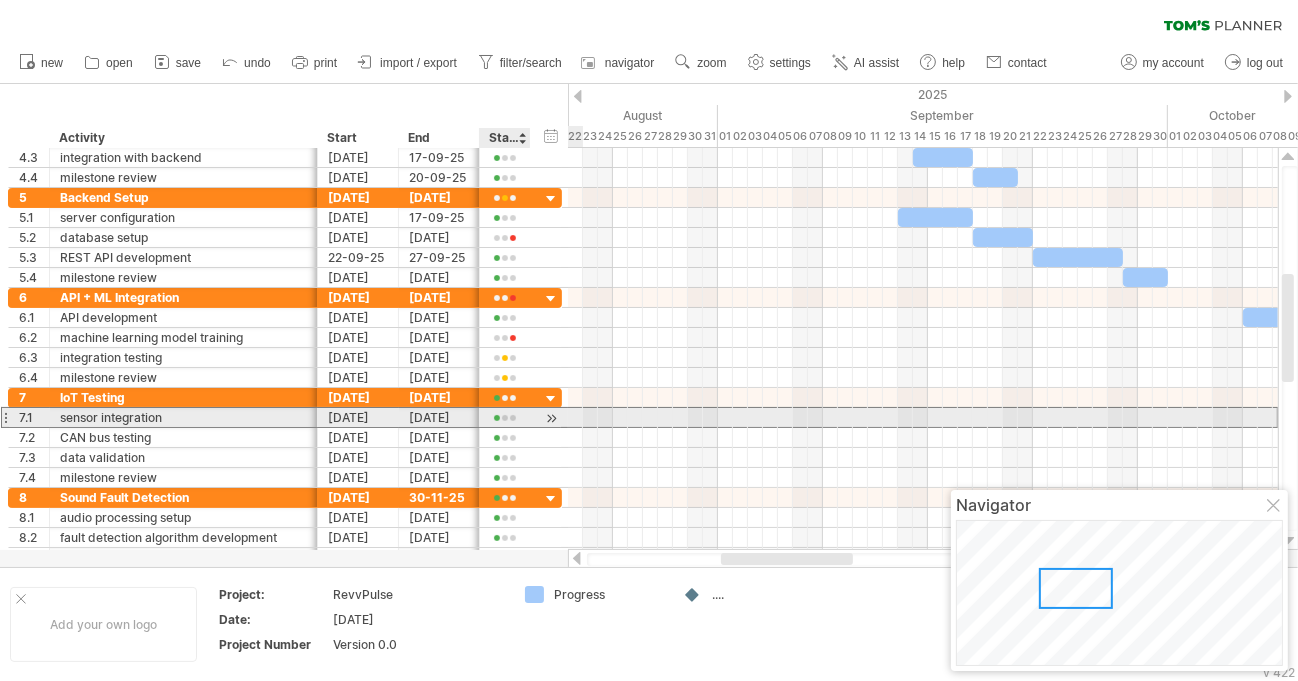 click at bounding box center [505, 418] 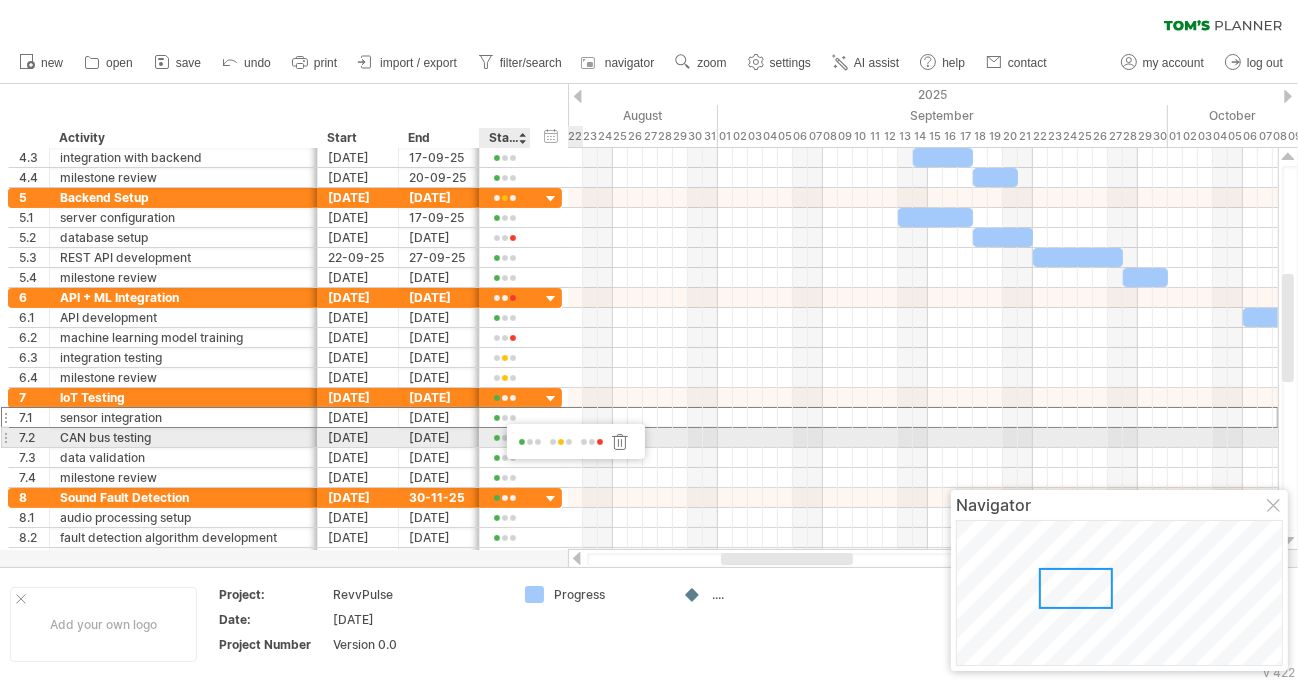 click at bounding box center (561, 442) 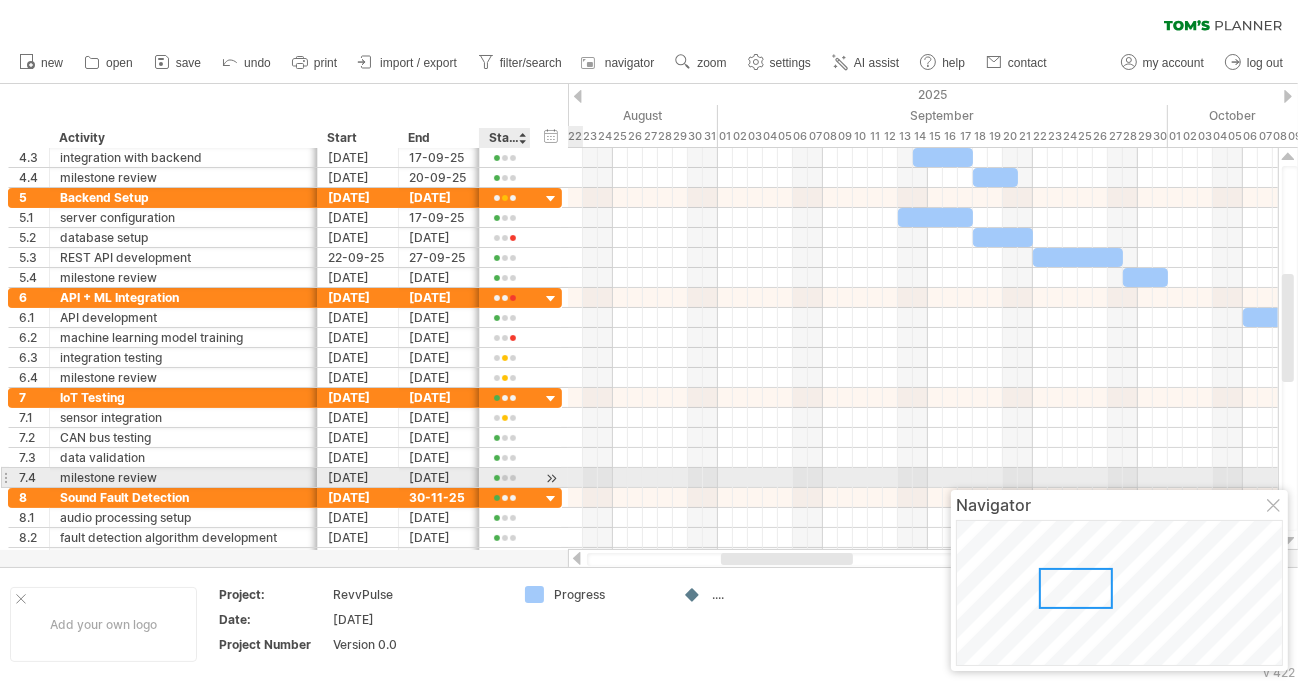 click at bounding box center [505, 478] 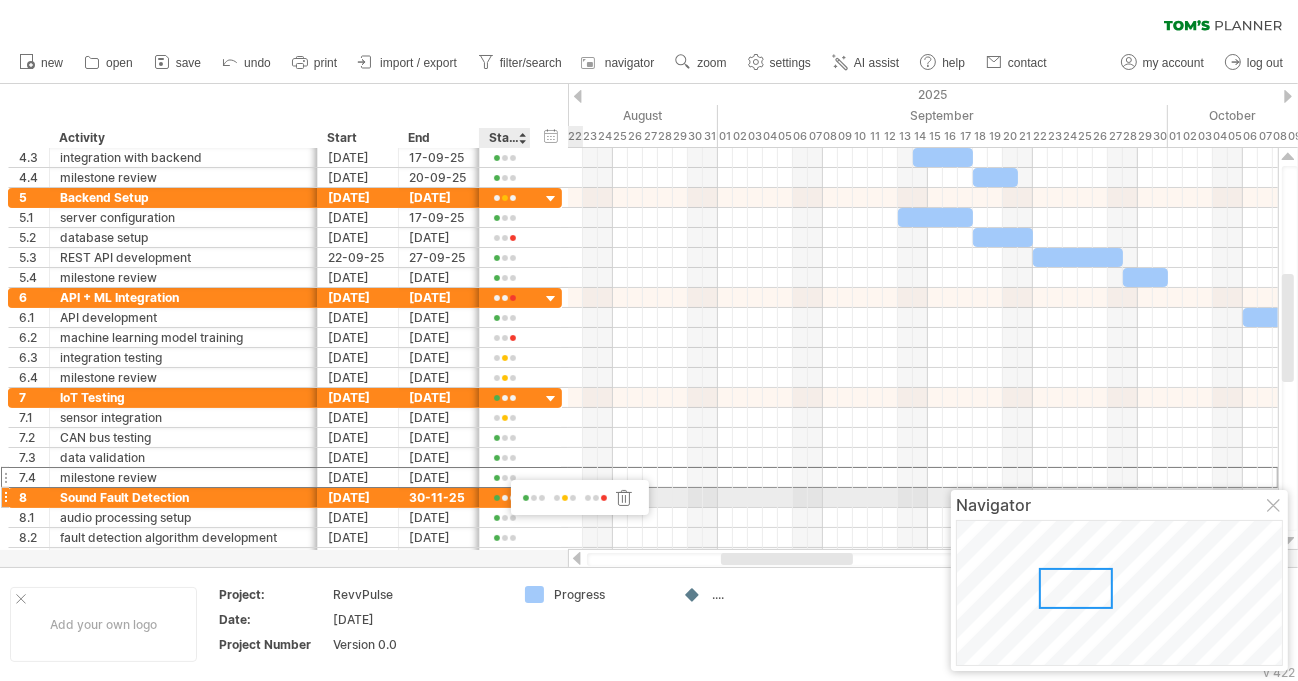click at bounding box center [565, 498] 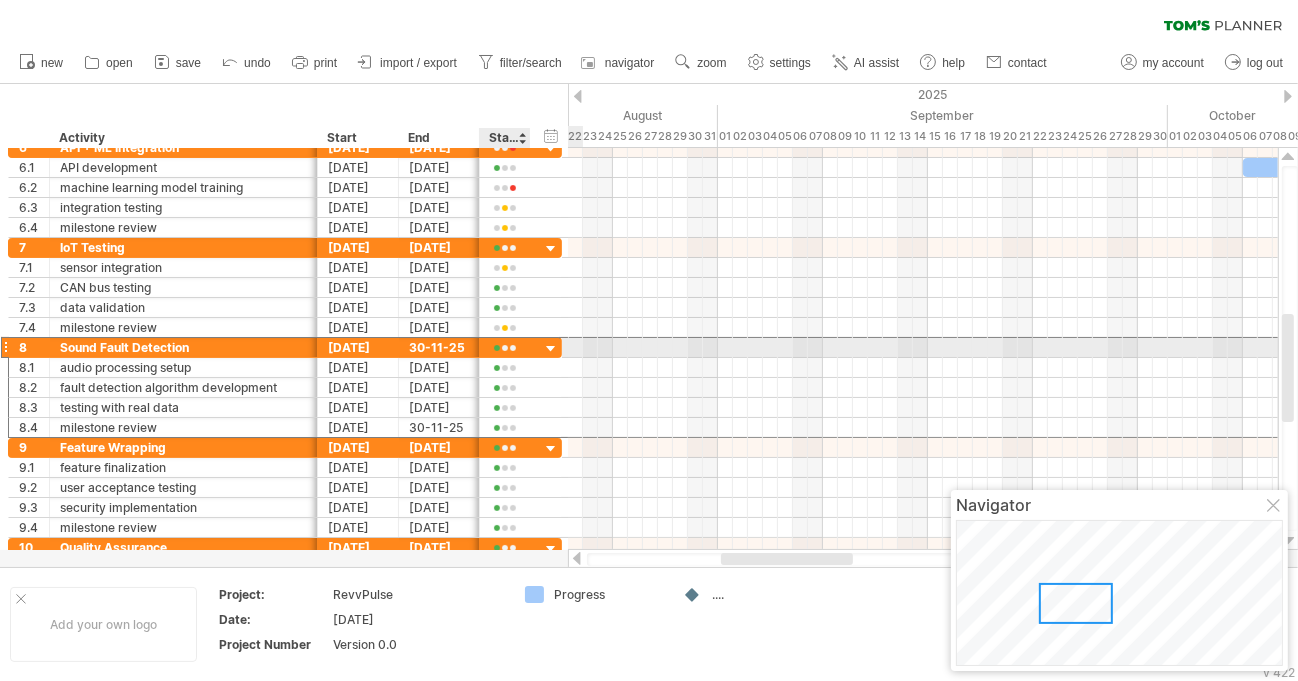 click at bounding box center (505, 348) 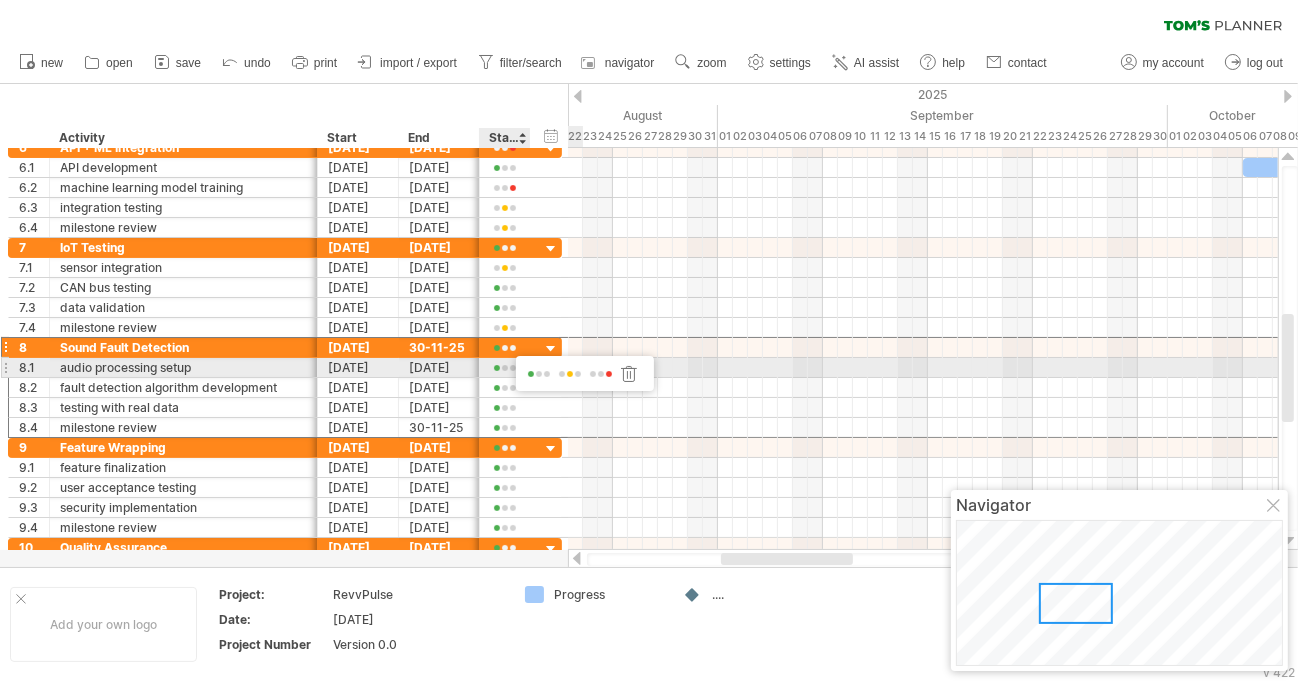 click at bounding box center (599, 375) 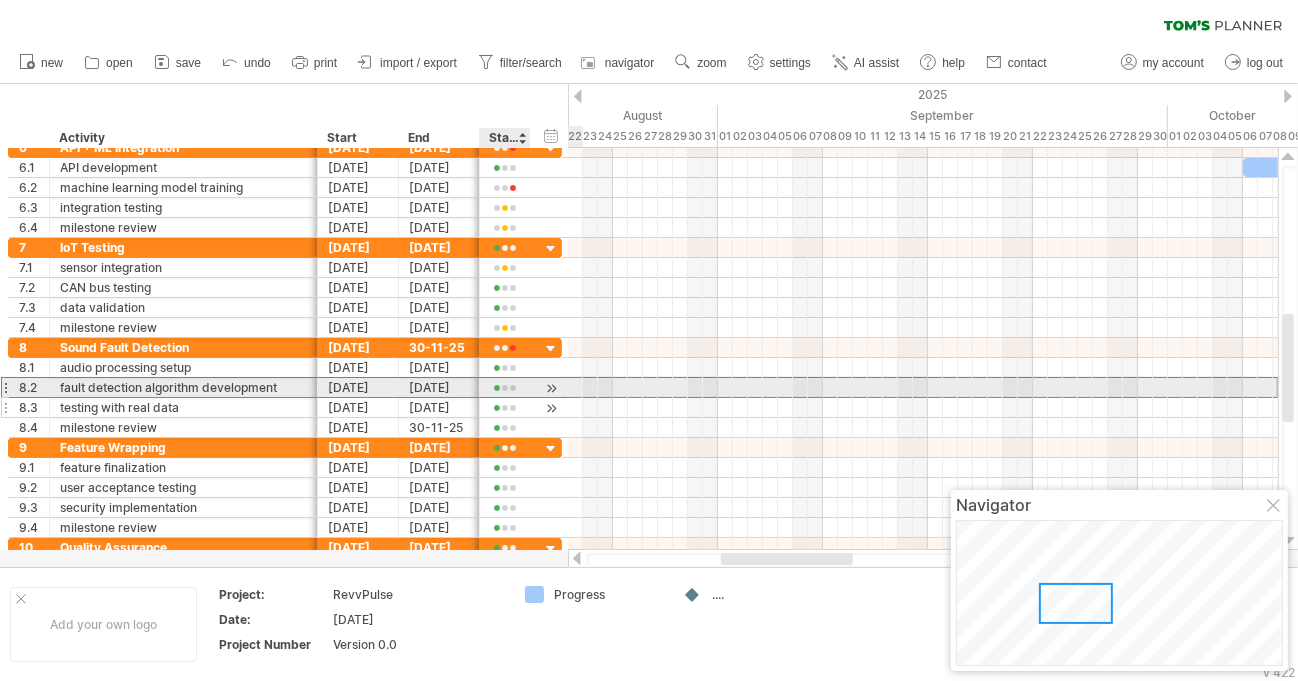 click on "**********" at bounding box center (285, 388) 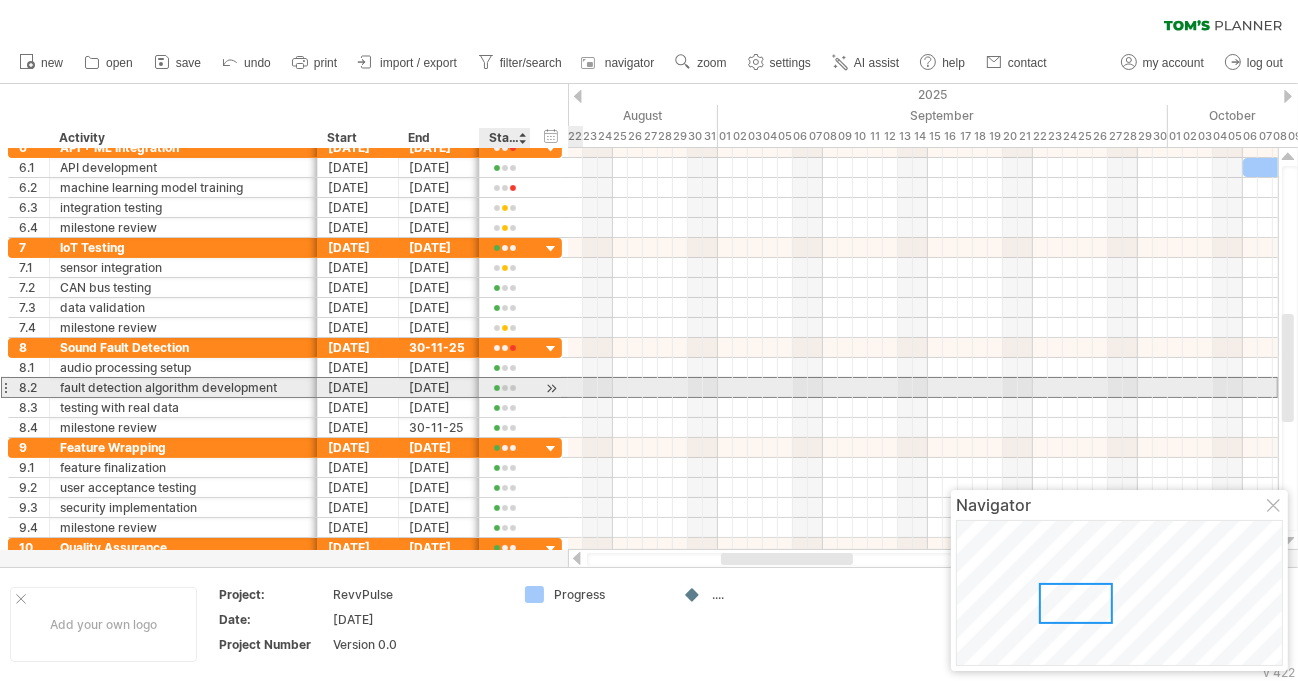 click at bounding box center [505, 388] 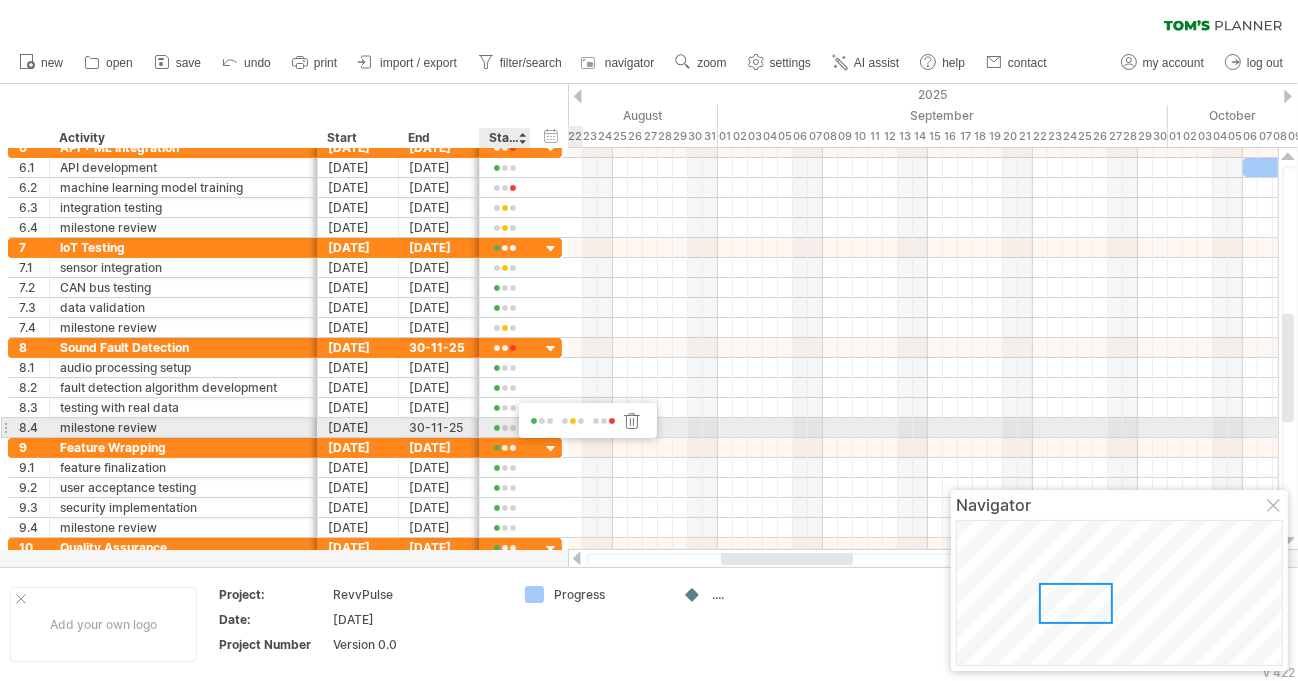 click at bounding box center (573, 421) 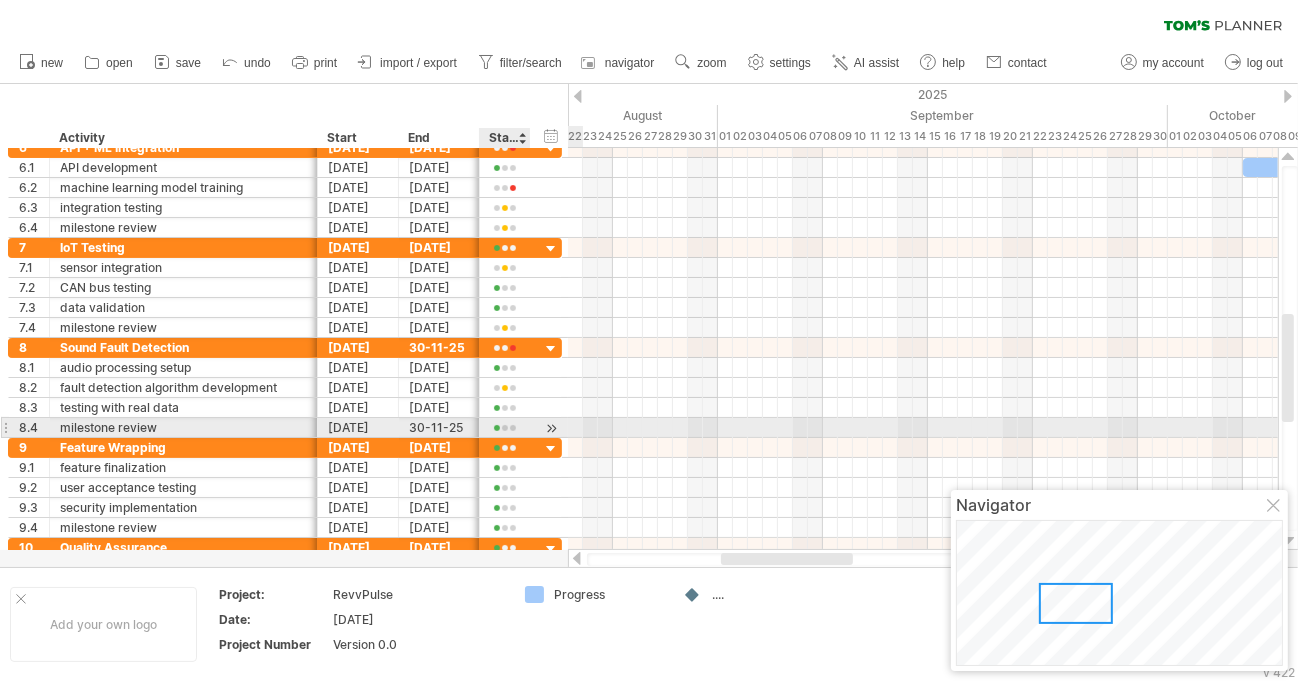 click at bounding box center (505, 428) 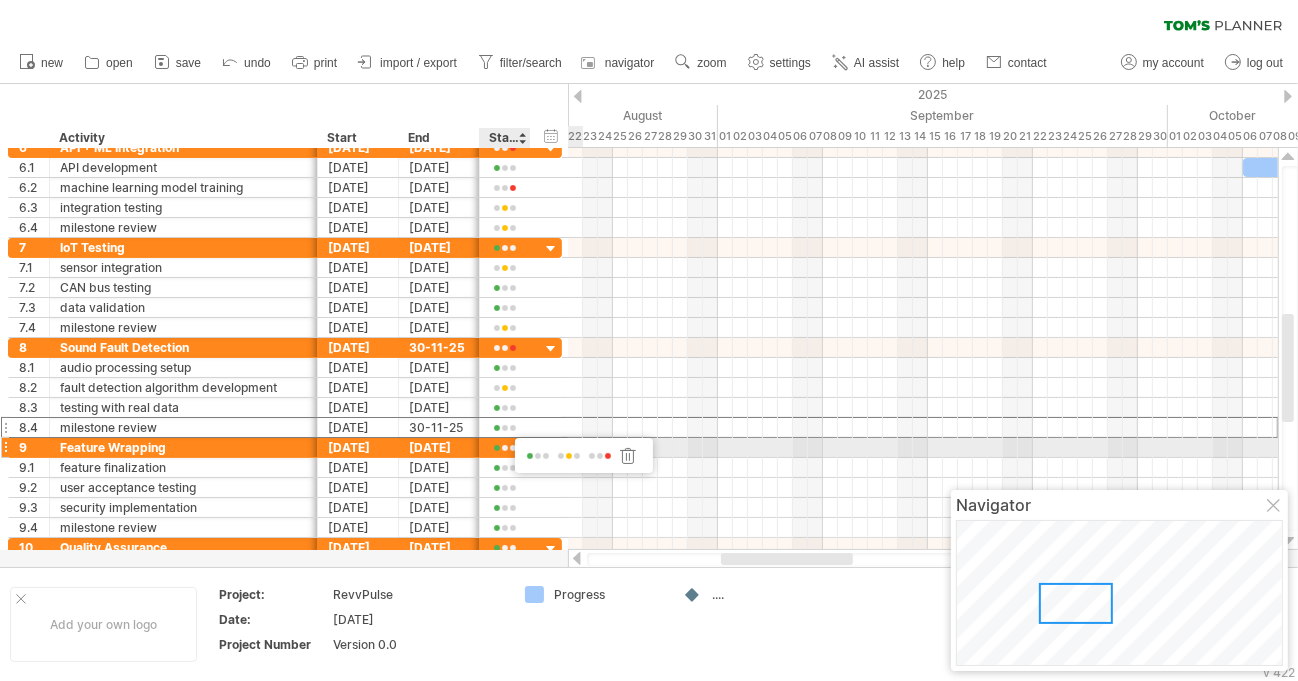 click at bounding box center [567, 457] 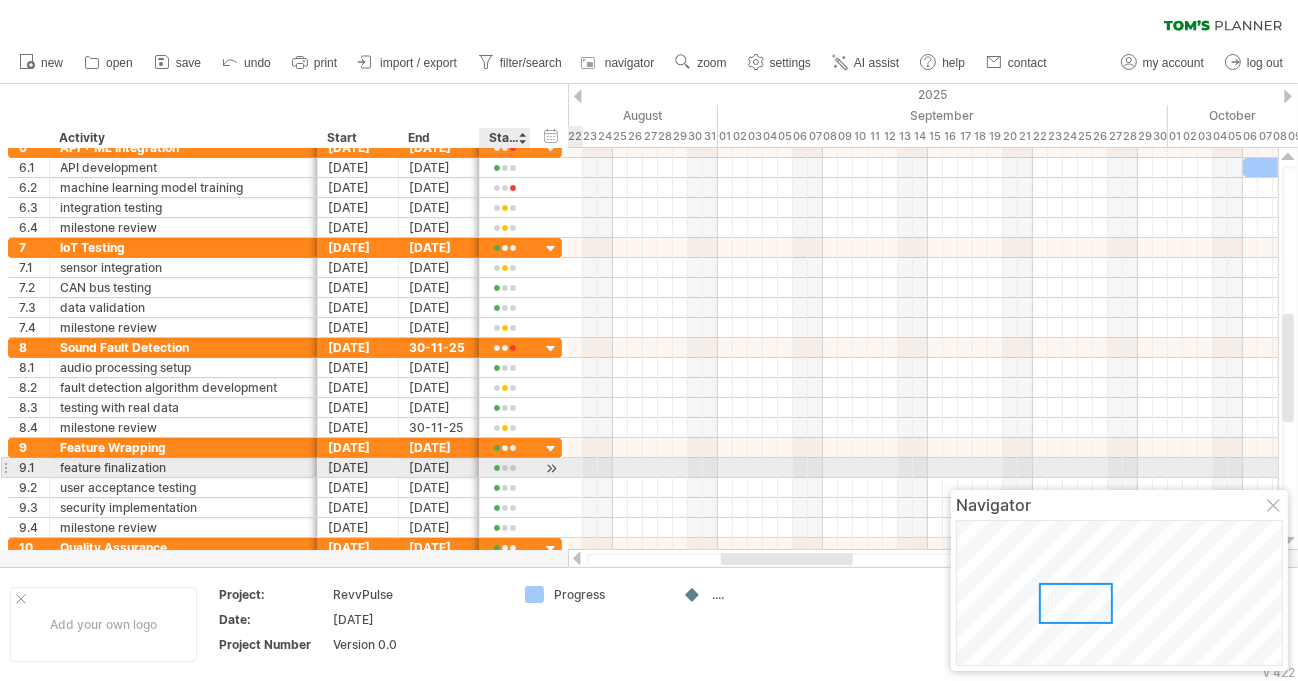 click at bounding box center (505, 468) 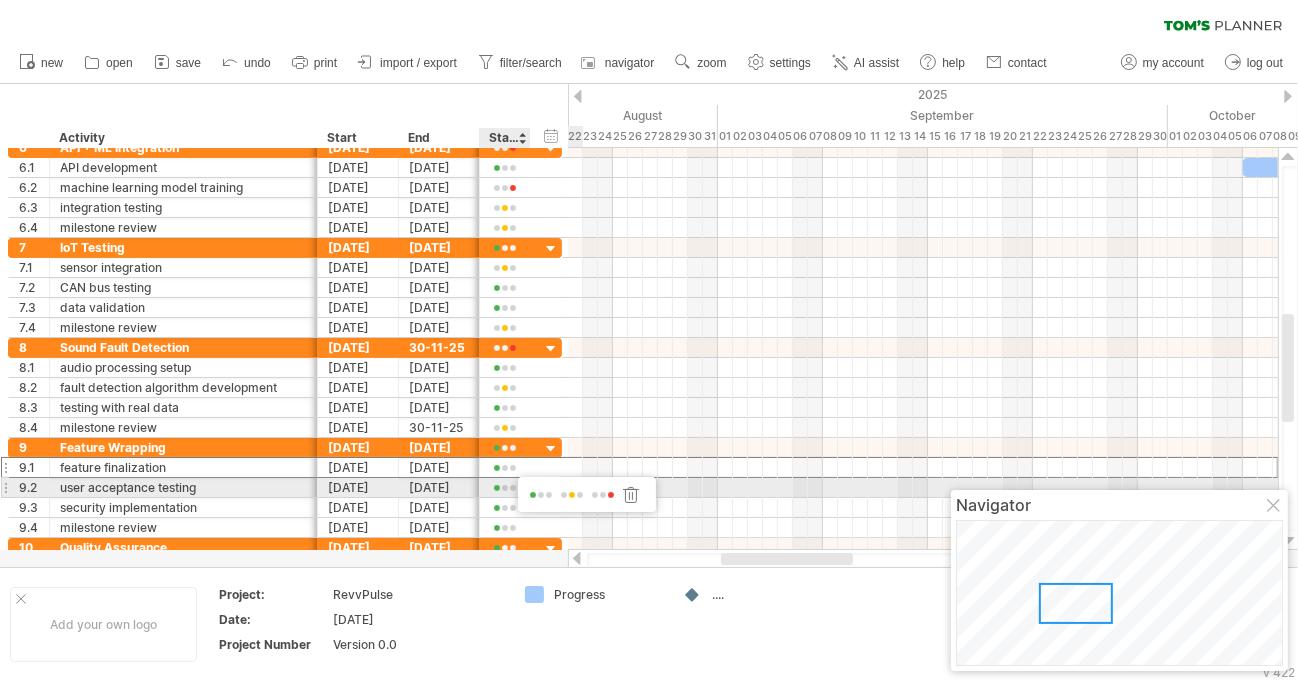 drag, startPoint x: 570, startPoint y: 490, endPoint x: 559, endPoint y: 491, distance: 11.045361 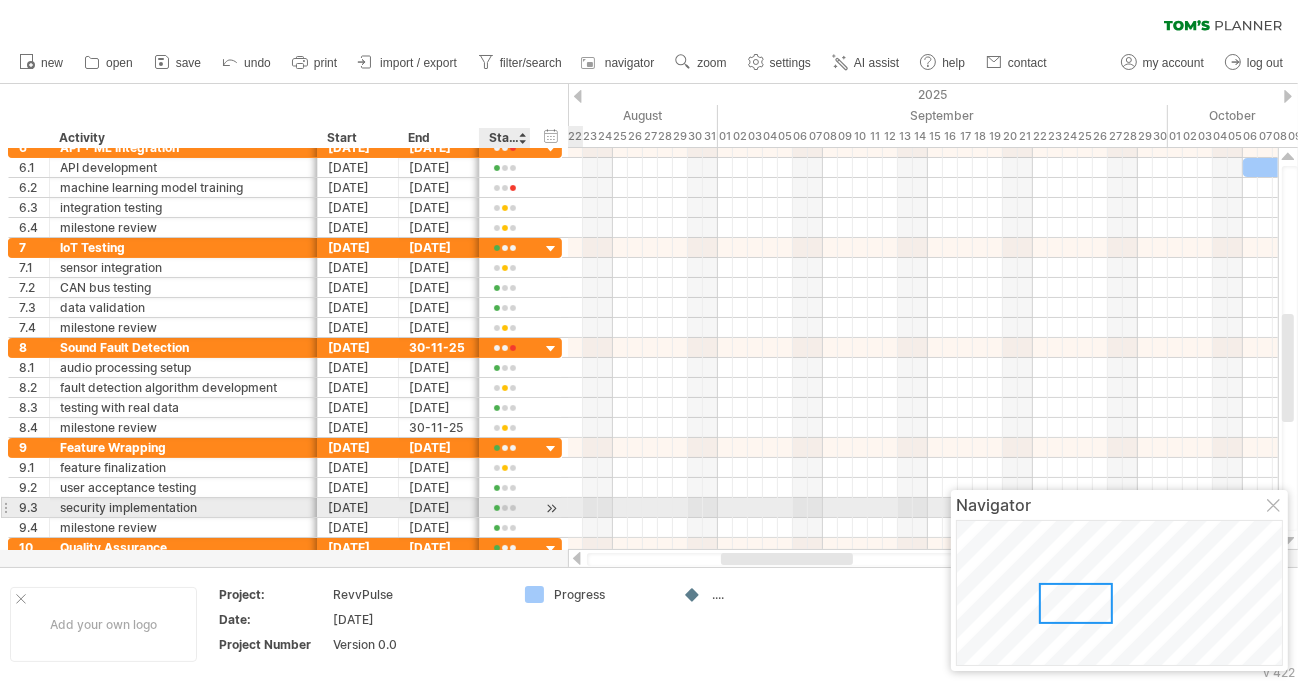 click at bounding box center [505, 508] 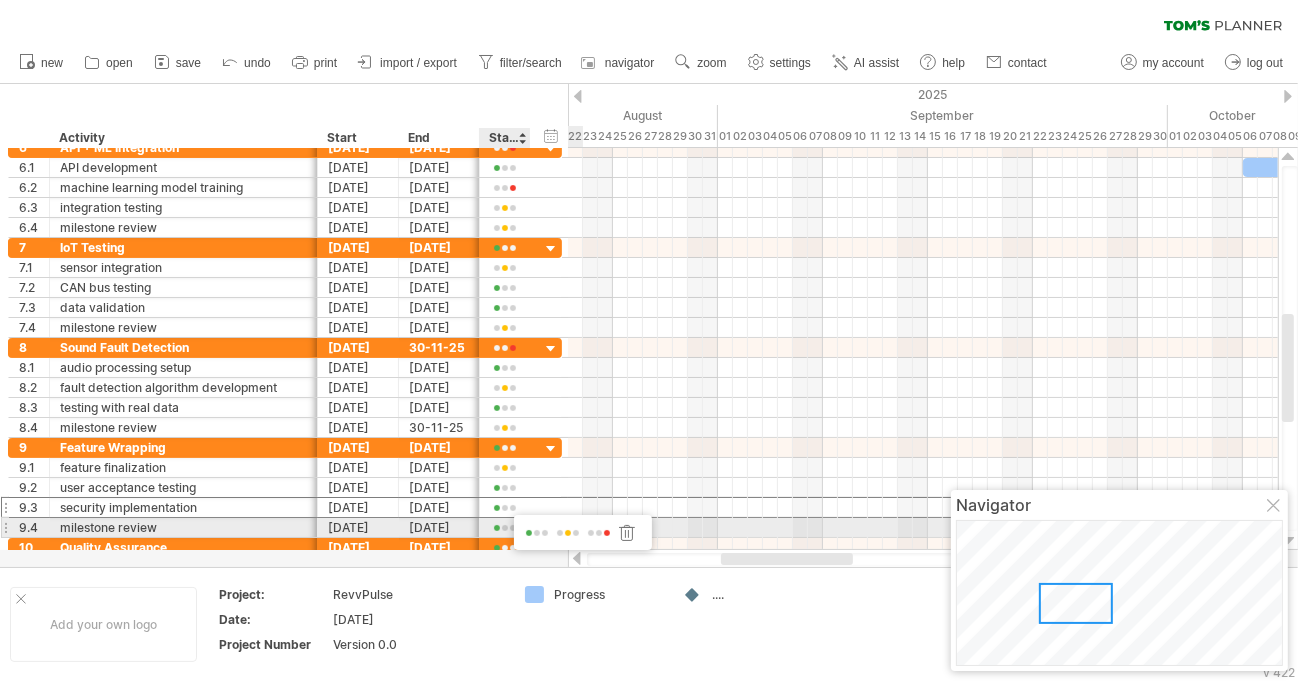 click at bounding box center [583, 529] 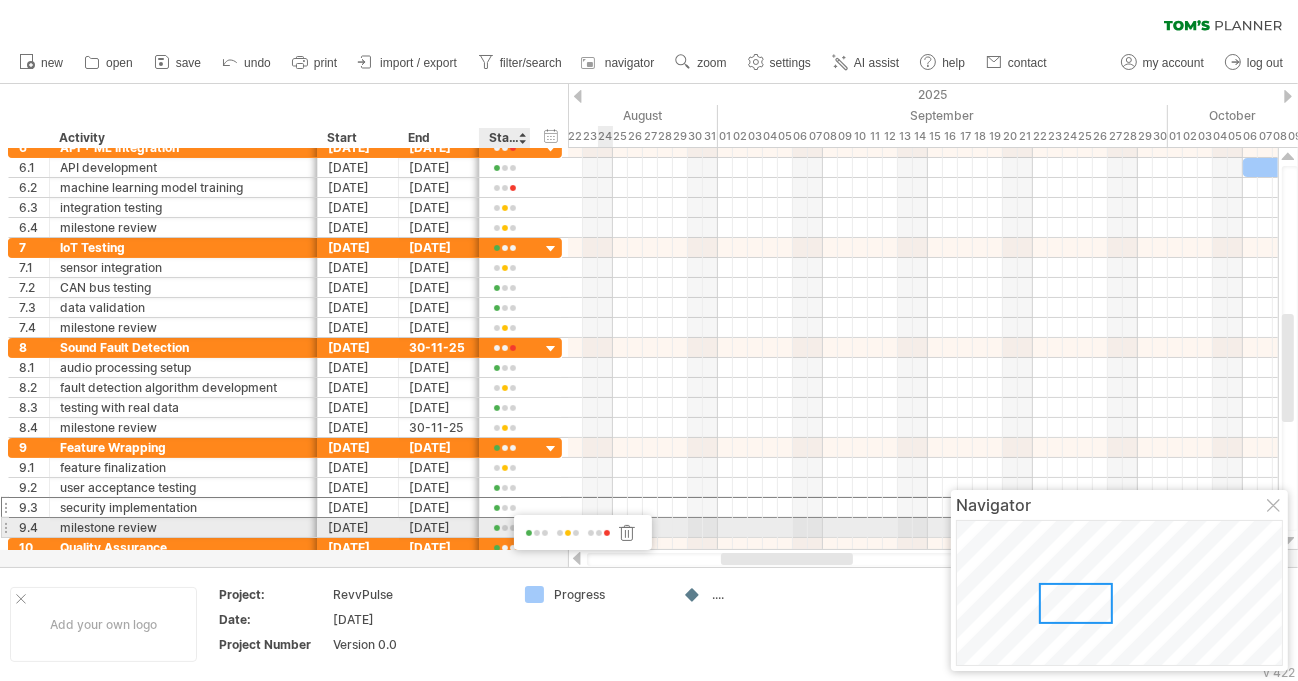 click at bounding box center [599, 533] 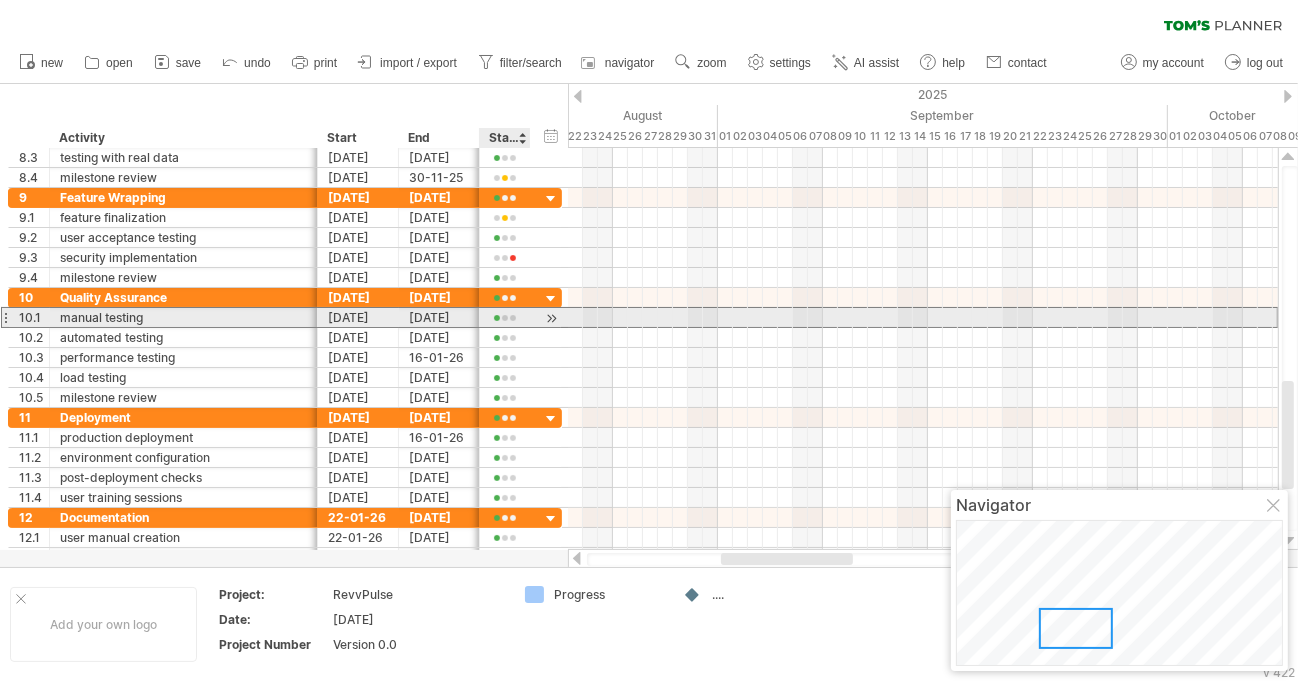 click at bounding box center [505, 318] 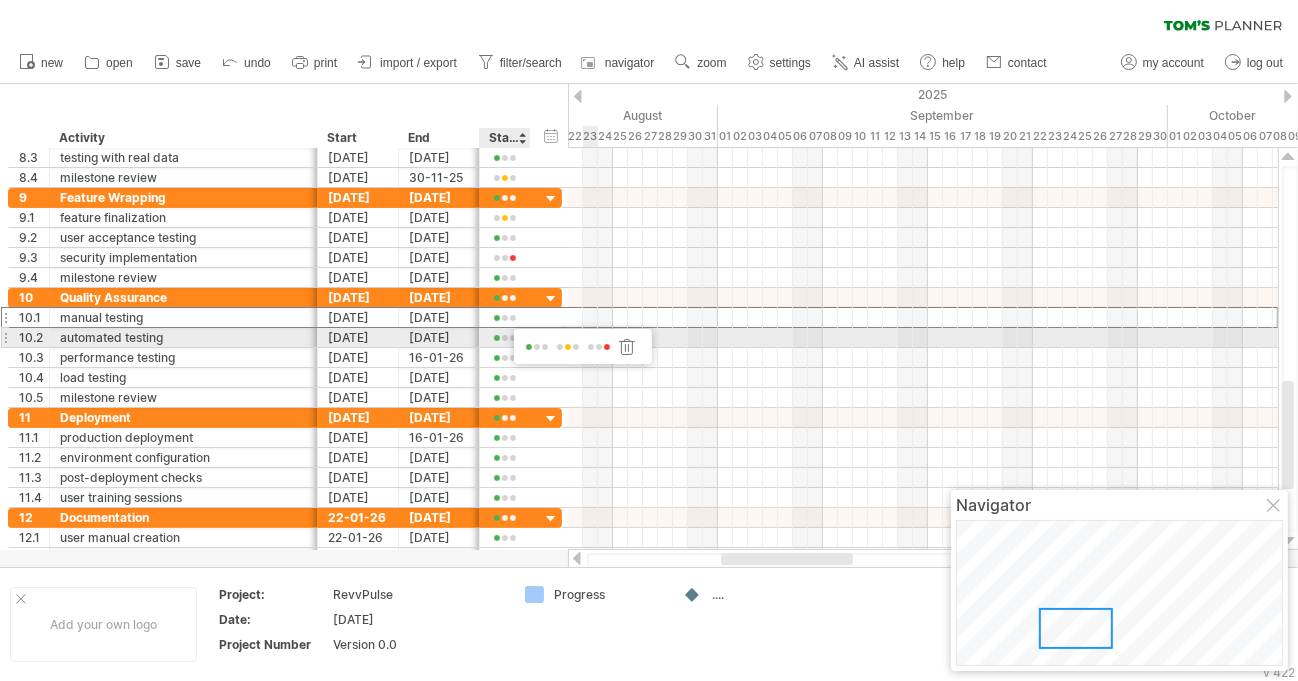 click at bounding box center [568, 347] 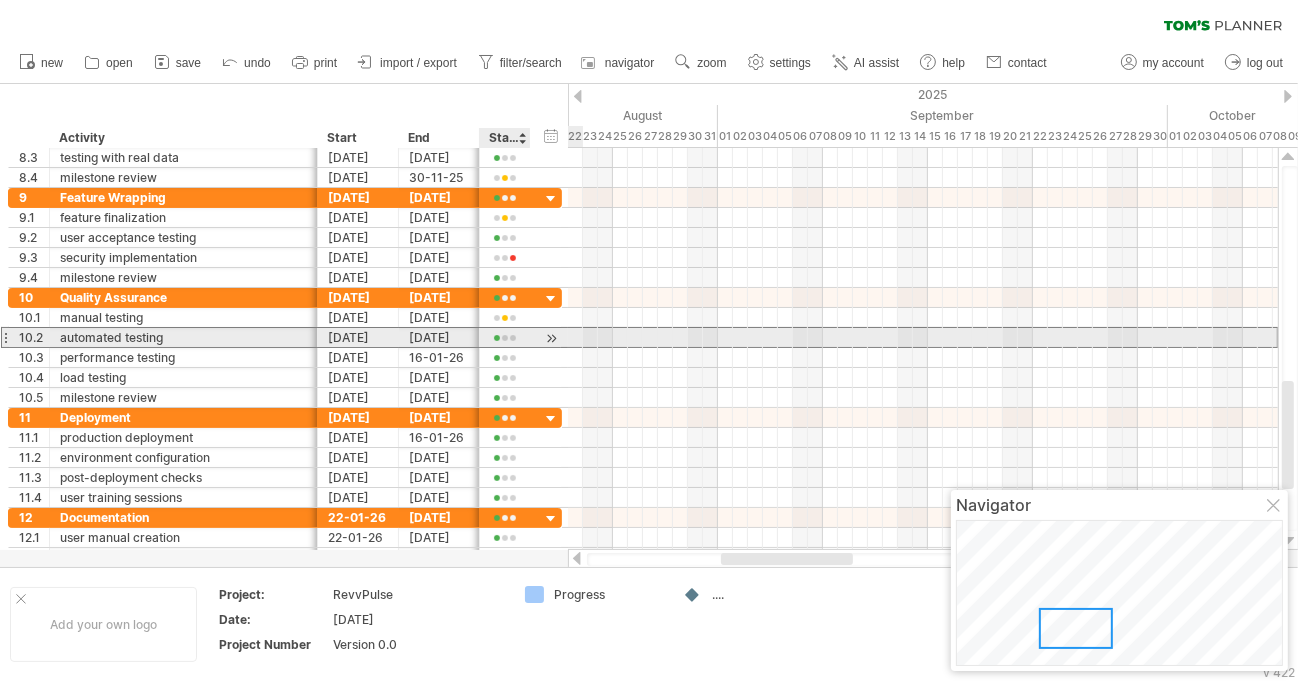 click at bounding box center [505, 338] 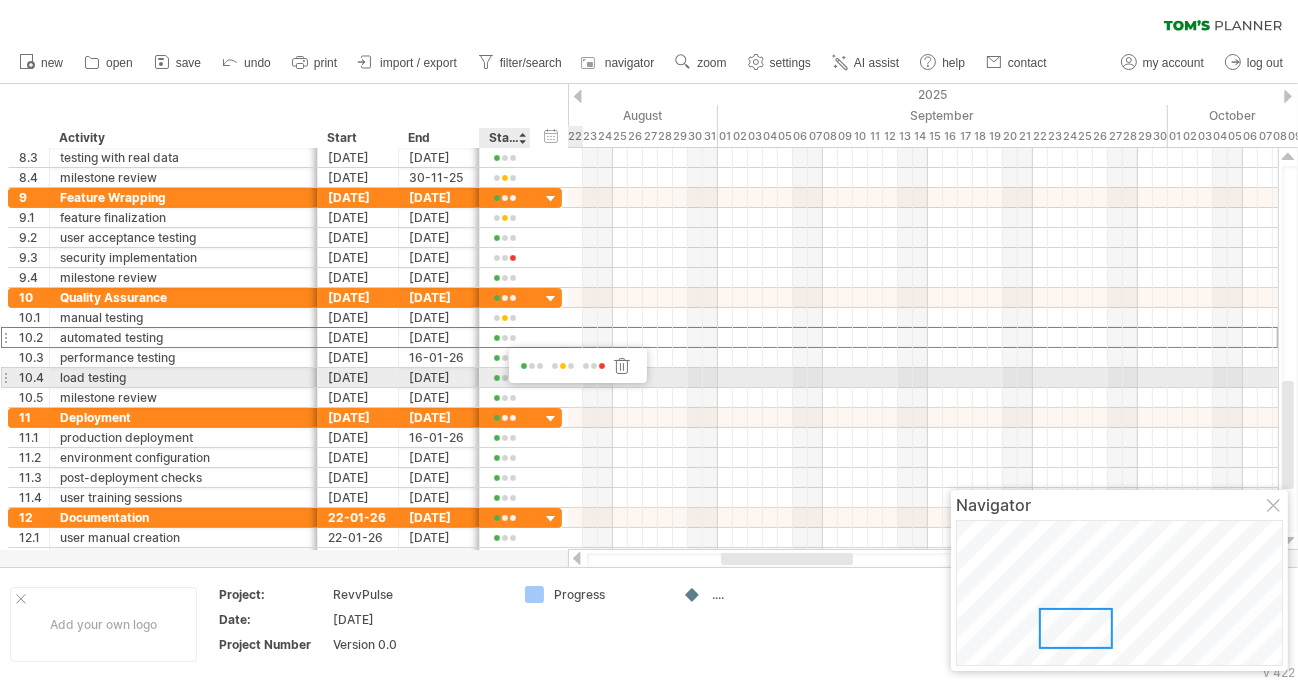 drag, startPoint x: 509, startPoint y: 381, endPoint x: 500, endPoint y: 376, distance: 10.29563 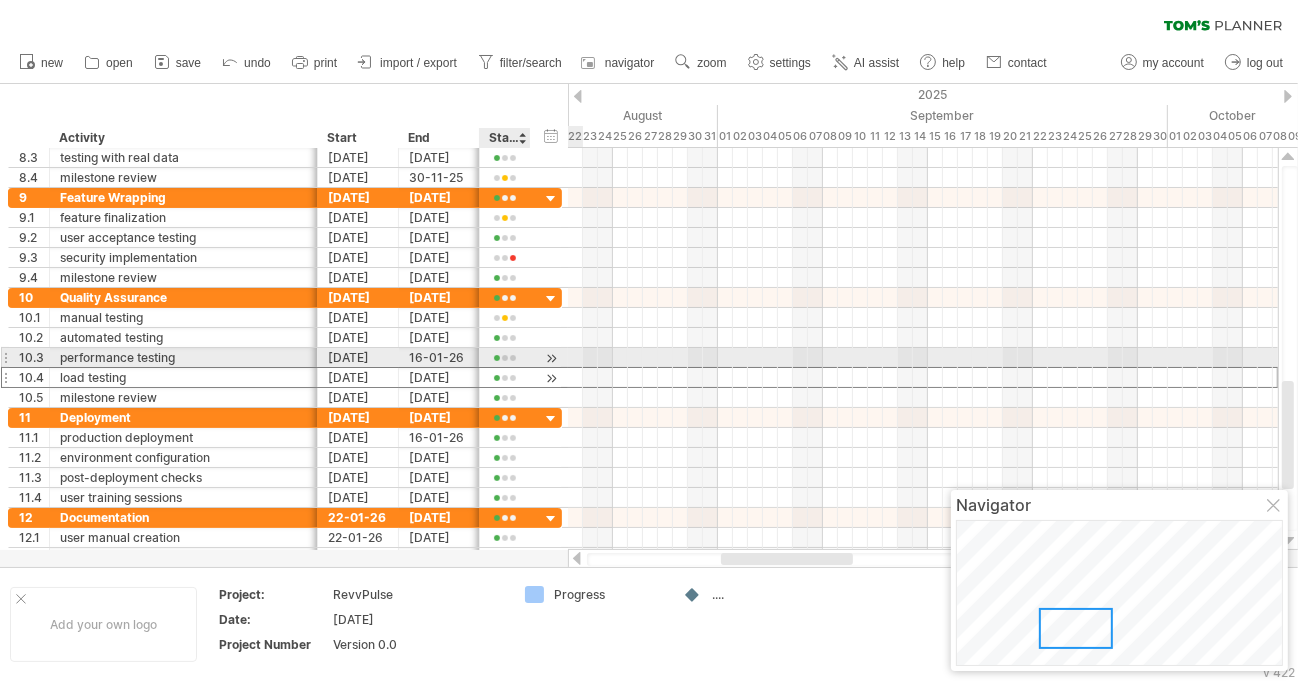 click at bounding box center (505, 377) 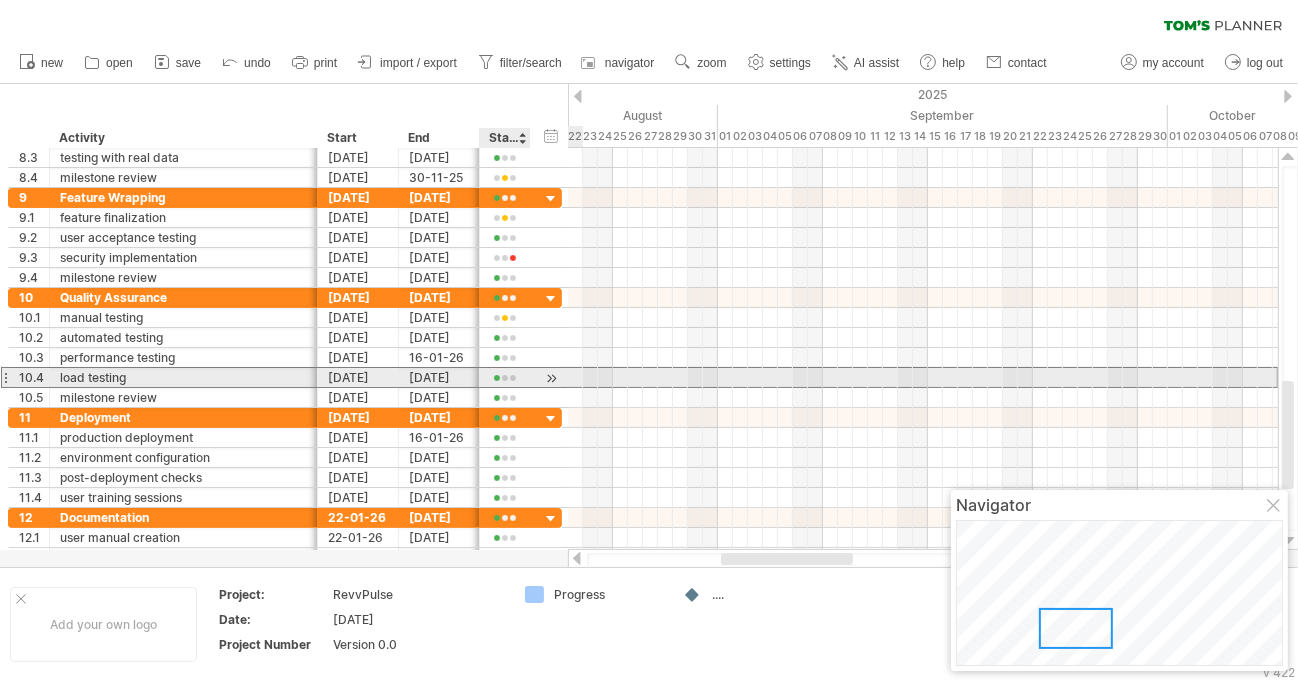 click at bounding box center (505, 378) 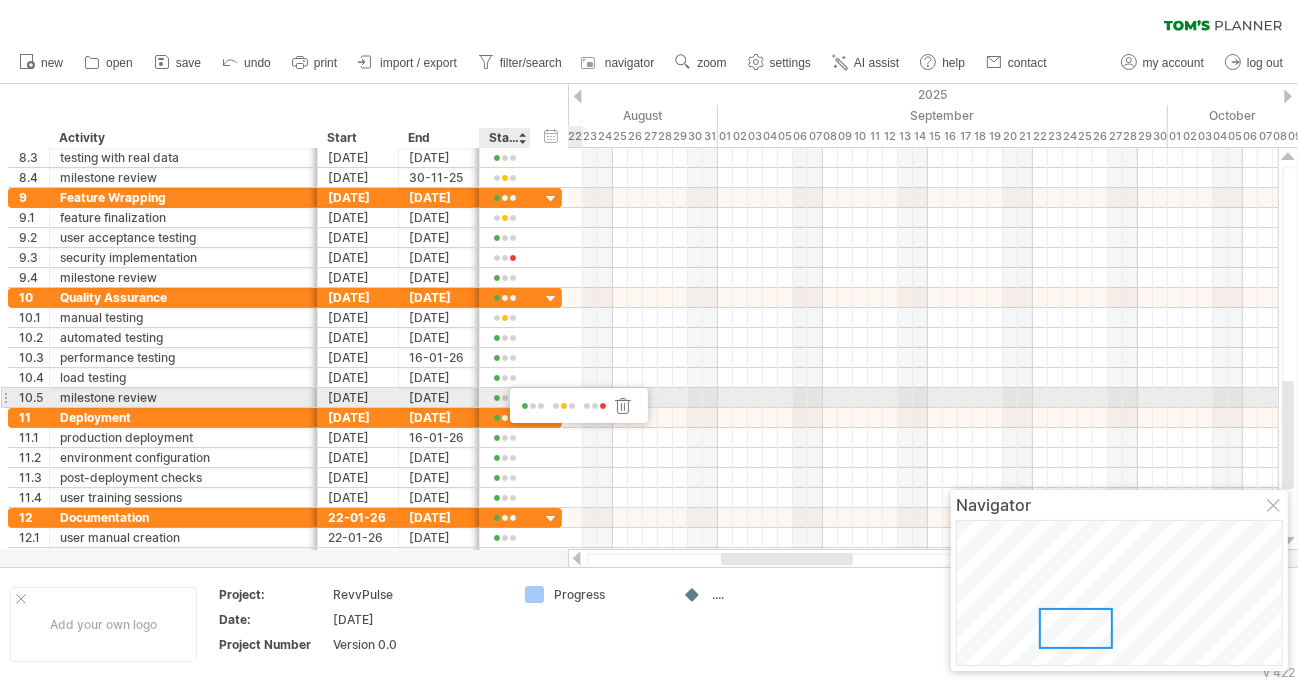 click at bounding box center [595, 406] 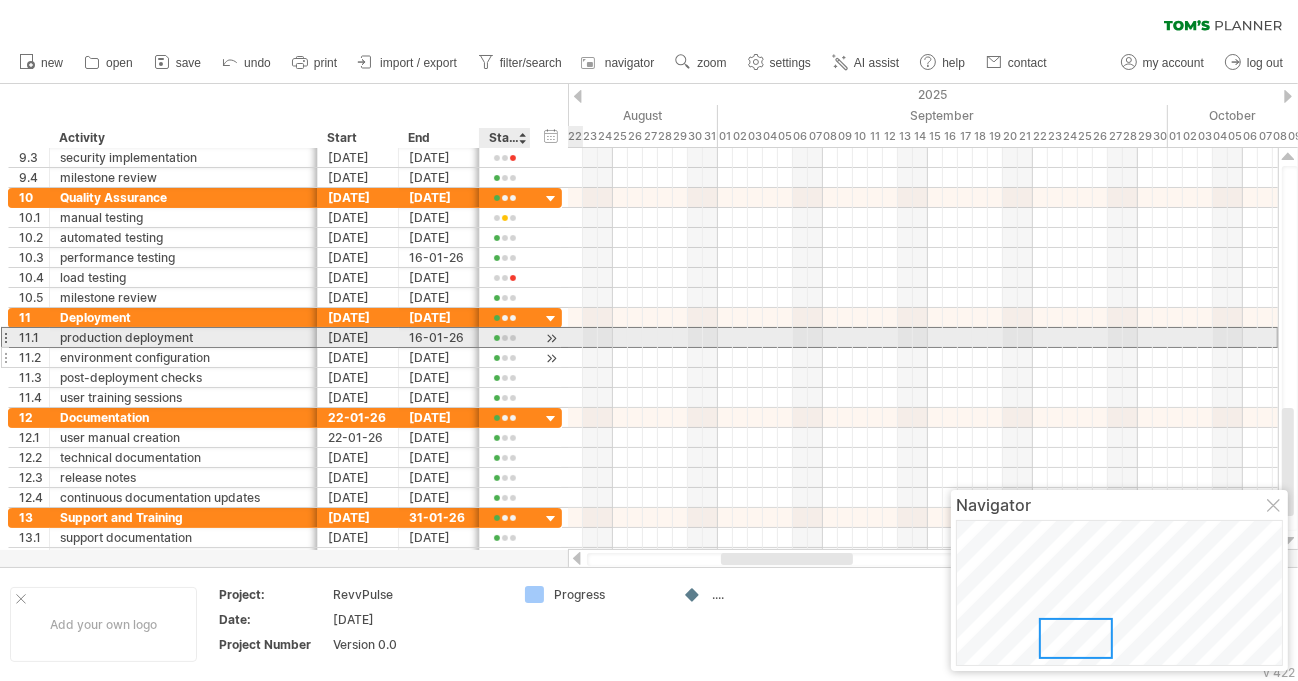 click on "[DATE] [DATE]" at bounding box center [285, 337] 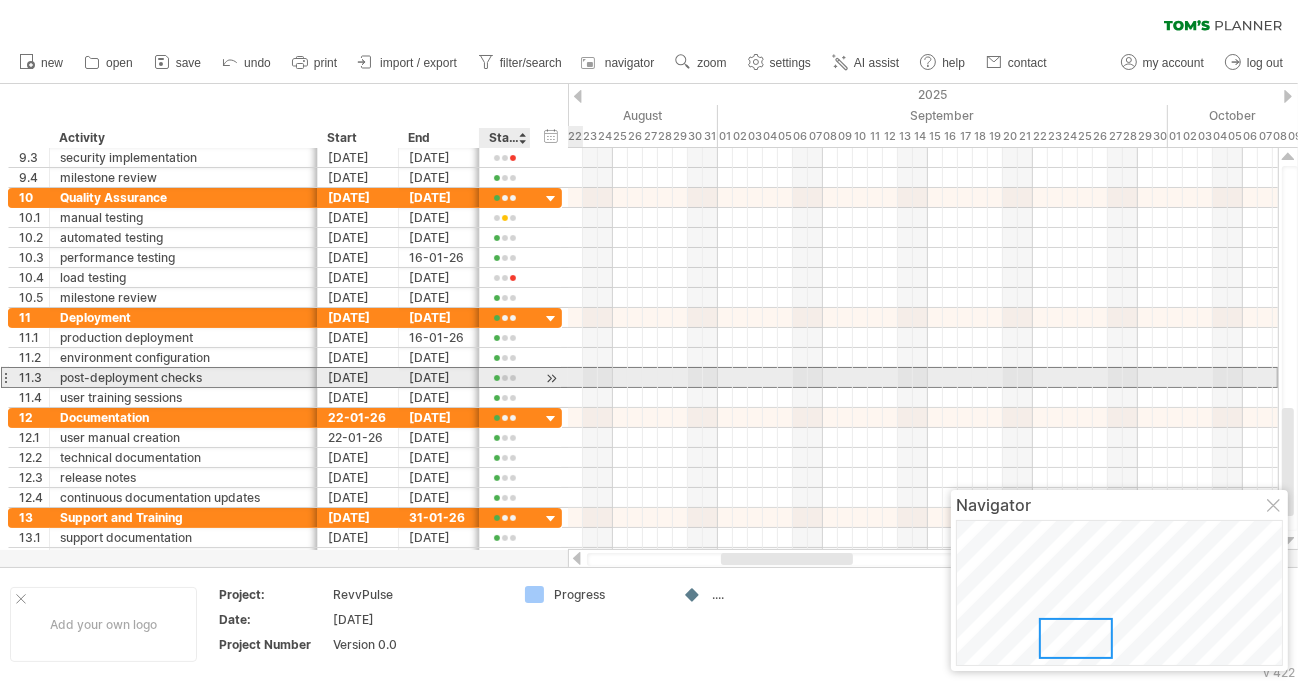 click at bounding box center (505, 378) 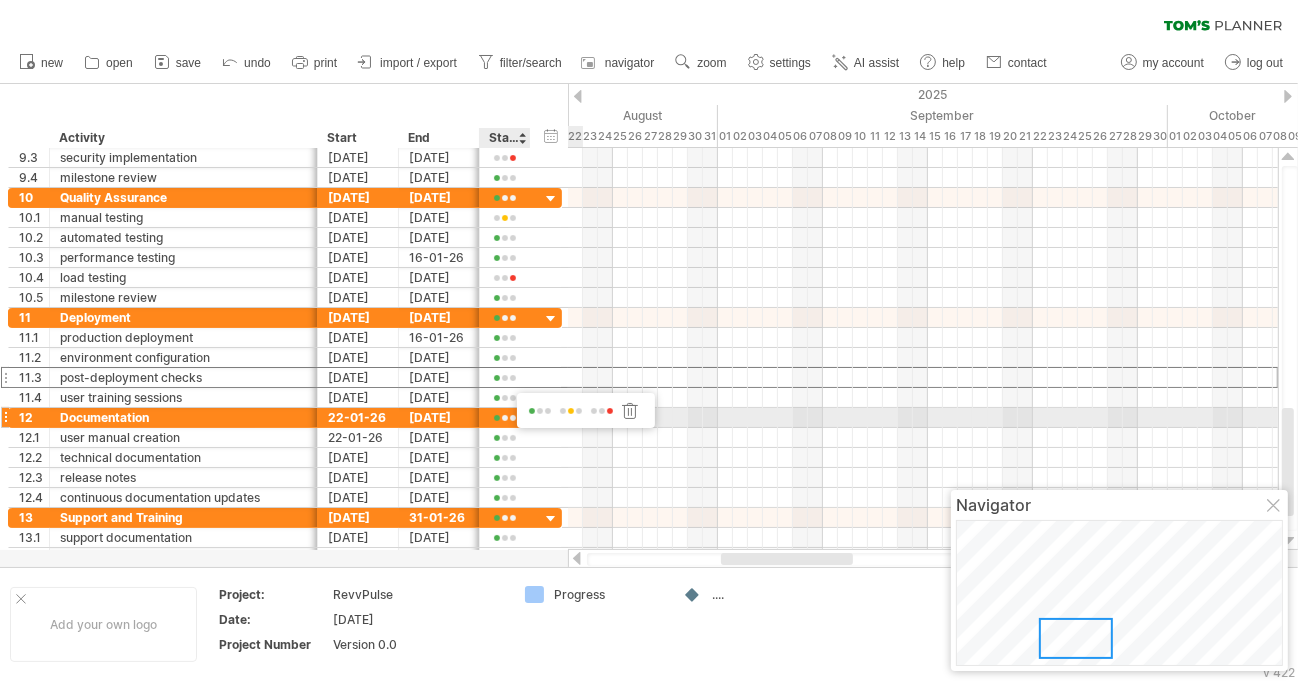 click at bounding box center (540, 411) 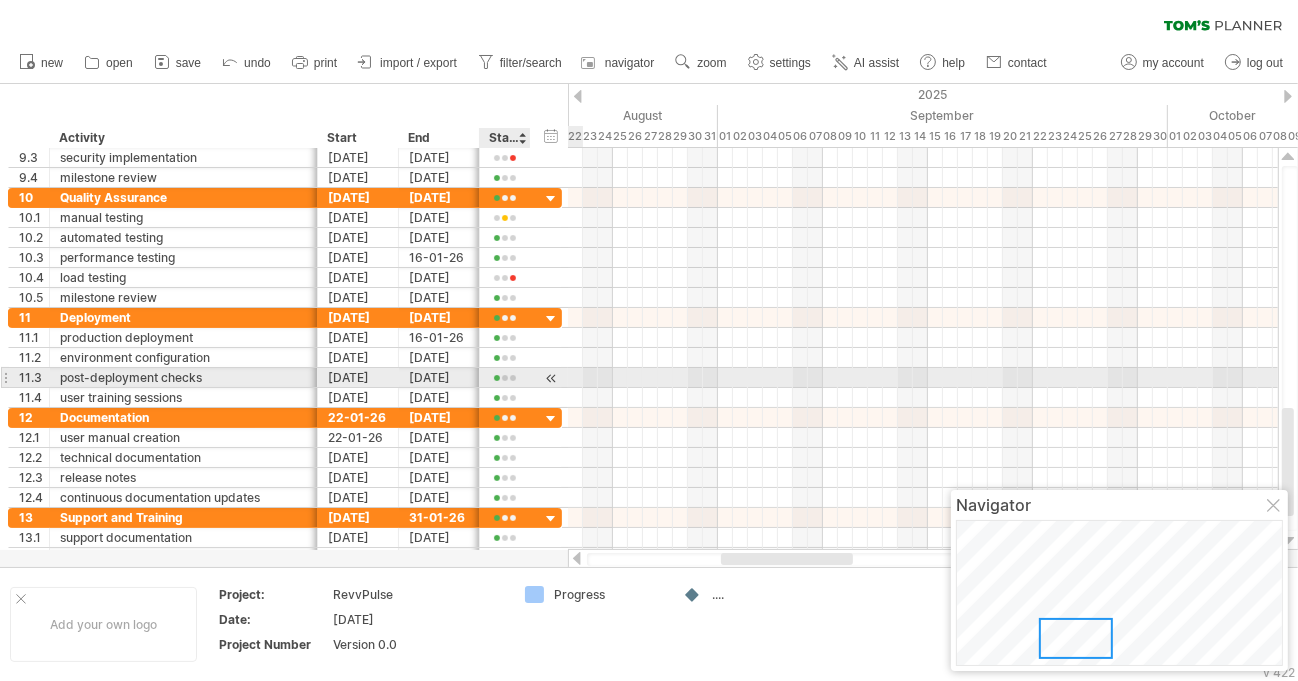 click at bounding box center (505, 378) 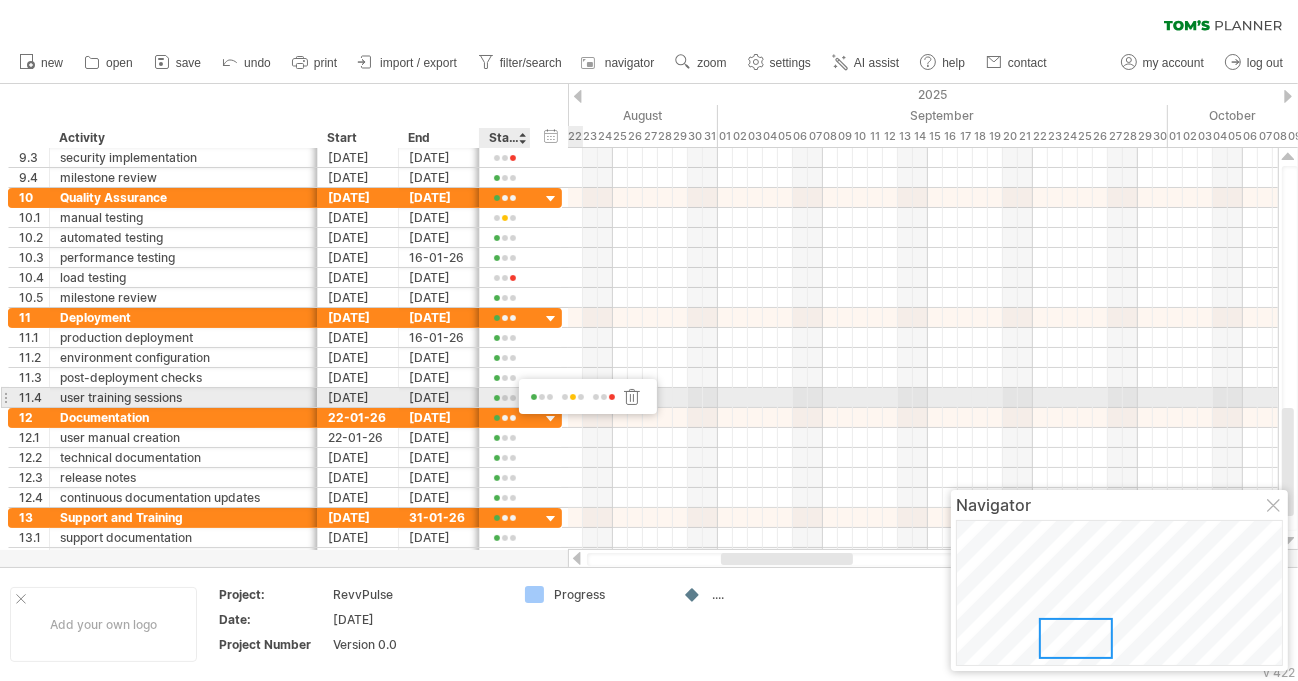 click at bounding box center [573, 397] 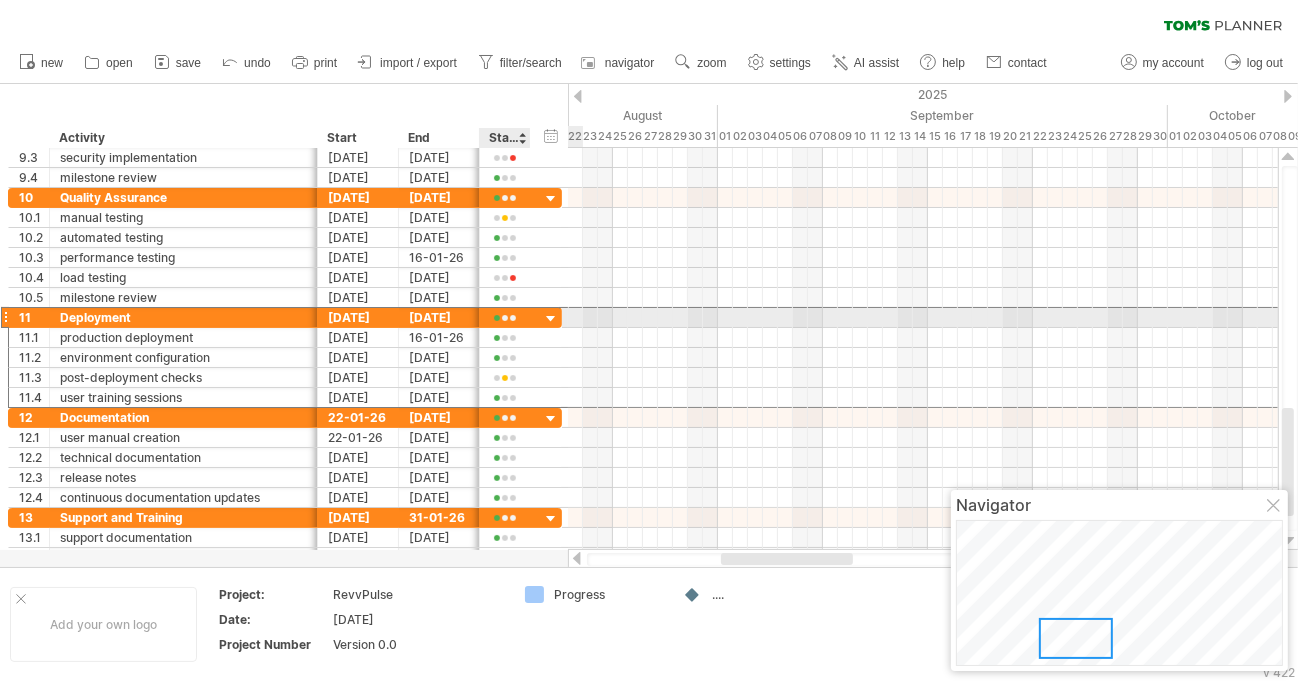 click at bounding box center (505, 318) 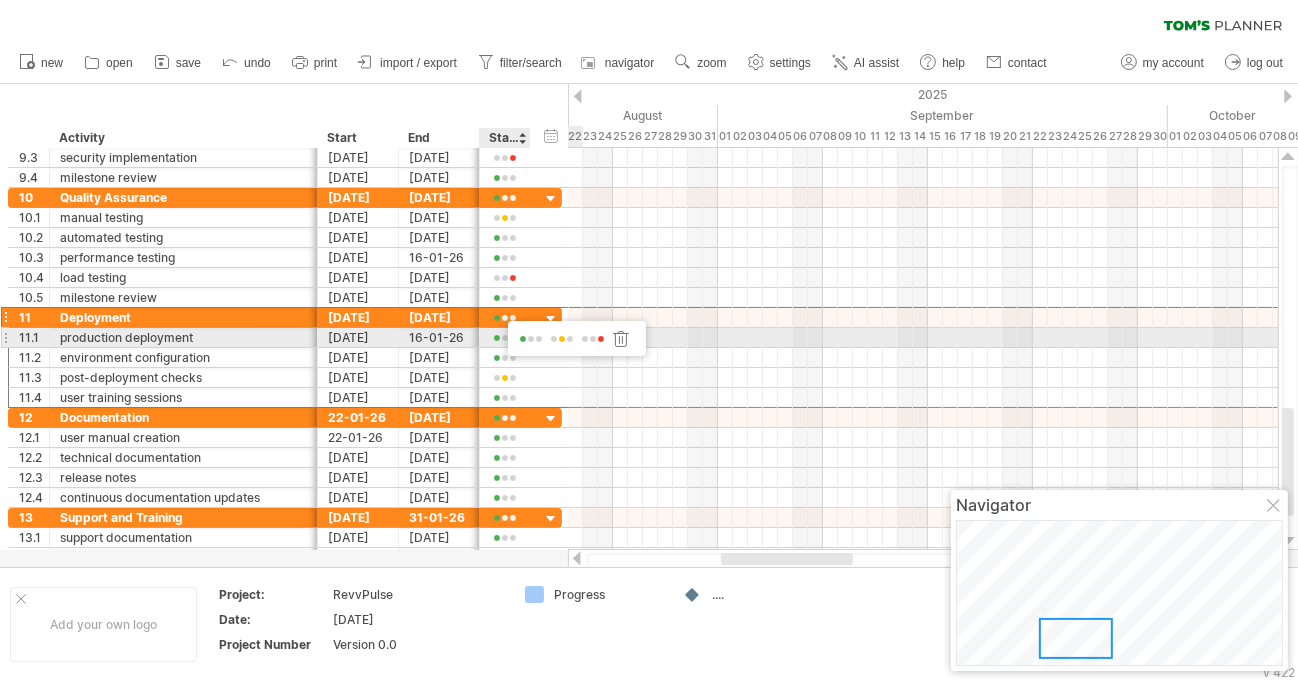 click at bounding box center (593, 339) 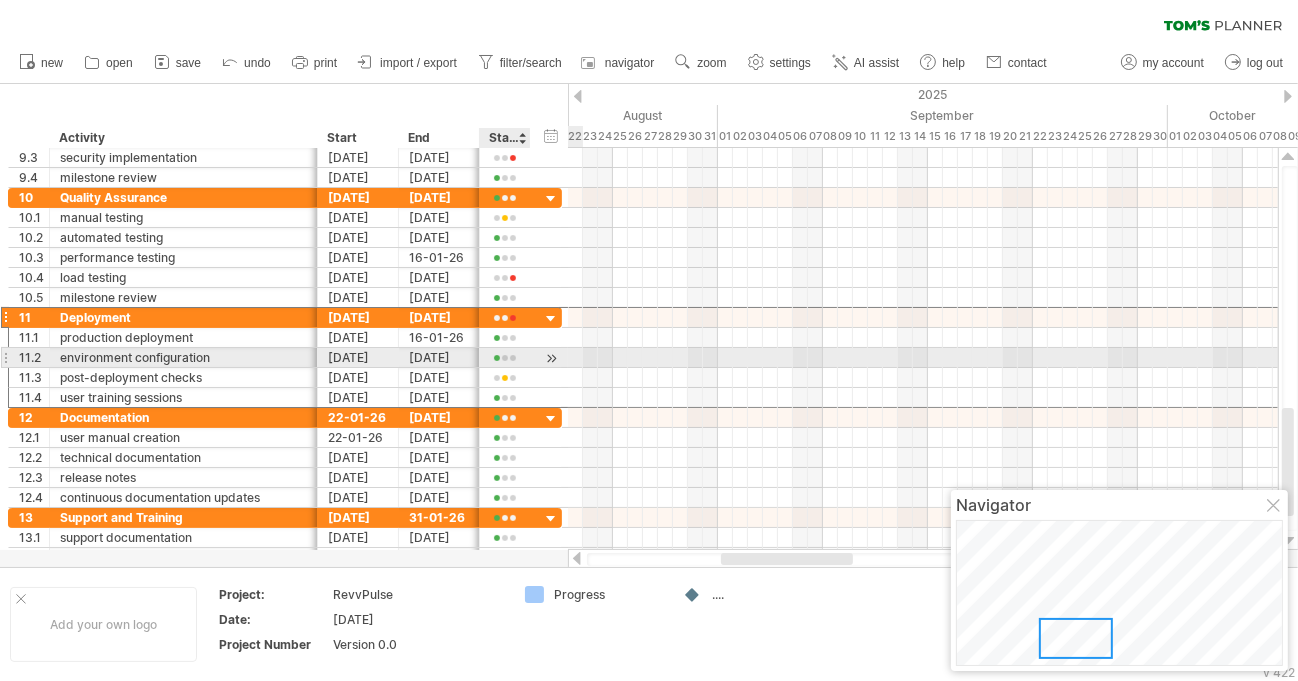 click at bounding box center [505, 358] 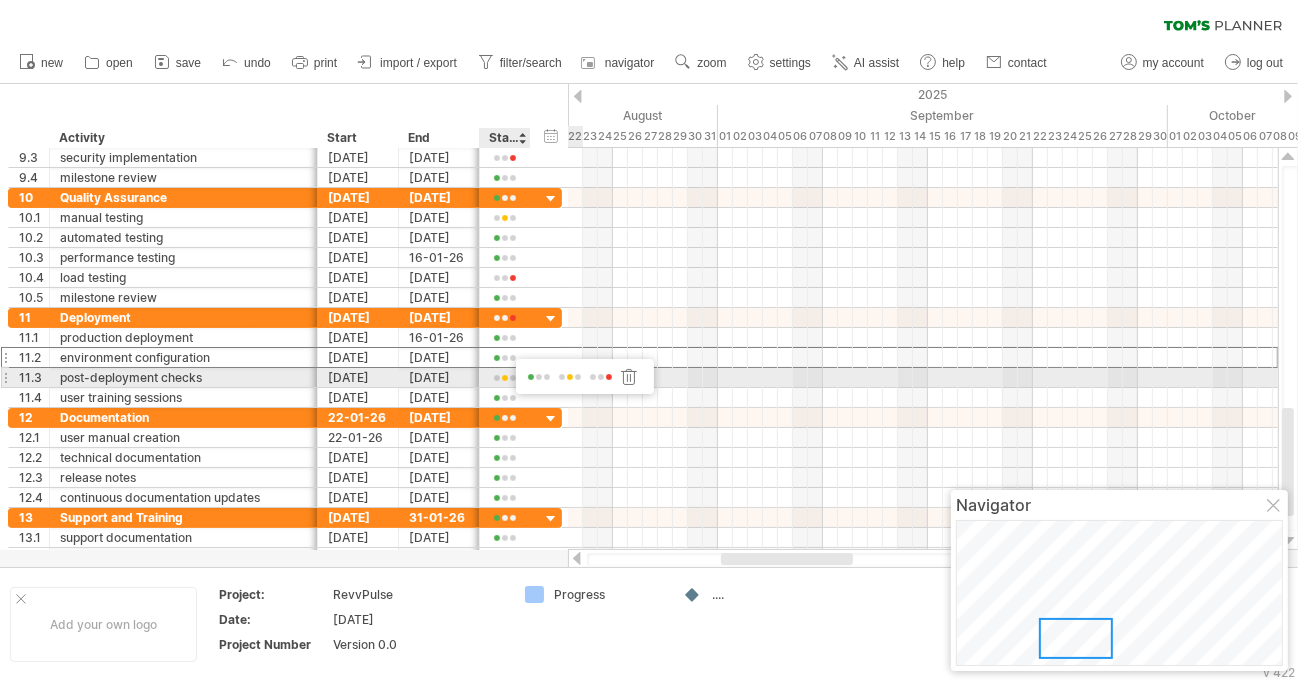 click at bounding box center (570, 377) 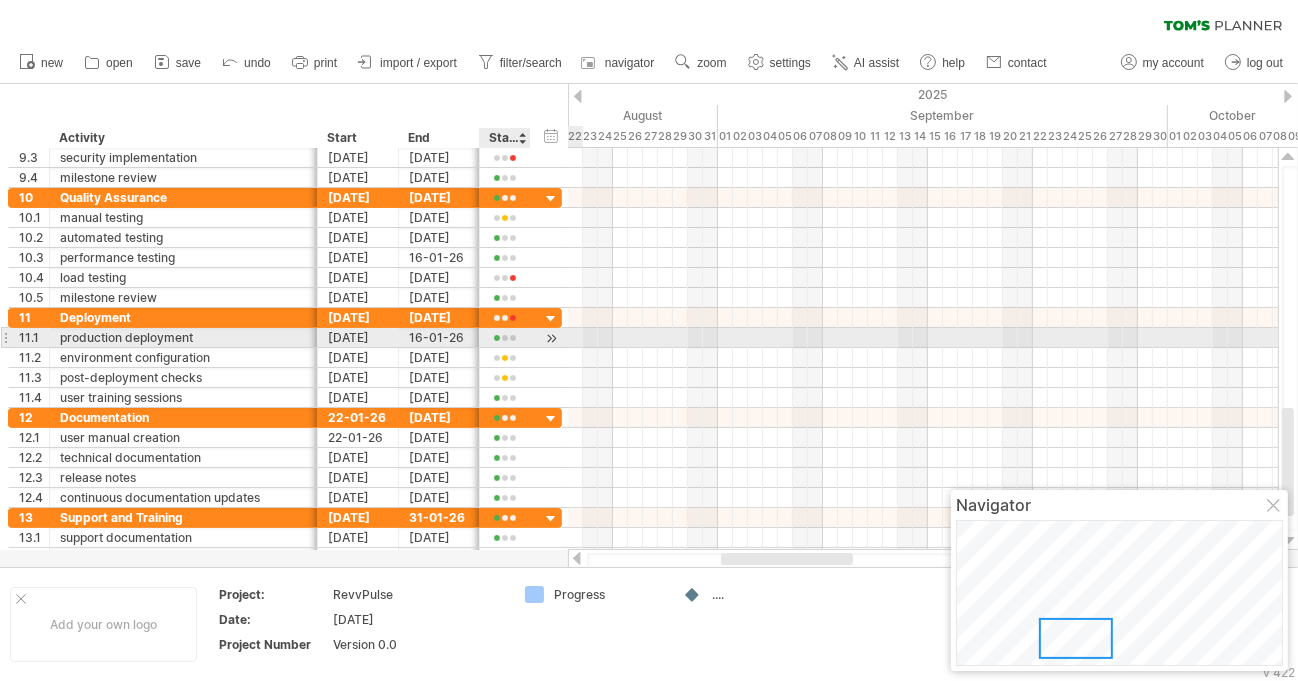click at bounding box center (505, 338) 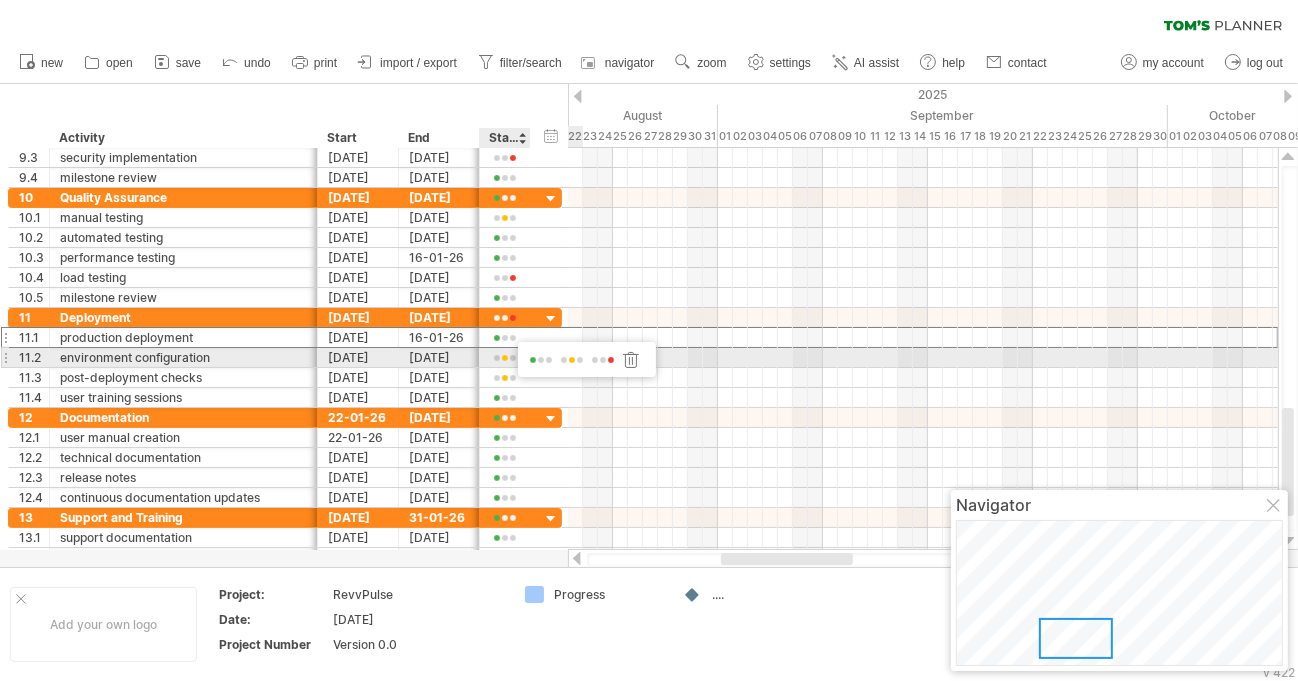 click at bounding box center [572, 360] 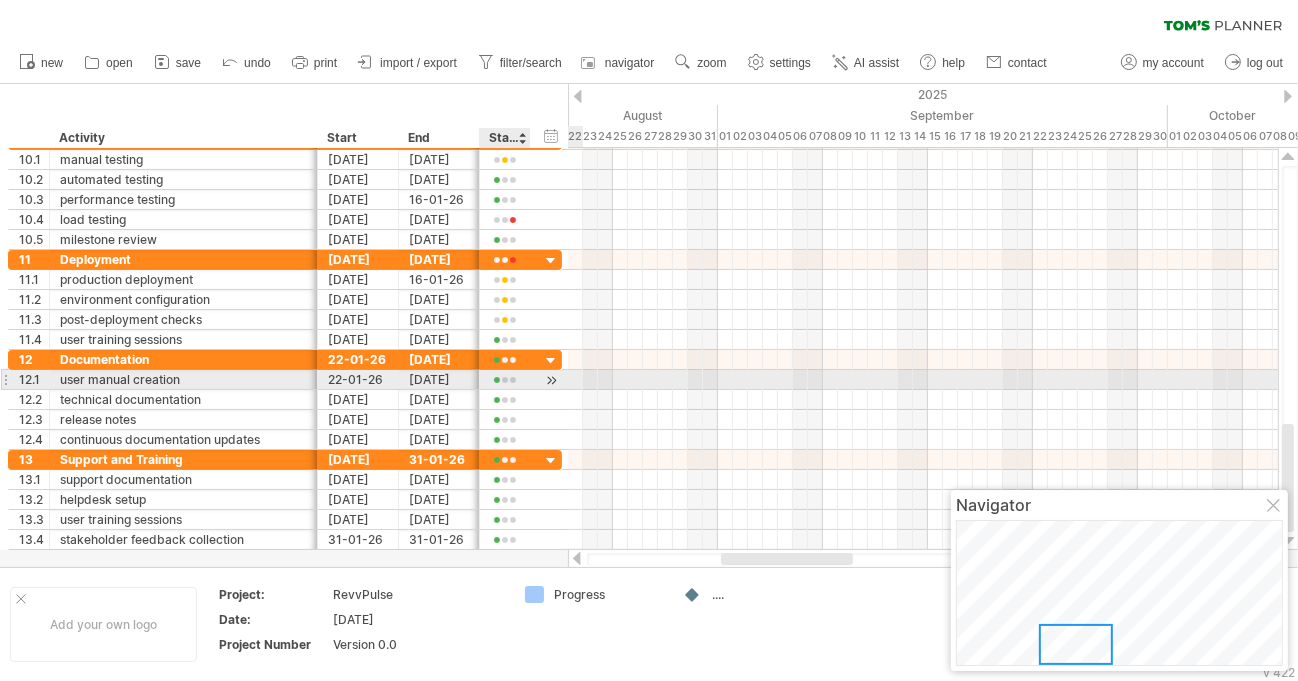 click at bounding box center [505, 380] 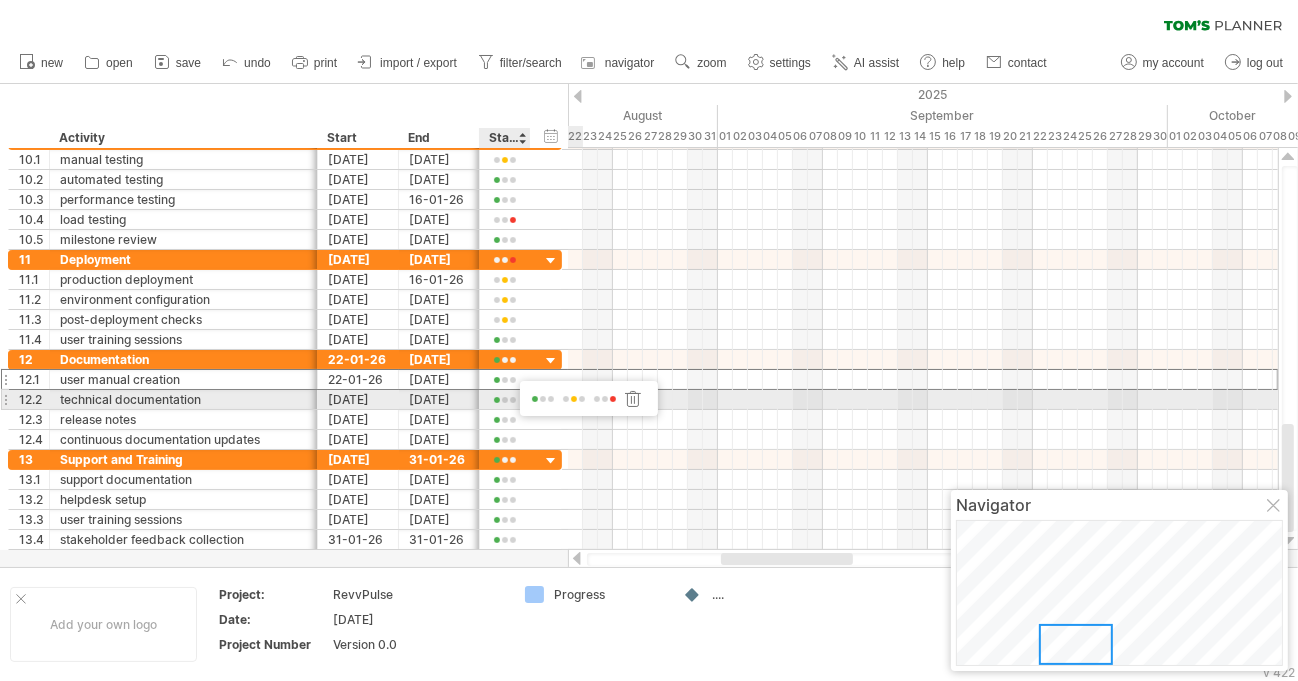 drag, startPoint x: 569, startPoint y: 397, endPoint x: 561, endPoint y: 388, distance: 12.0415945 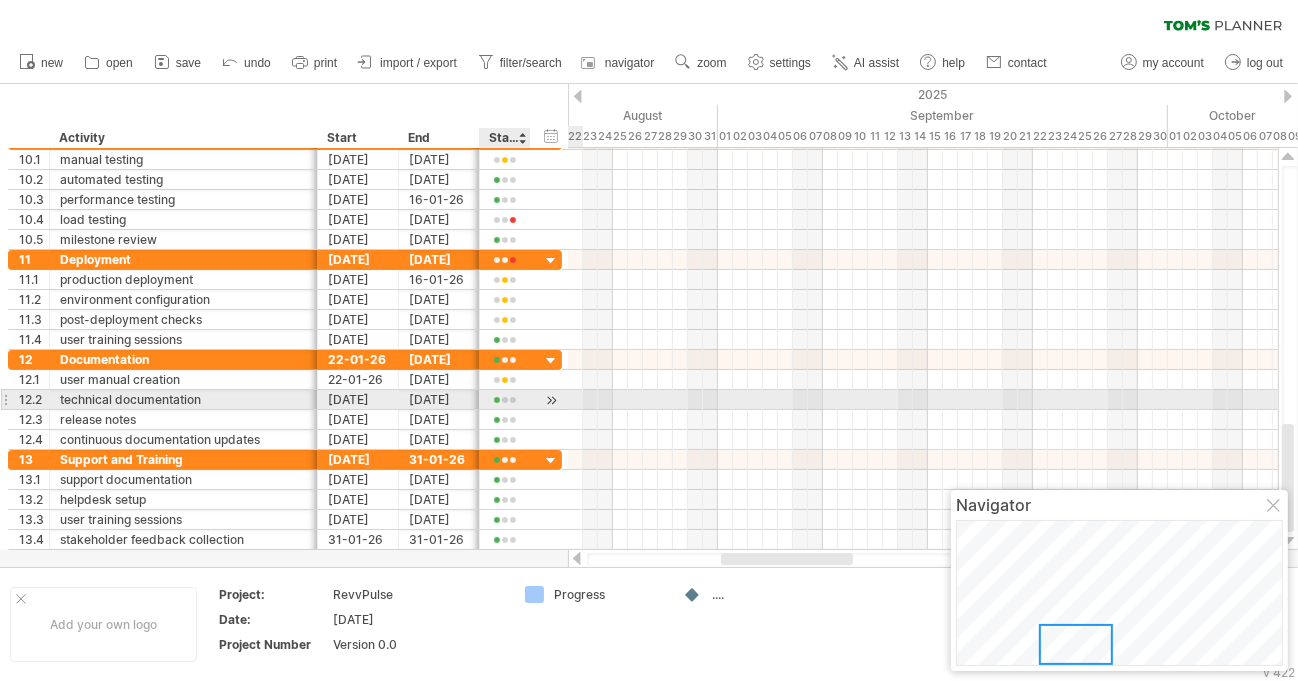 click at bounding box center (505, 400) 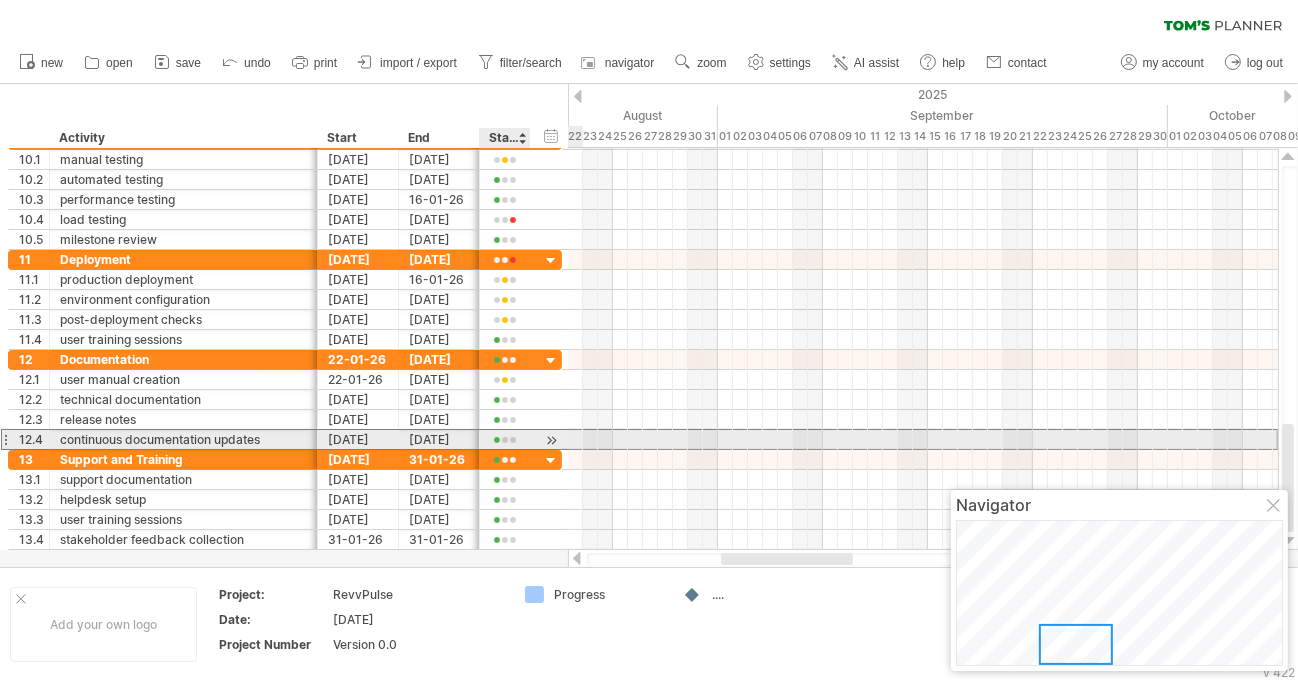 click at bounding box center (505, 440) 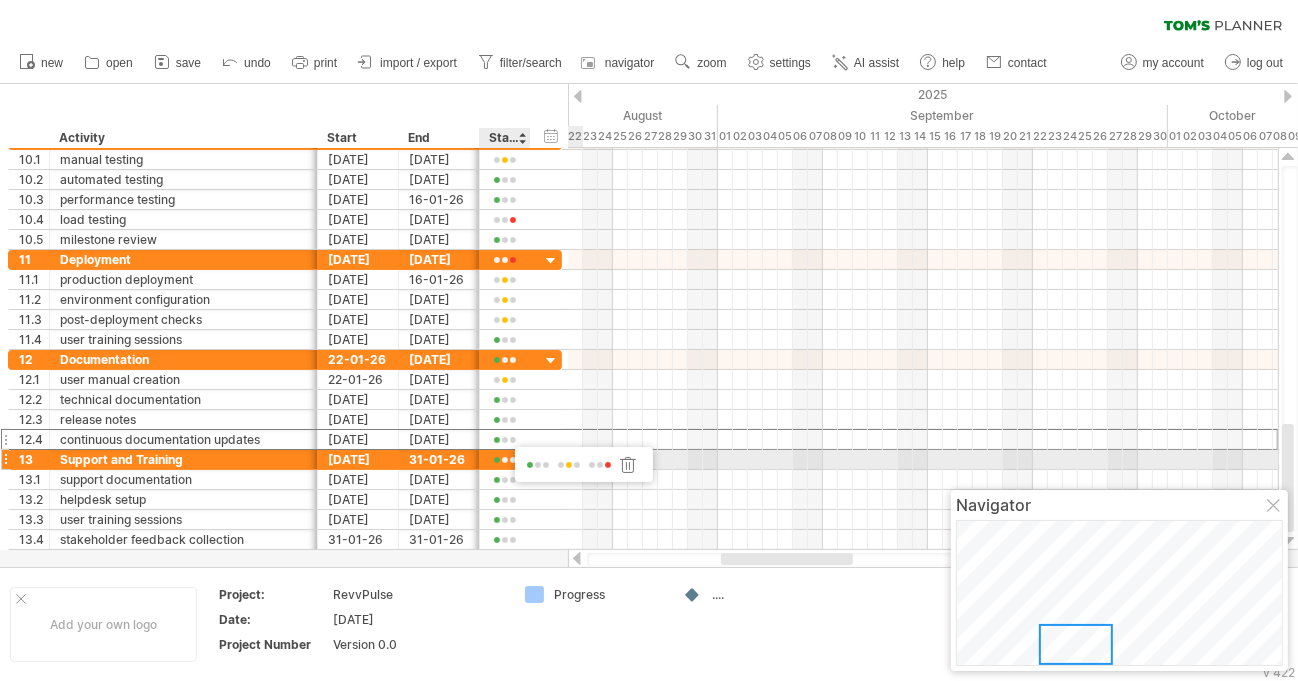 click at bounding box center (600, 465) 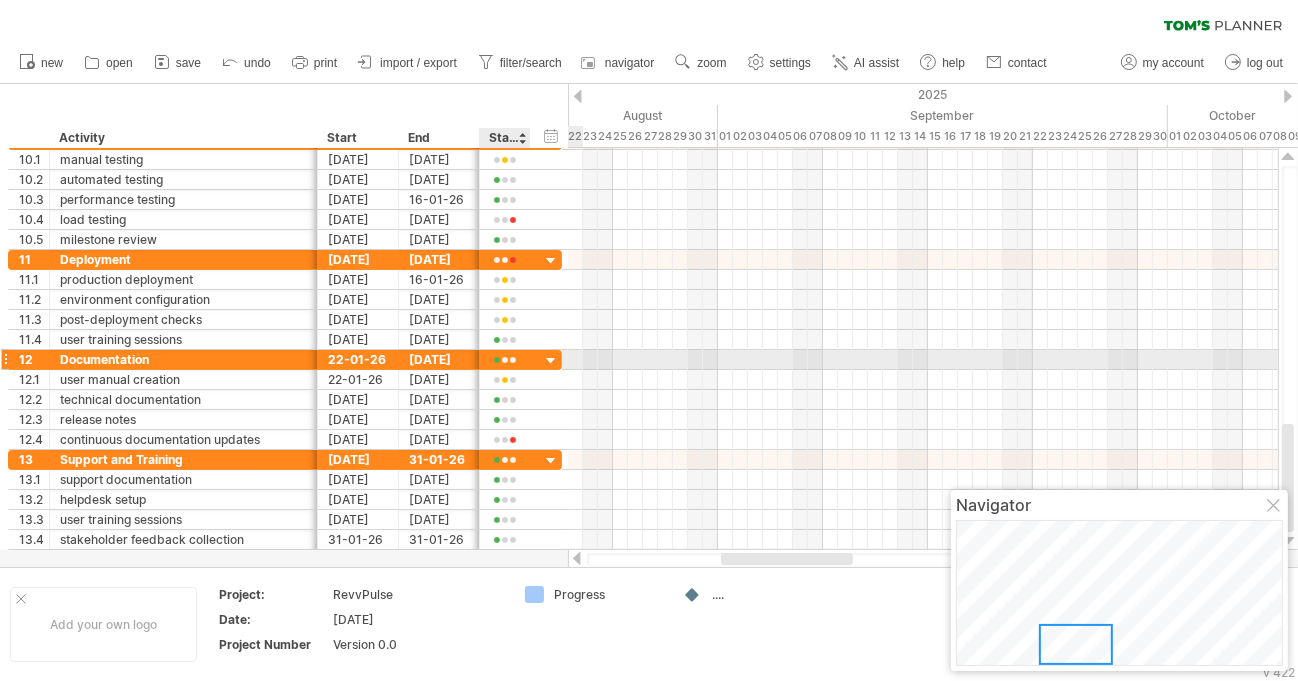 click at bounding box center [505, 360] 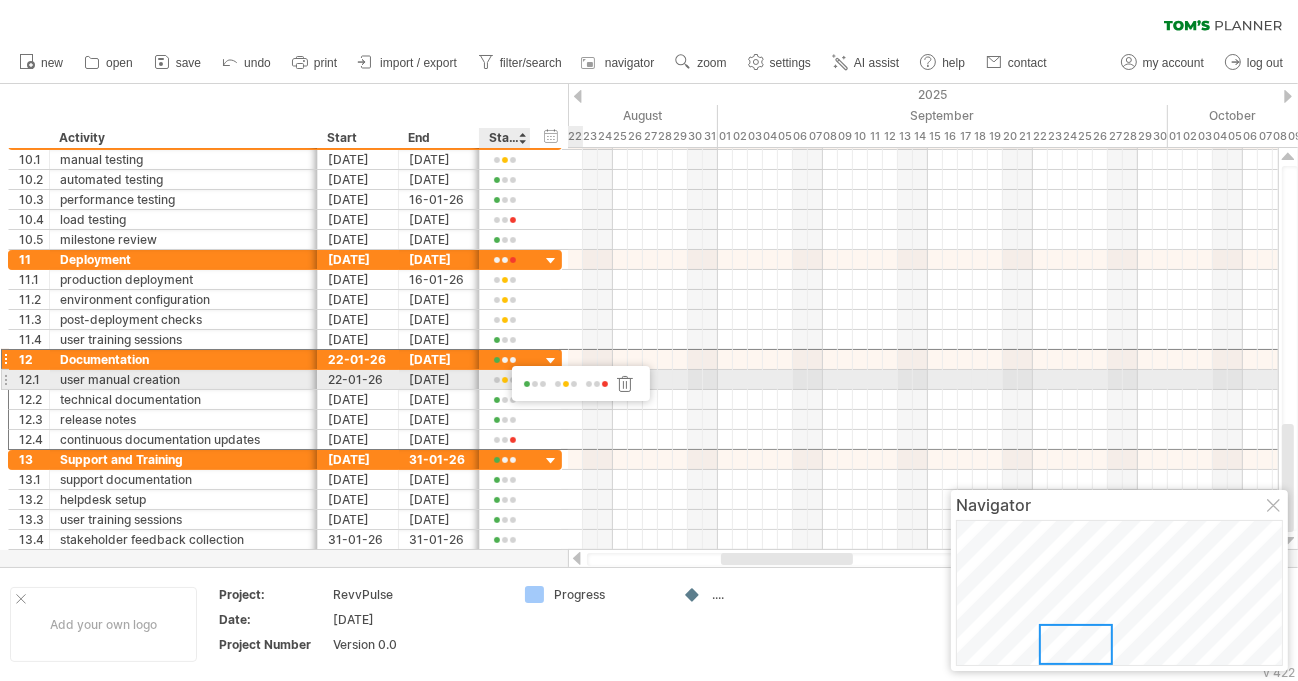 click at bounding box center (566, 384) 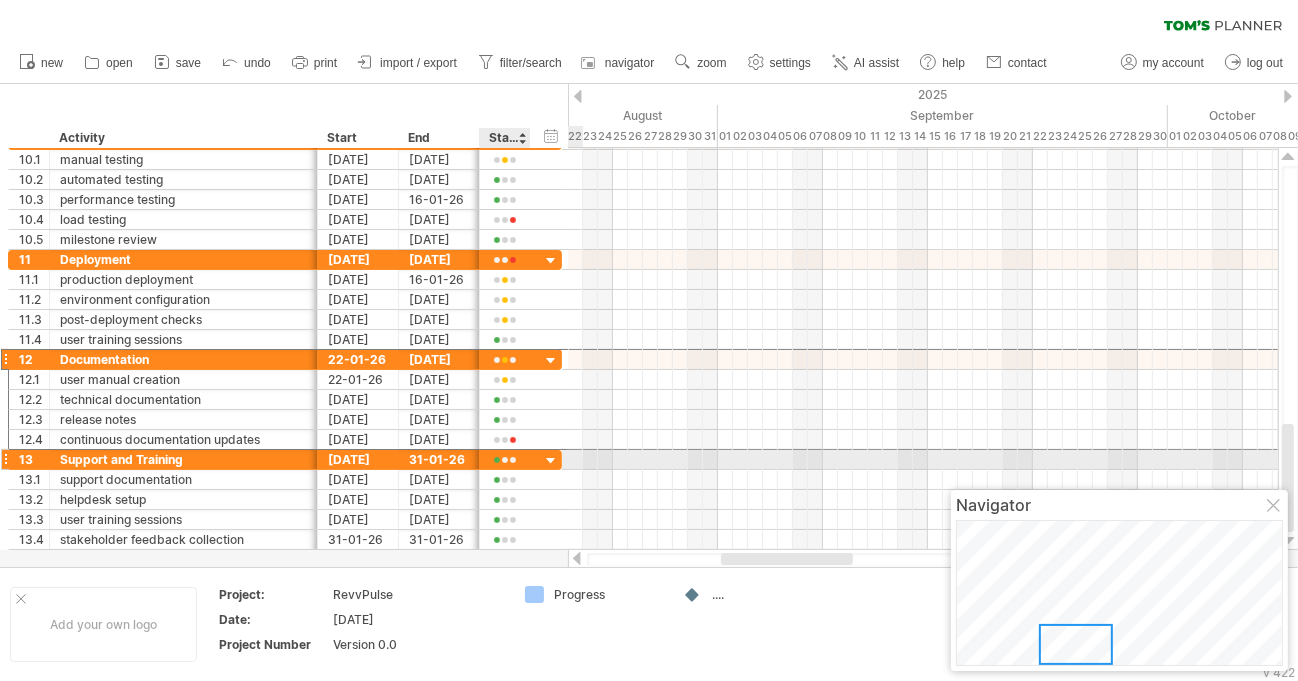 click at bounding box center (505, 460) 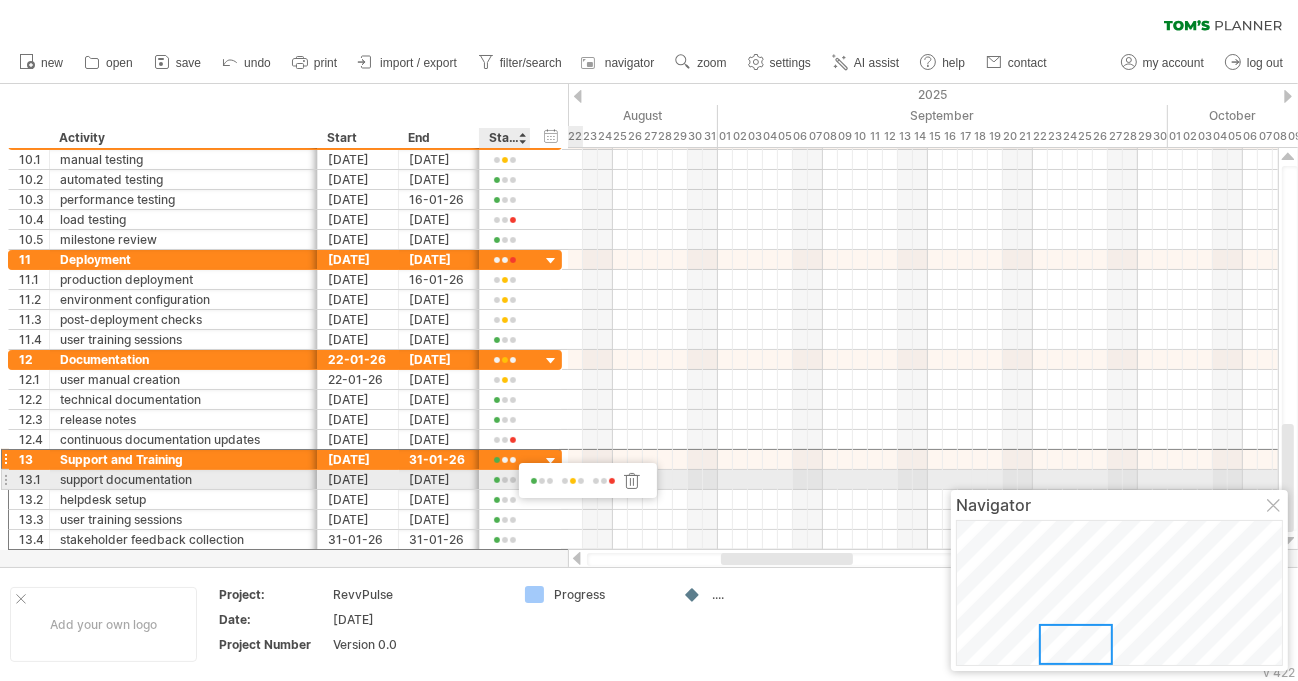 click at bounding box center (604, 481) 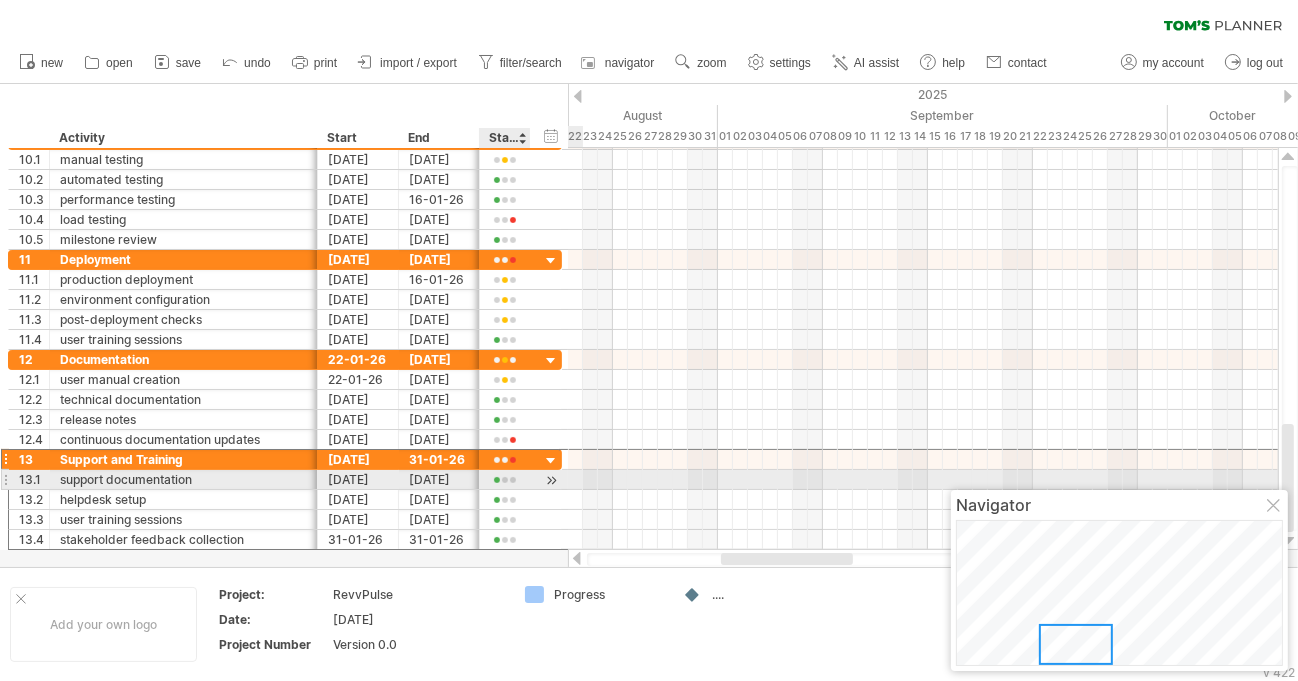 click at bounding box center (505, 480) 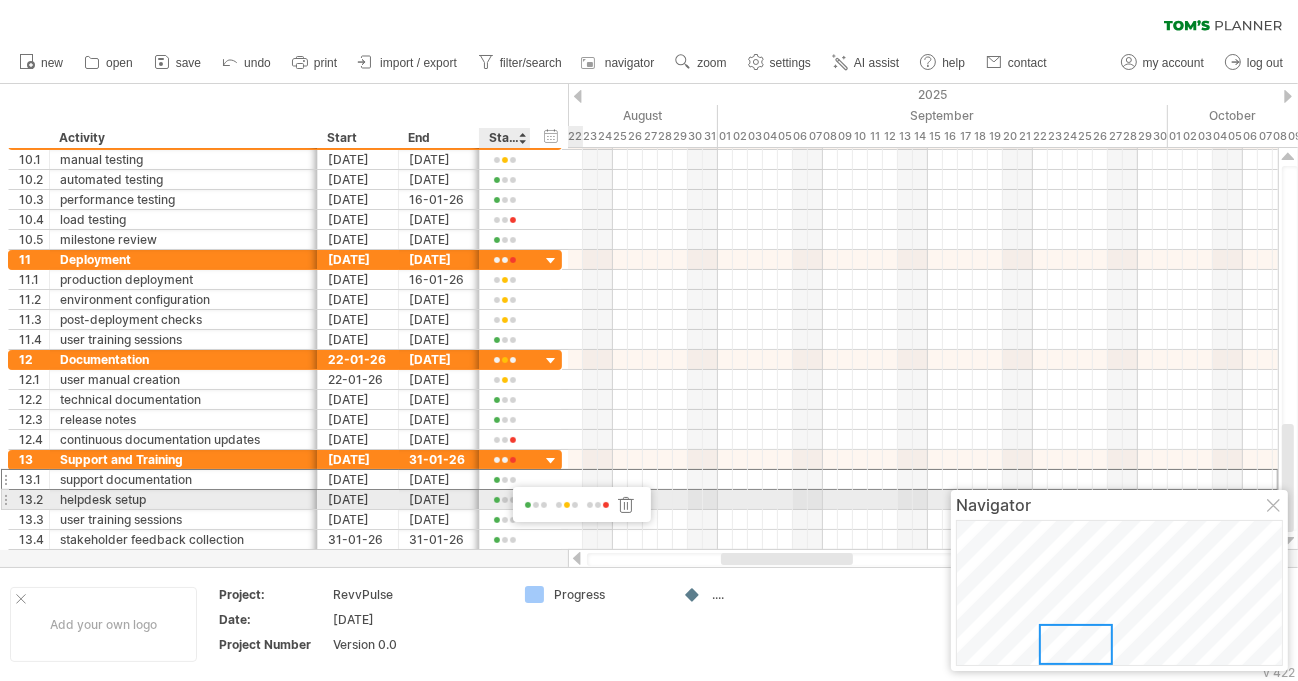 click at bounding box center [598, 505] 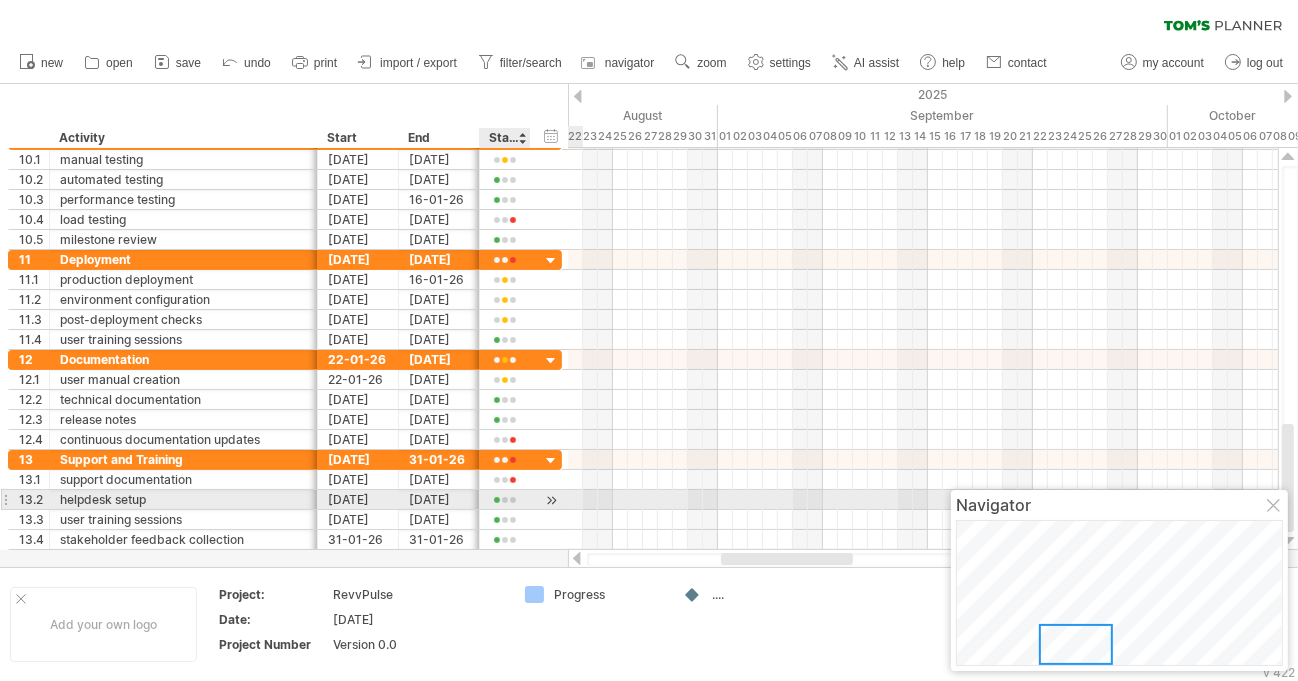 click at bounding box center (505, 500) 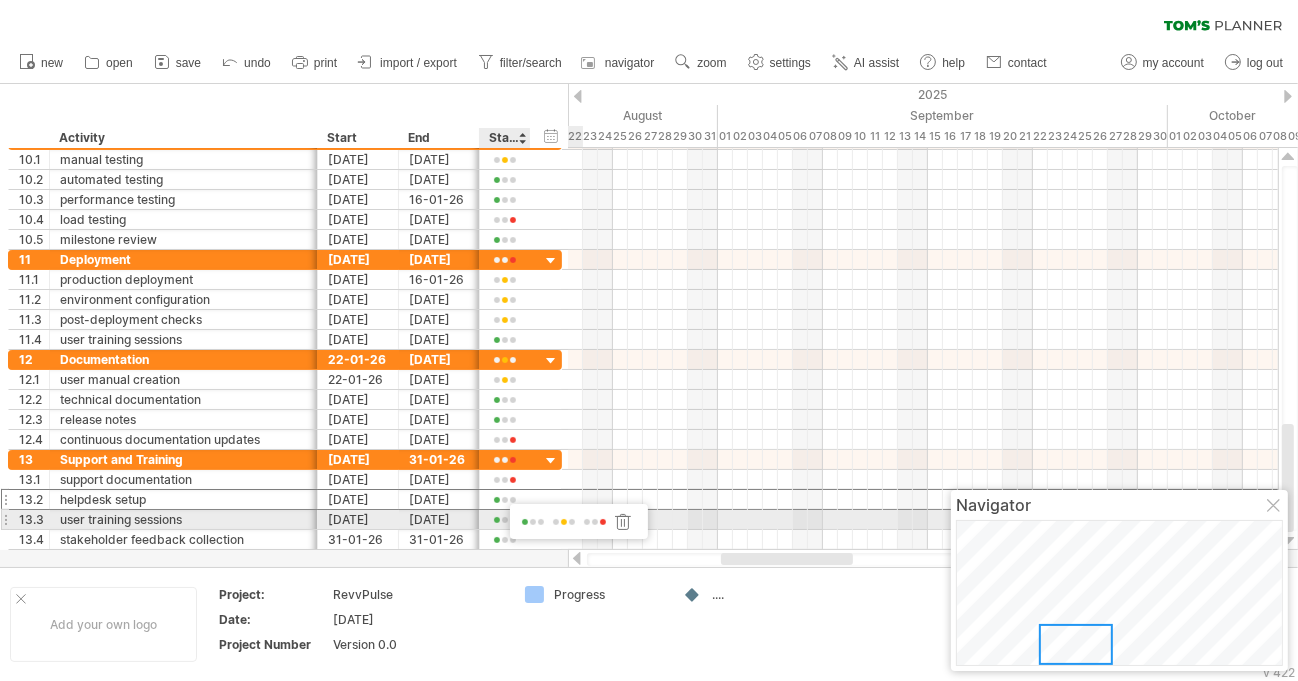 click at bounding box center (562, 523) 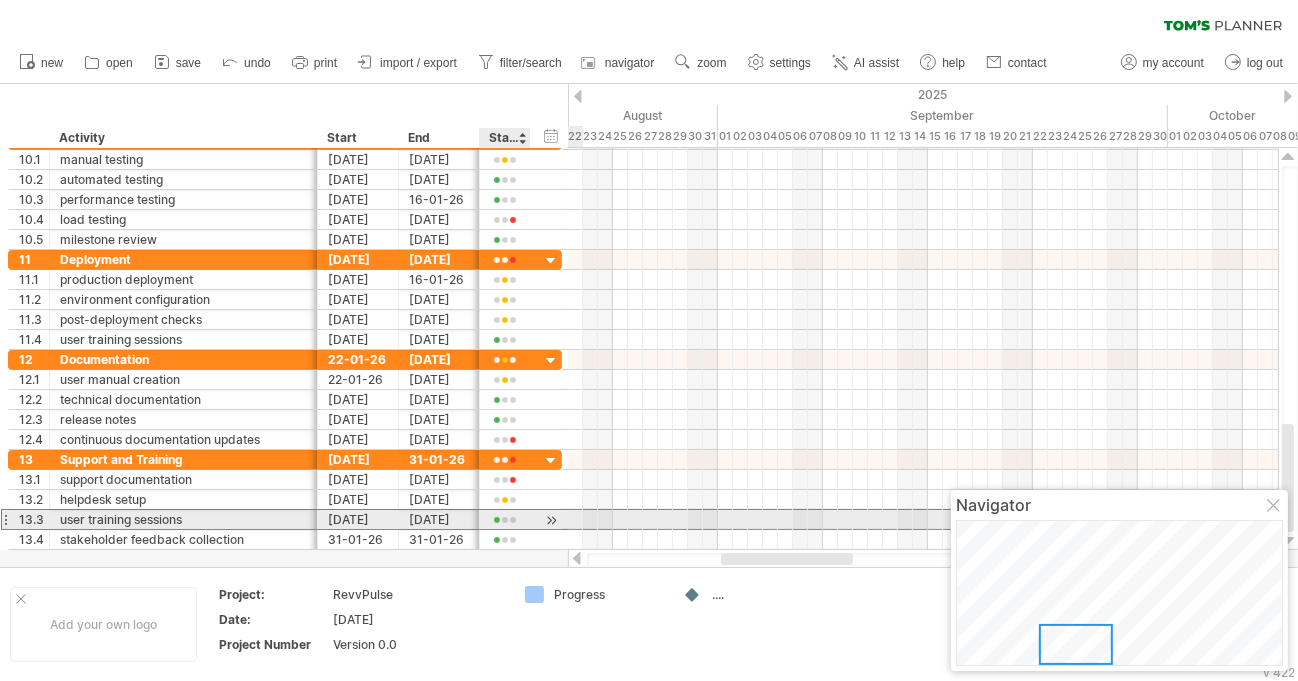 click at bounding box center [505, 520] 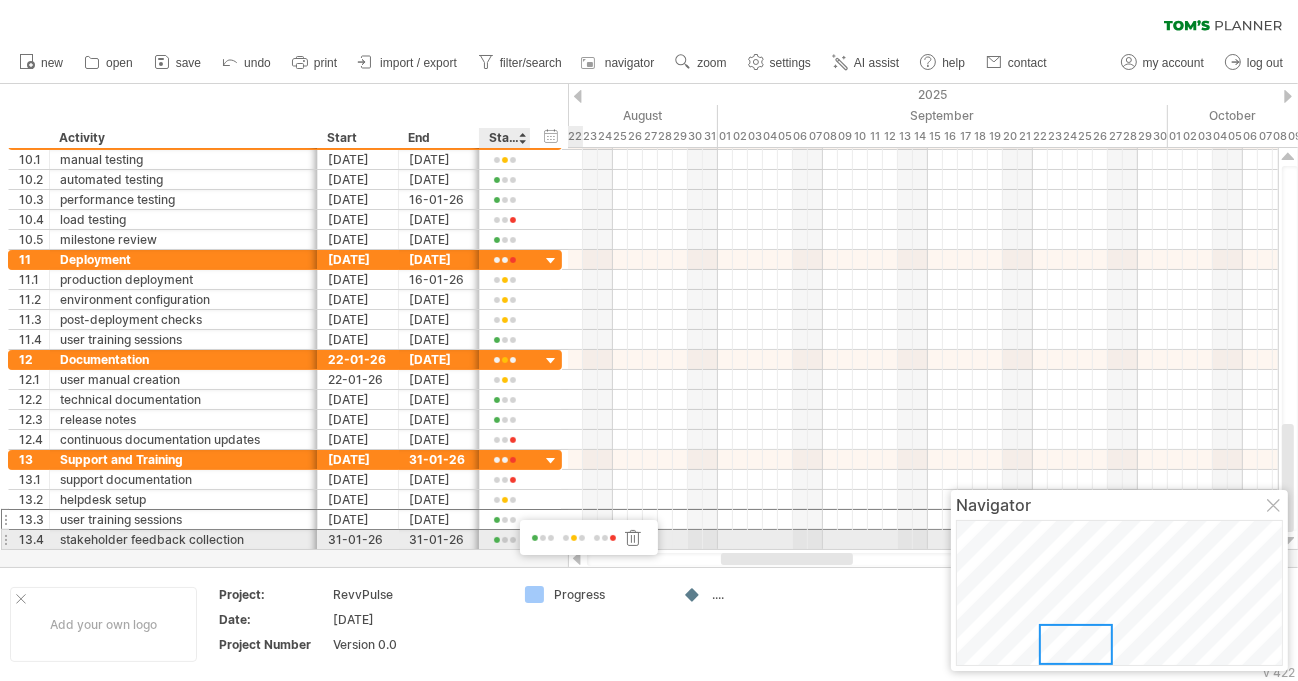 click at bounding box center (505, 540) 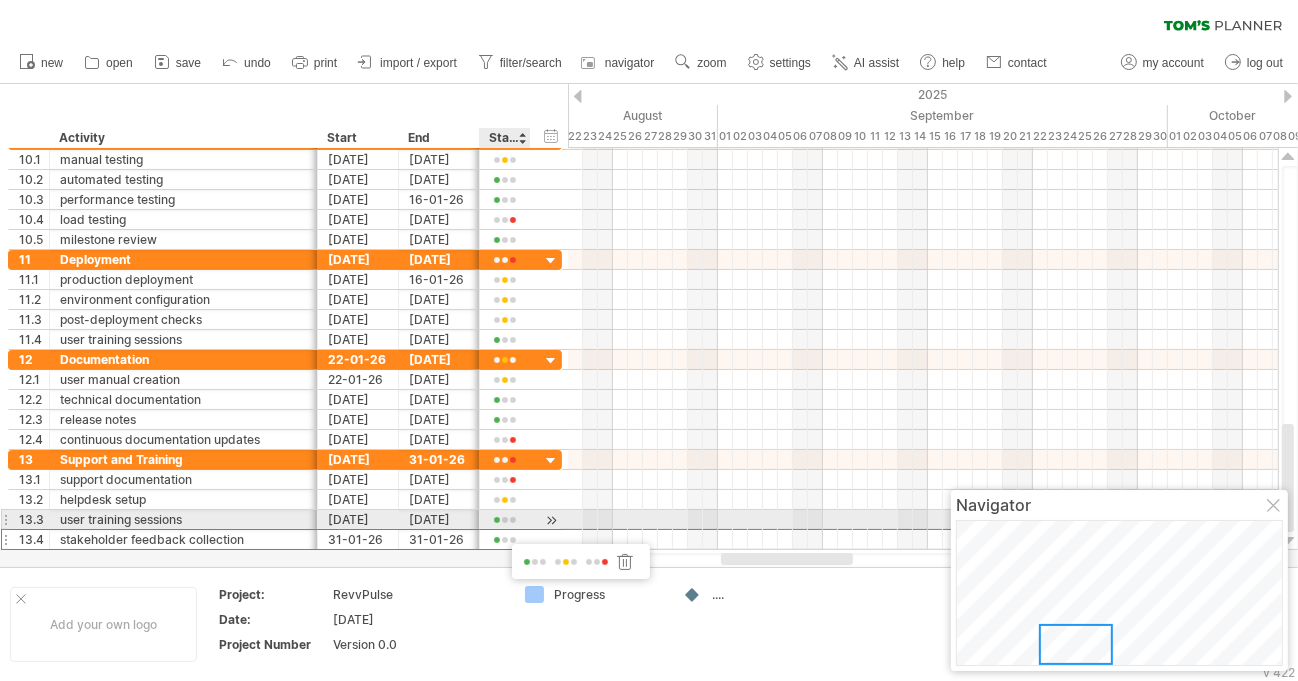 click at bounding box center [505, 520] 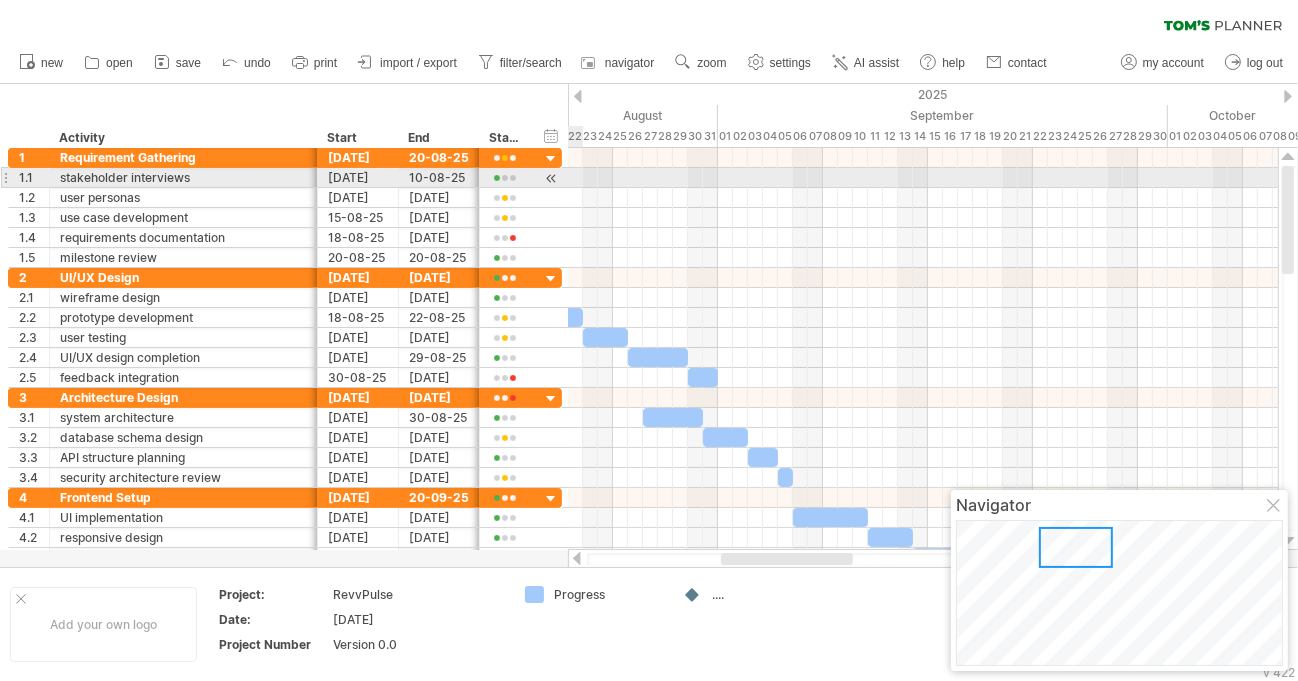 click at bounding box center [551, 178] 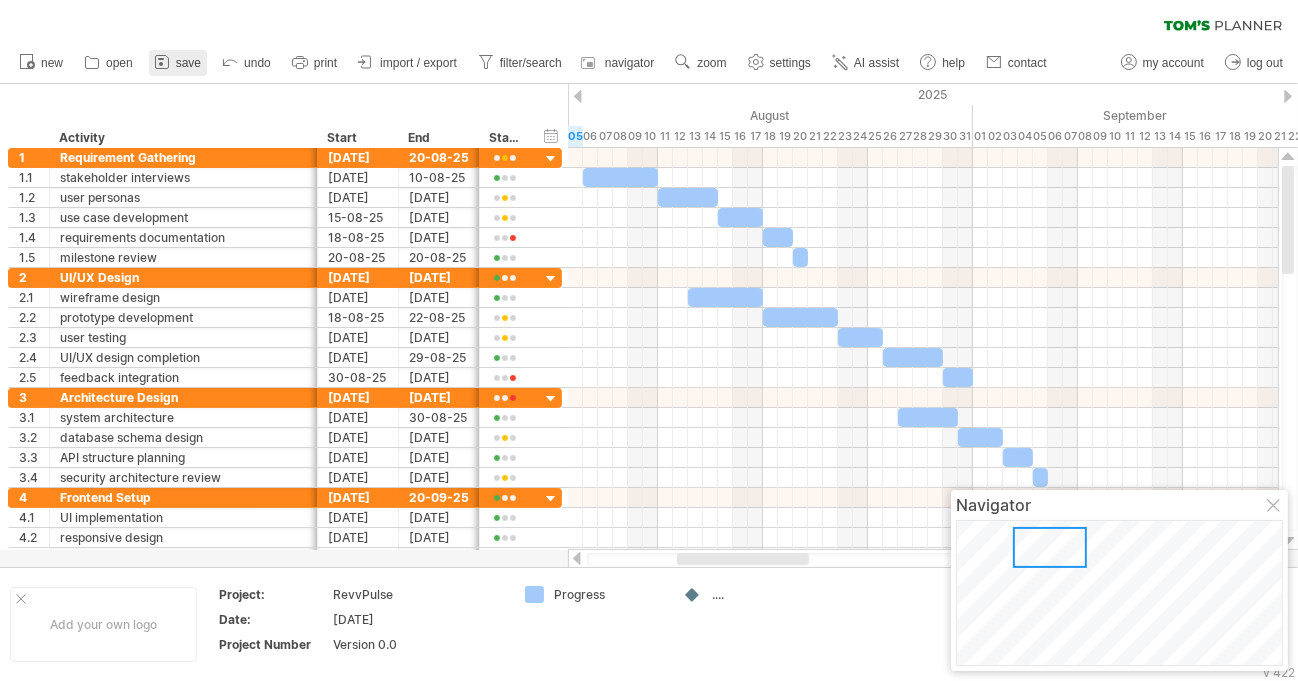 click on "save" at bounding box center (188, 63) 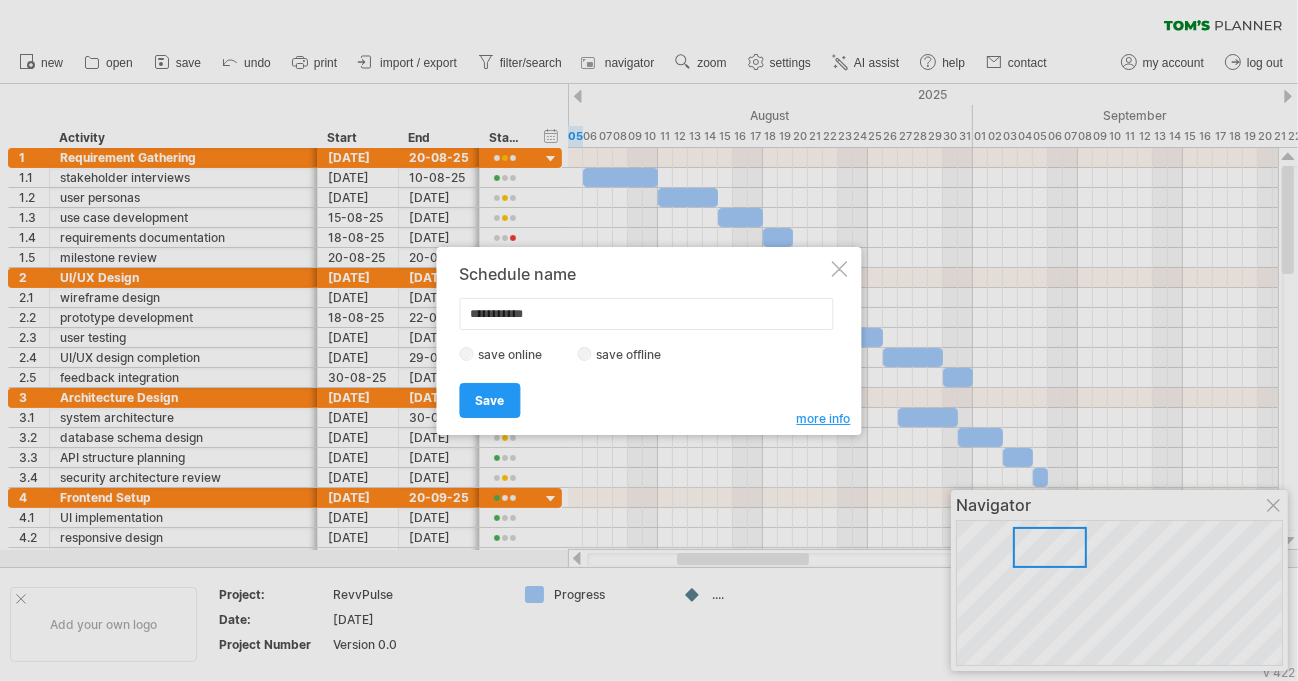 click on "**********" at bounding box center (647, 314) 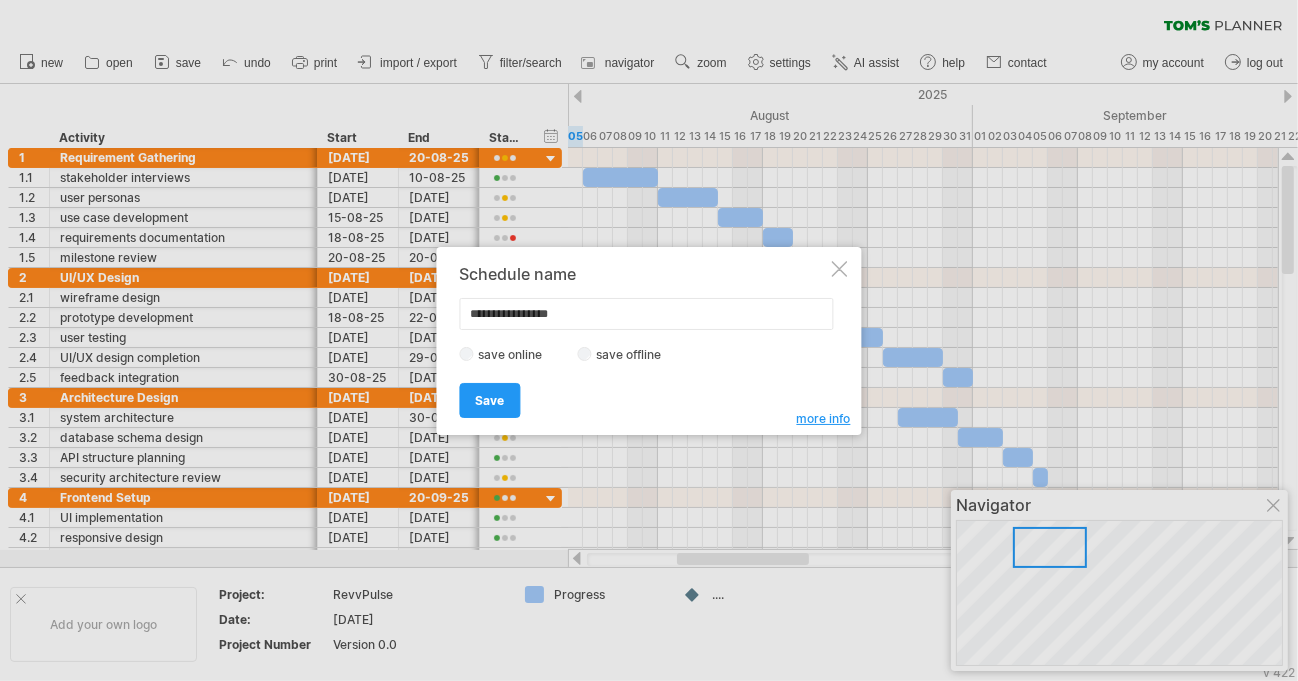 type on "**********" 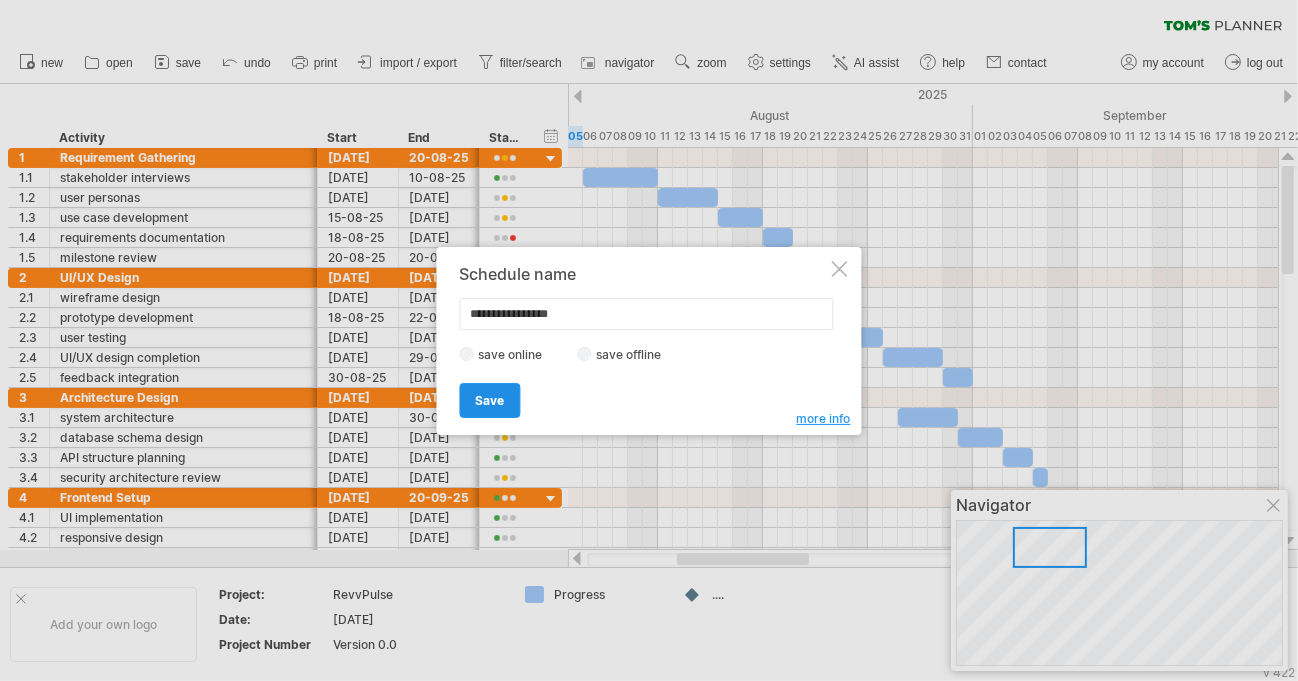 click on "Save" at bounding box center [490, 400] 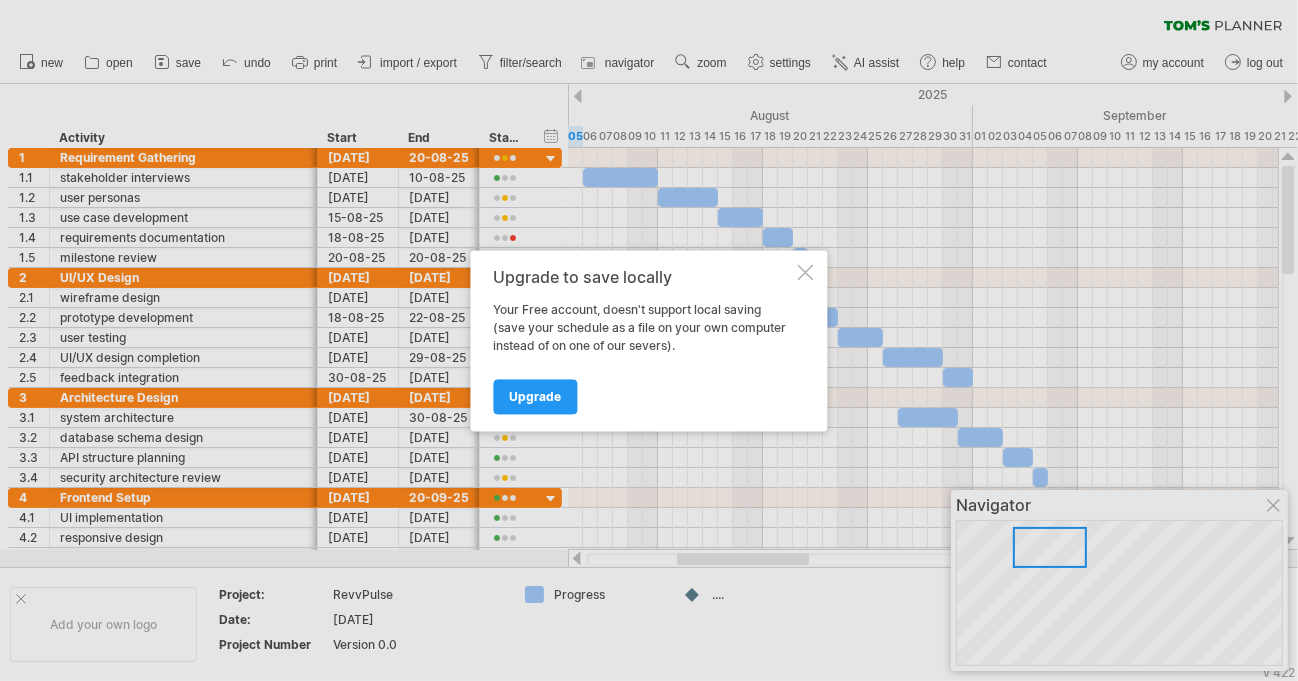 click at bounding box center (806, 272) 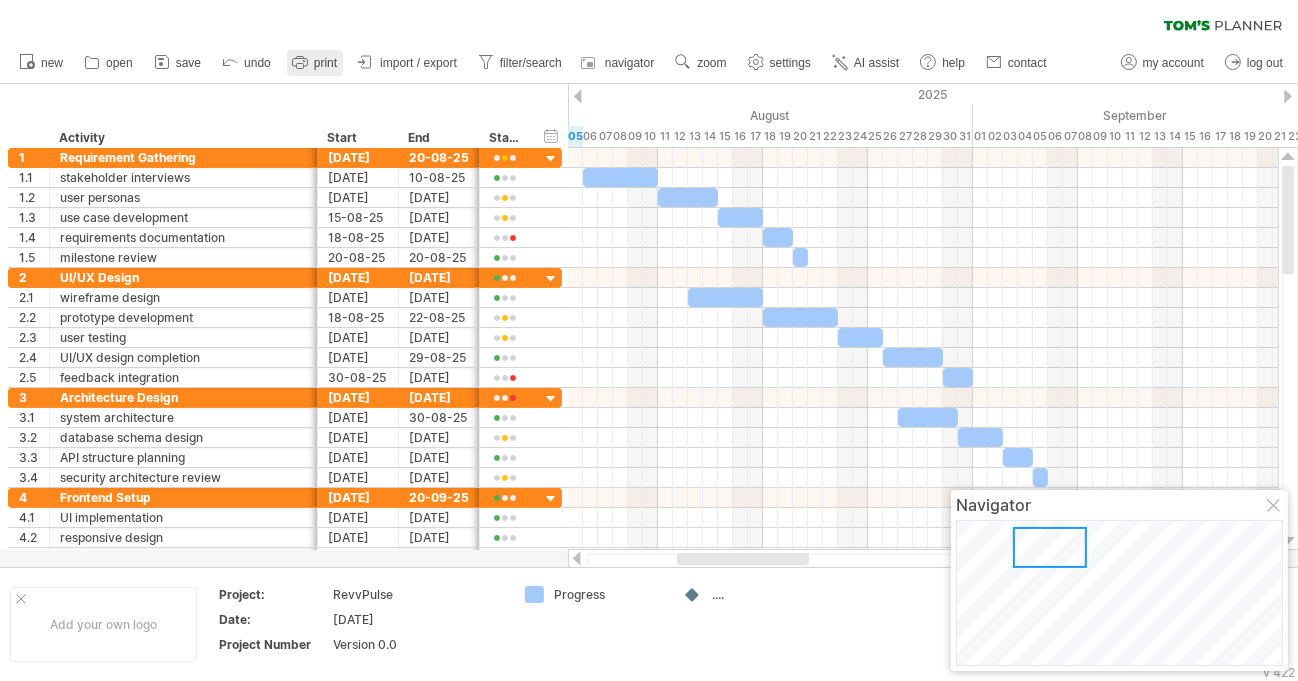 click 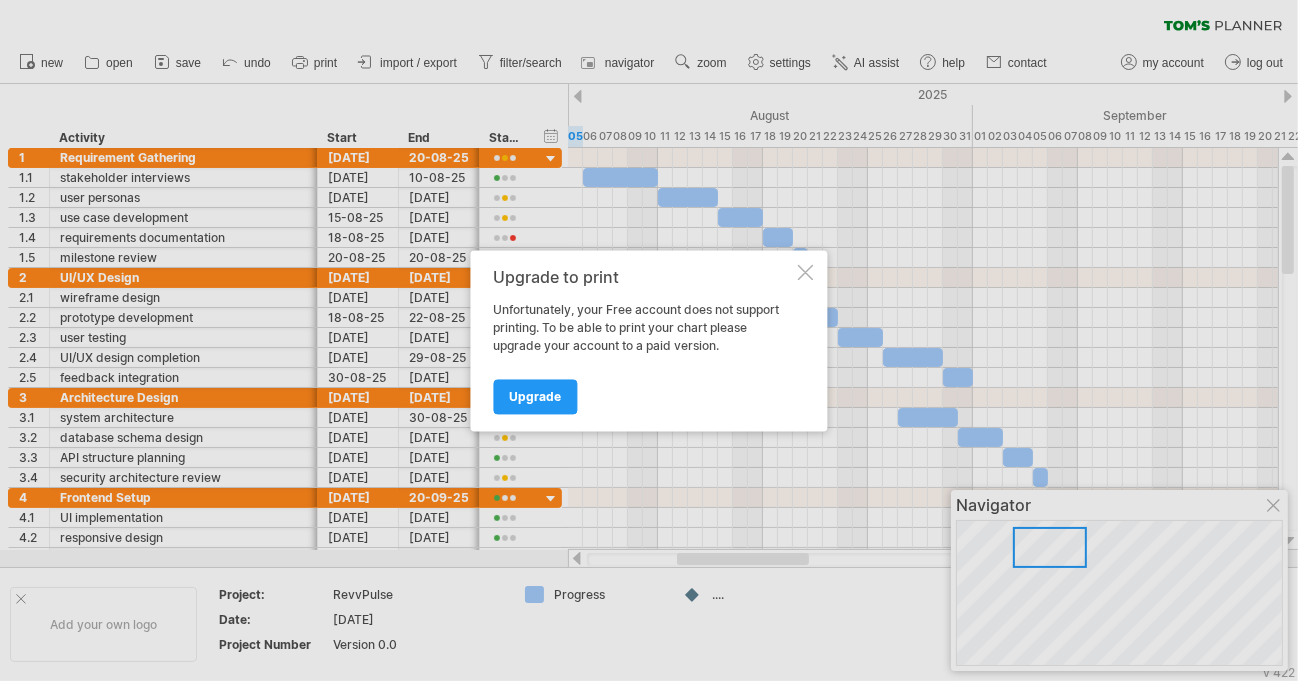 click at bounding box center (806, 272) 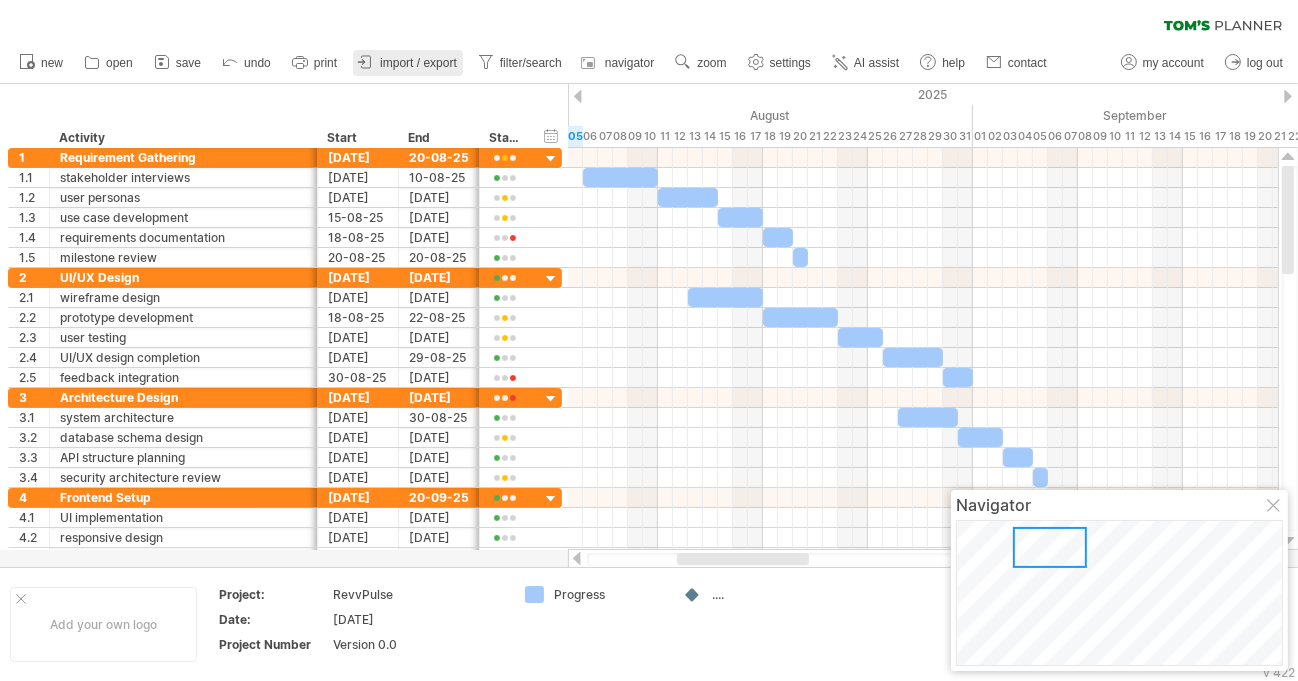 click on "import / export" at bounding box center (408, 63) 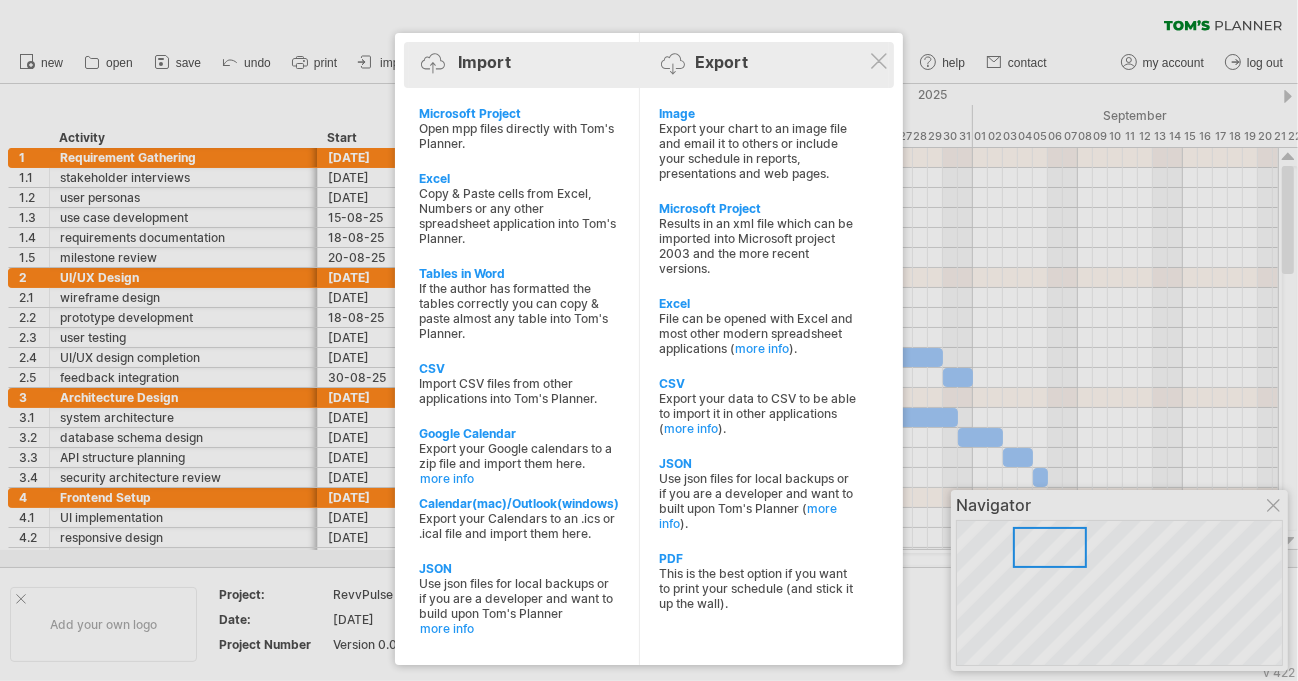 click on "Import Export" at bounding box center [649, 66] 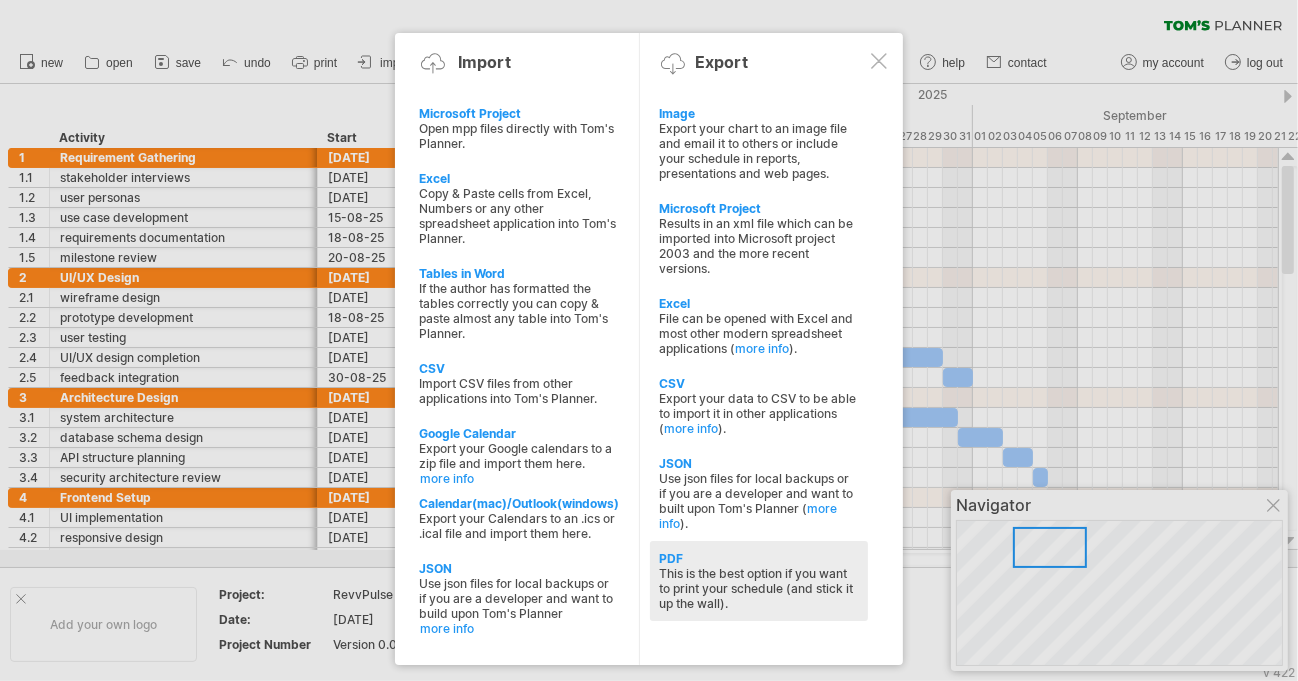 click on "PDF" at bounding box center [759, 558] 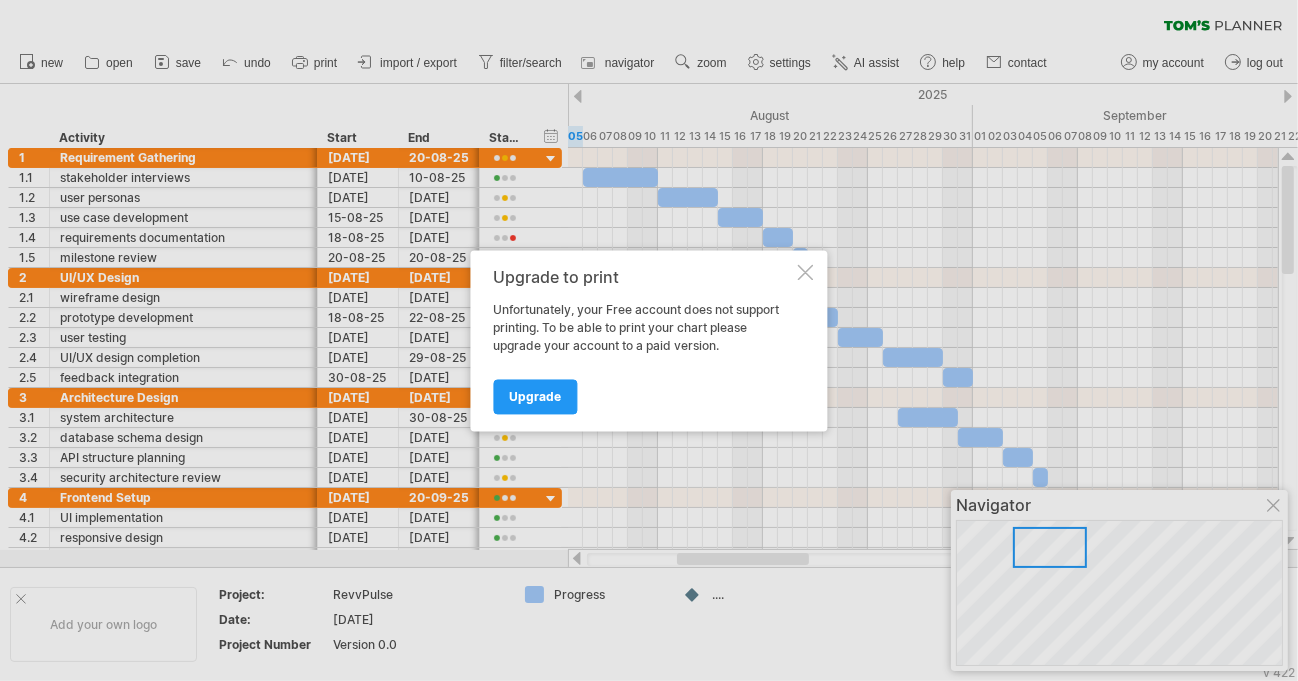 click at bounding box center (806, 272) 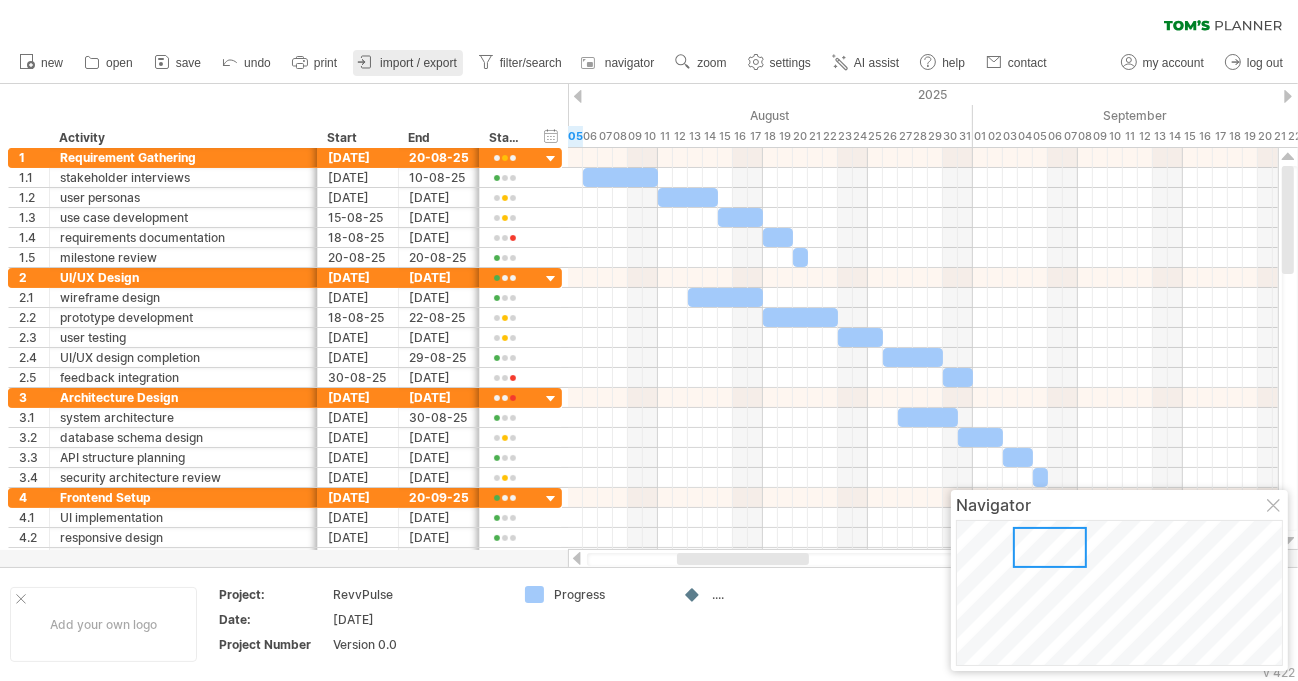 click on "import / export" at bounding box center [418, 63] 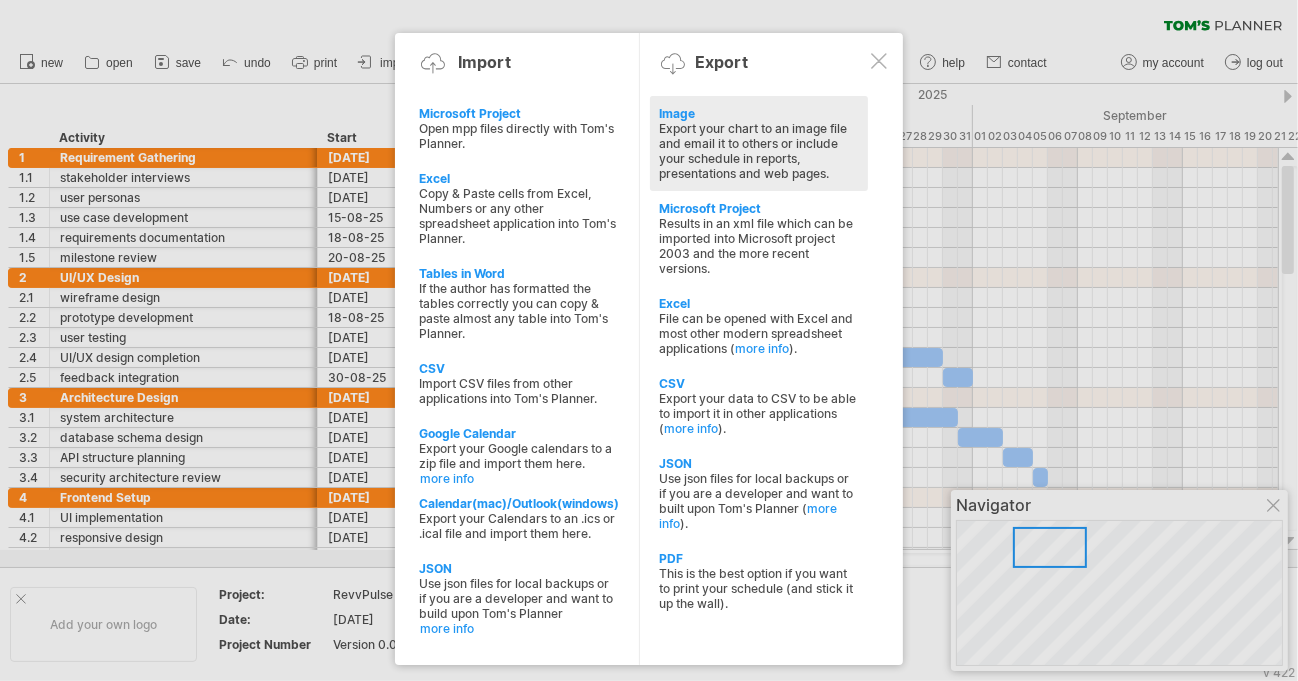 click on "Export your chart to an image file and email it to others or include your schedule in reports, presentations and web pages." at bounding box center (759, 151) 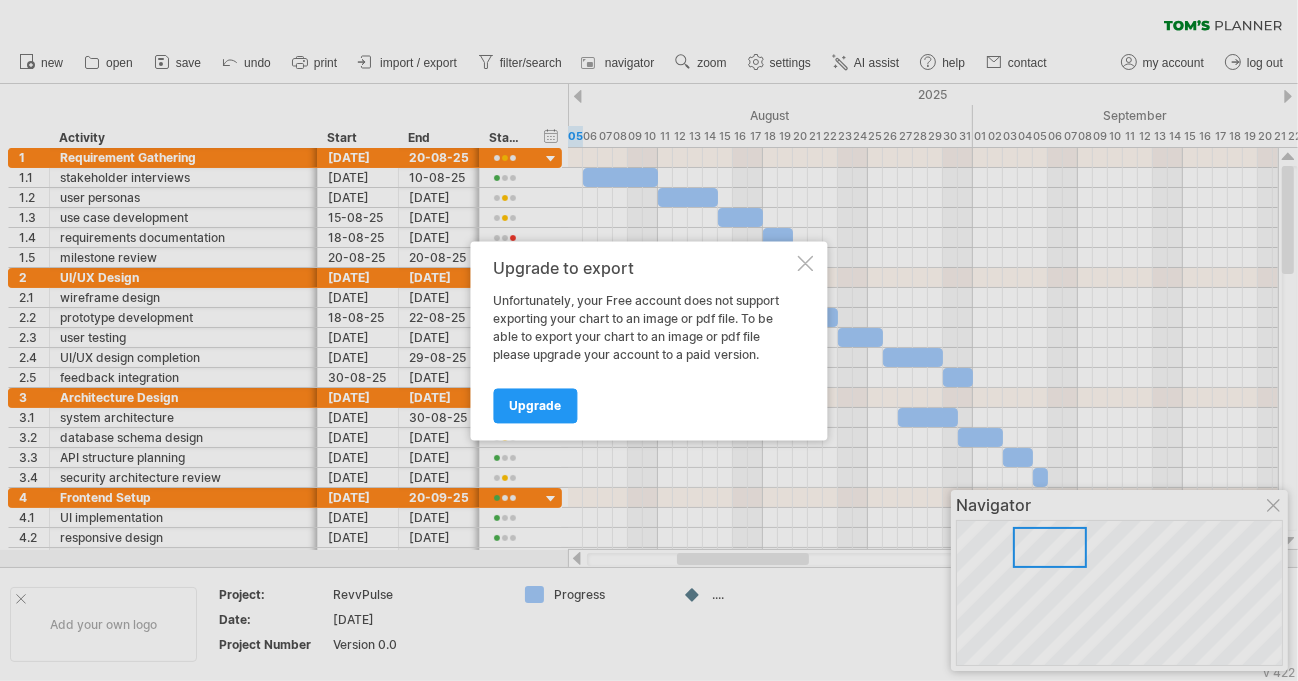 click at bounding box center [806, 263] 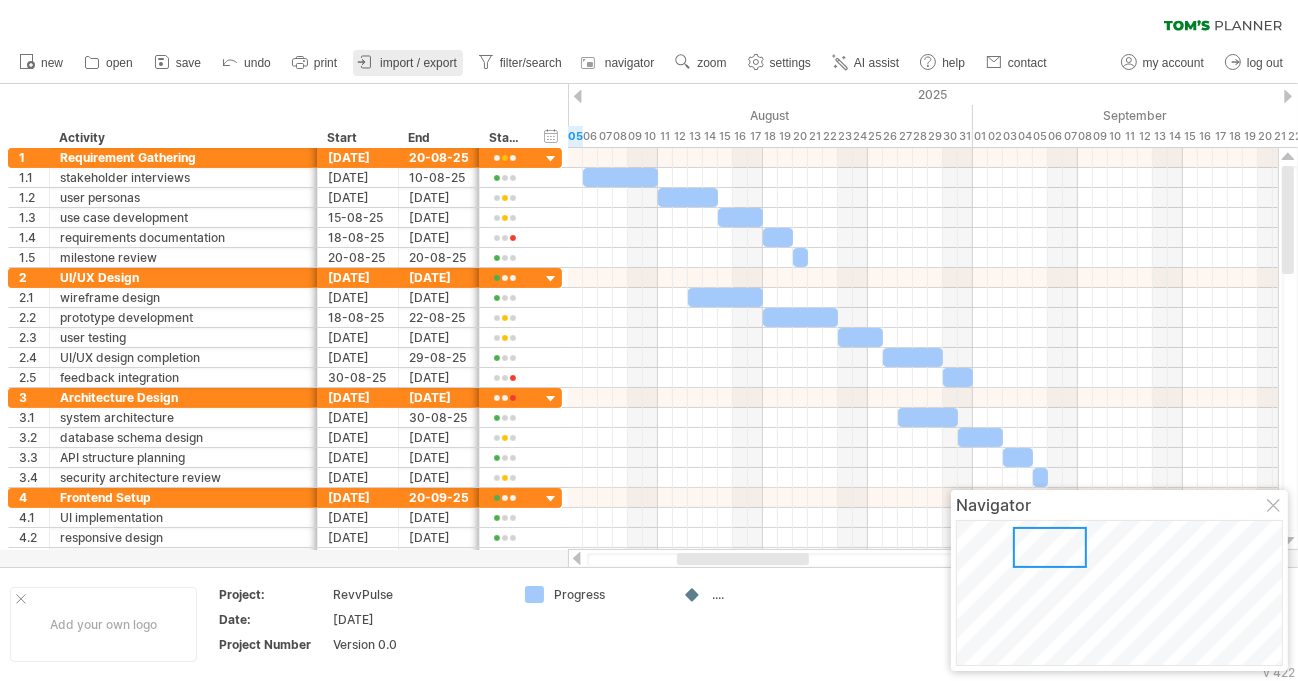 click on "import / export" at bounding box center [418, 63] 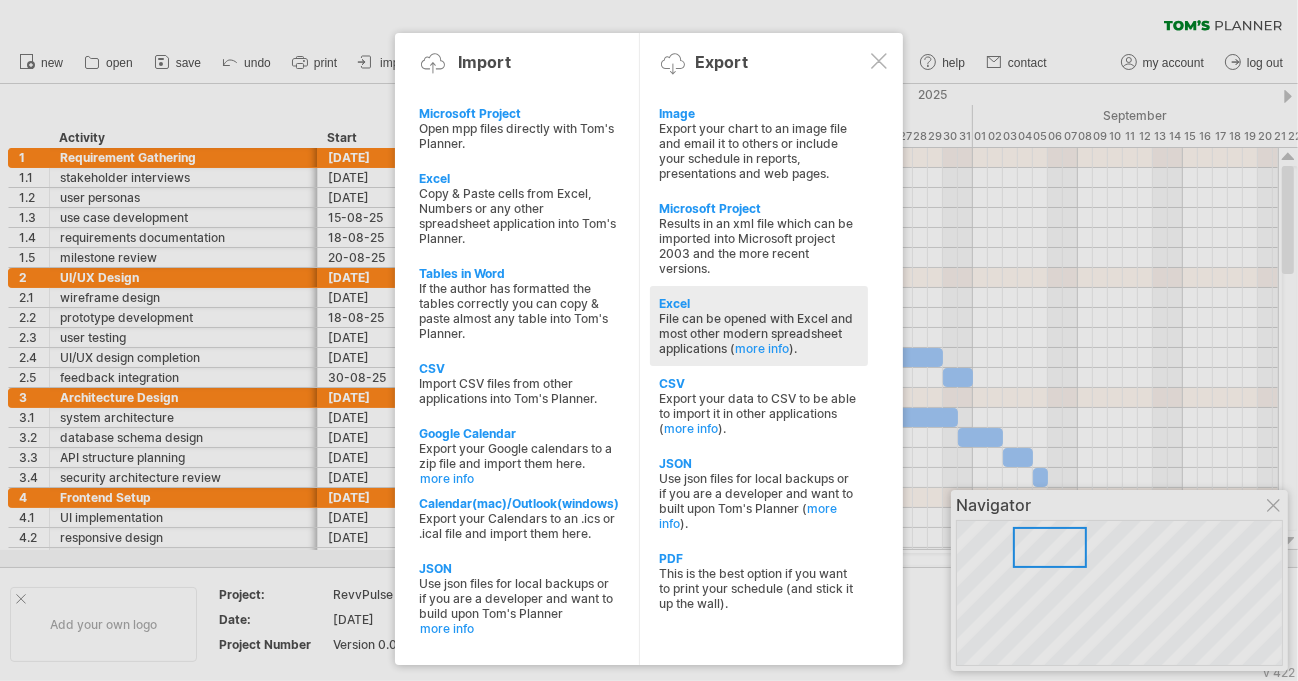 click on "File can be opened with Excel and most other modern spreadsheet applications
( more info )." at bounding box center [759, 333] 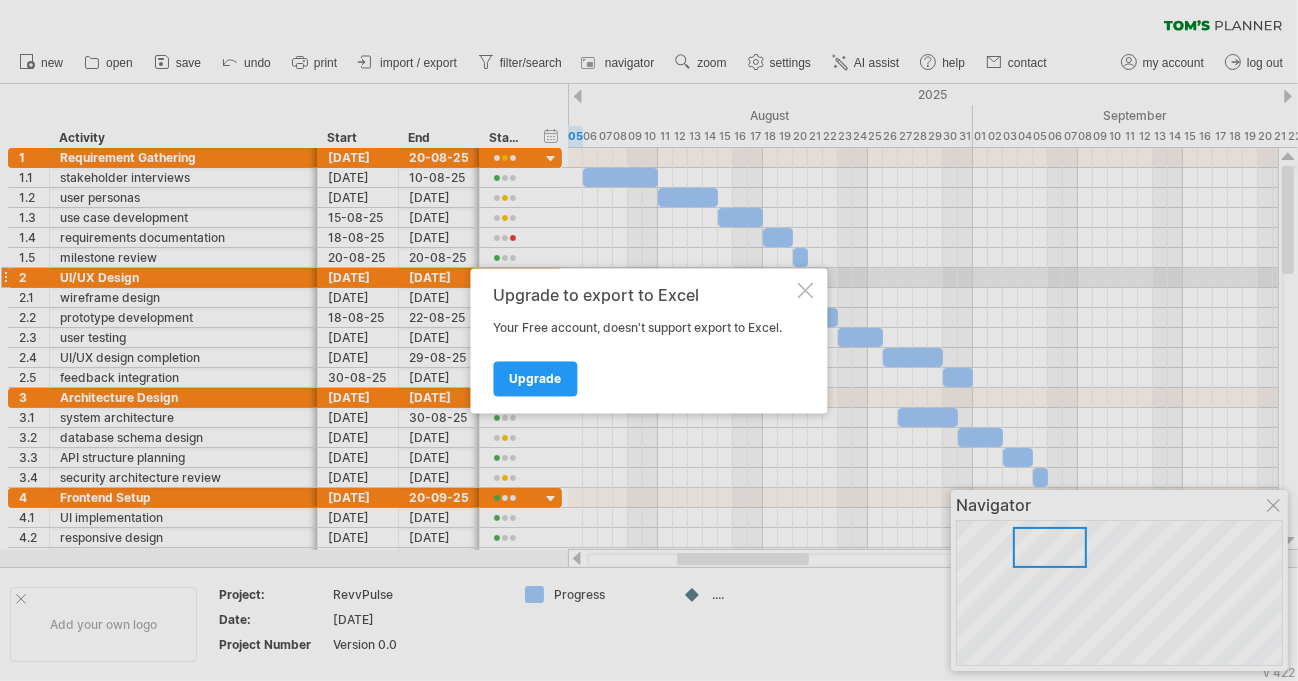 click on "Upgrade to export to Excel Your Free account, doesn't support export to Excel. Upgrade" at bounding box center (649, 340) 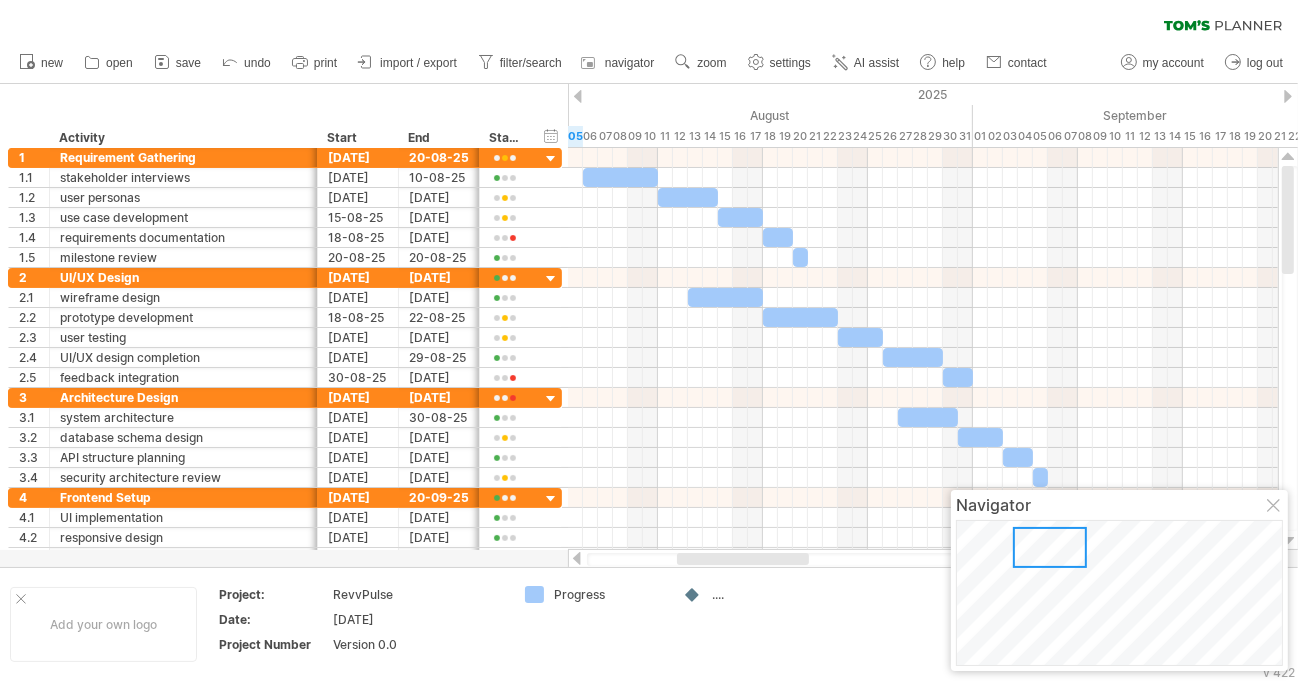 click on "new
open" at bounding box center (532, 63) 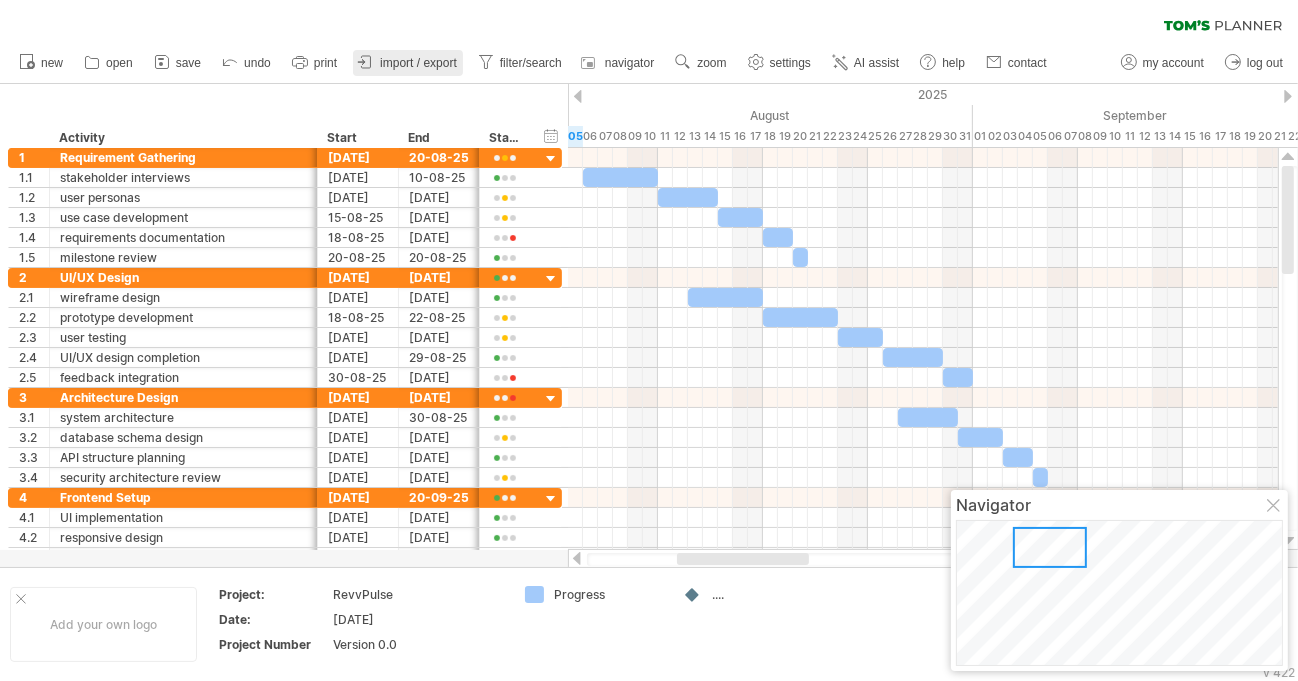 click on "import / export" at bounding box center (418, 63) 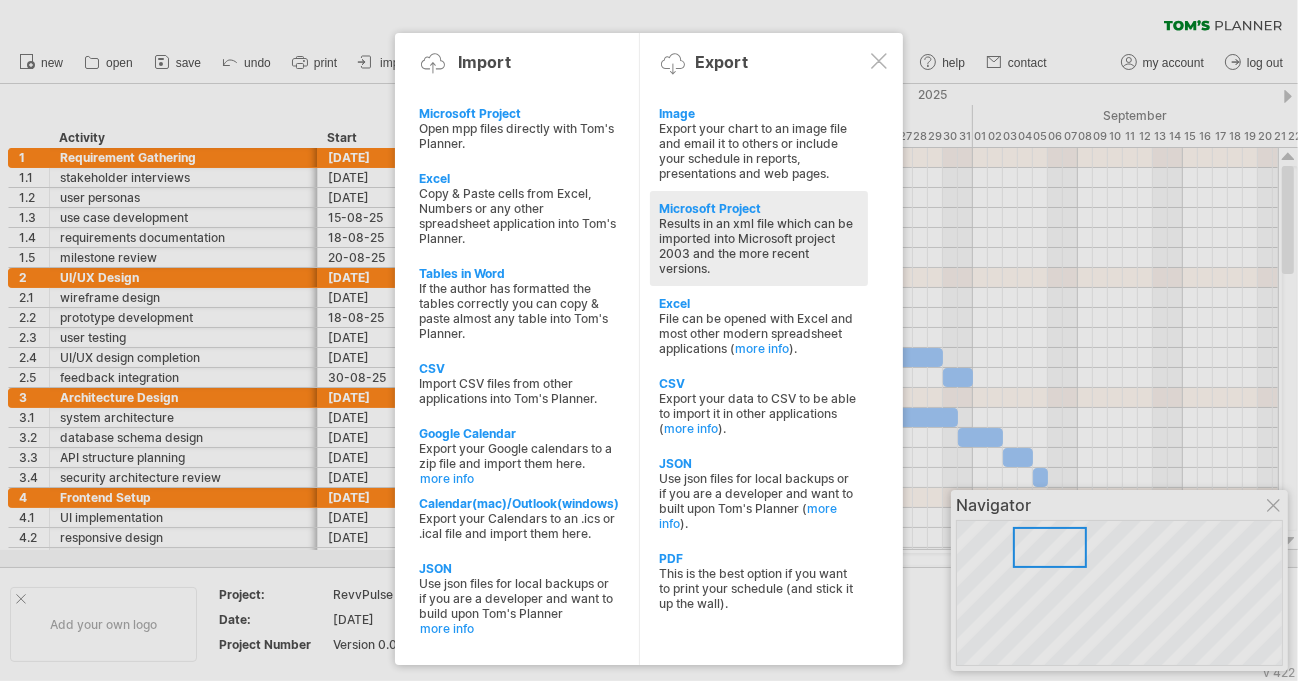 click on "Results in an xml file which can be imported into Microsoft project 2003 and the more recent versions." at bounding box center [759, 246] 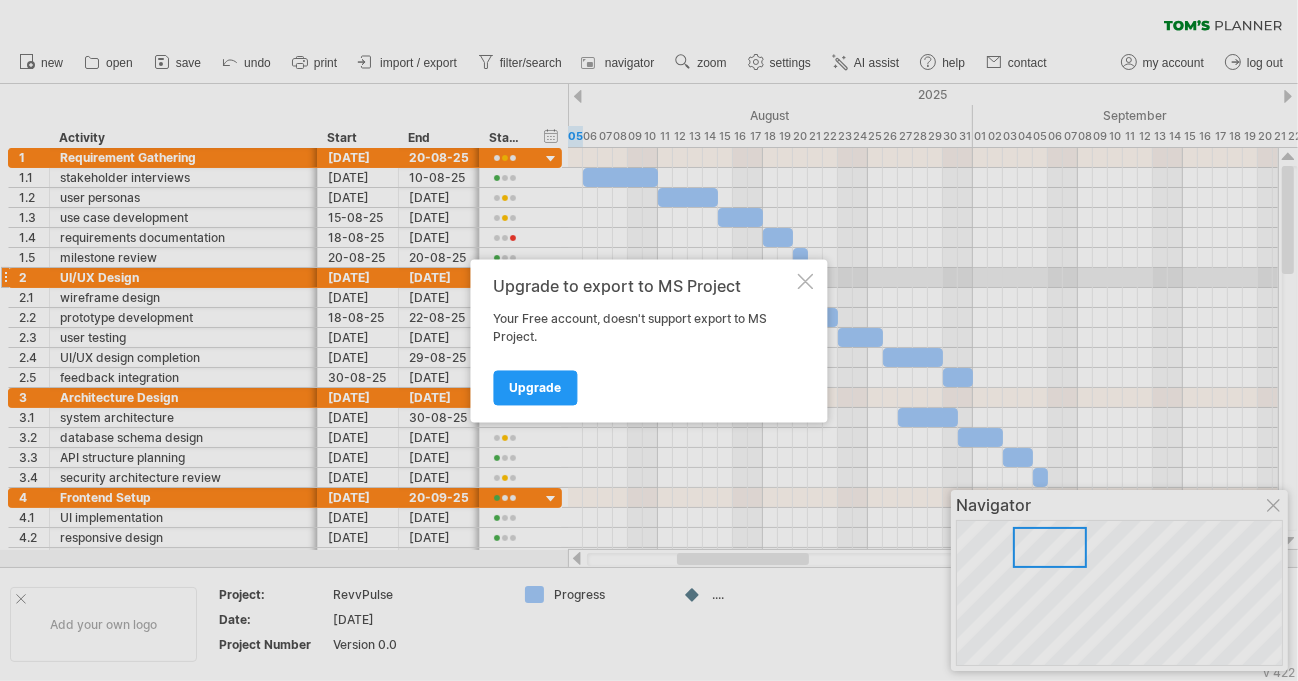 click at bounding box center (806, 281) 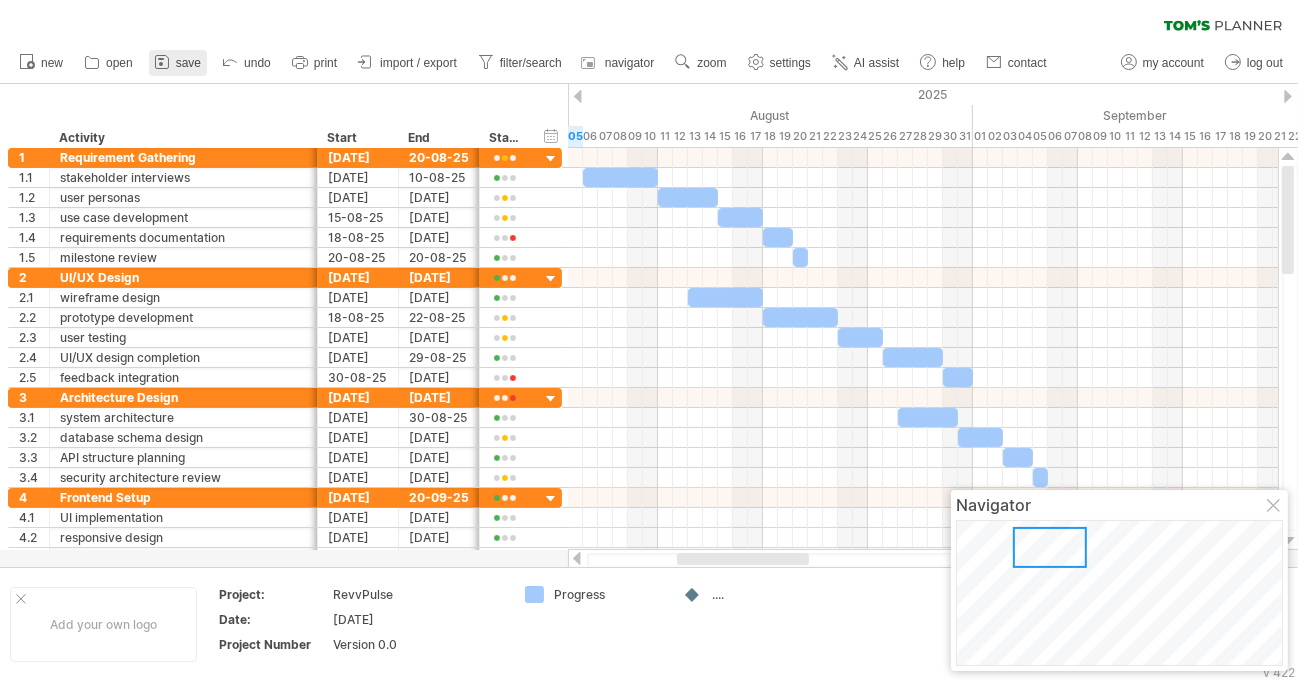 click on "save" at bounding box center (188, 63) 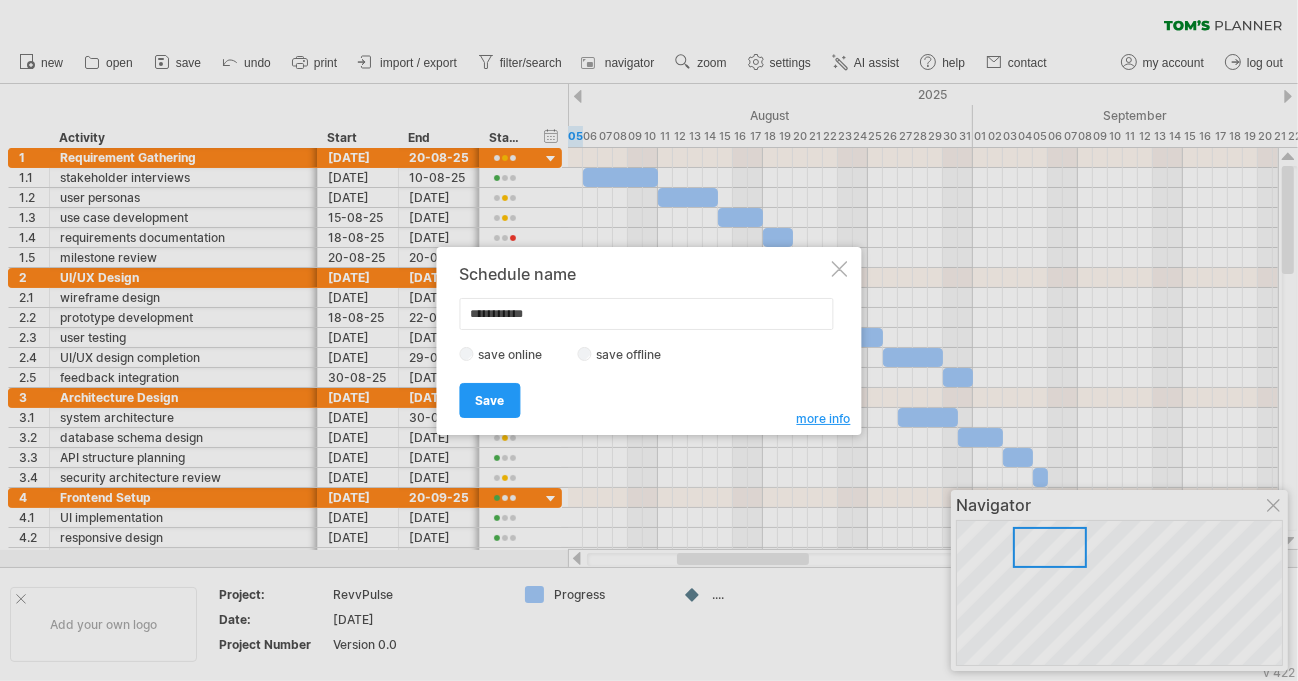 click on "**********" at bounding box center [647, 314] 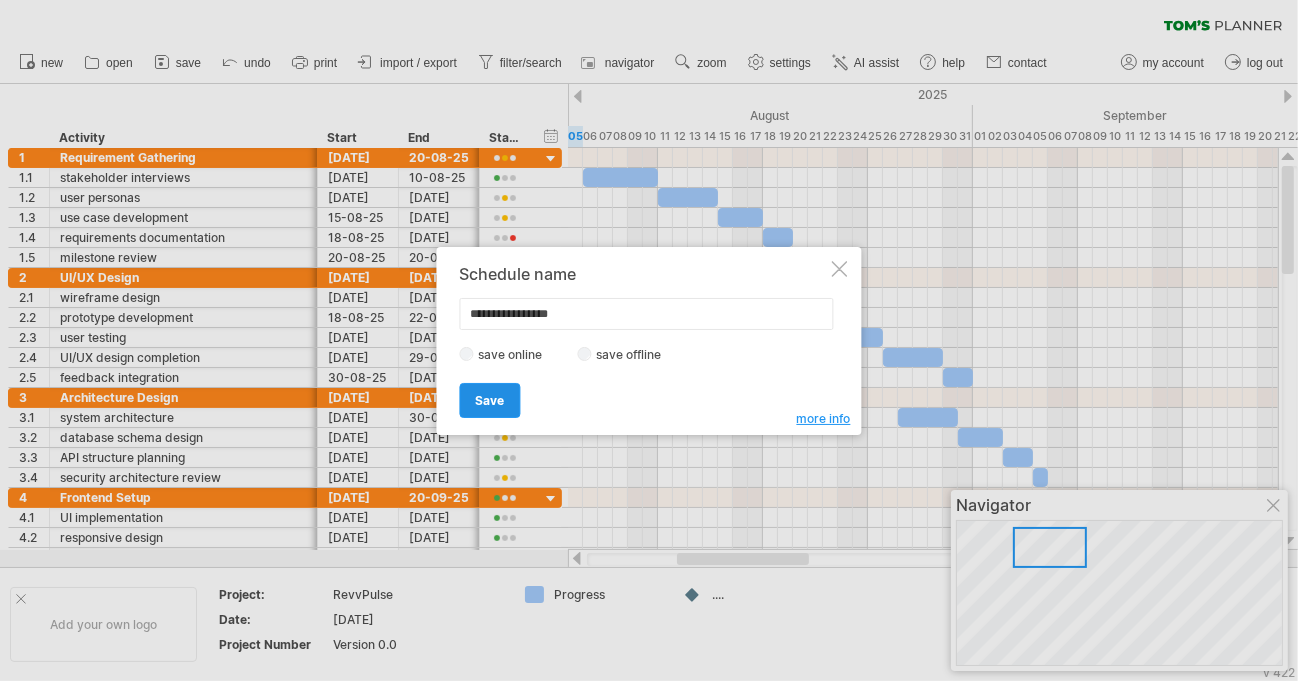 type on "**********" 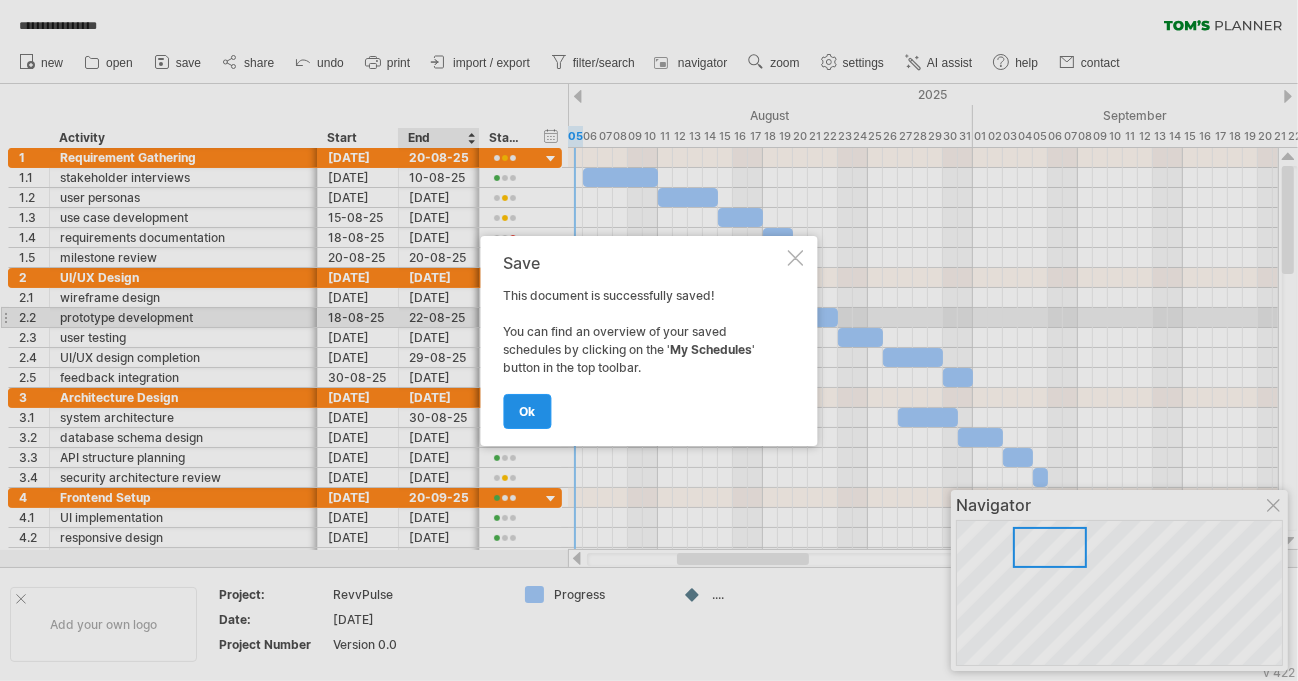 click on "ok" at bounding box center (528, 411) 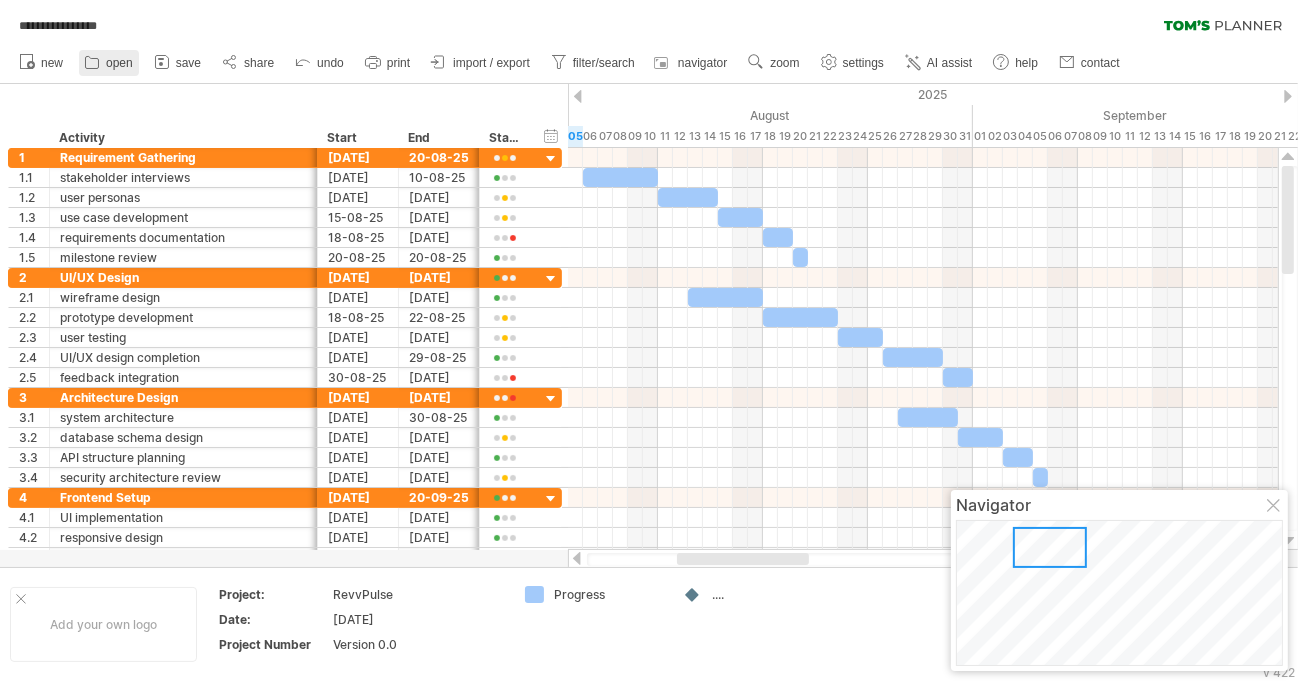 click on "open" at bounding box center (119, 63) 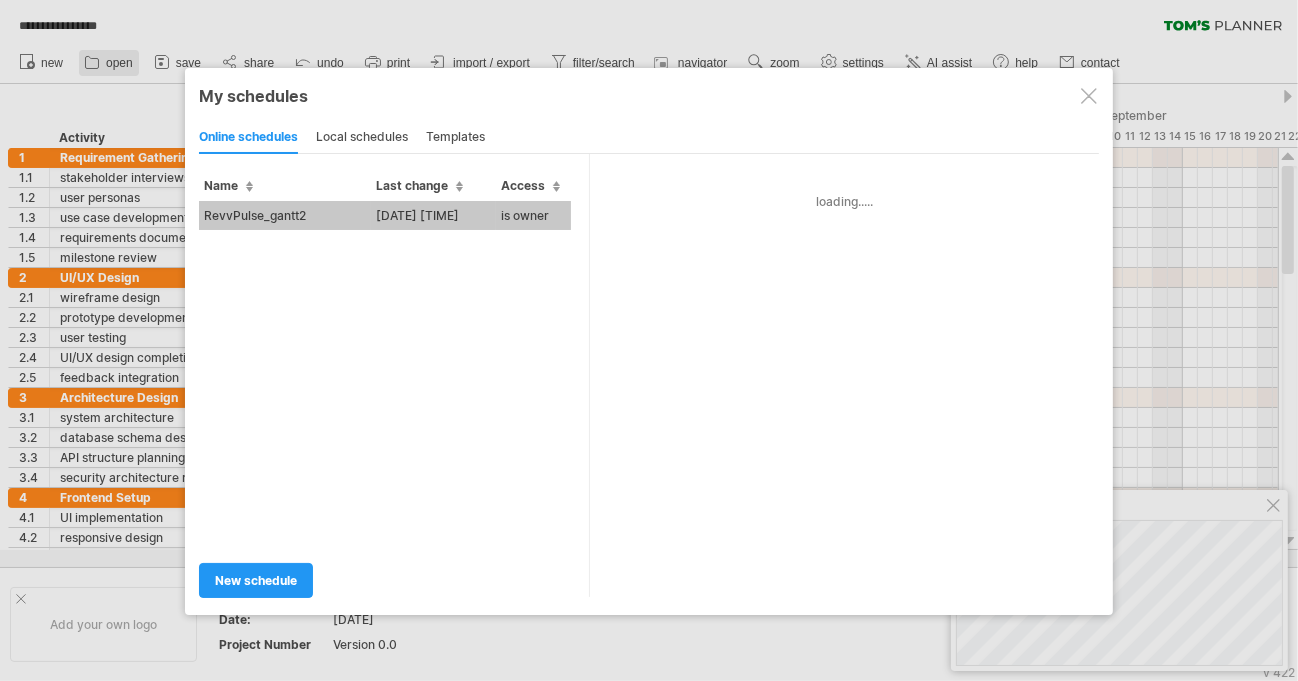 type on "**********" 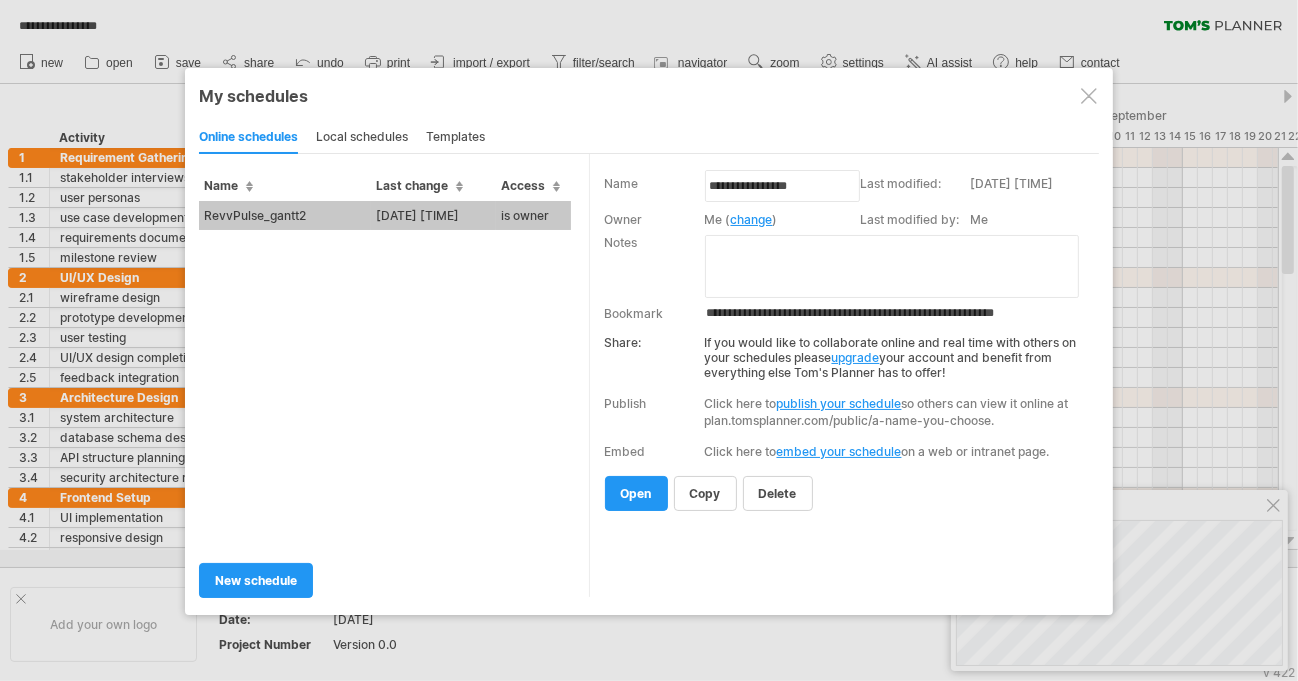 click on "publish your schedule" at bounding box center [839, 403] 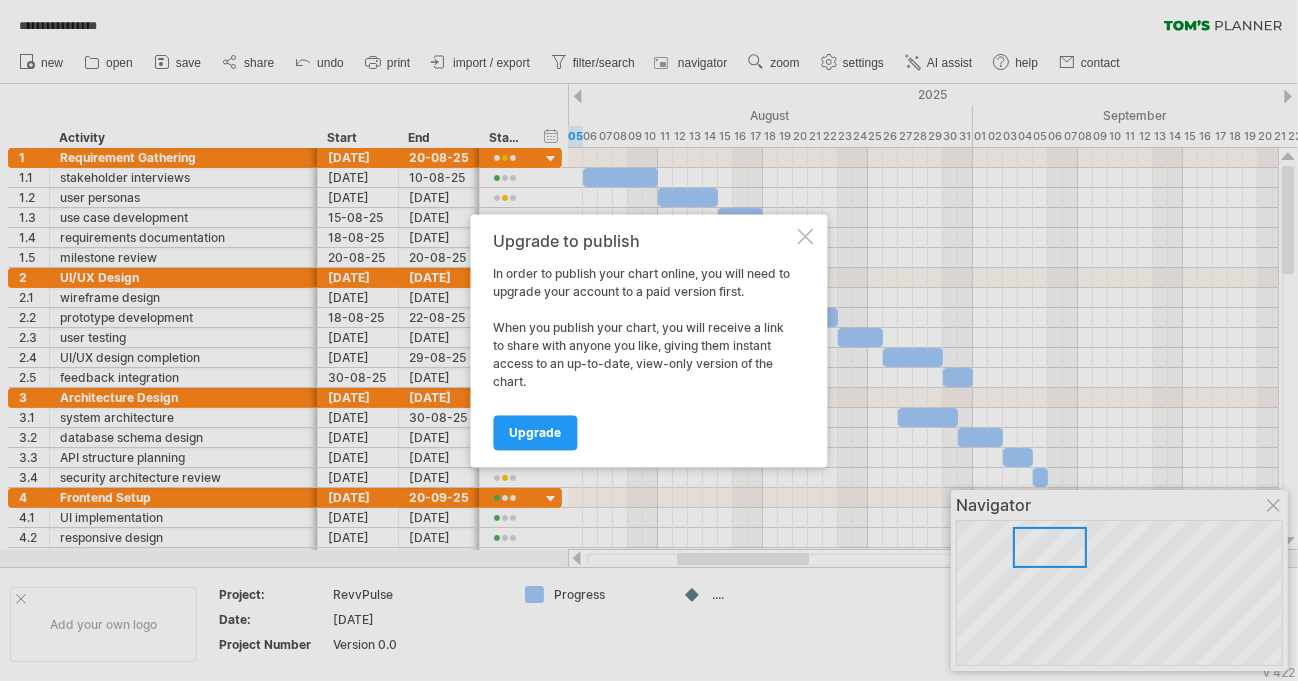 click at bounding box center [806, 236] 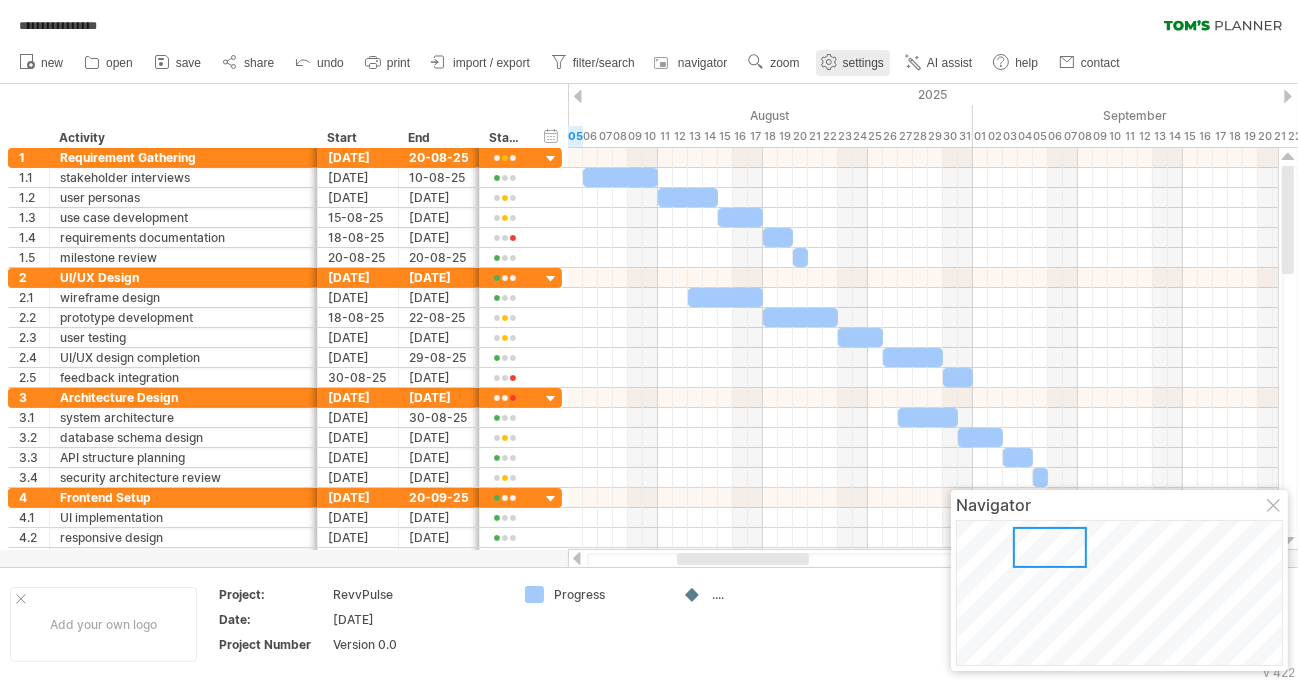 click on "settings" at bounding box center [863, 63] 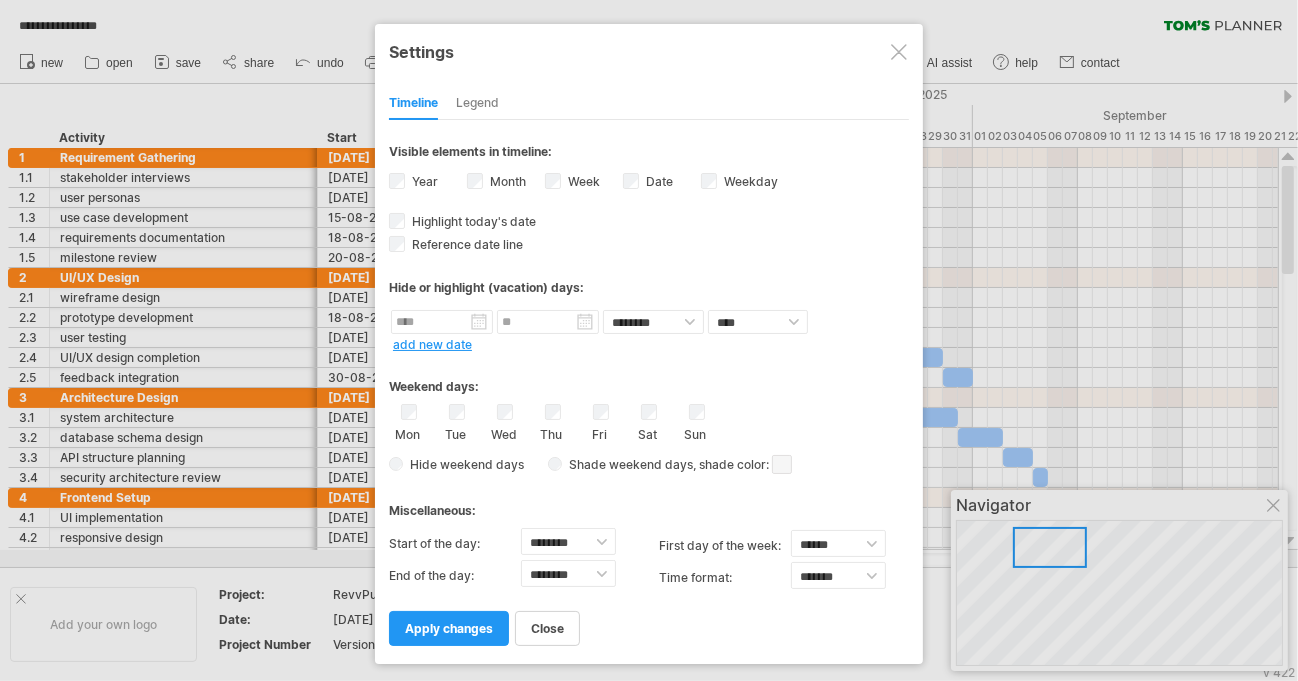 click at bounding box center [899, 52] 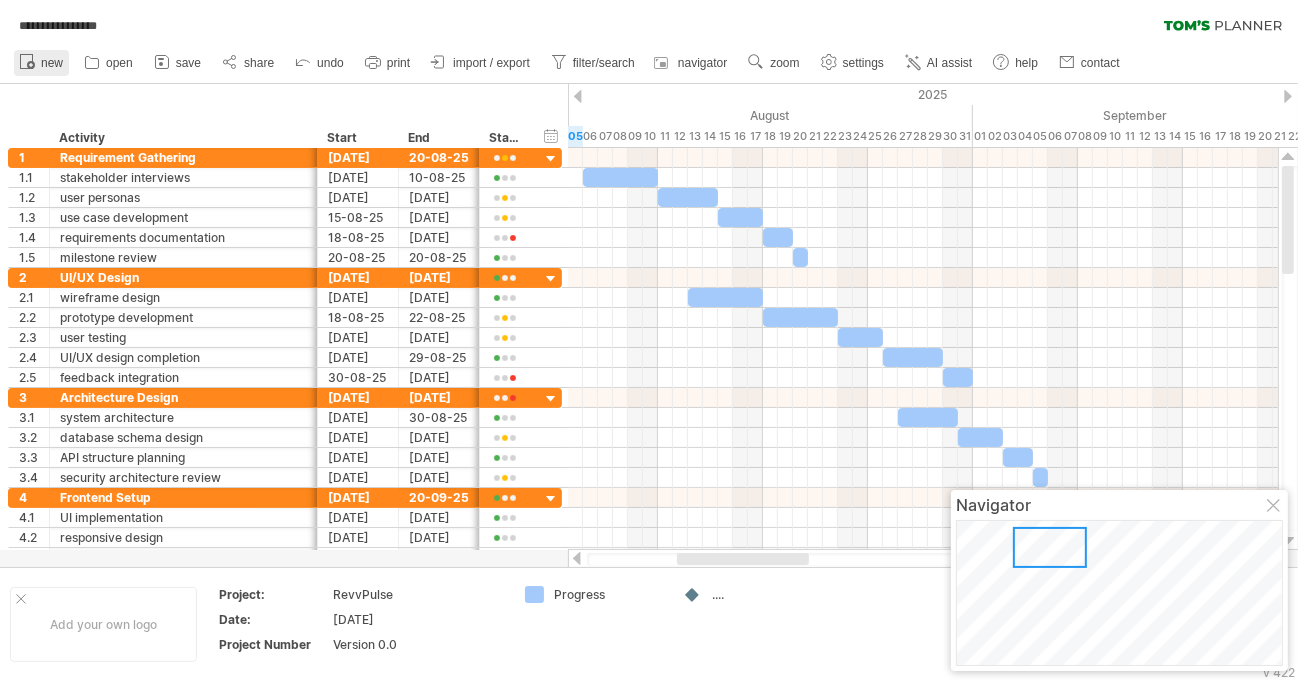 click on "new" at bounding box center [52, 63] 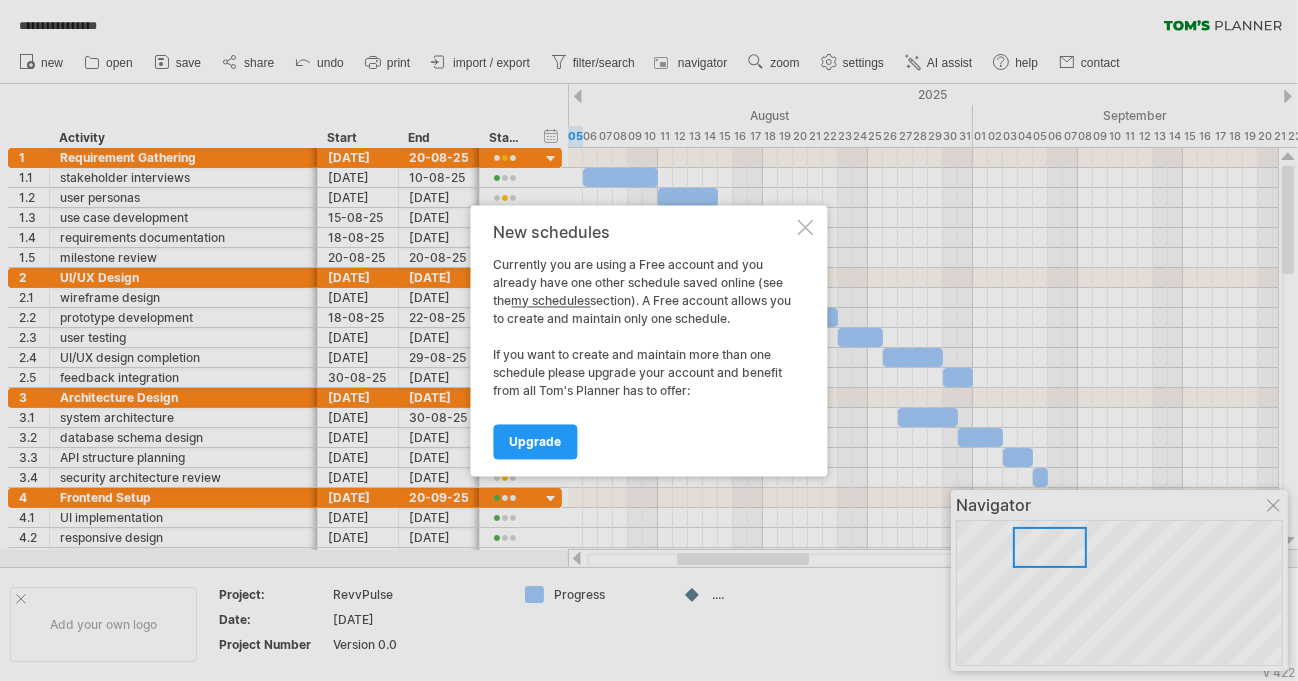 click at bounding box center [806, 227] 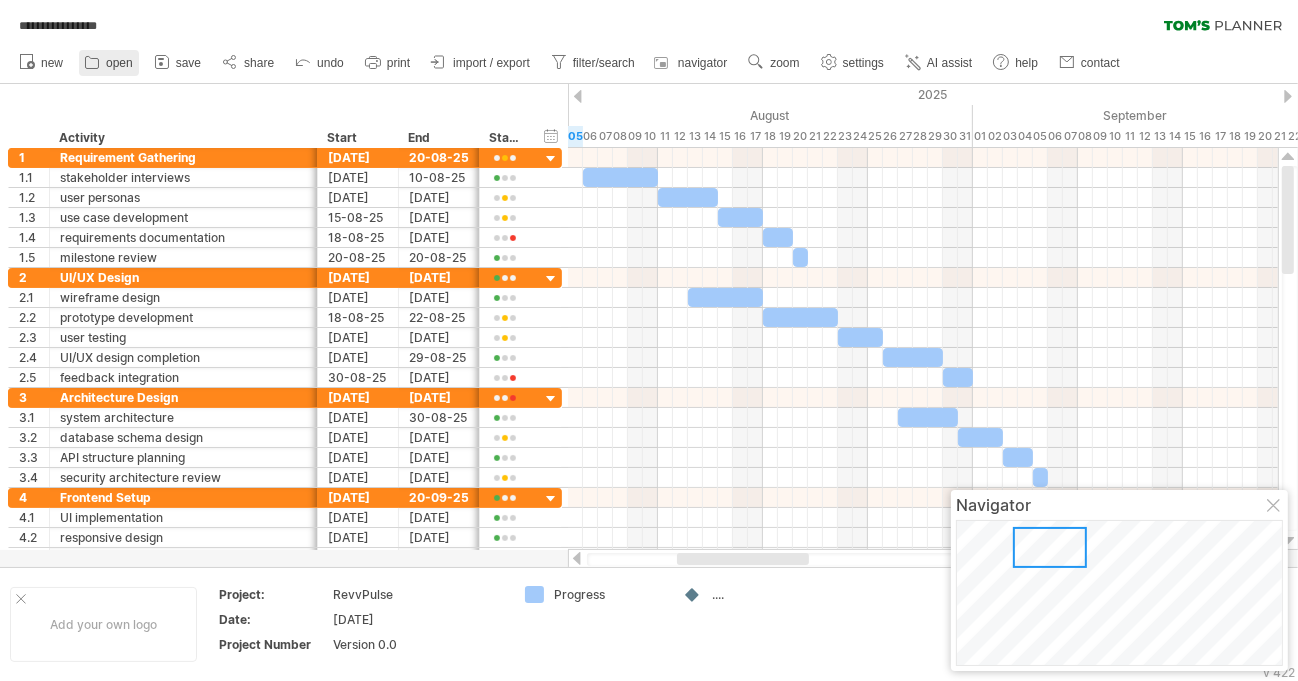 click on "open" at bounding box center [119, 63] 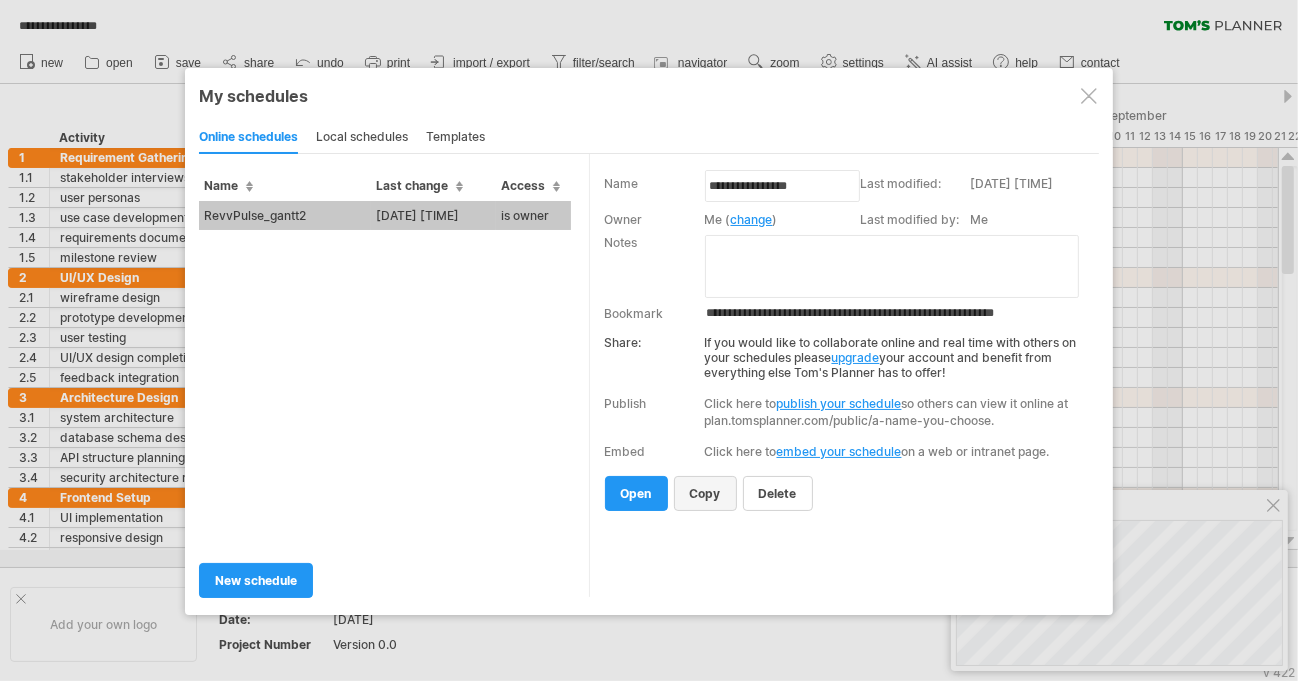 click on "copy" at bounding box center (705, 493) 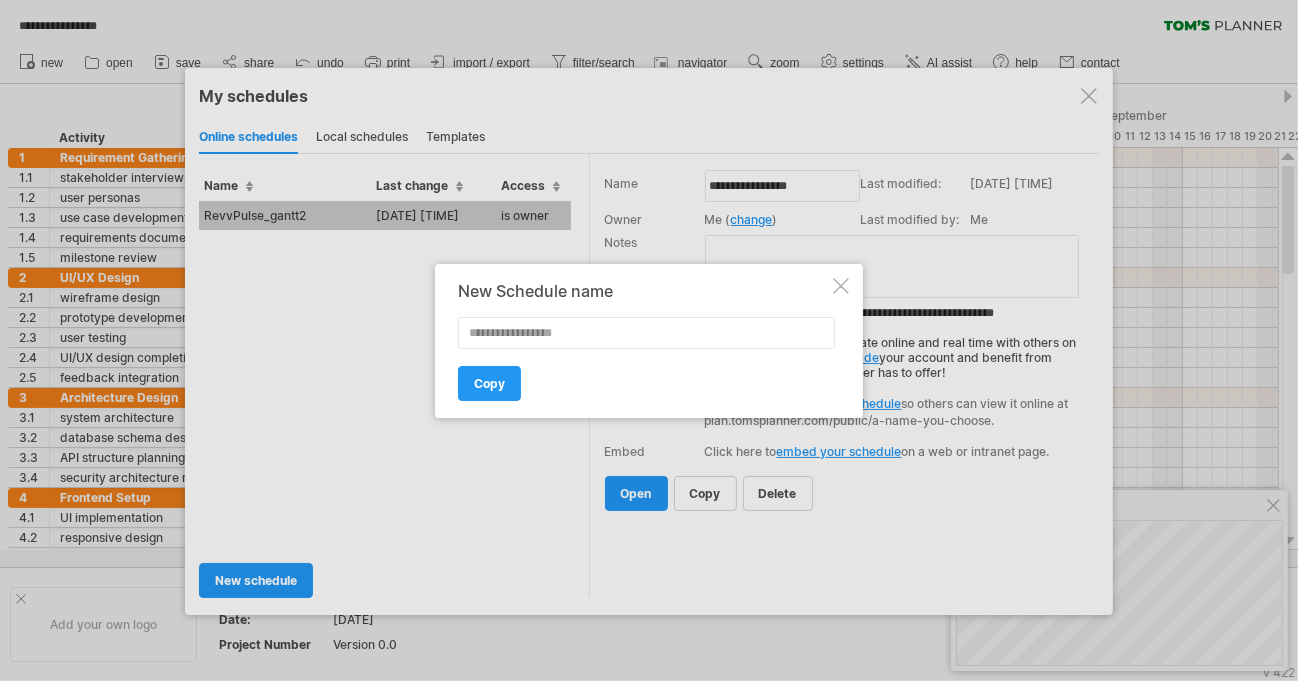 click at bounding box center (841, 286) 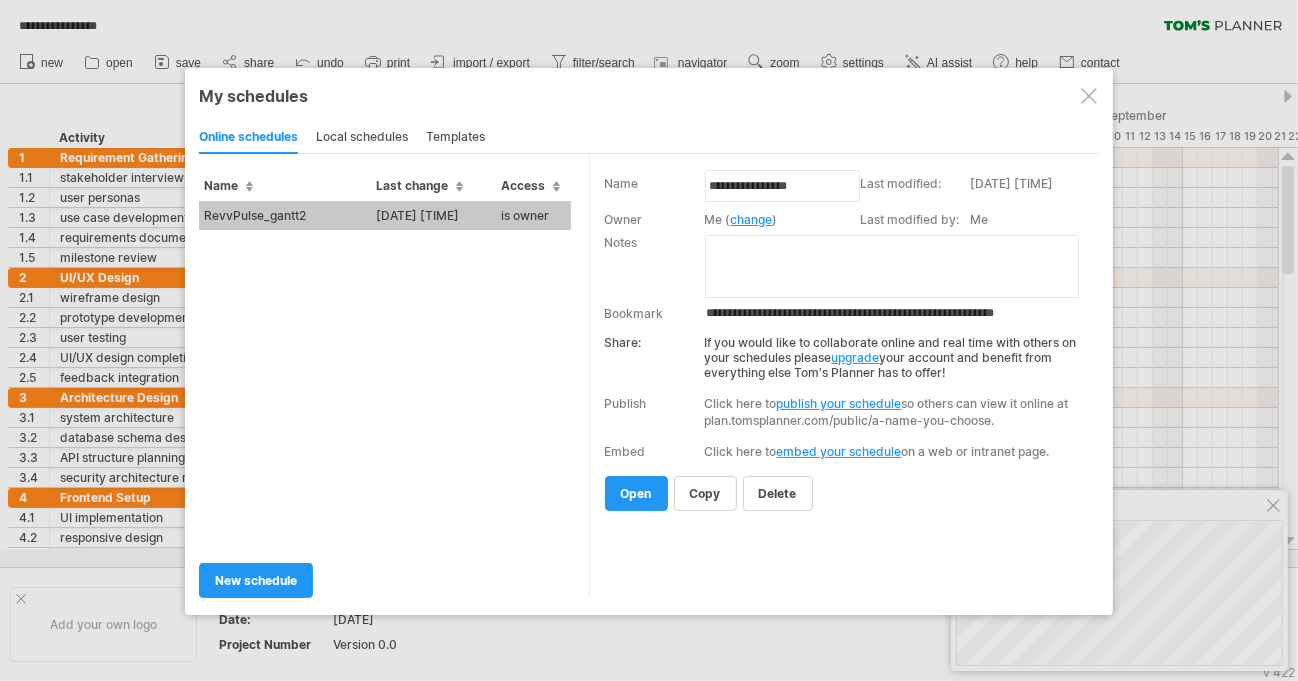click on "templates" at bounding box center [455, 138] 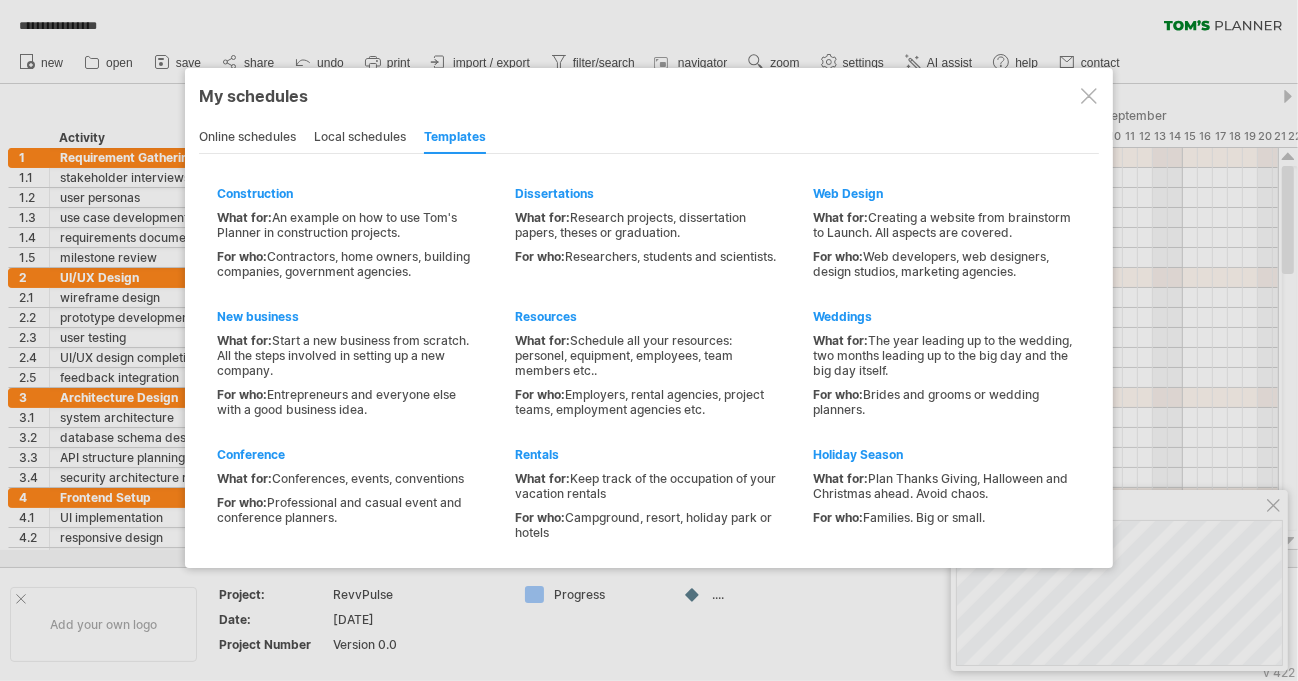 click on "local schedules" at bounding box center [360, 138] 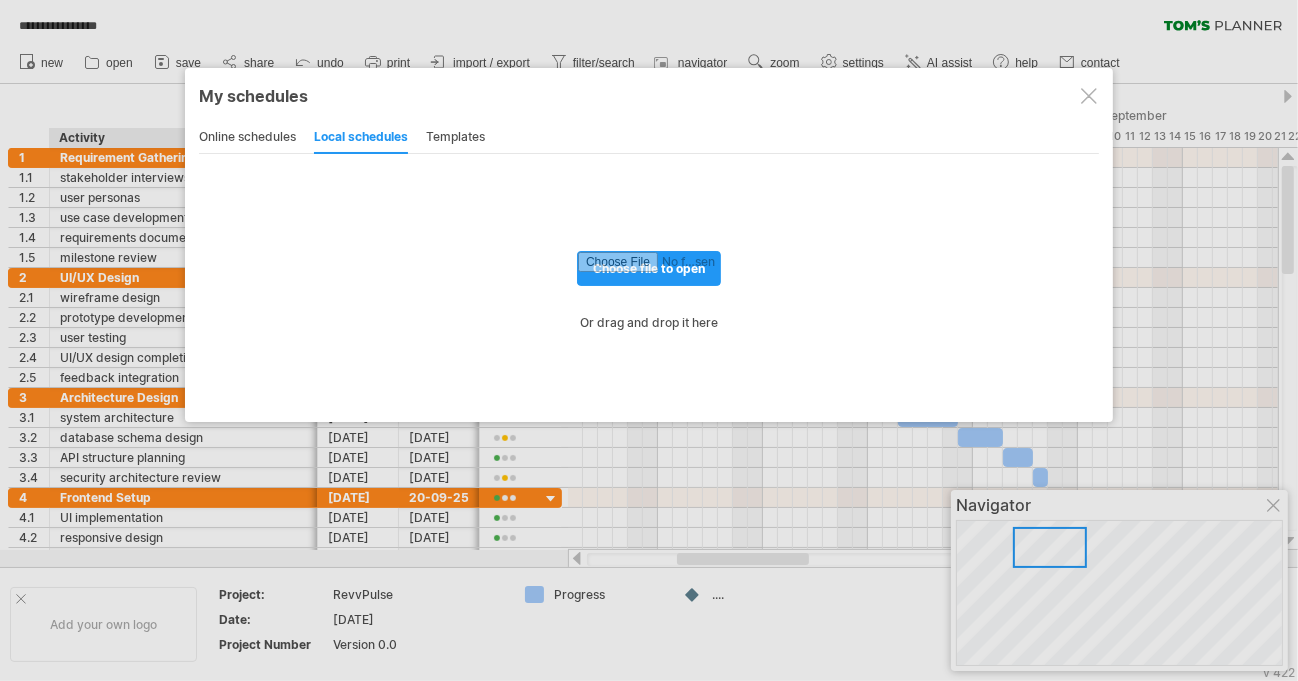 click on "online schedules" at bounding box center [247, 138] 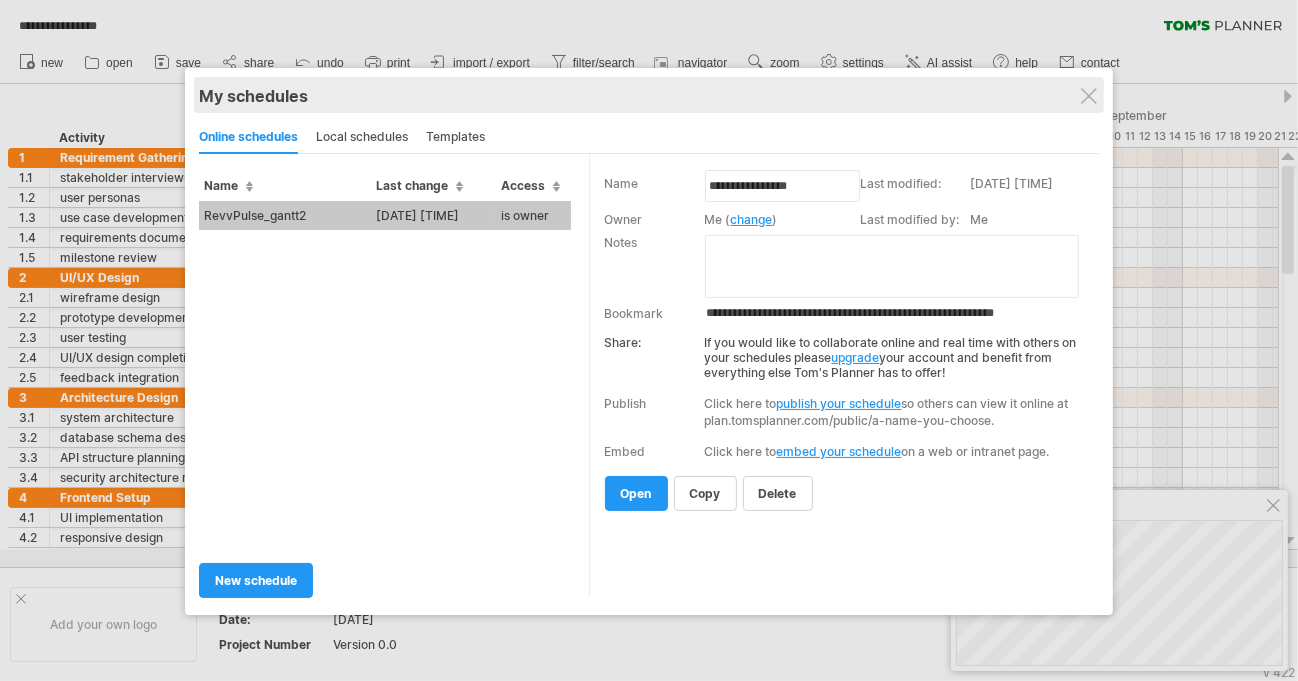 click on "My schedules" at bounding box center [649, 96] 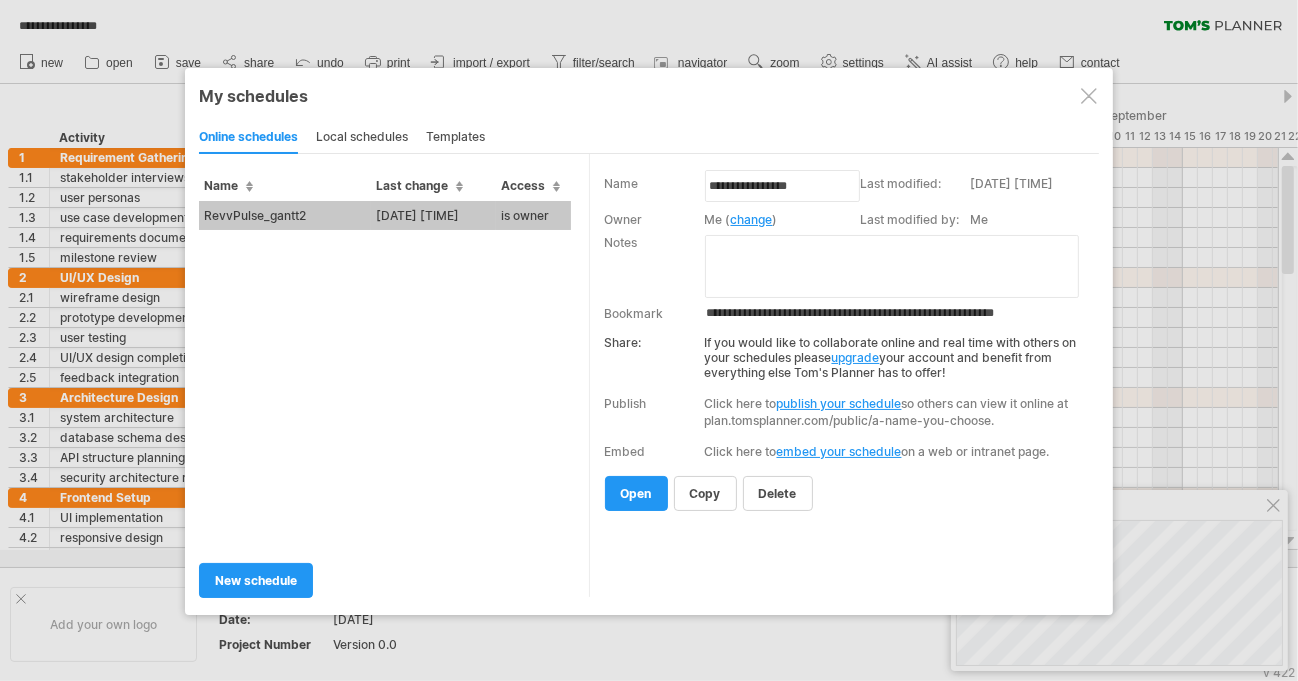 click at bounding box center [1089, 96] 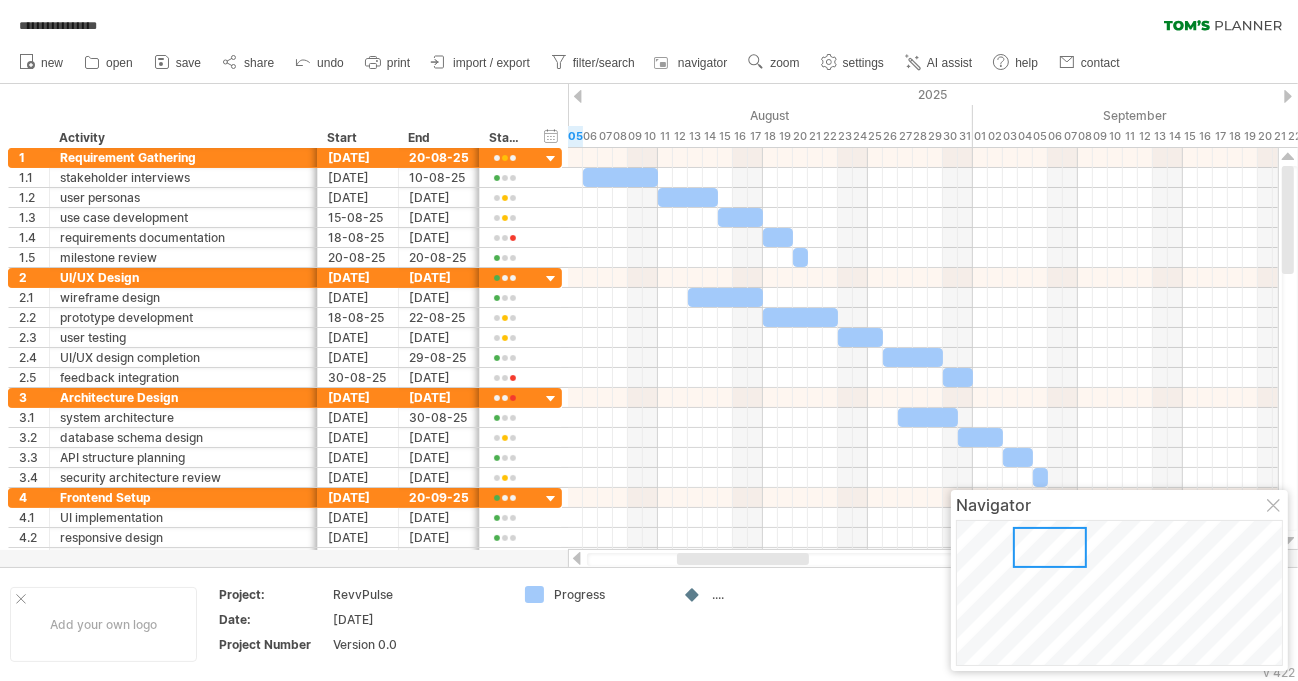 click 